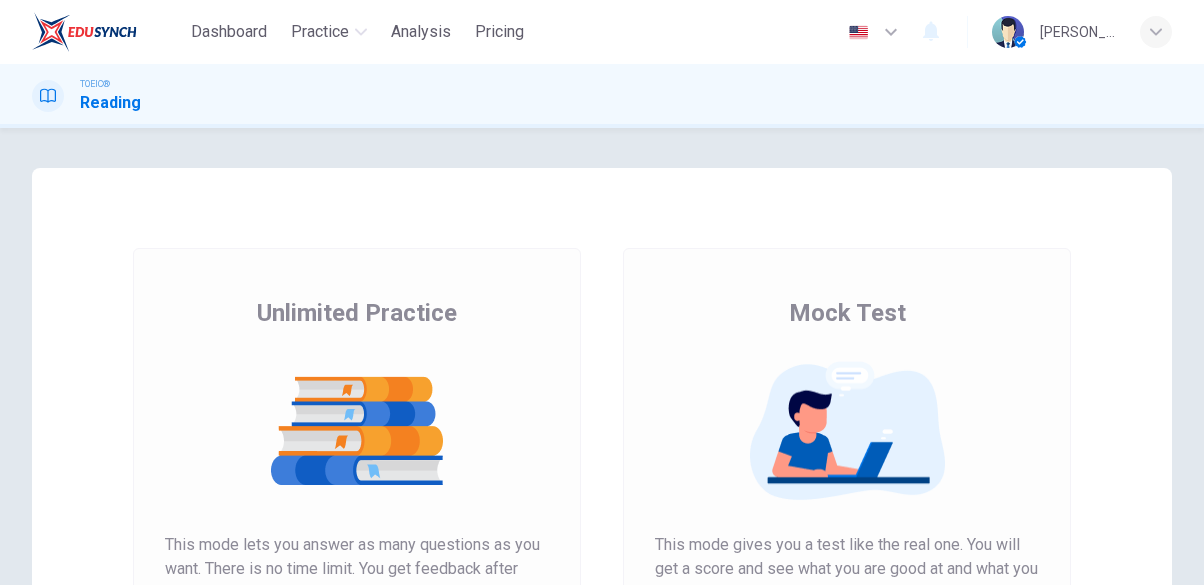 scroll, scrollTop: 0, scrollLeft: 0, axis: both 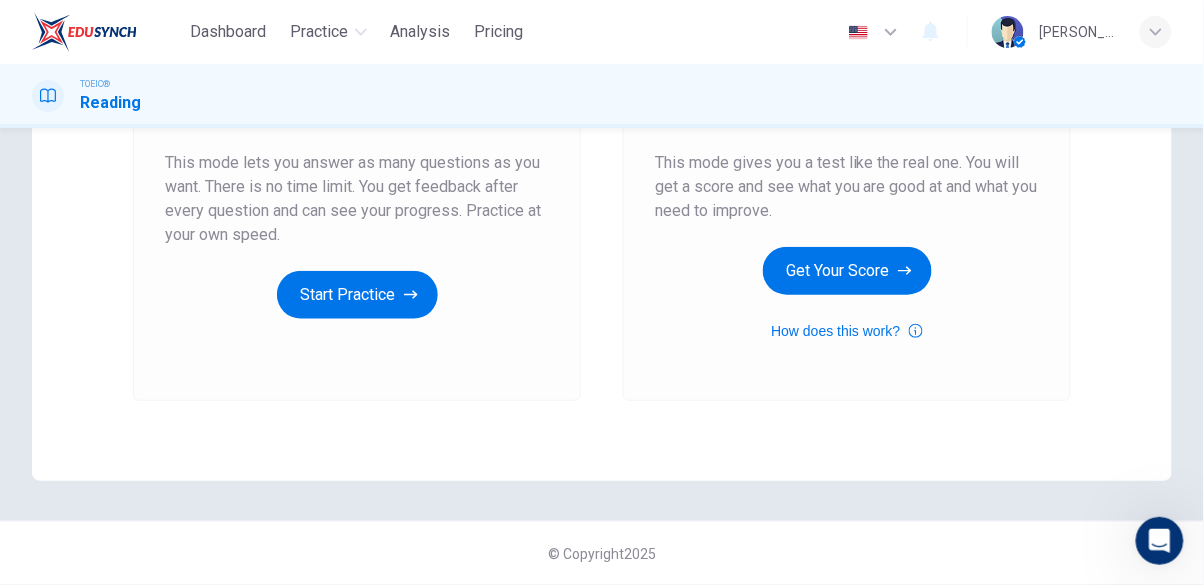 click on "Get Your Score" at bounding box center (847, 271) 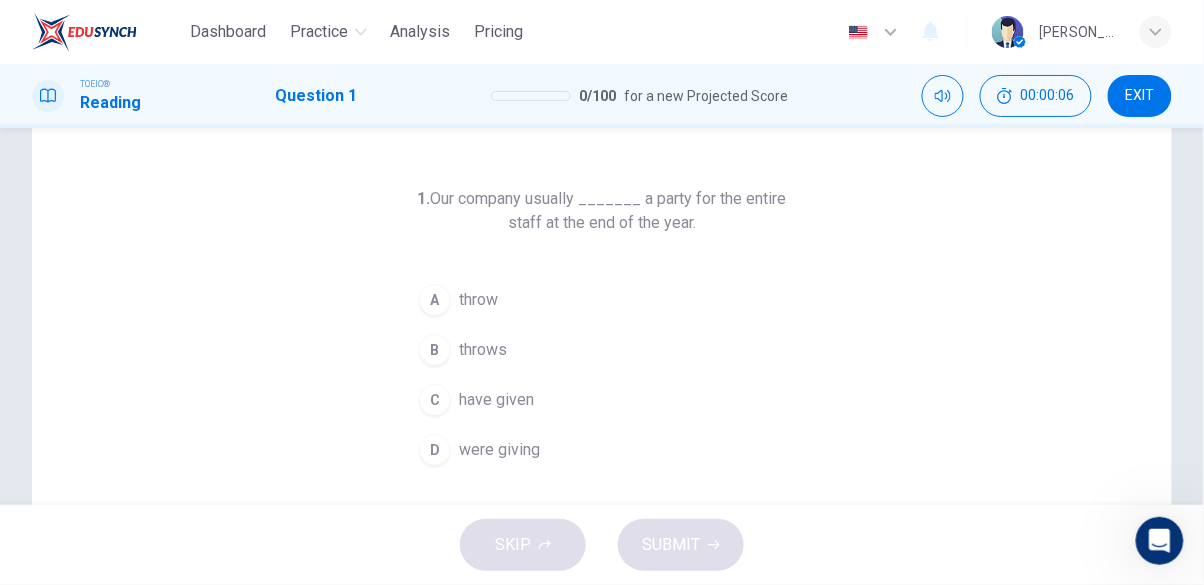 scroll, scrollTop: 61, scrollLeft: 0, axis: vertical 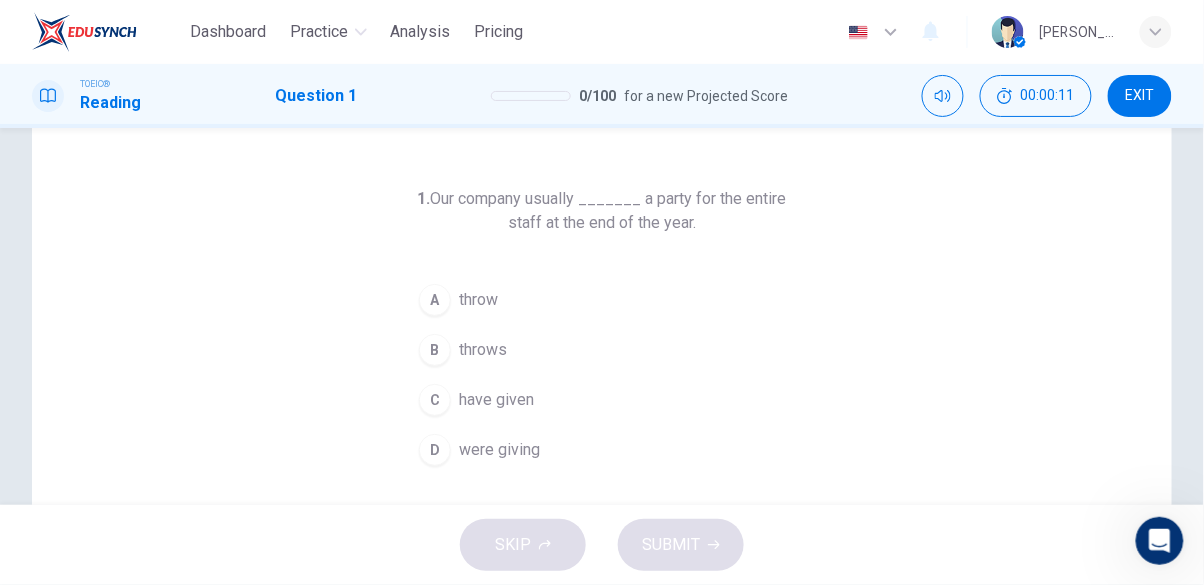 click on "B throws" at bounding box center [602, 350] 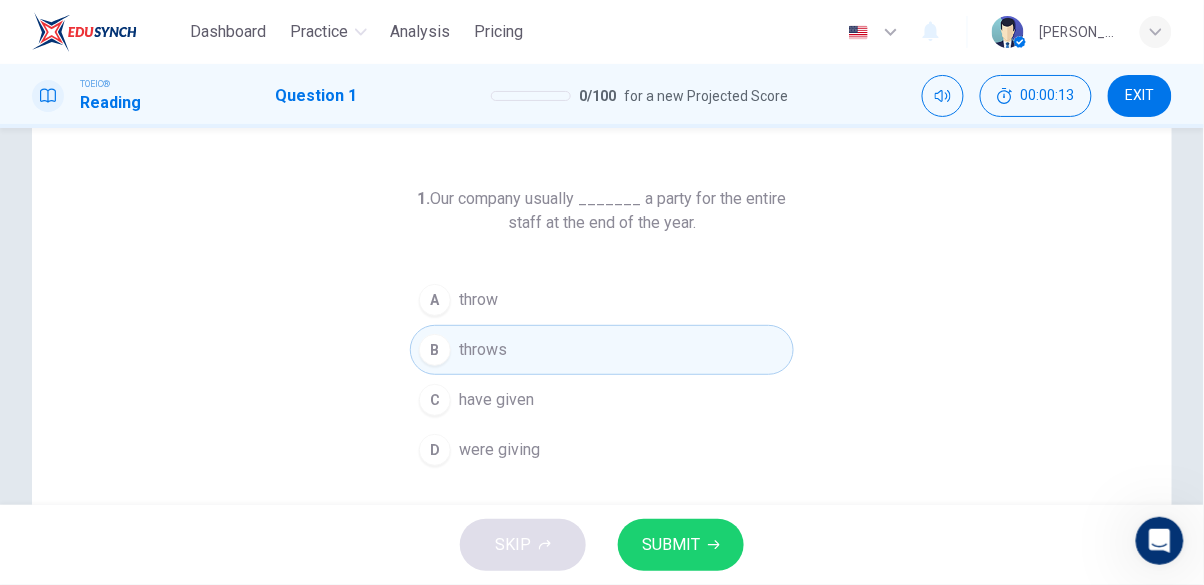 click on "SUBMIT" at bounding box center (671, 545) 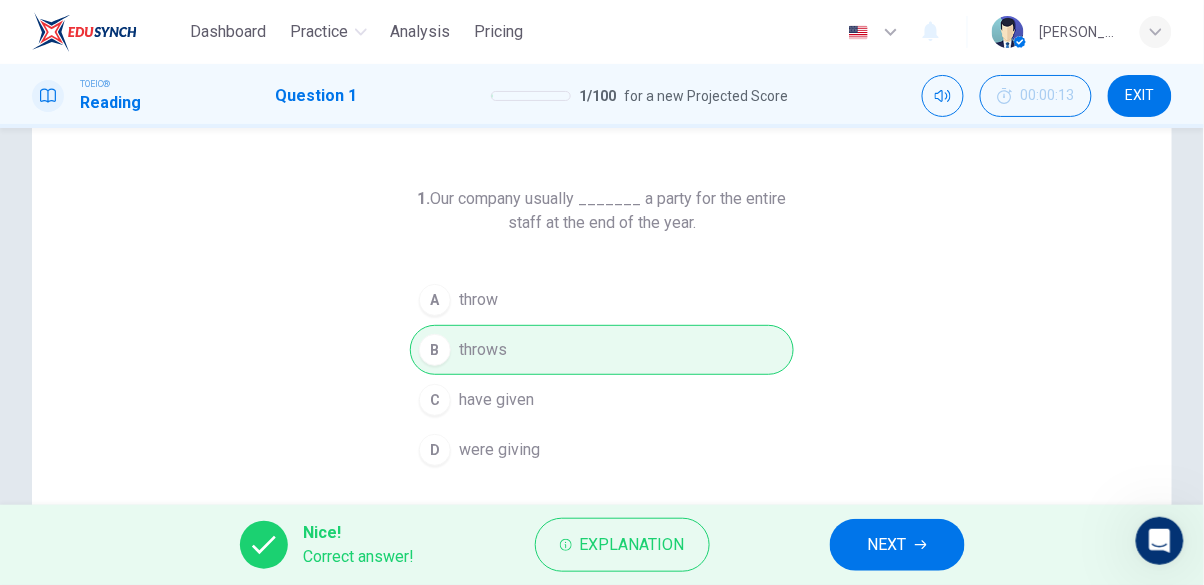 click on "Explanation" at bounding box center [632, 545] 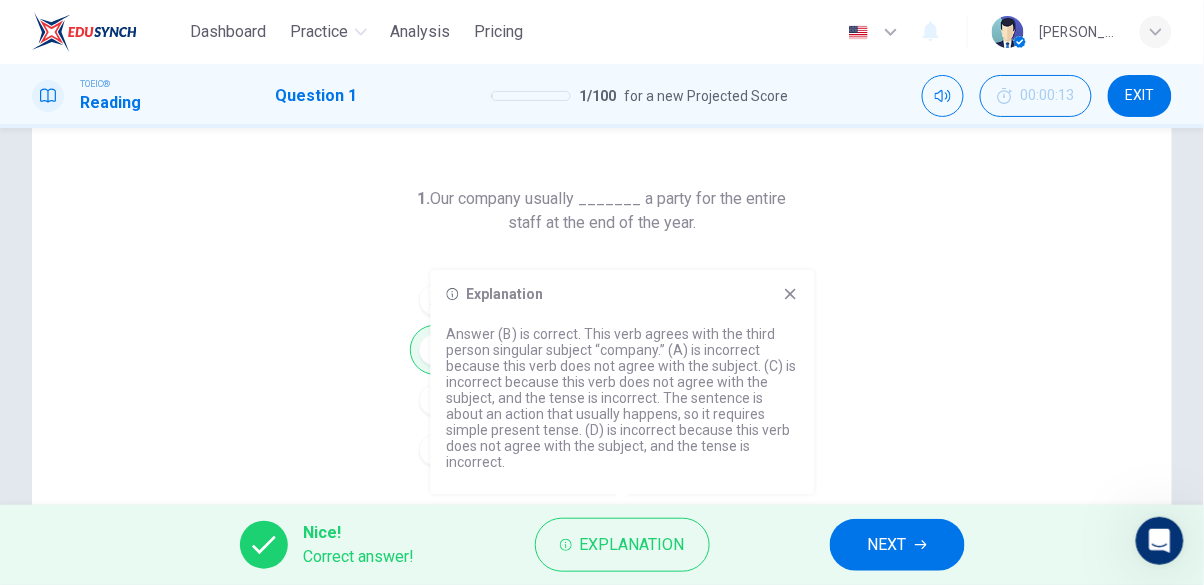 click on "NEXT" at bounding box center [887, 545] 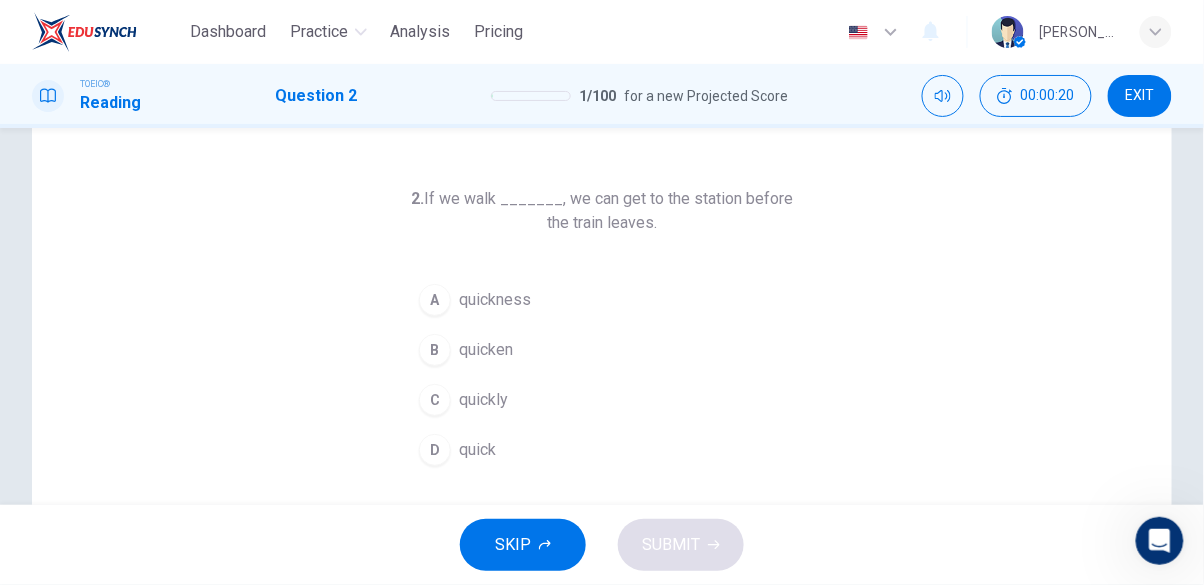 click on "quickly" at bounding box center [483, 400] 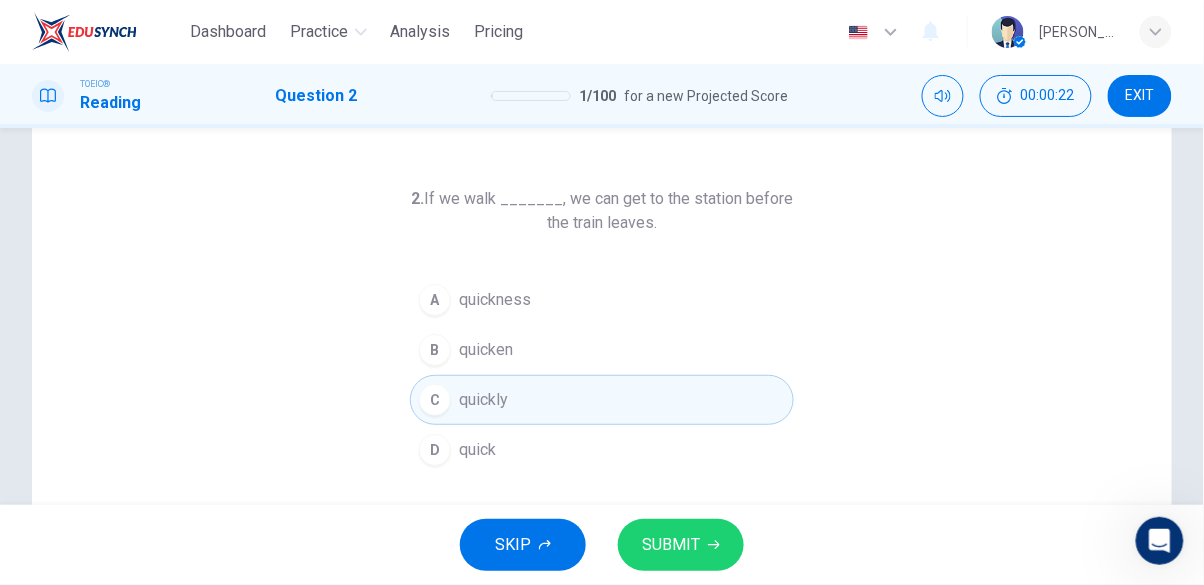 click on "SUBMIT" at bounding box center (671, 545) 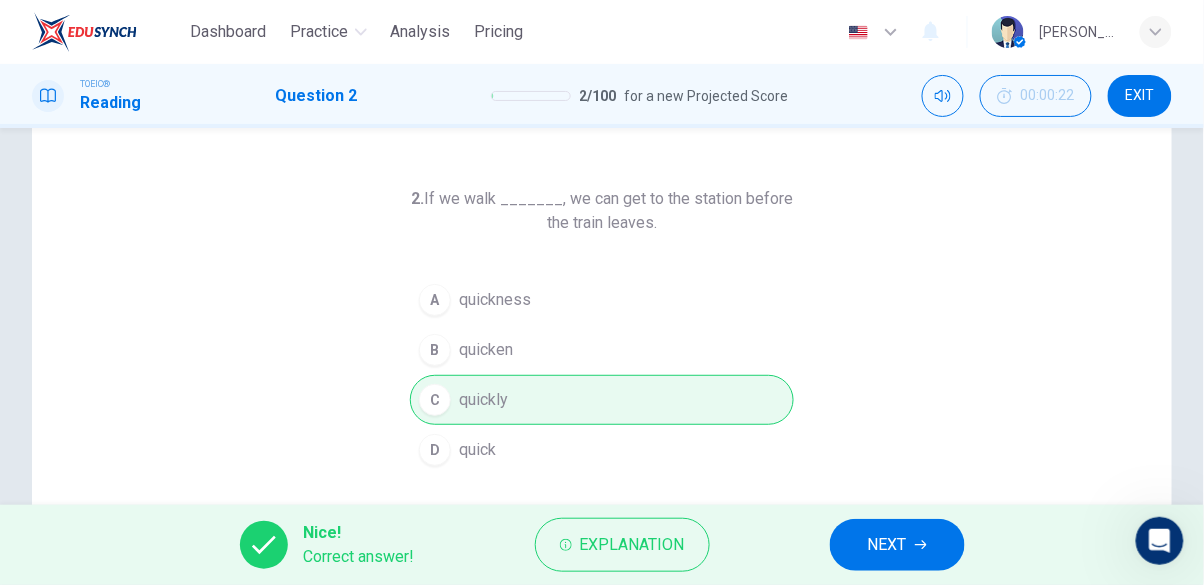 click on "NEXT" at bounding box center (887, 545) 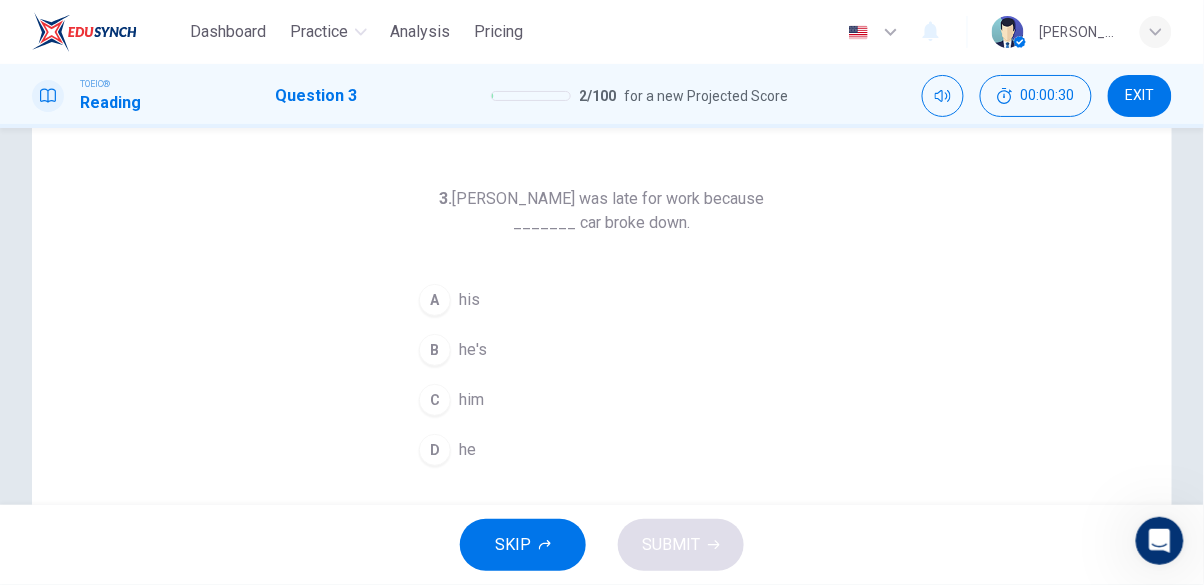 click on "3.  [PERSON_NAME] was late for work because _______ car broke down. A his B he's C him D he" at bounding box center (602, 454) 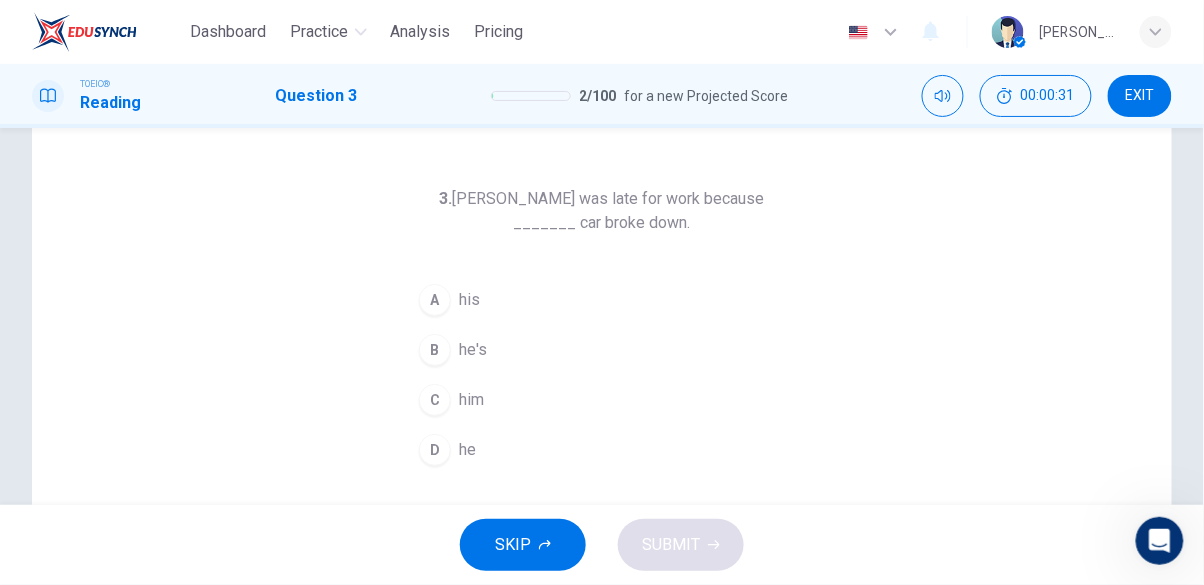 click on "A" at bounding box center [435, 300] 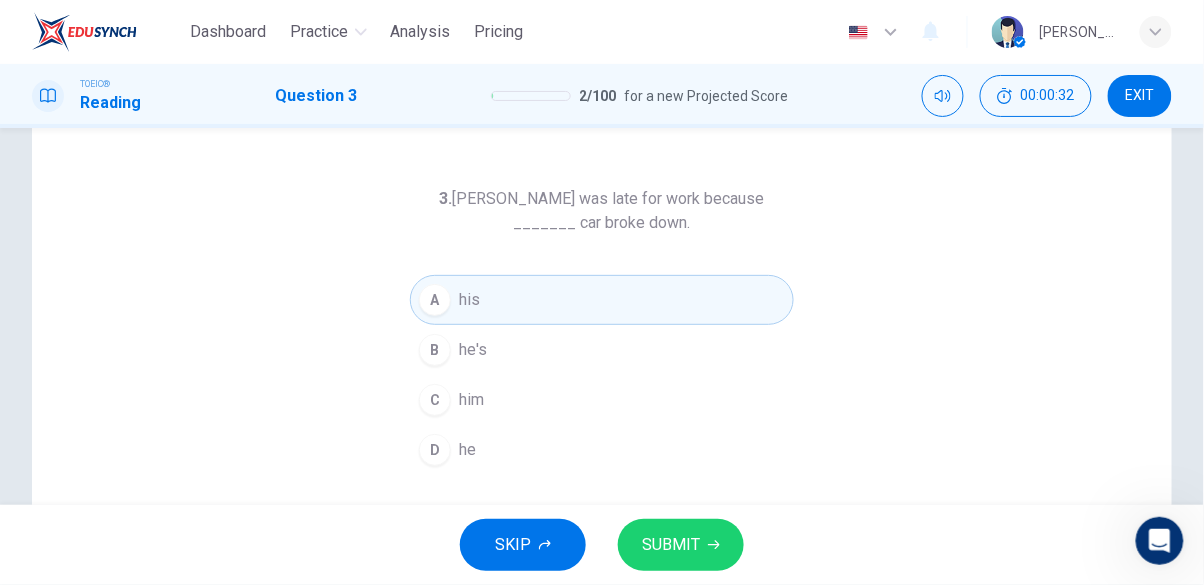 click on "SUBMIT" at bounding box center [681, 545] 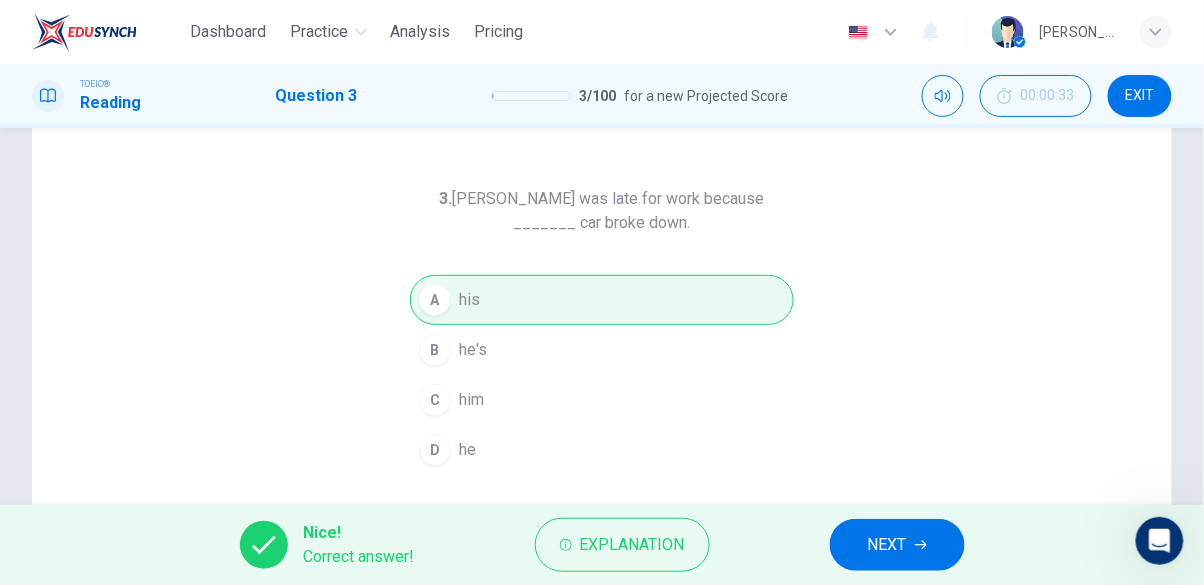 click on "NEXT" at bounding box center (887, 545) 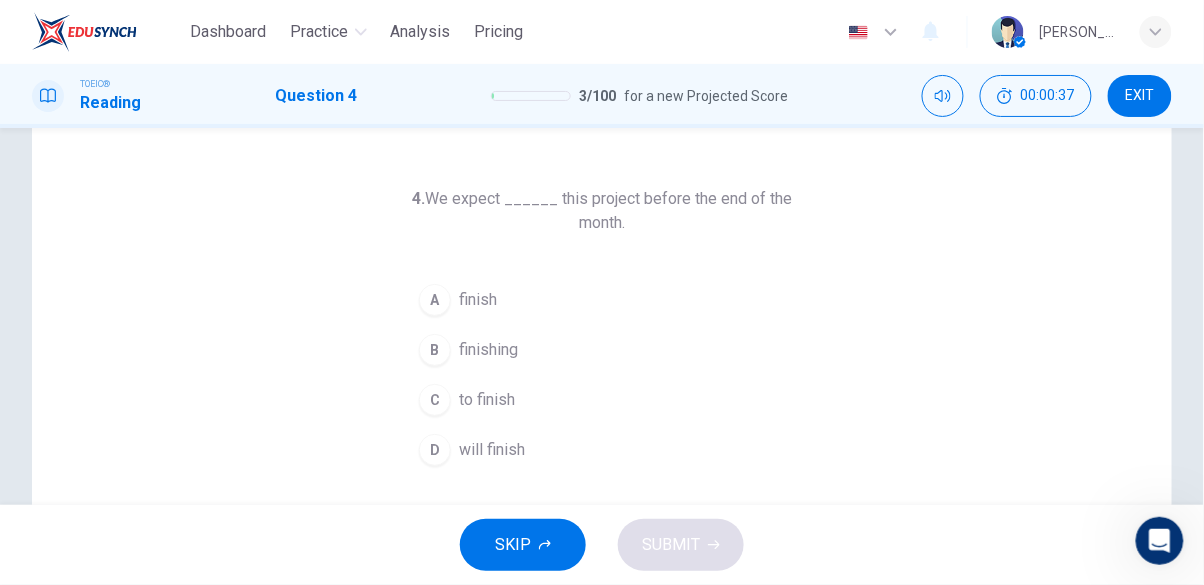 click on "to finish" at bounding box center (487, 400) 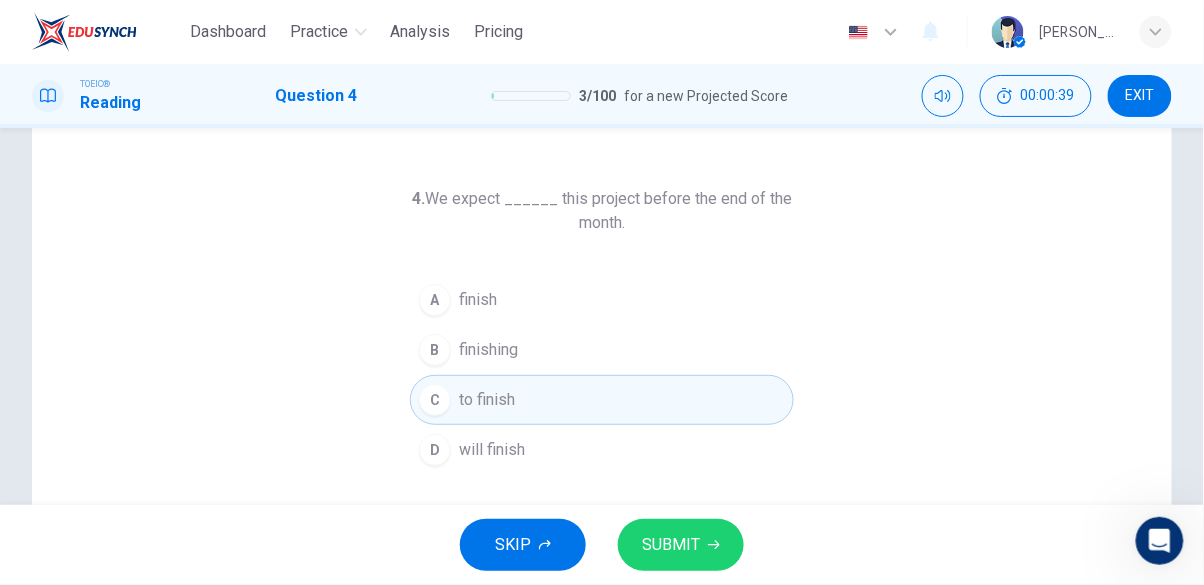 click on "SUBMIT" at bounding box center [671, 545] 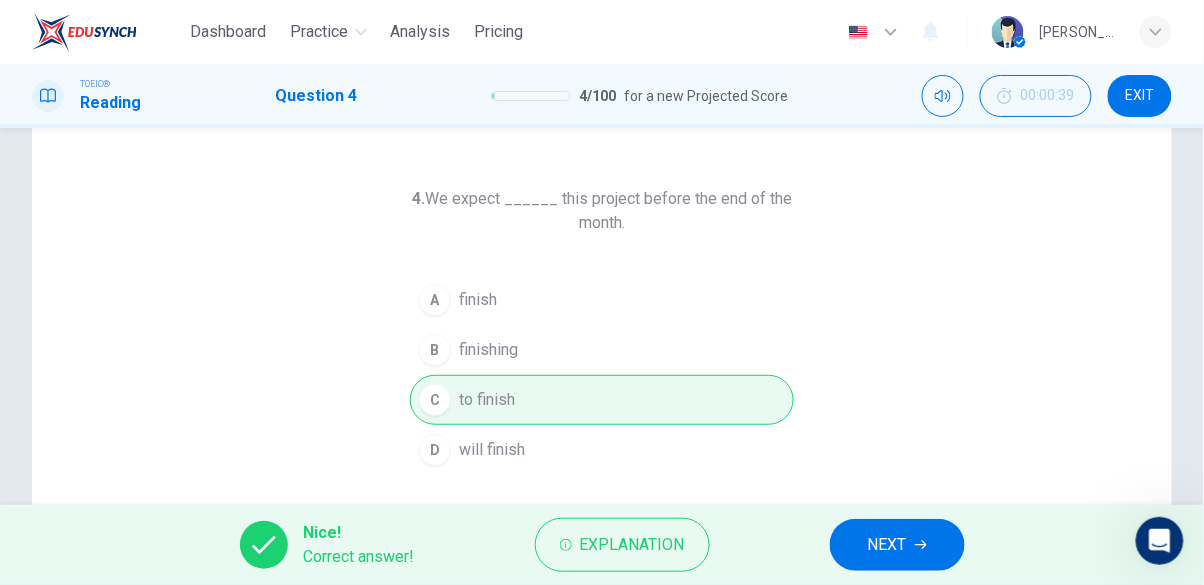 click on "NEXT" at bounding box center [897, 545] 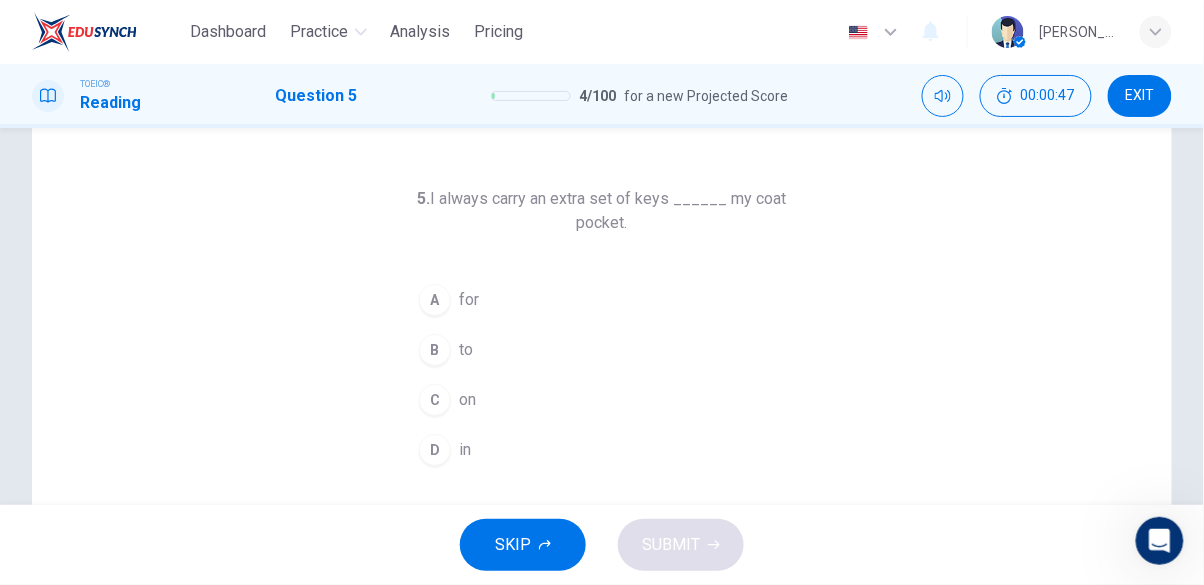 click on "C" at bounding box center (435, 400) 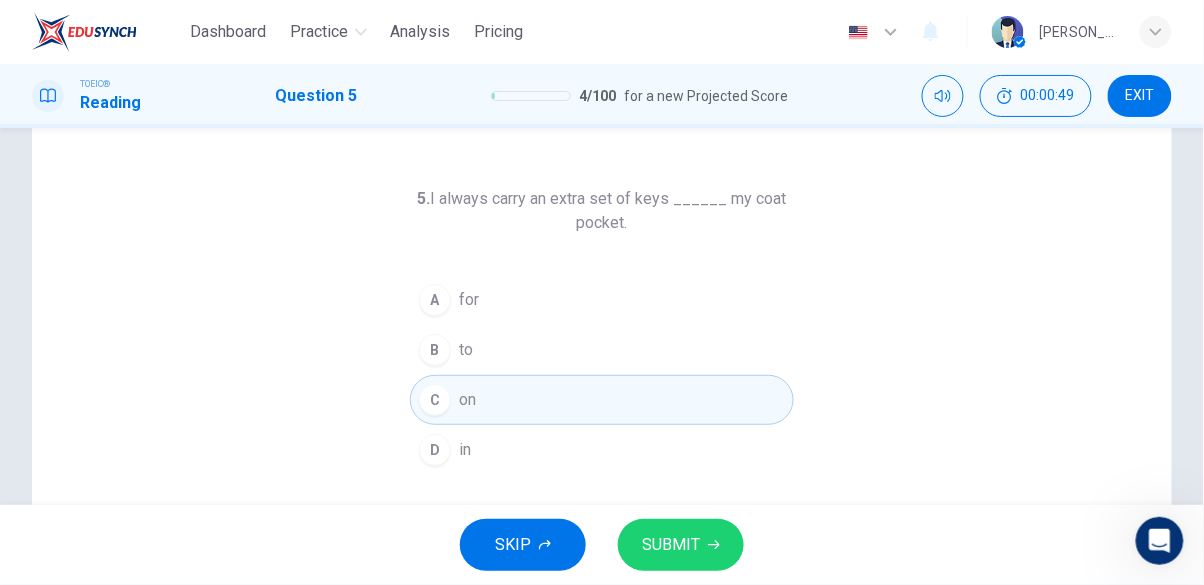 click on "SUBMIT" at bounding box center (671, 545) 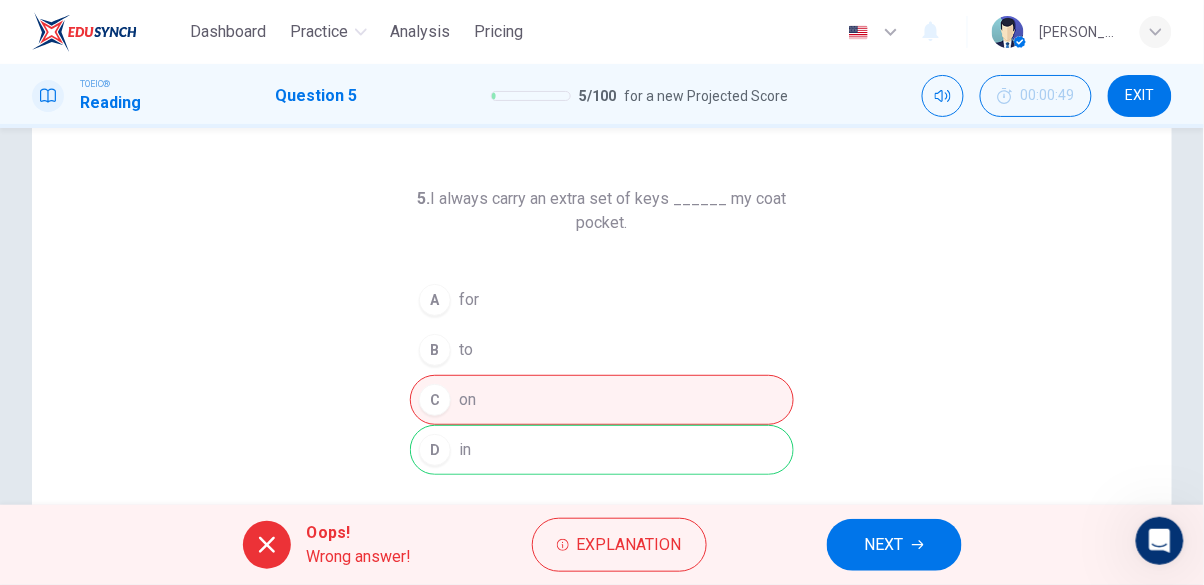 click on "Explanation" at bounding box center [629, 545] 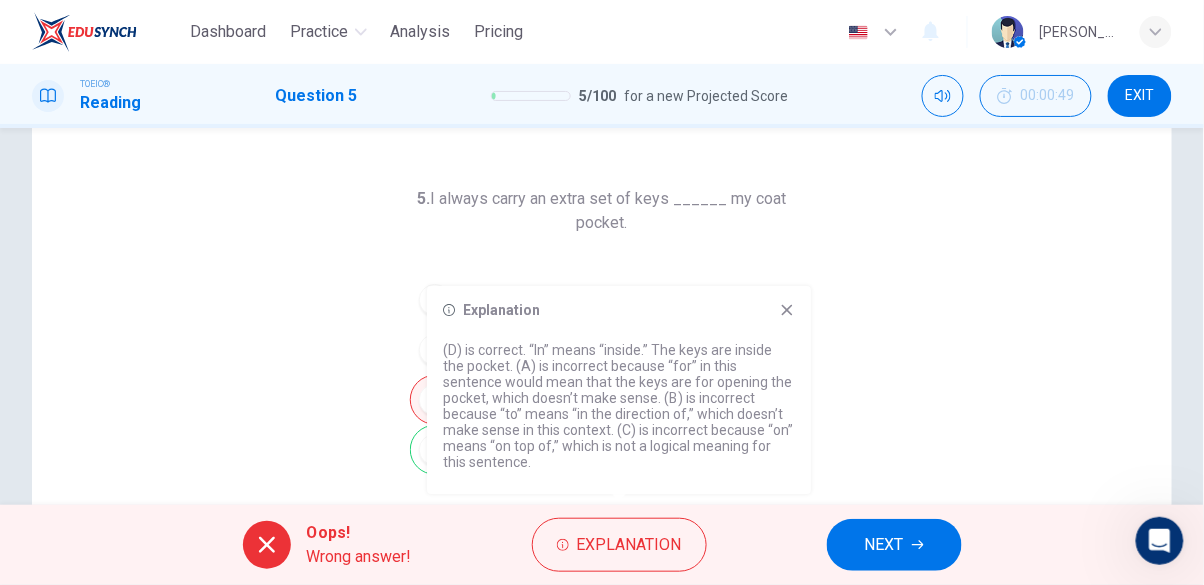 click on "NEXT" at bounding box center (884, 545) 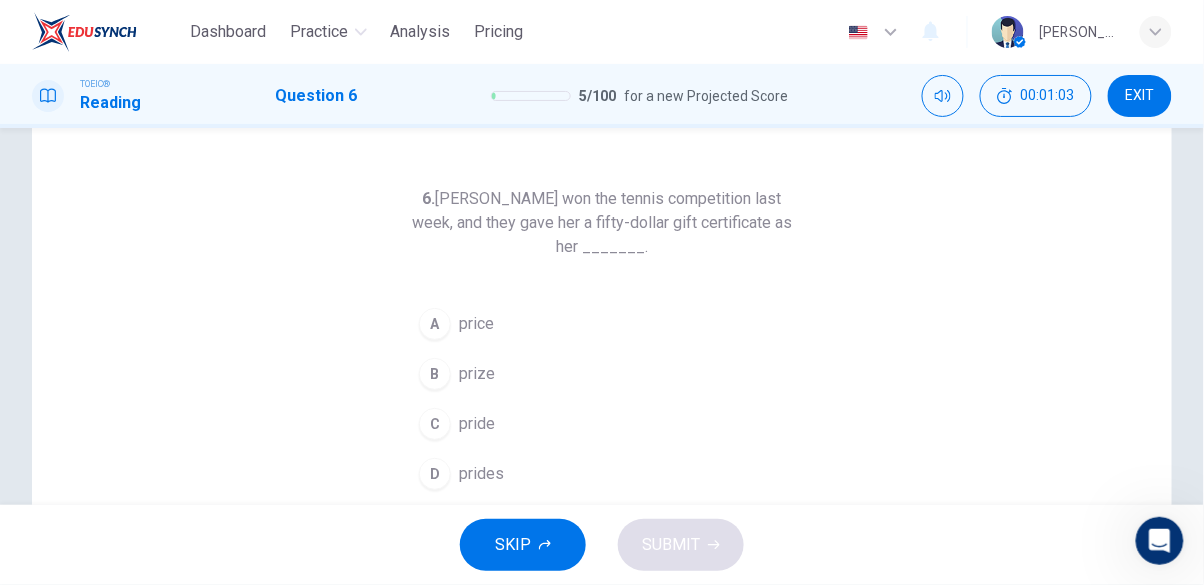 click on "prize" at bounding box center [477, 374] 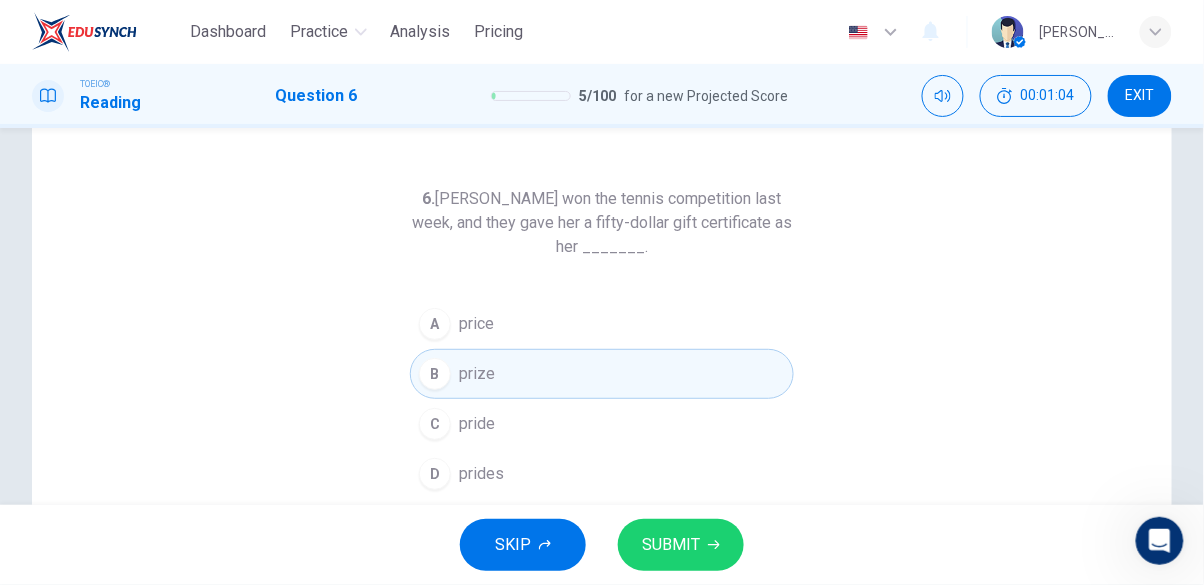 click on "SUBMIT" at bounding box center (671, 545) 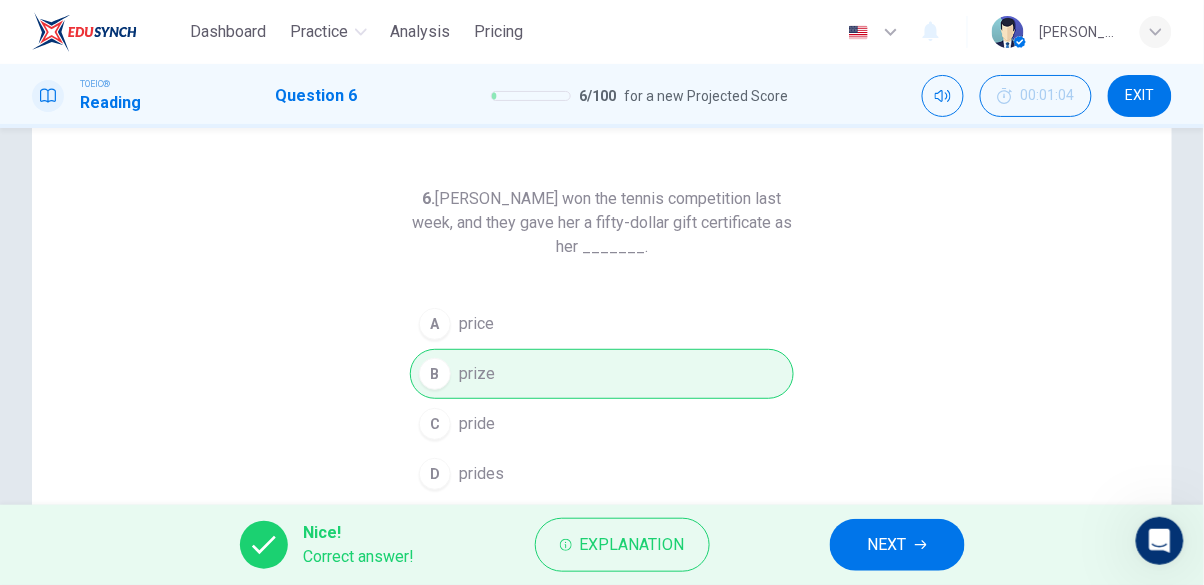 click on "NEXT" at bounding box center [887, 545] 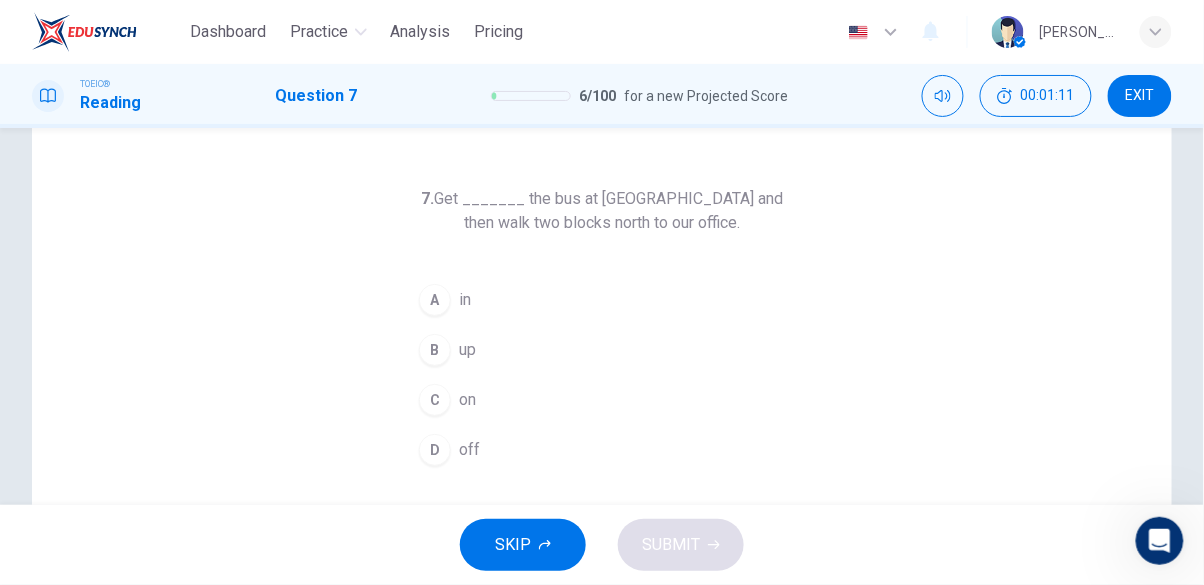 click on "D off" at bounding box center (602, 450) 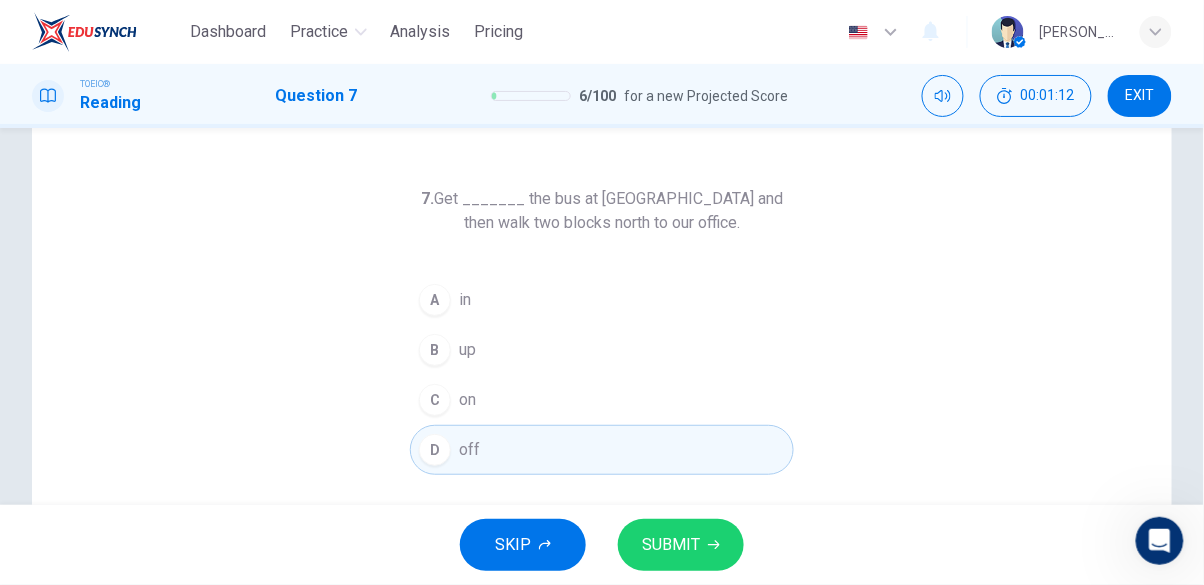 click on "SUBMIT" at bounding box center [681, 545] 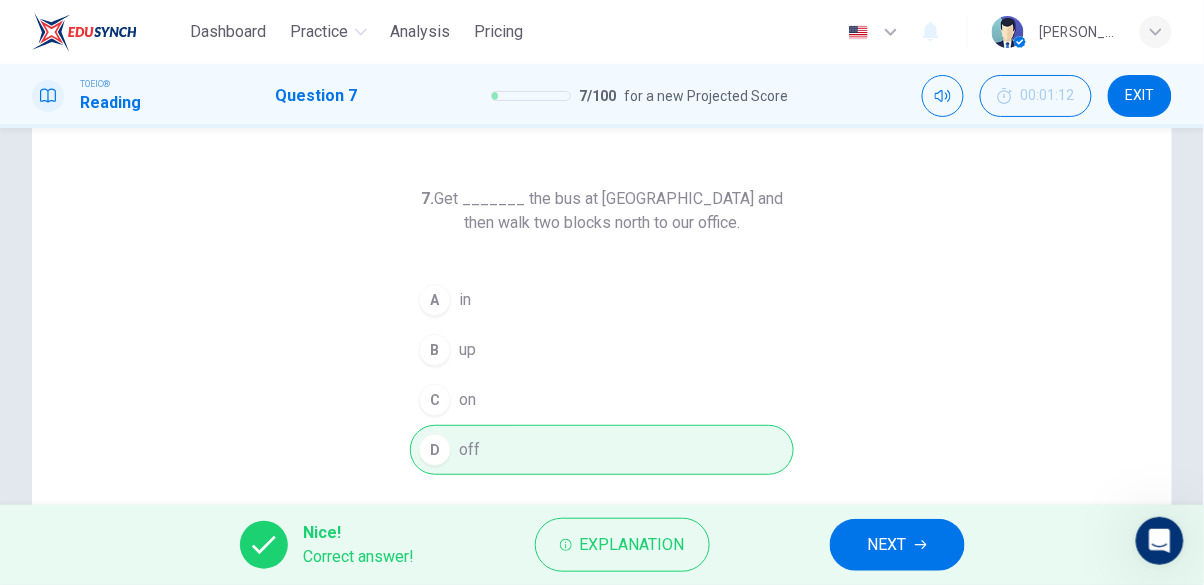 click on "NEXT" at bounding box center [887, 545] 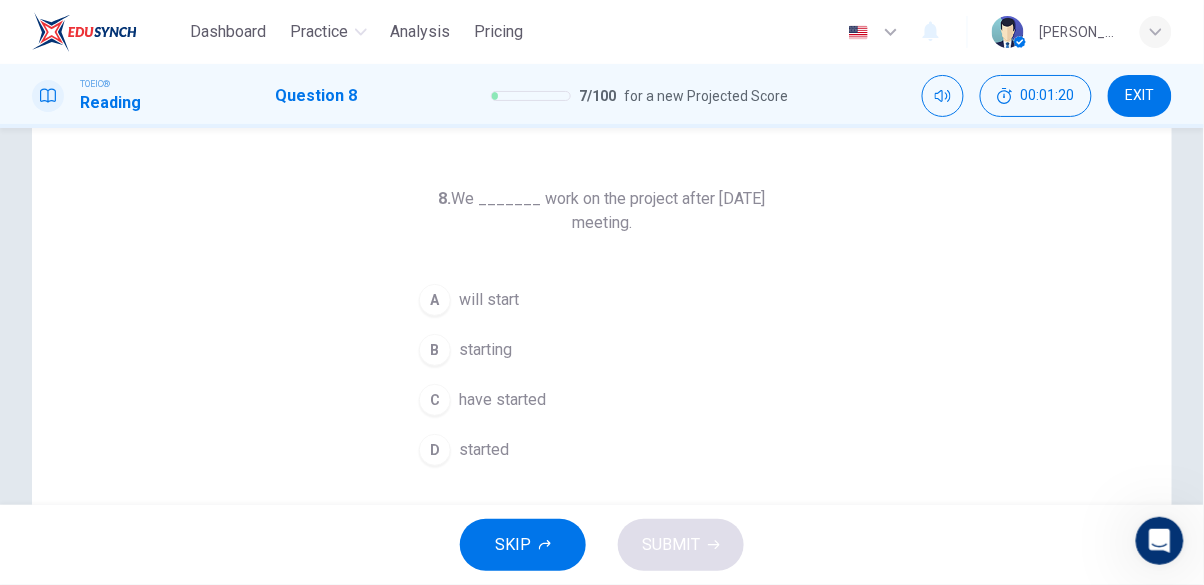 click on "will start" at bounding box center [489, 300] 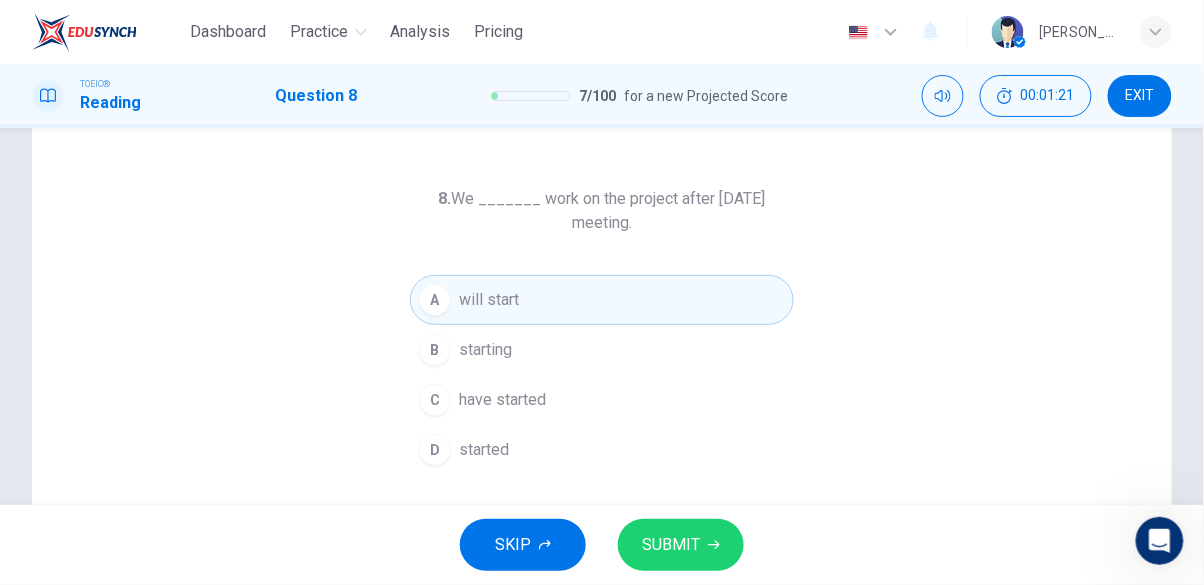click on "SUBMIT" at bounding box center (671, 545) 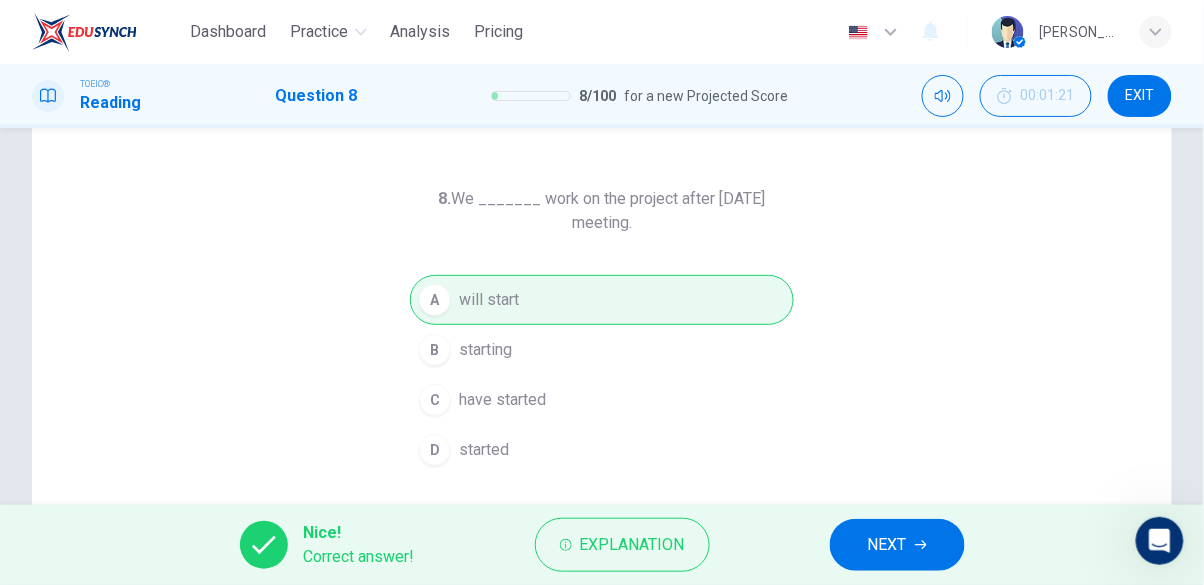 click 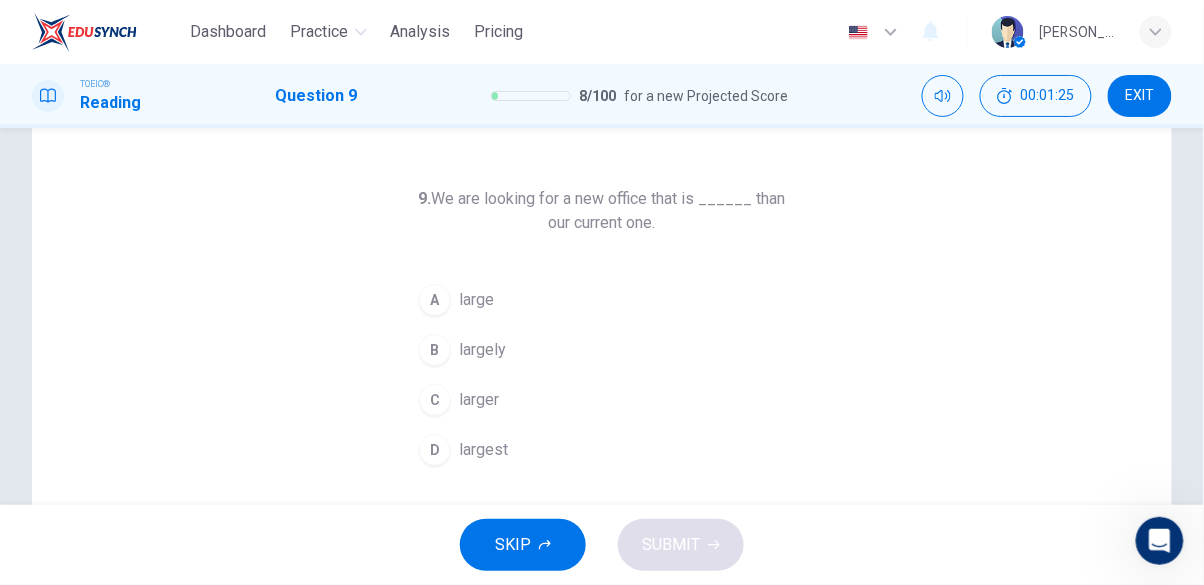 click on "C larger" at bounding box center (602, 400) 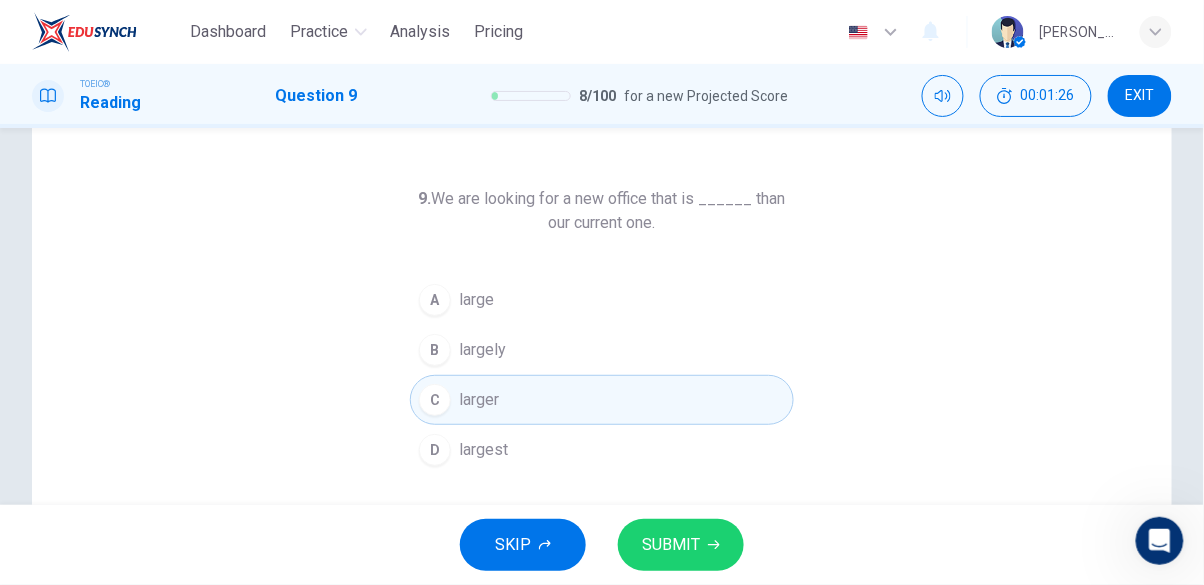 click on "SUBMIT" at bounding box center (671, 545) 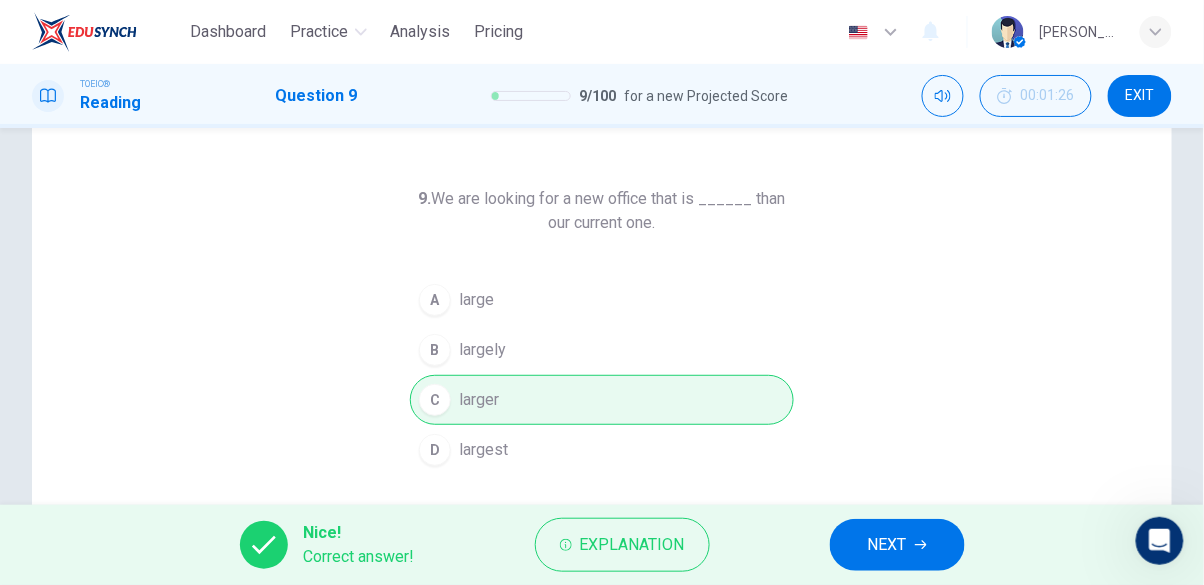 click on "NEXT" at bounding box center (897, 545) 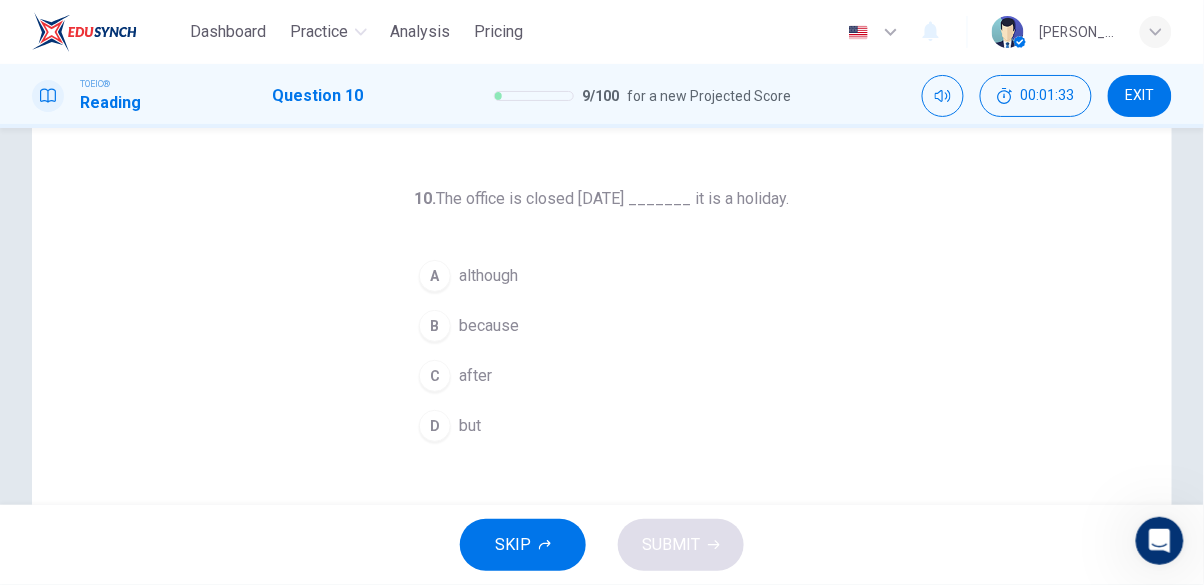 click on "because" at bounding box center (489, 326) 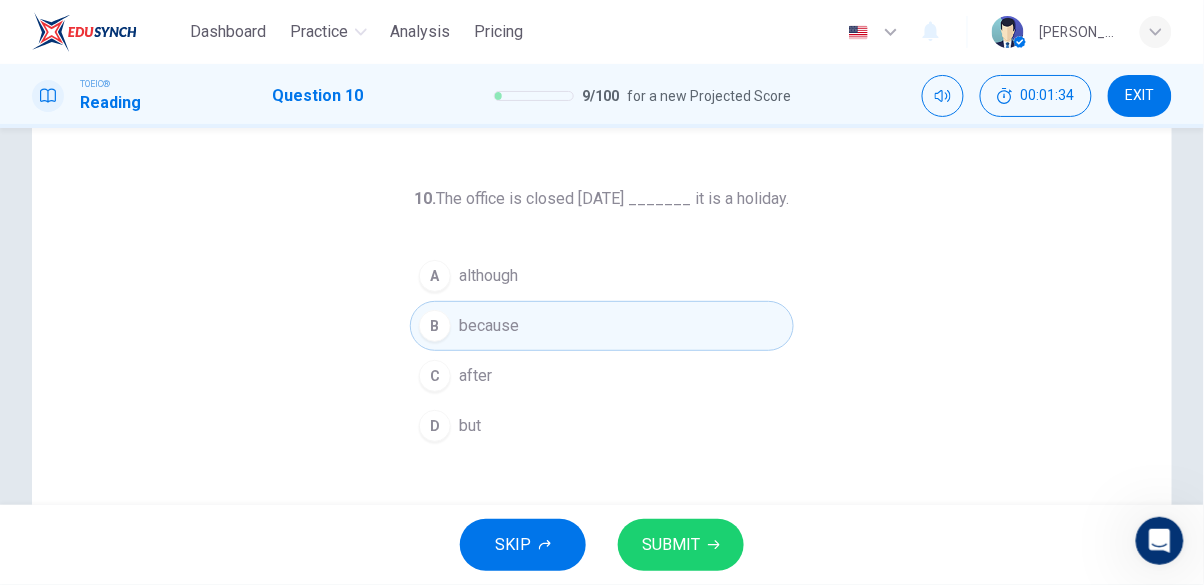 click on "SUBMIT" at bounding box center [681, 545] 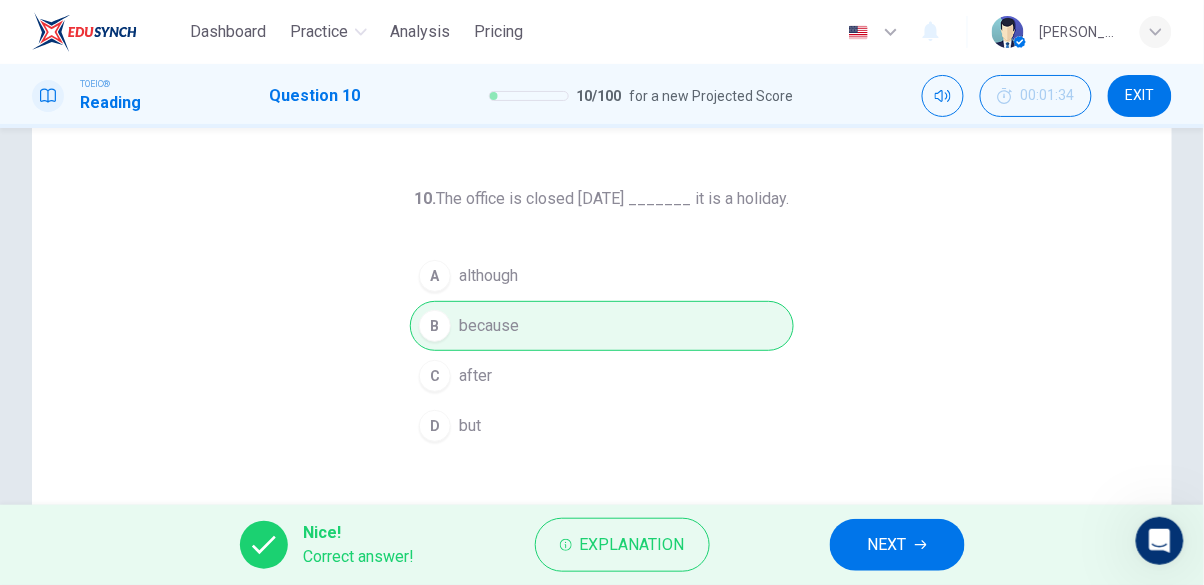click on "NEXT" at bounding box center [887, 545] 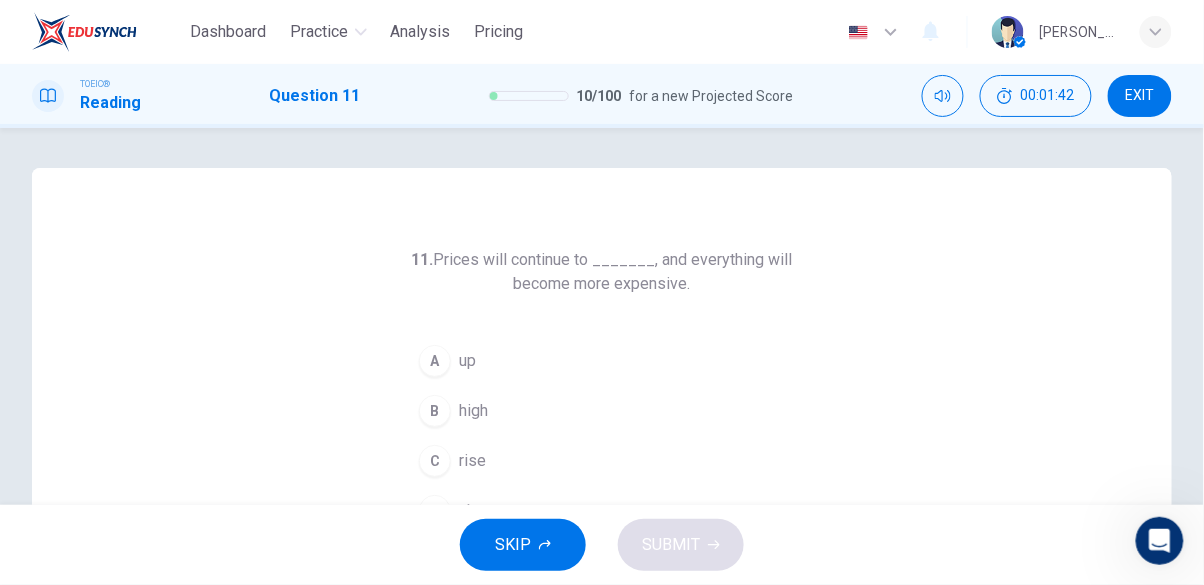 click on "C" at bounding box center (435, 461) 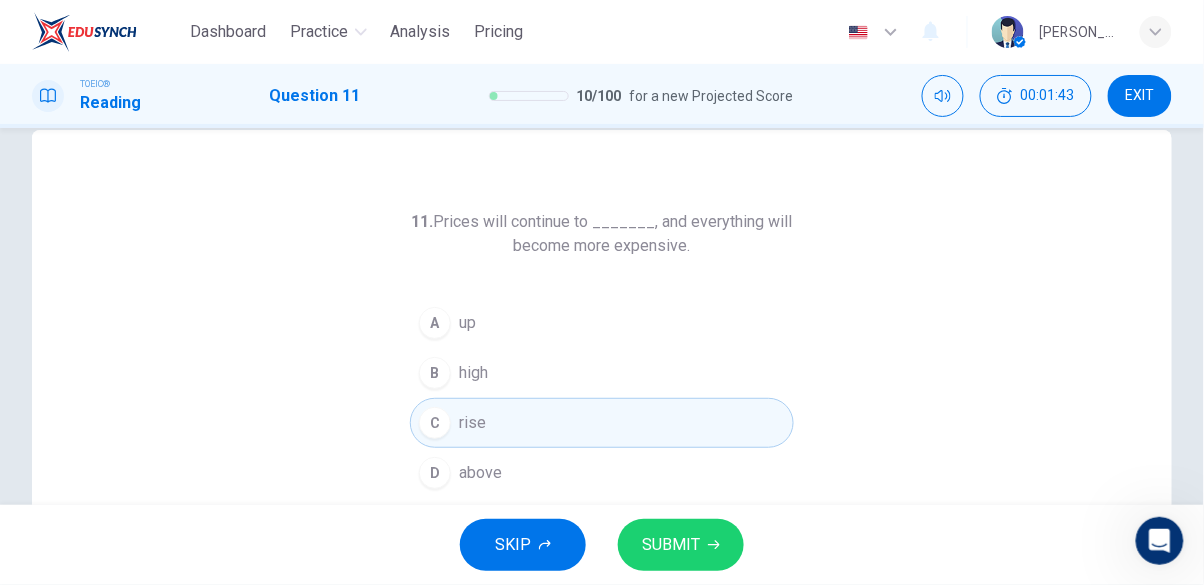 scroll, scrollTop: 35, scrollLeft: 0, axis: vertical 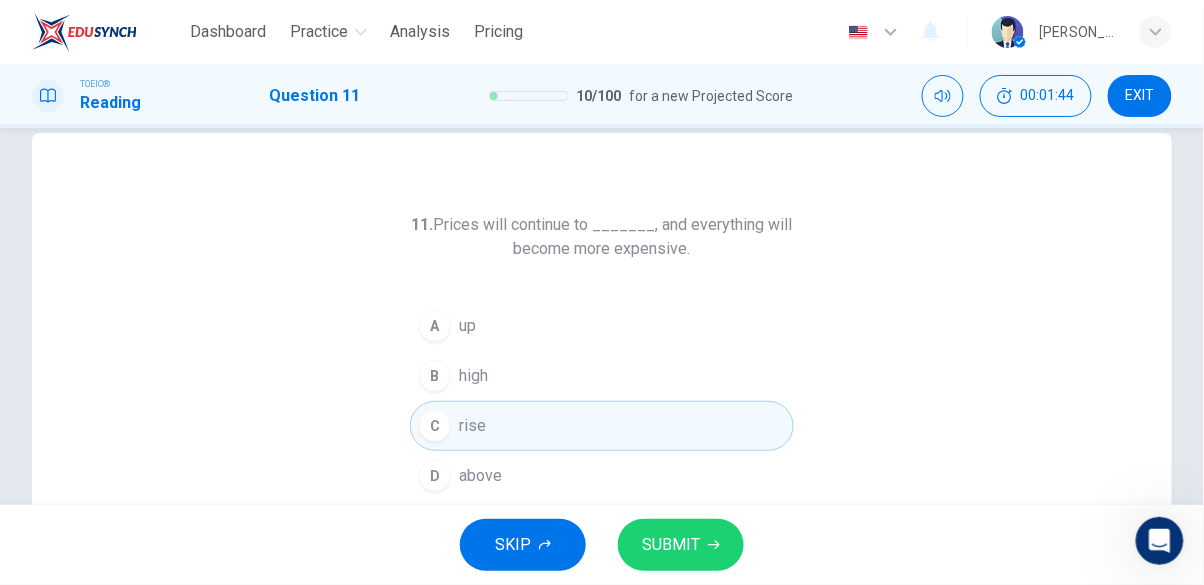 click on "SUBMIT" at bounding box center [671, 545] 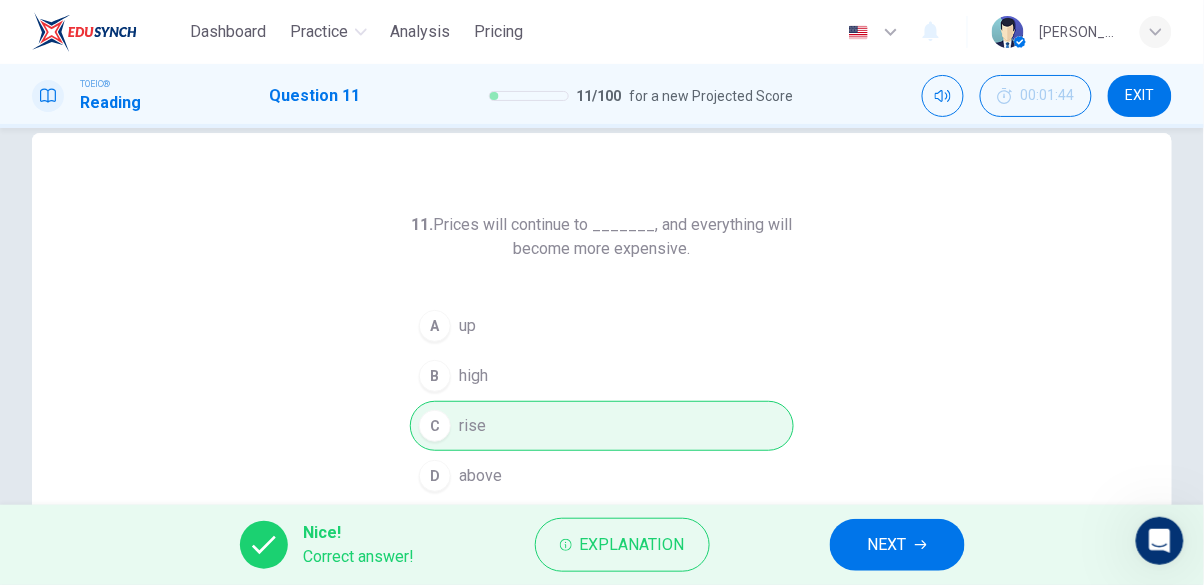 click on "NEXT" at bounding box center (897, 545) 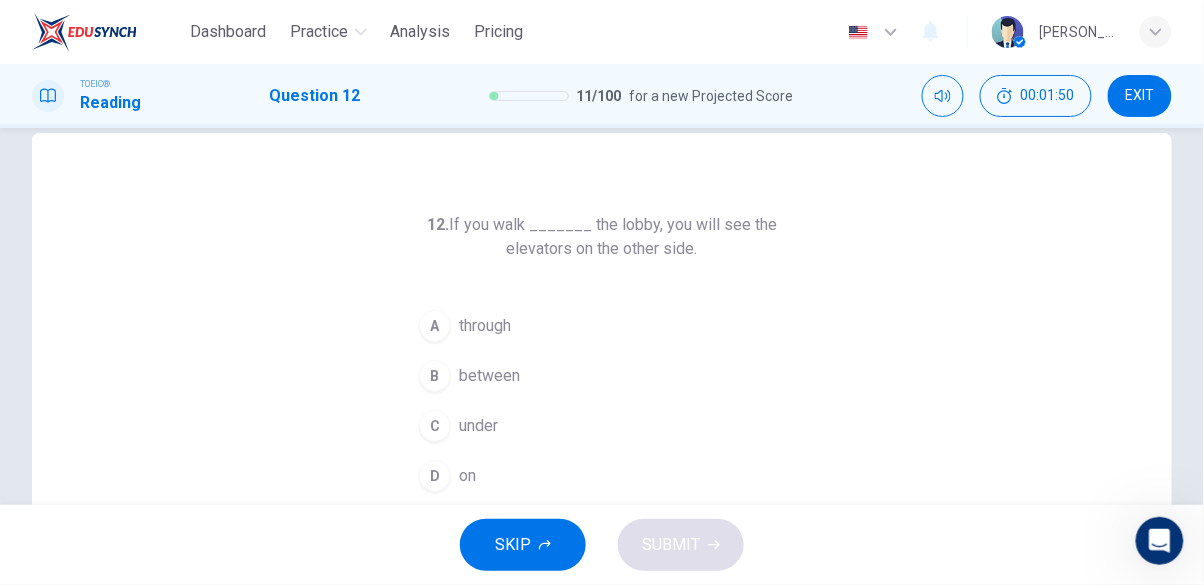 click on "through" at bounding box center [485, 326] 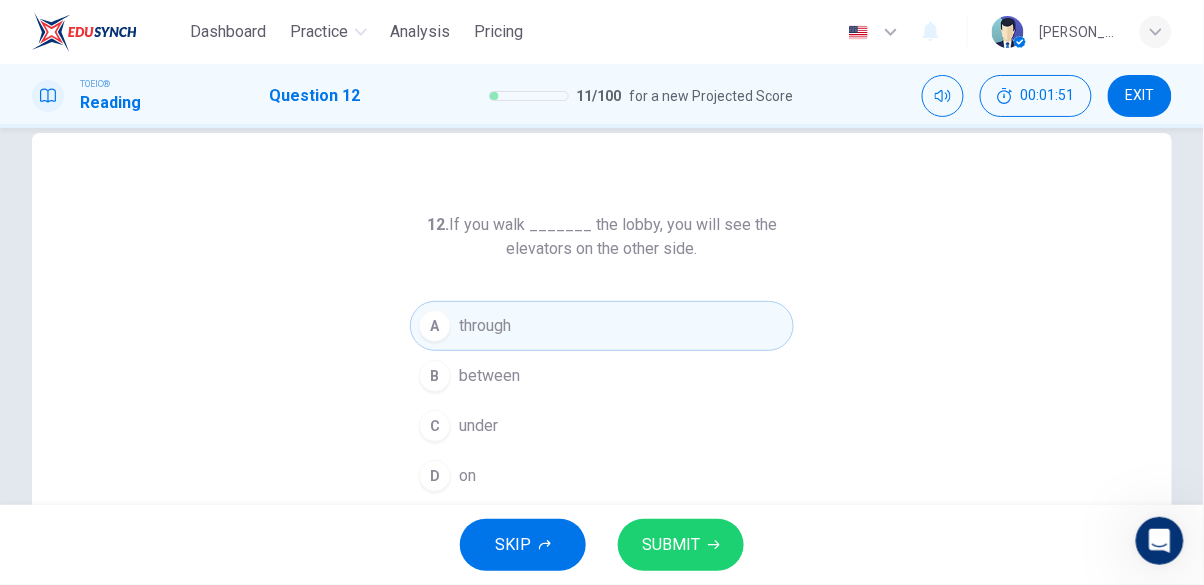 click on "SUBMIT" at bounding box center [671, 545] 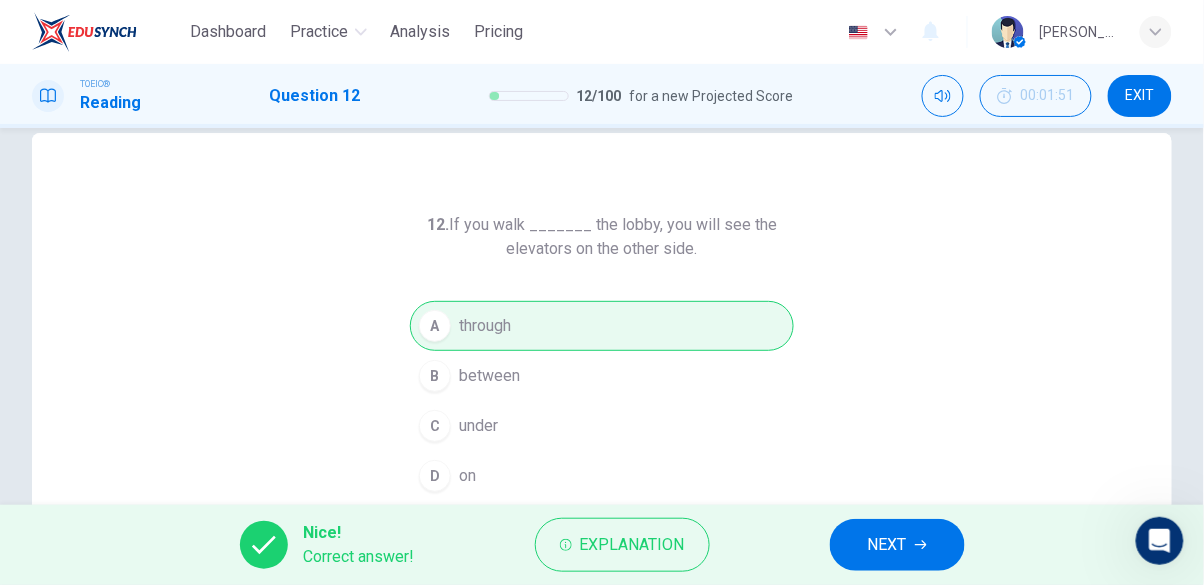 click on "NEXT" at bounding box center [887, 545] 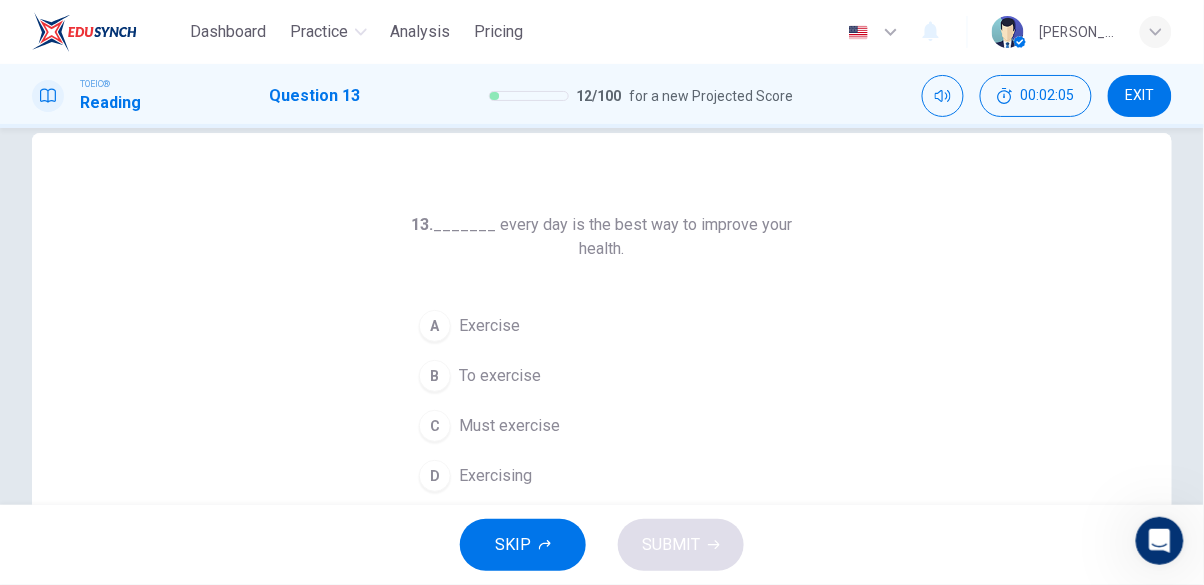 click on "To exercise" at bounding box center [500, 376] 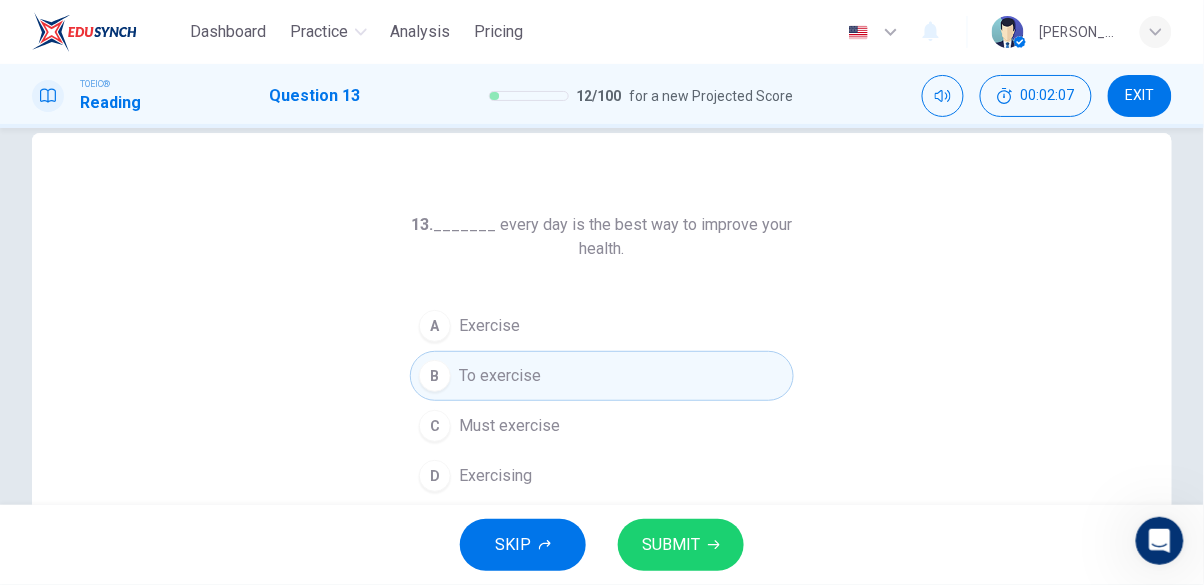 click on "SUBMIT" at bounding box center (671, 545) 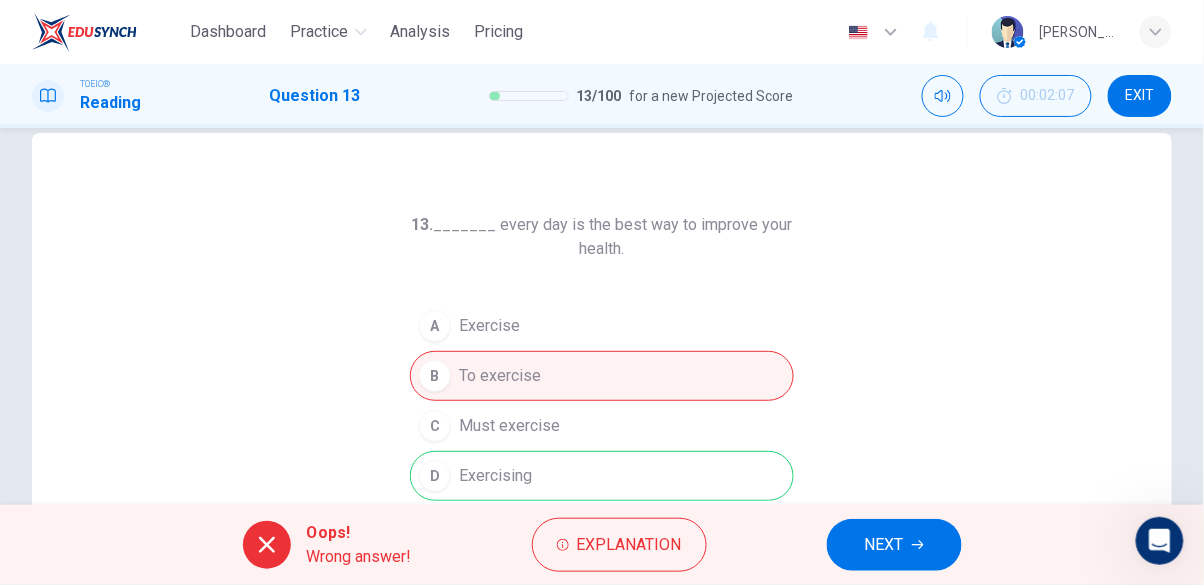 click on "Explanation" at bounding box center [629, 545] 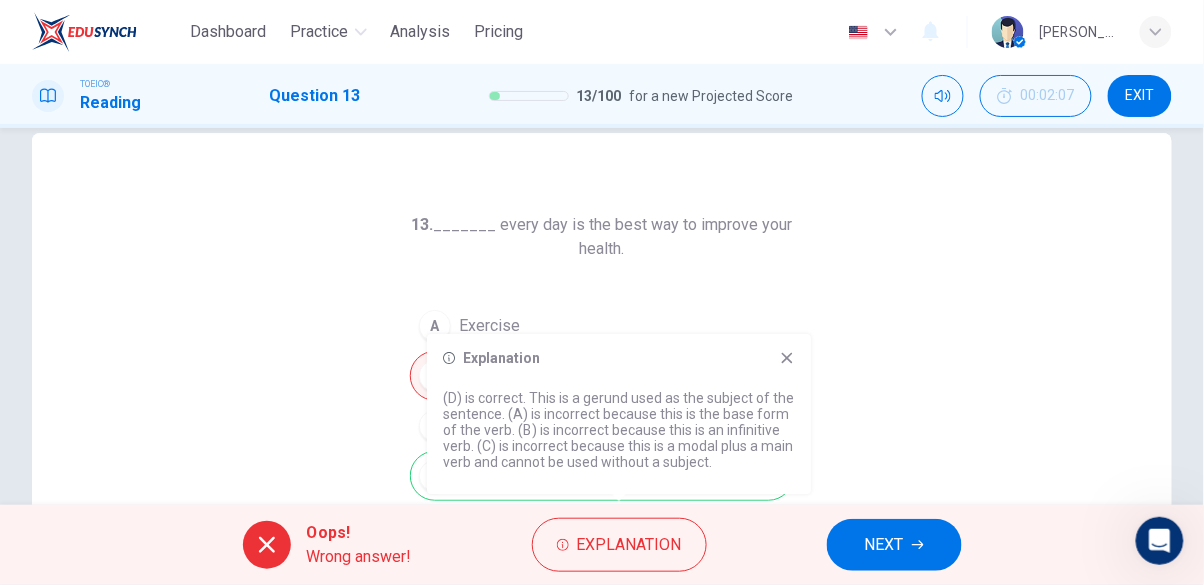 click on "NEXT" at bounding box center (894, 545) 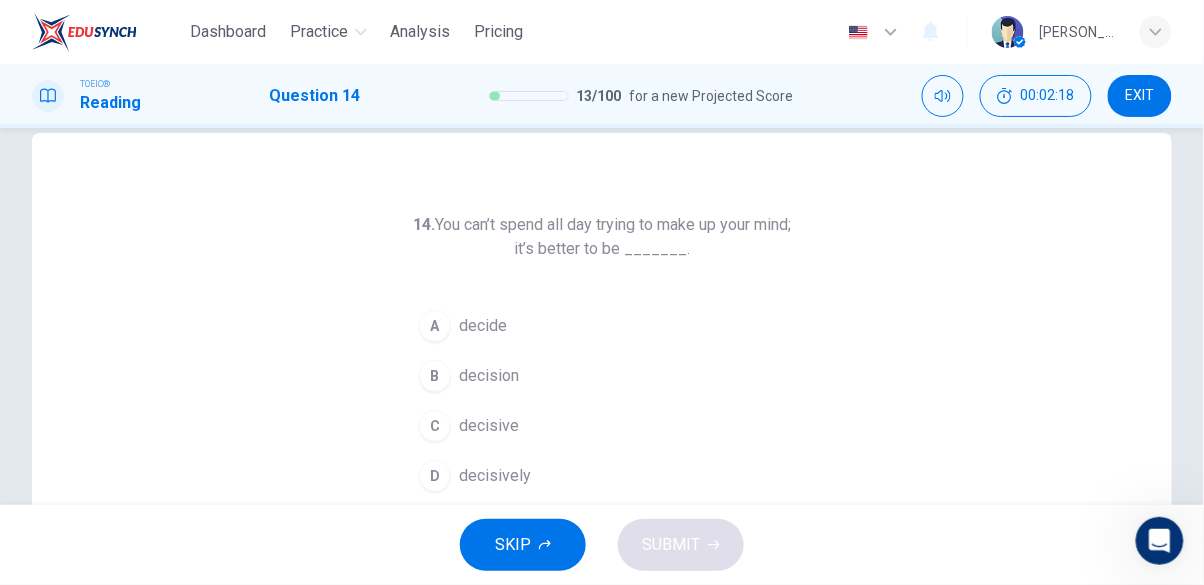 click on "decisive" at bounding box center (489, 426) 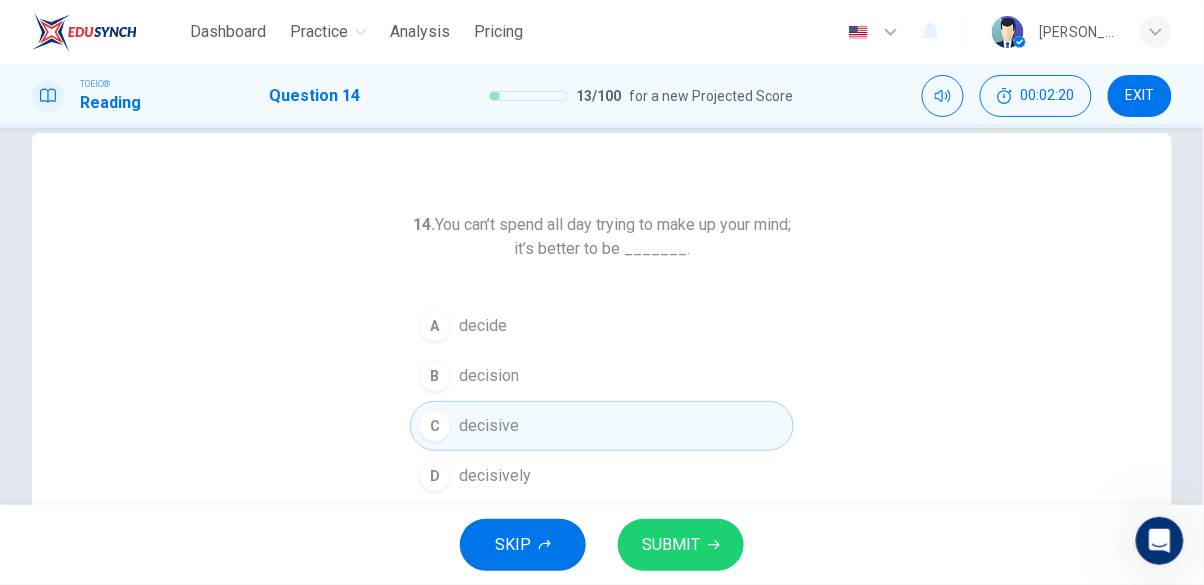 click on "SUBMIT" at bounding box center (671, 545) 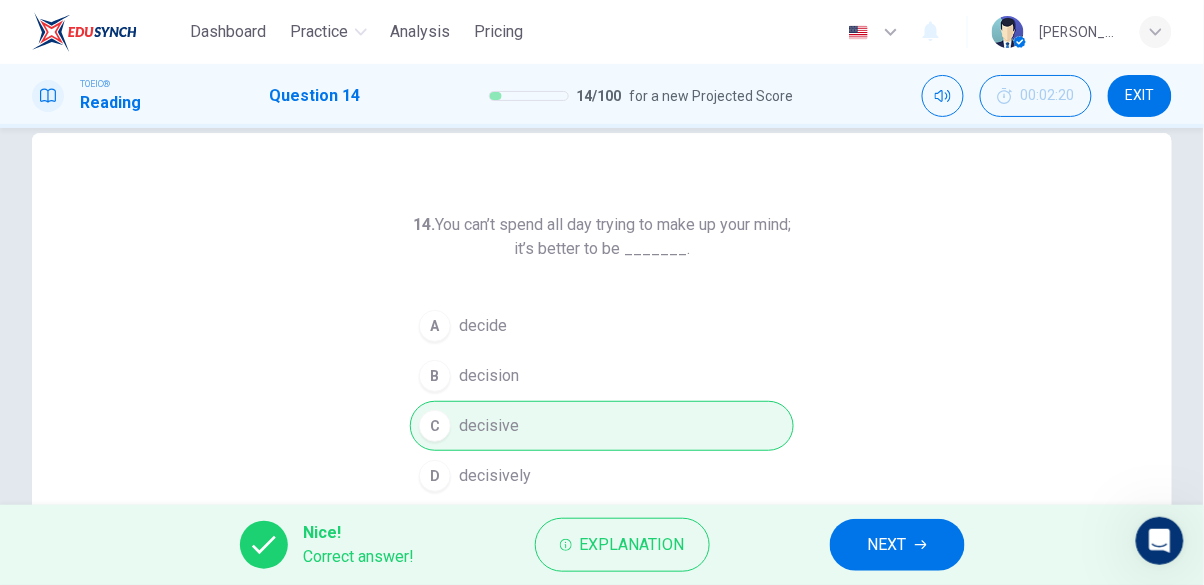 click on "NEXT" at bounding box center [887, 545] 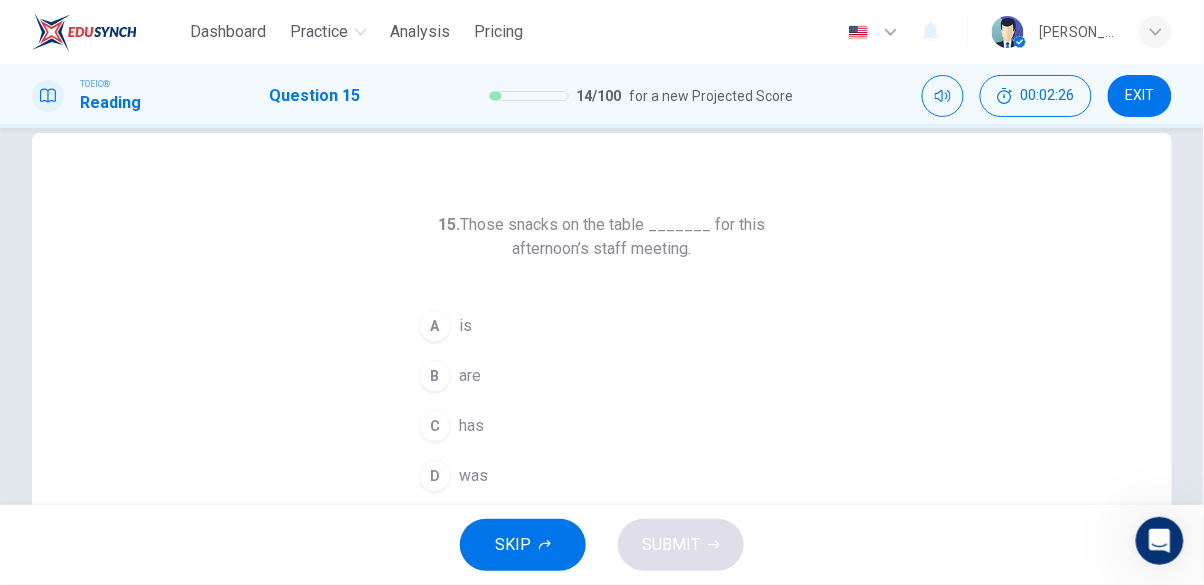 click on "are" at bounding box center (470, 376) 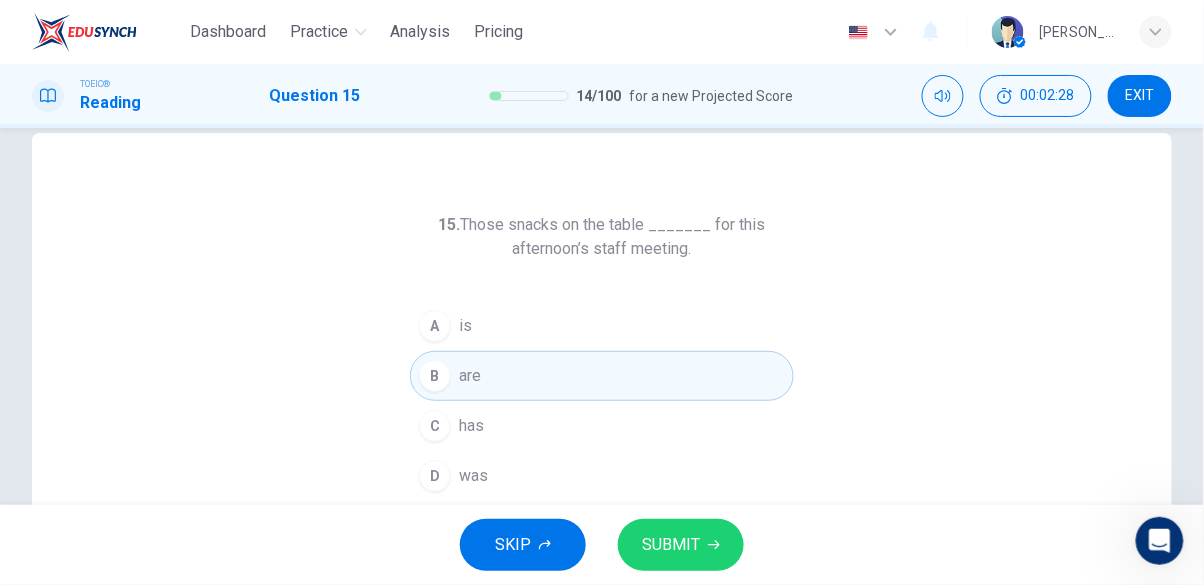 click on "SUBMIT" at bounding box center (681, 545) 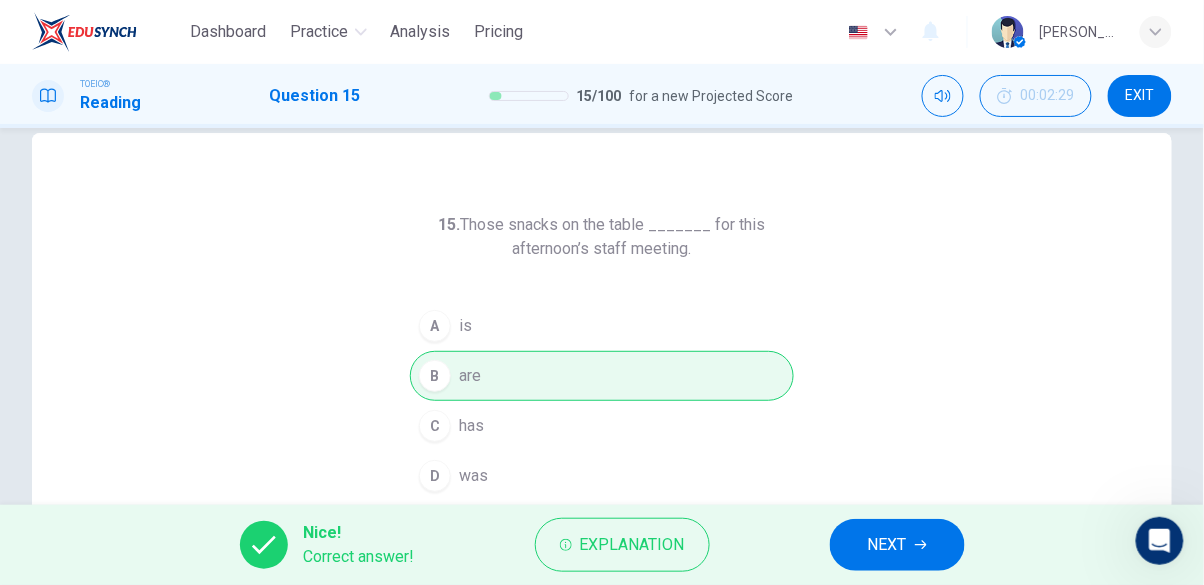 click on "NEXT" at bounding box center (887, 545) 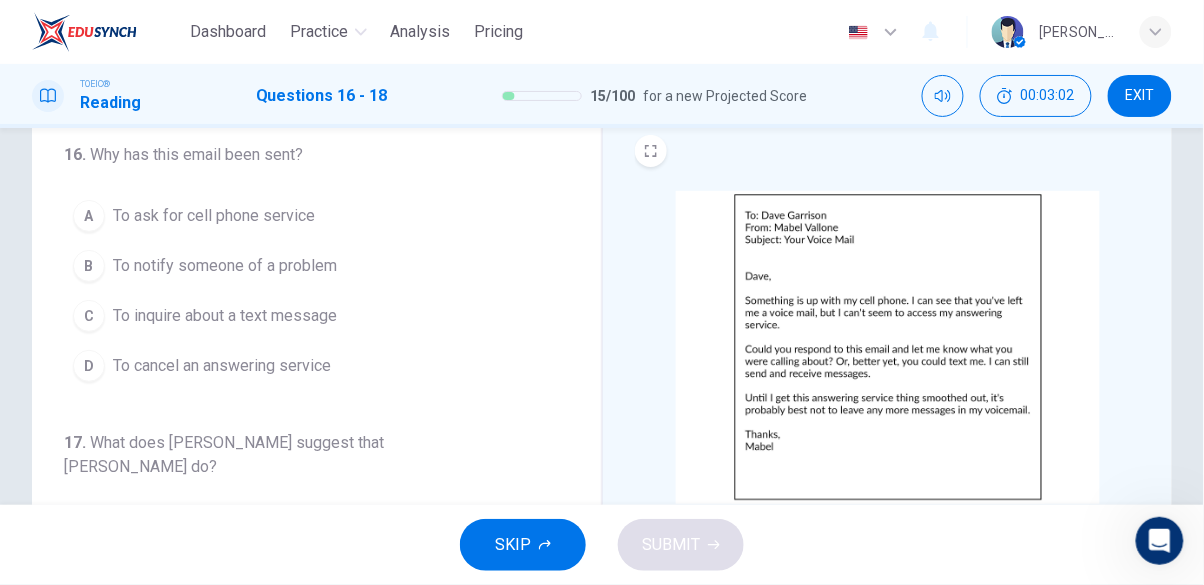 scroll, scrollTop: 65, scrollLeft: 0, axis: vertical 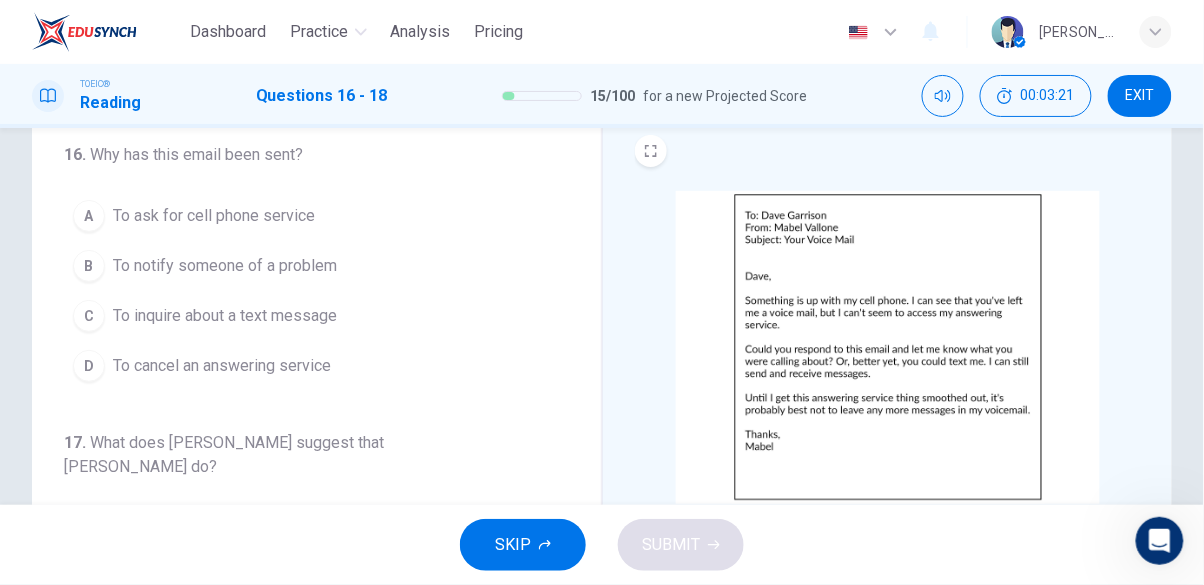 click on "To inquire about a text message" at bounding box center (225, 316) 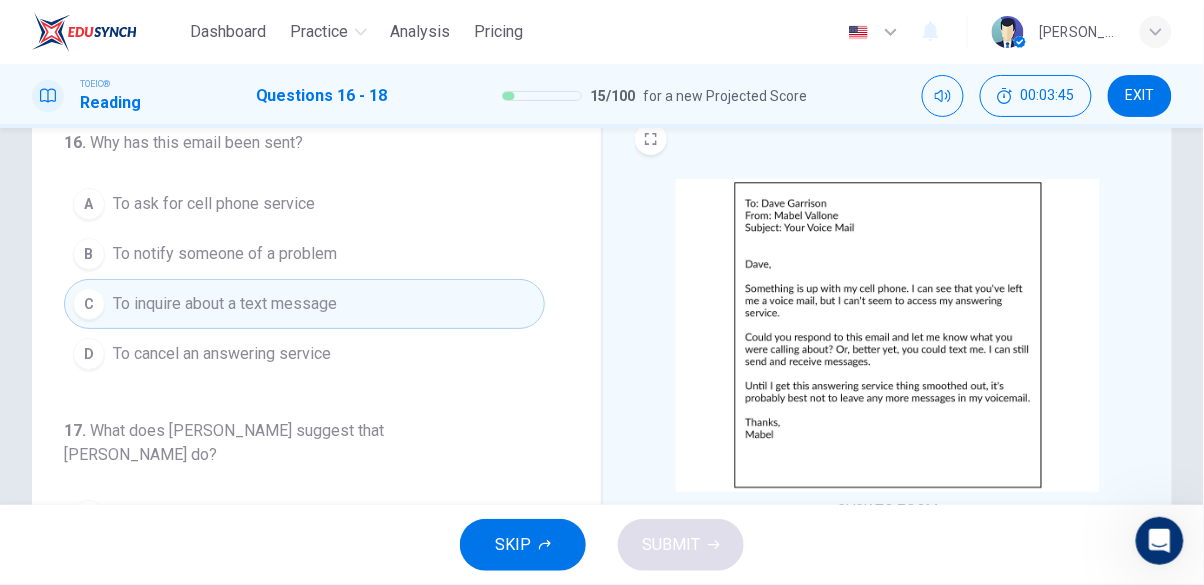 scroll, scrollTop: 87, scrollLeft: 0, axis: vertical 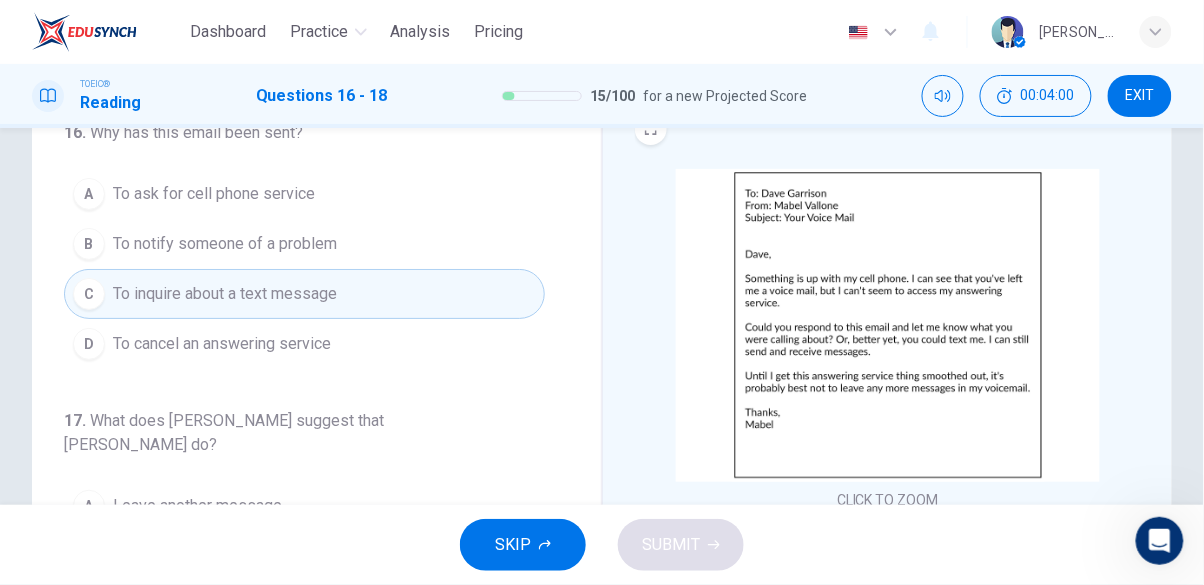 click on "To ask for cell phone service" at bounding box center [214, 194] 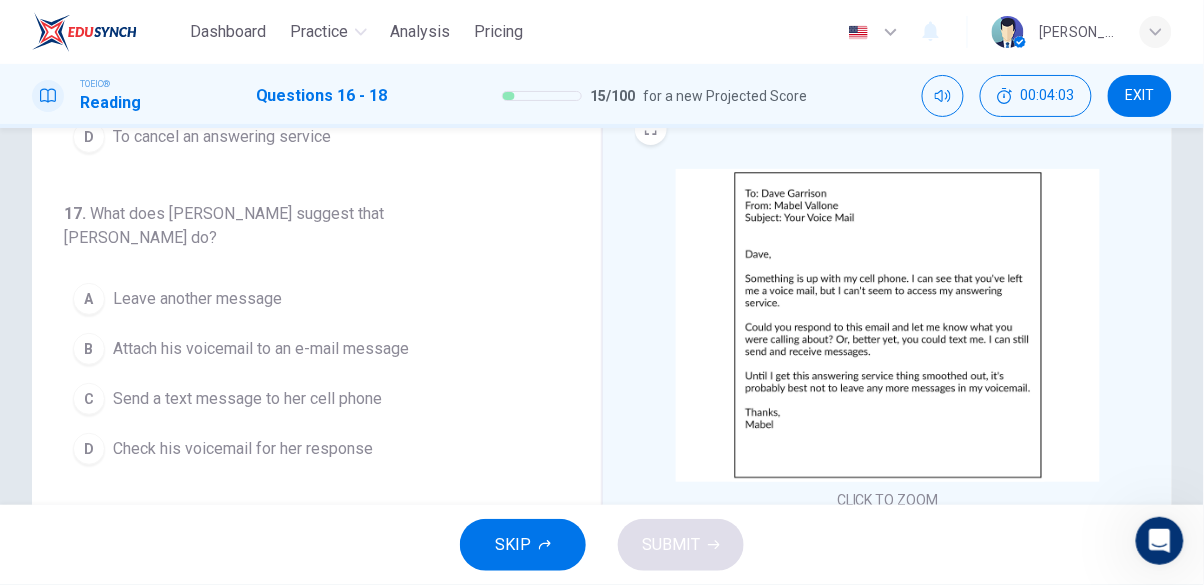 scroll, scrollTop: 207, scrollLeft: 0, axis: vertical 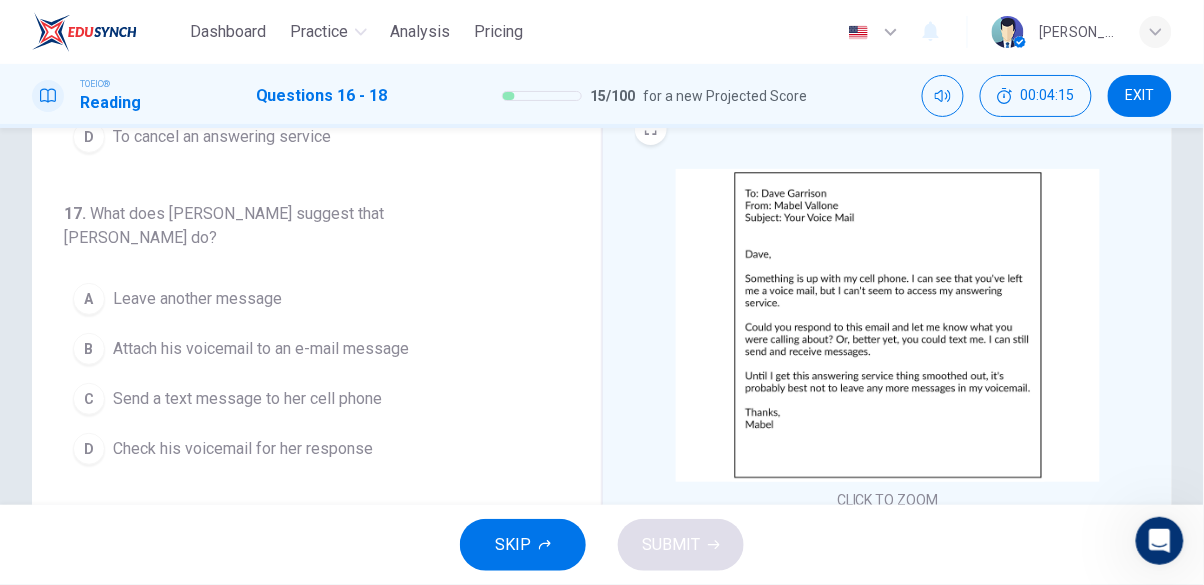 click on "Send a text message to her cell phone" at bounding box center (247, 399) 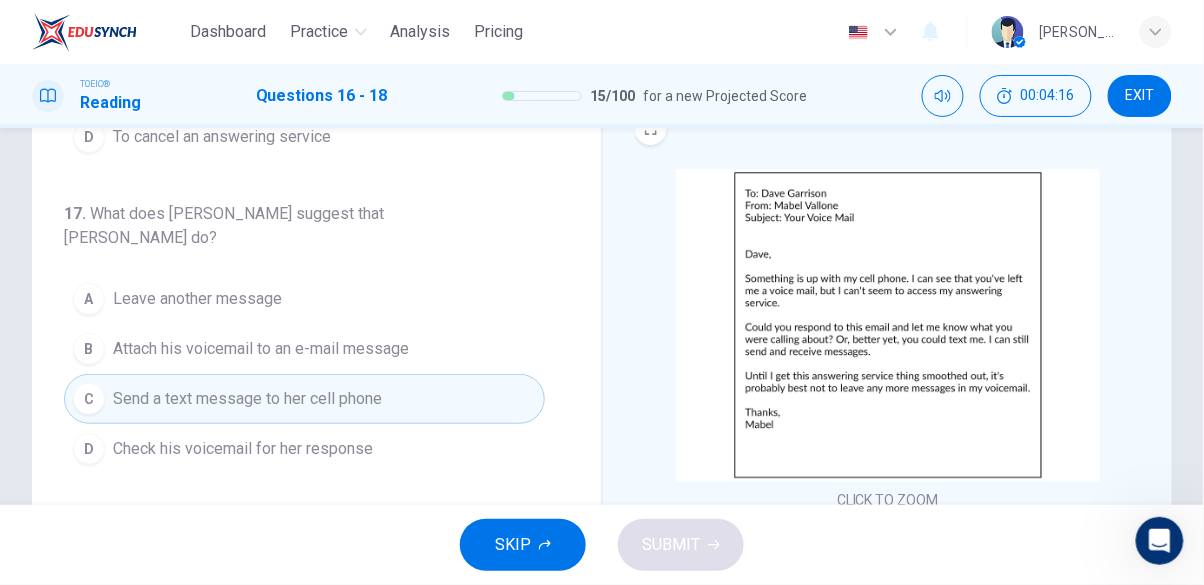 scroll, scrollTop: 207, scrollLeft: 0, axis: vertical 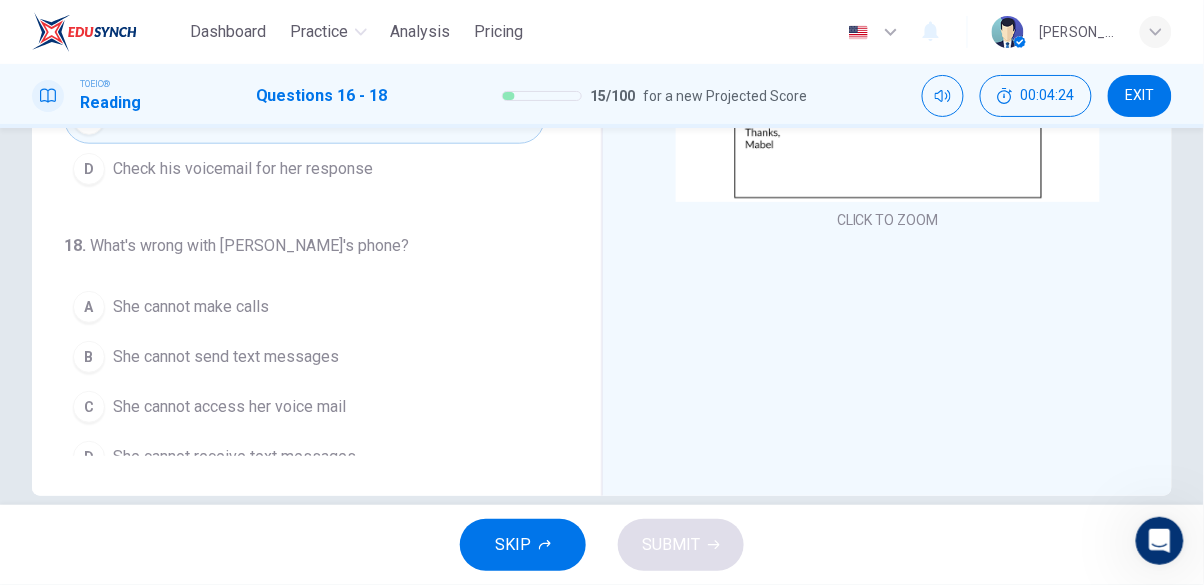 click on "She cannot access her voice mail" at bounding box center [229, 407] 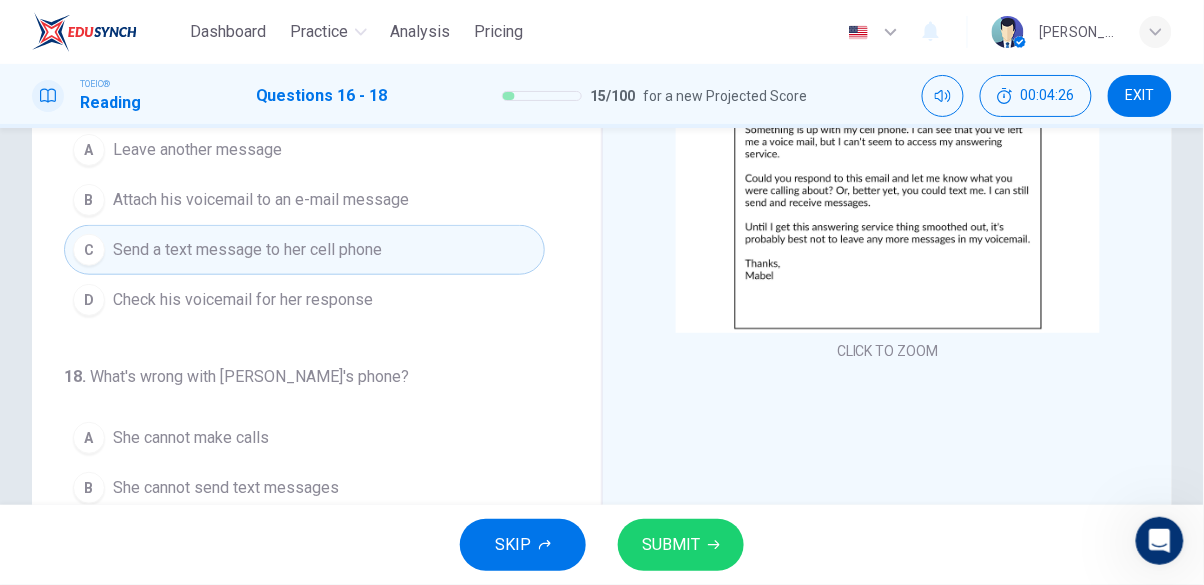 scroll, scrollTop: 235, scrollLeft: 0, axis: vertical 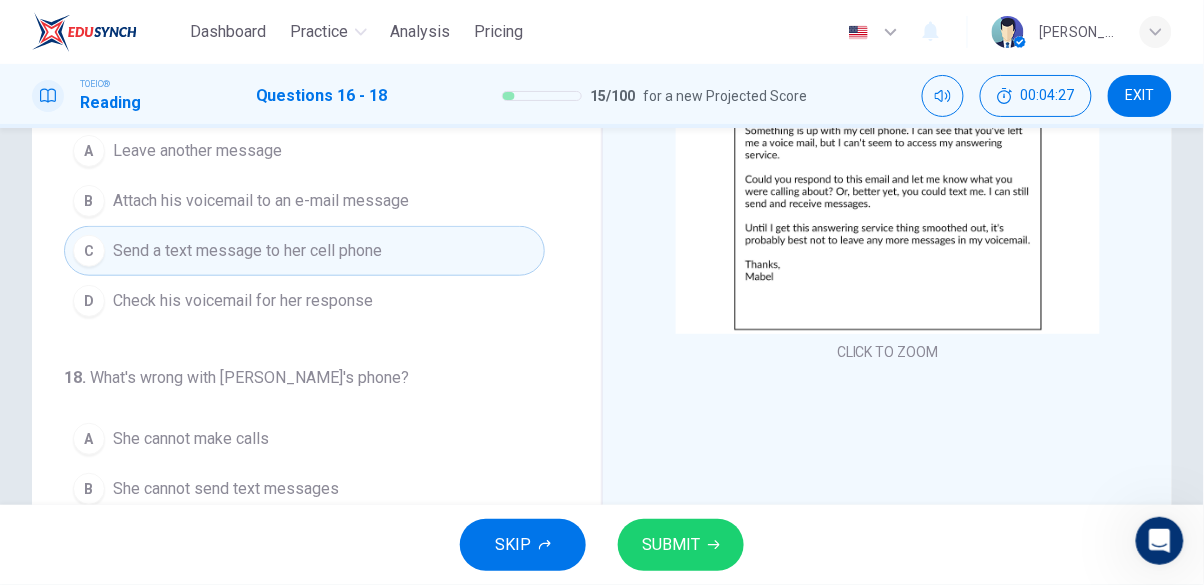 click on "SUBMIT" at bounding box center (671, 545) 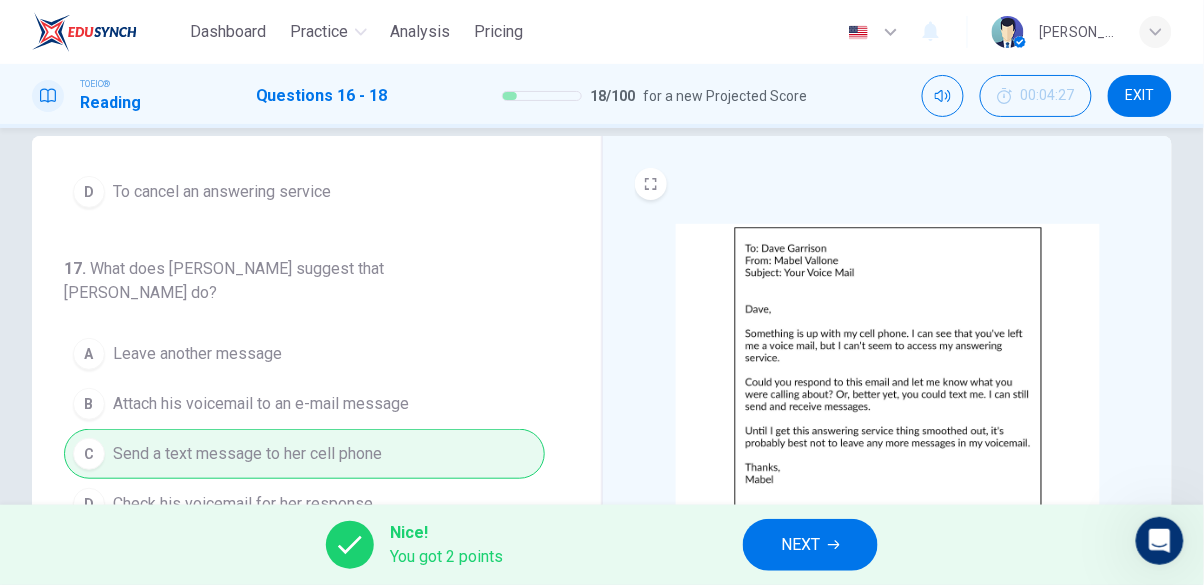 scroll, scrollTop: 0, scrollLeft: 0, axis: both 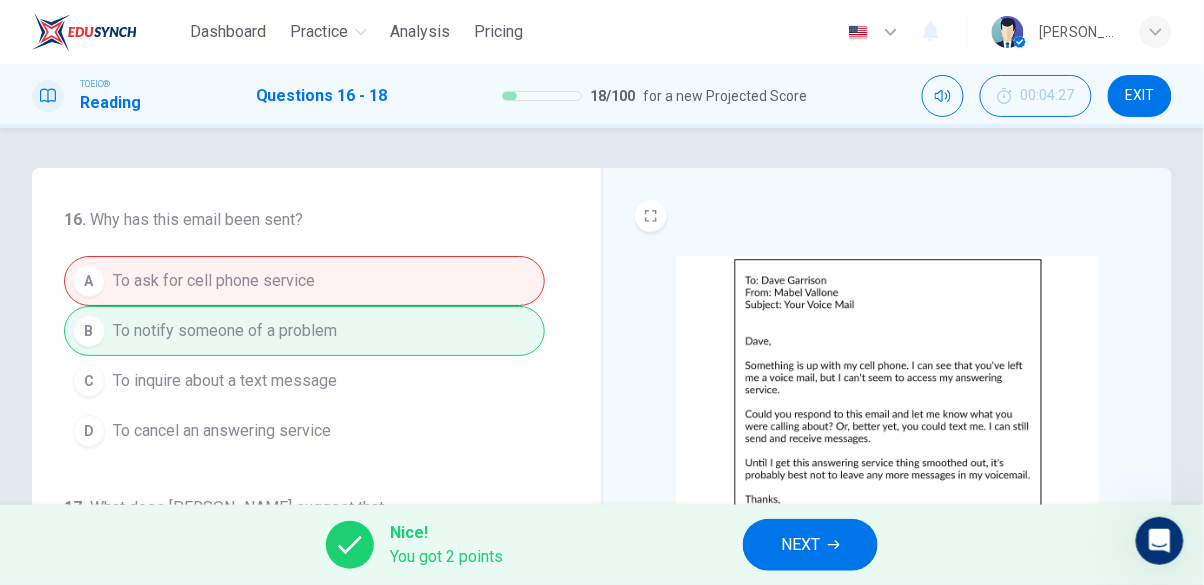click on "NEXT" at bounding box center [800, 545] 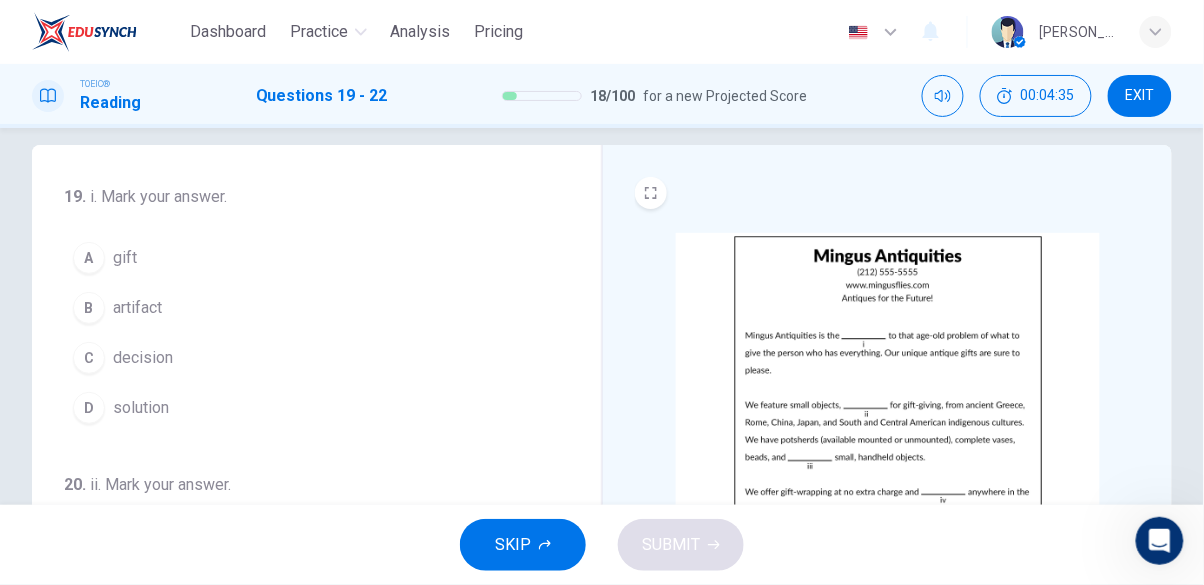 scroll, scrollTop: 19, scrollLeft: 0, axis: vertical 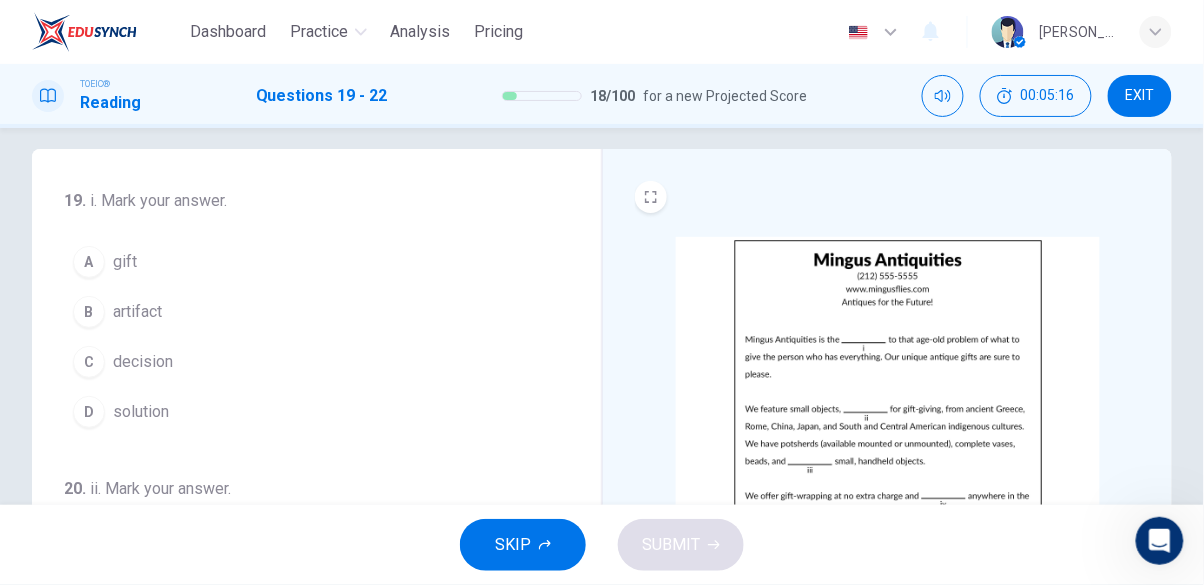 click on "D" at bounding box center (89, 412) 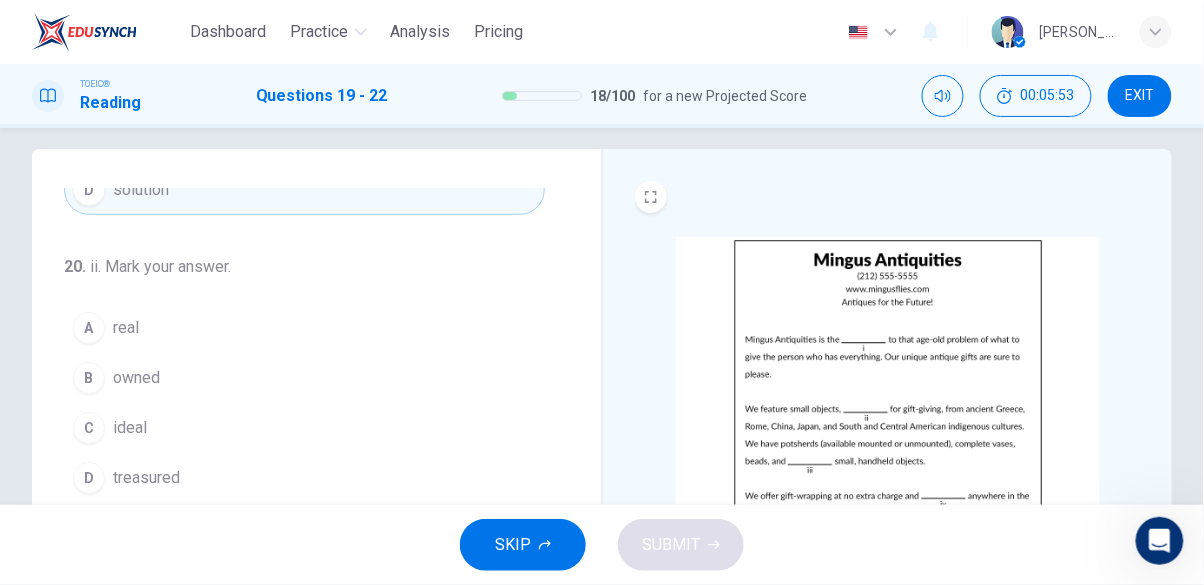 scroll, scrollTop: 221, scrollLeft: 0, axis: vertical 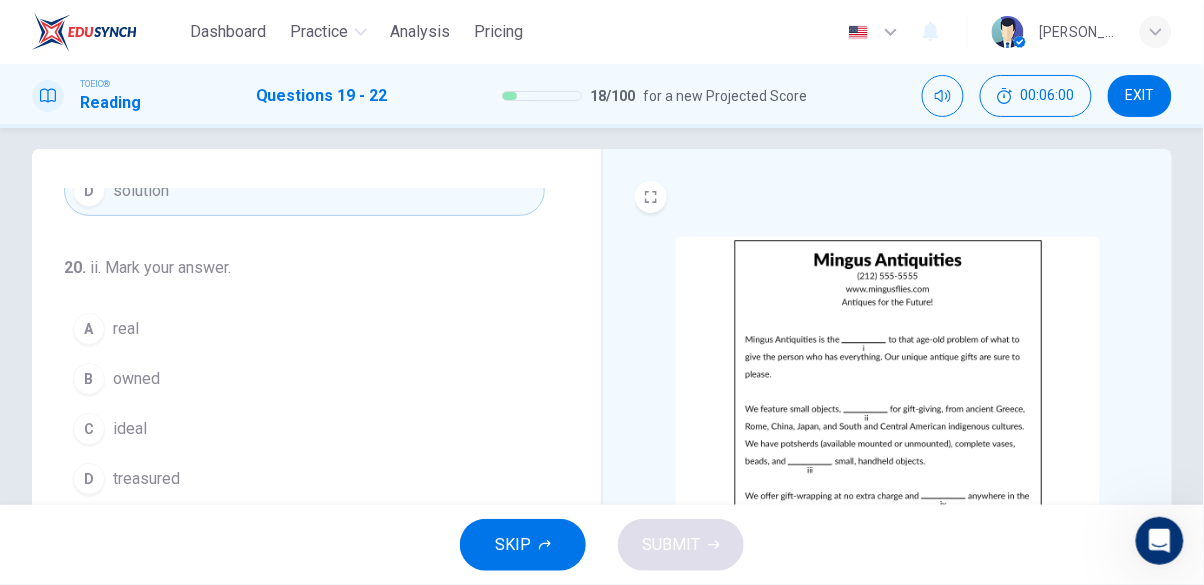 click on "C" at bounding box center [89, 429] 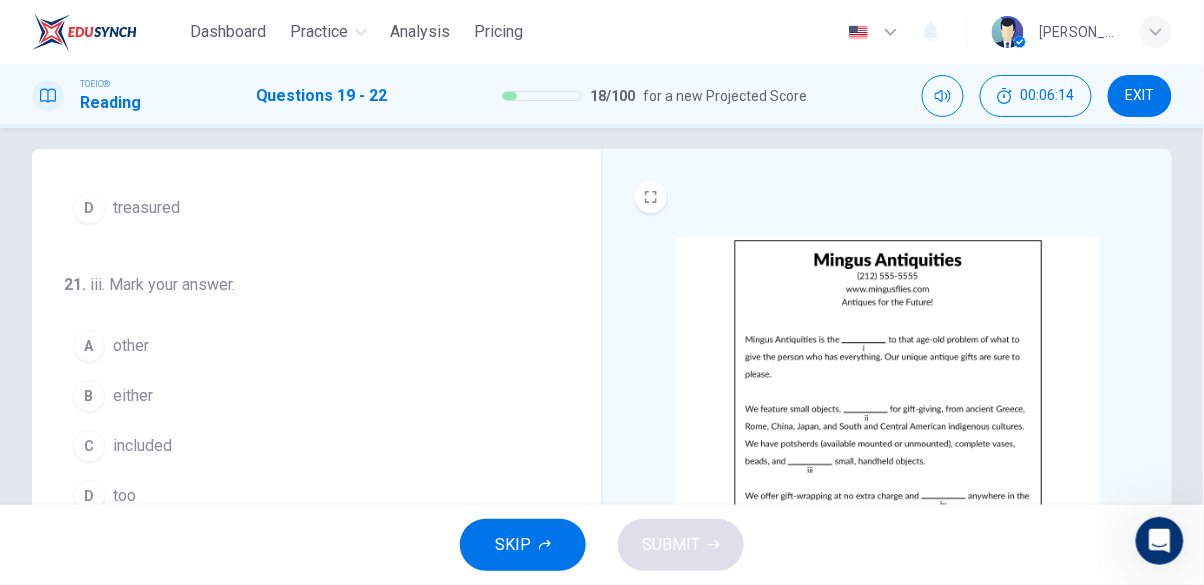 scroll, scrollTop: 495, scrollLeft: 0, axis: vertical 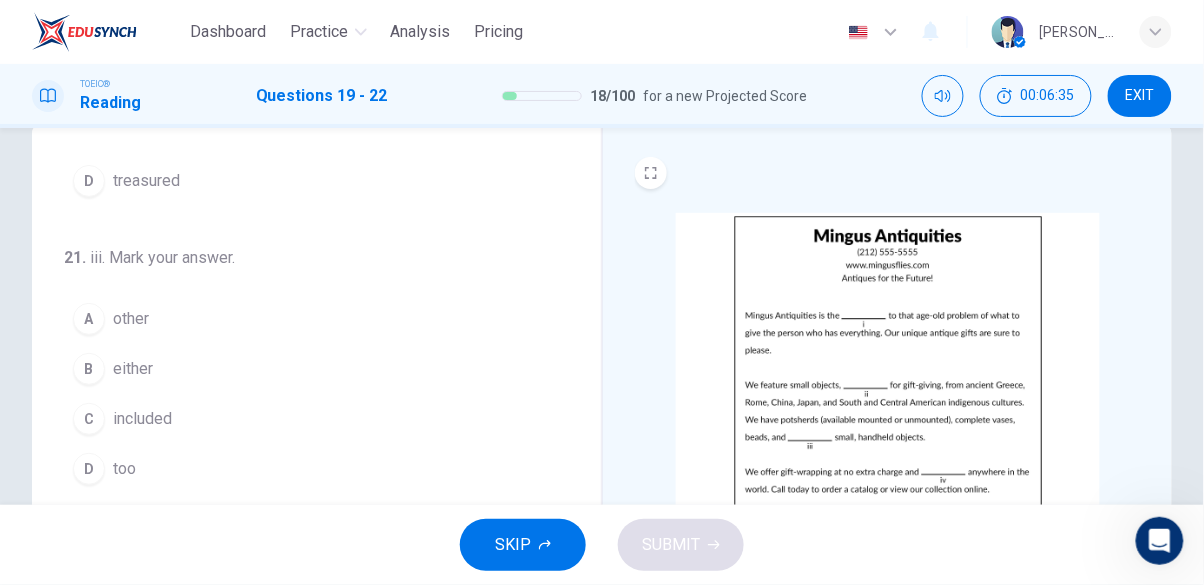 click on "A other" at bounding box center (304, 319) 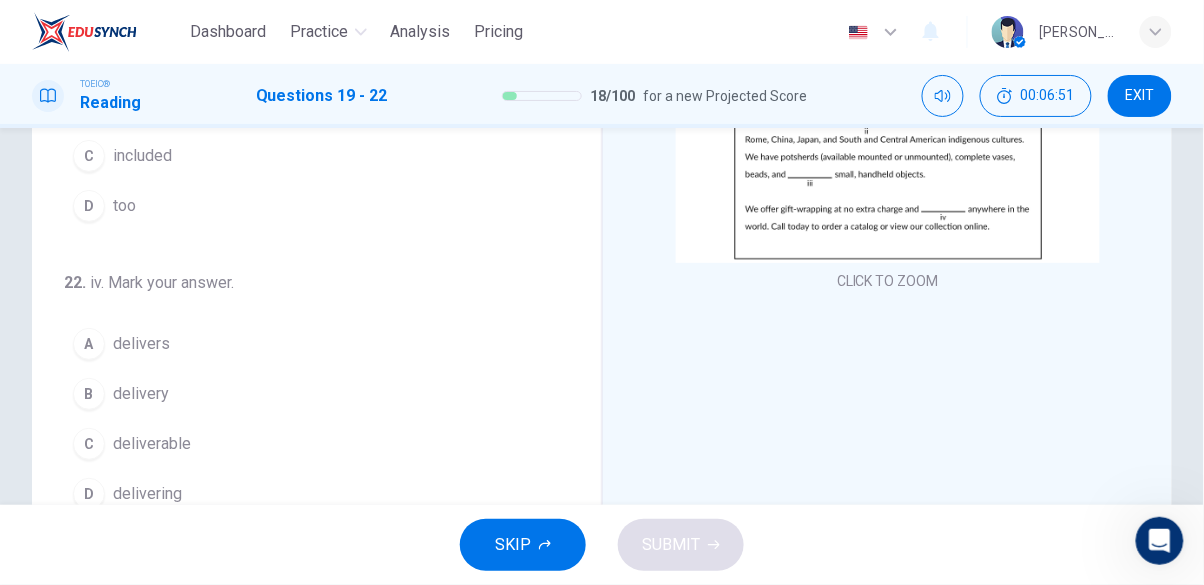 scroll, scrollTop: 307, scrollLeft: 0, axis: vertical 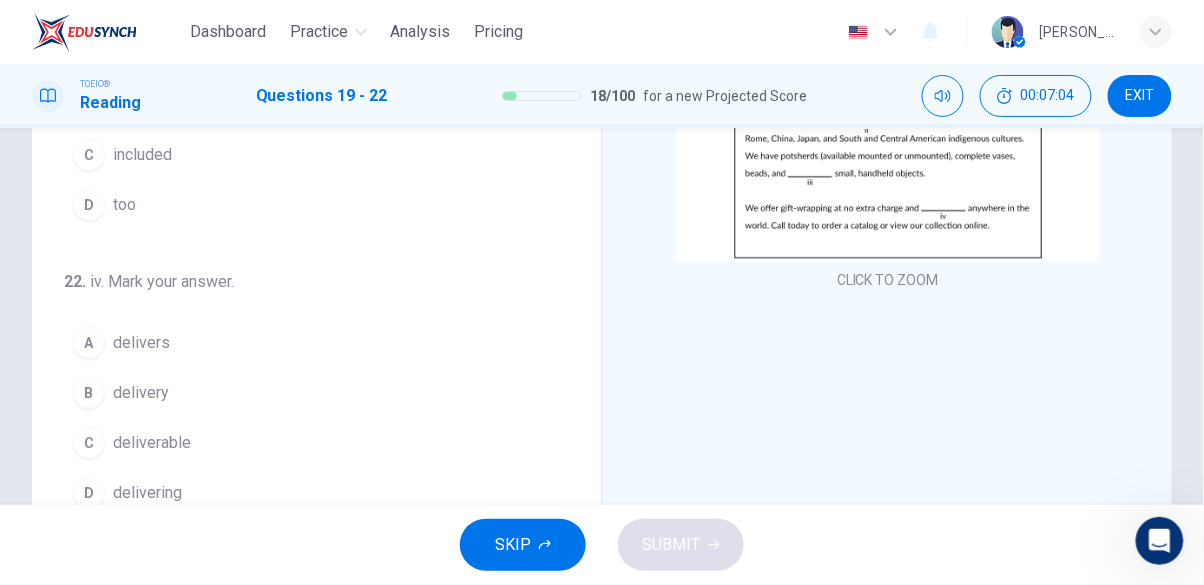 click on "D delivering" at bounding box center (304, 493) 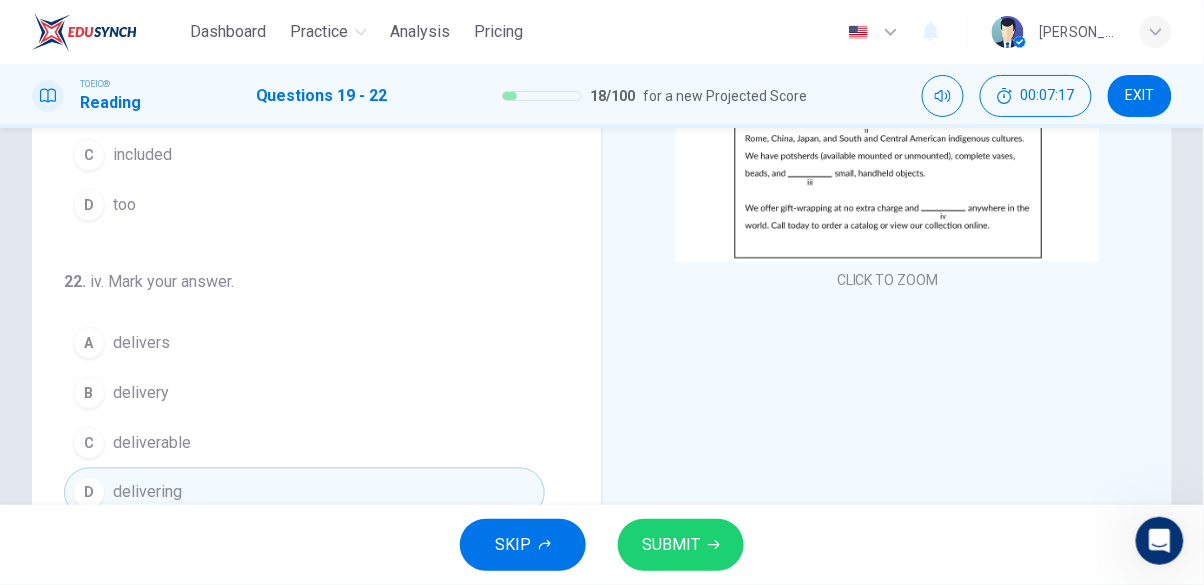 scroll, scrollTop: 398, scrollLeft: 0, axis: vertical 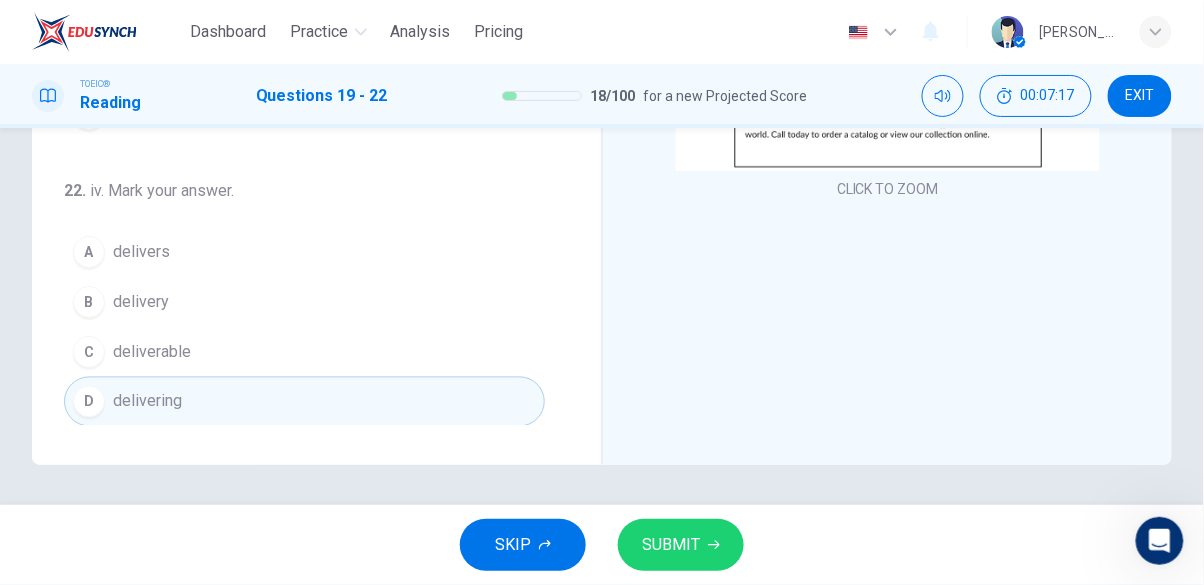 click 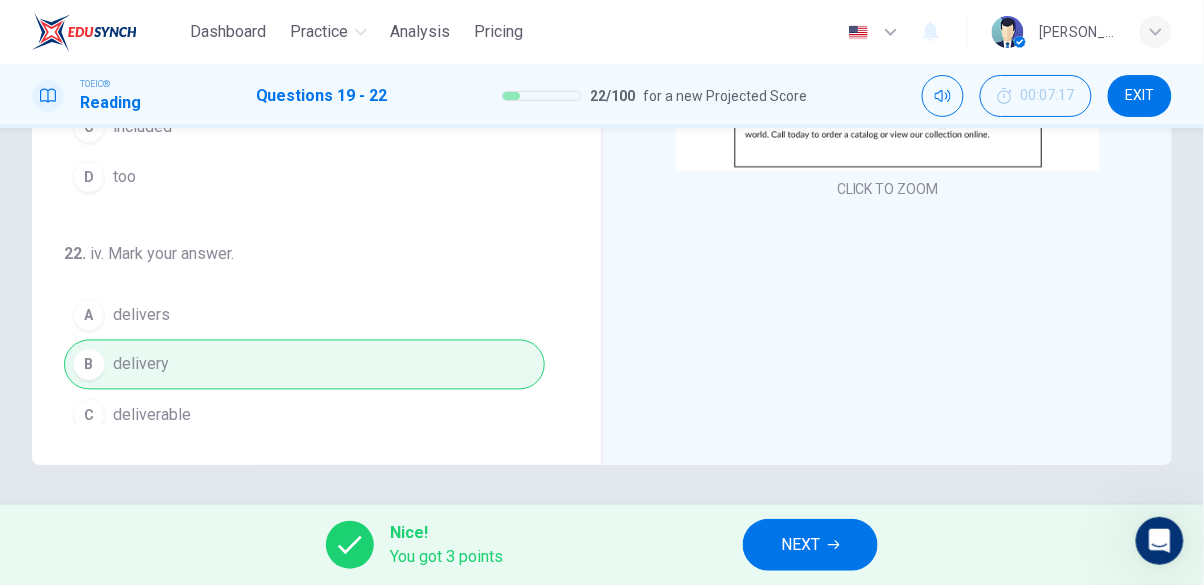 scroll, scrollTop: 495, scrollLeft: 0, axis: vertical 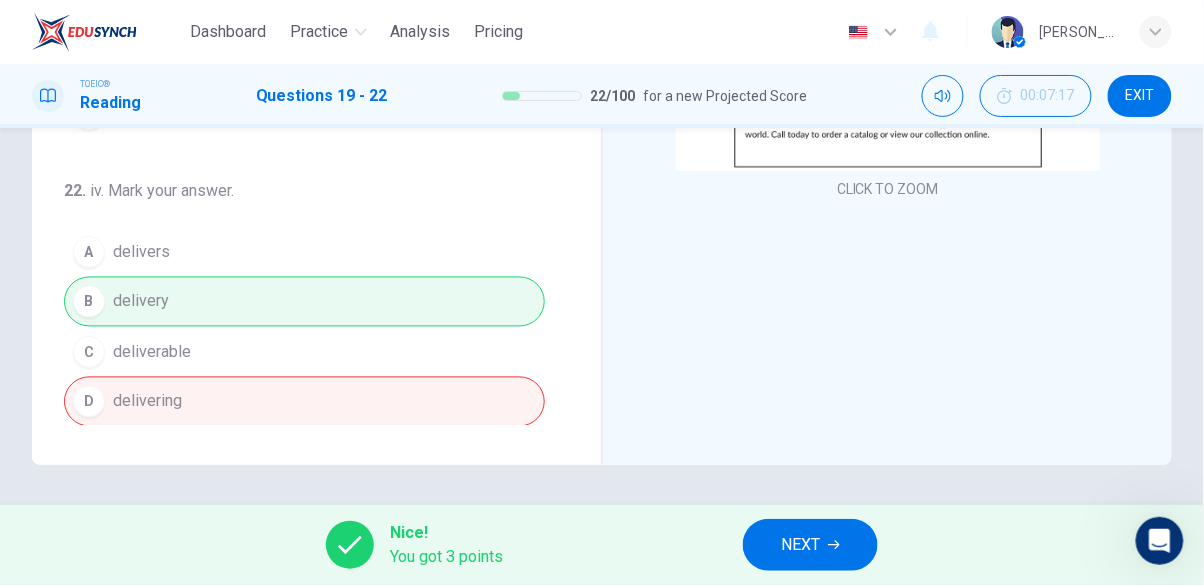 click 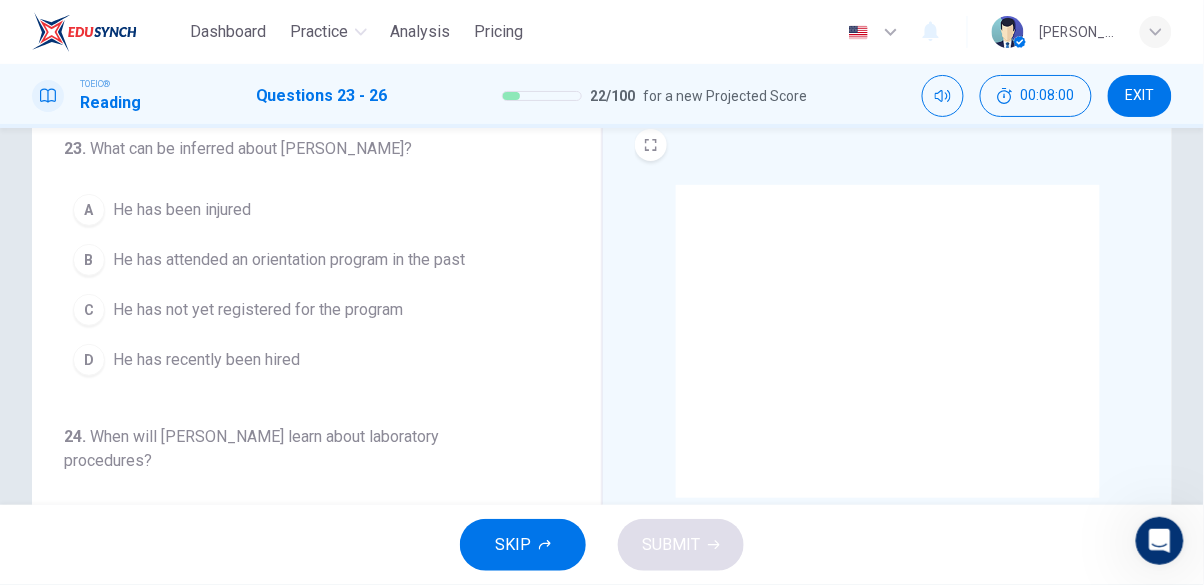 scroll, scrollTop: 73, scrollLeft: 0, axis: vertical 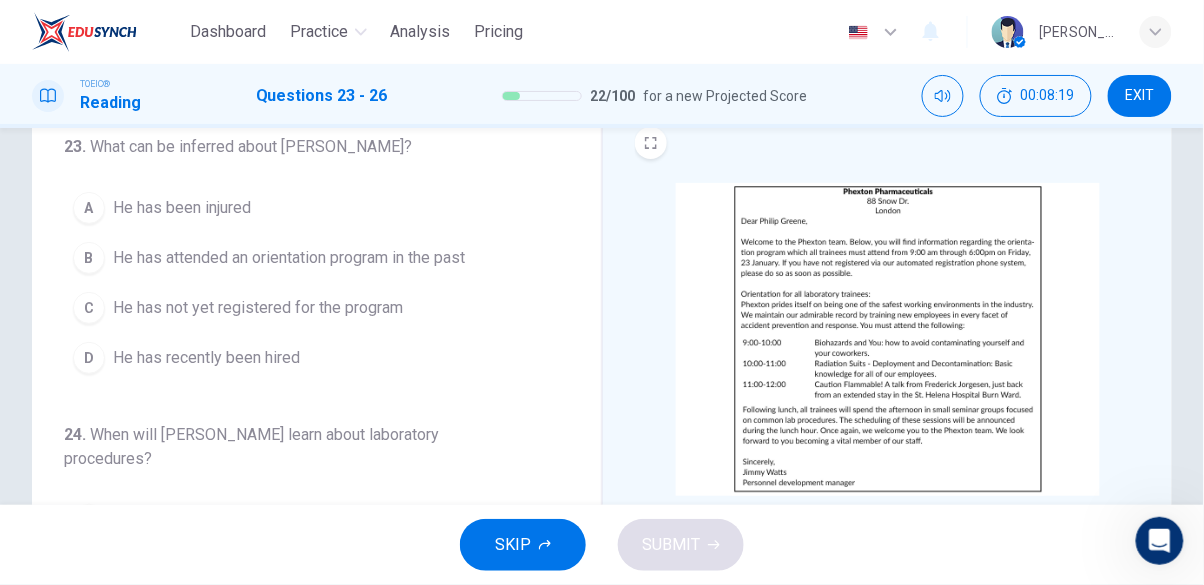 click on "He has not yet registered for the program" at bounding box center [258, 308] 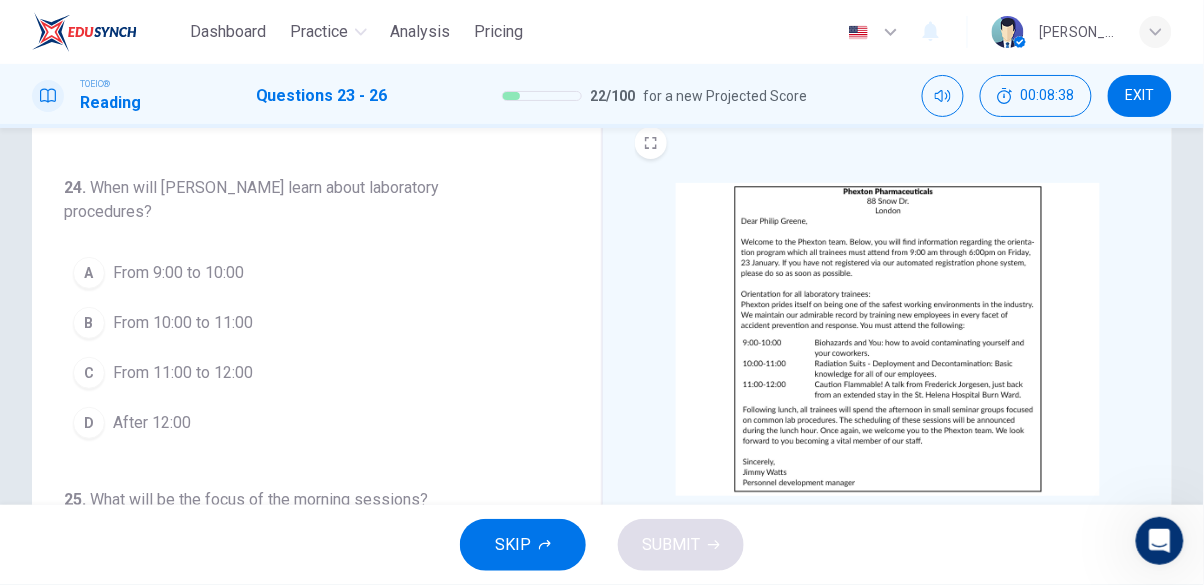 scroll, scrollTop: 247, scrollLeft: 0, axis: vertical 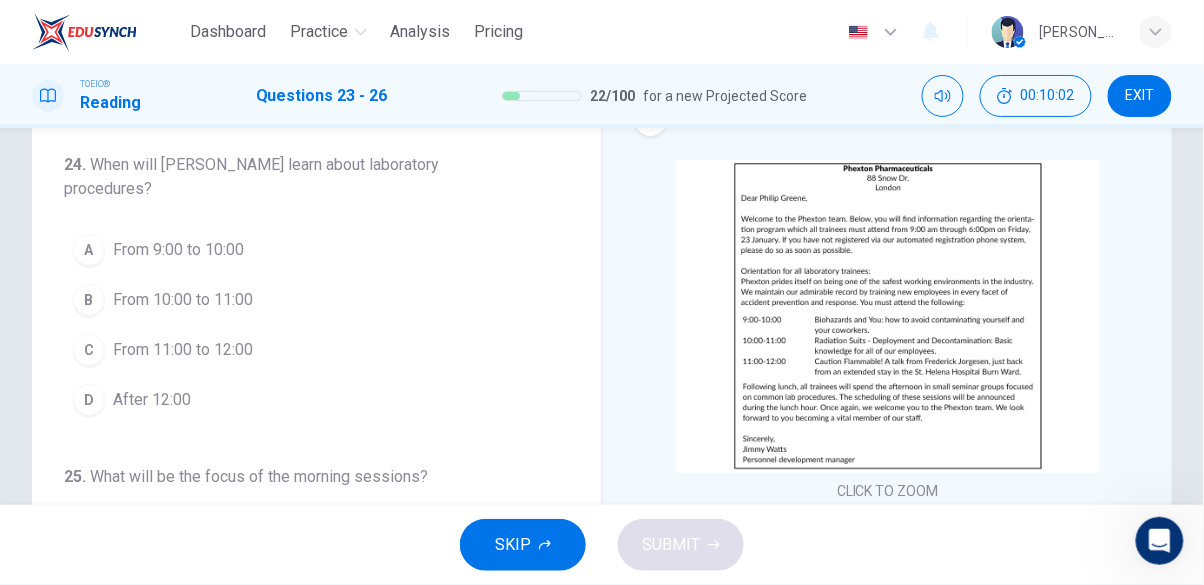 click on "After 12:00" at bounding box center [152, 400] 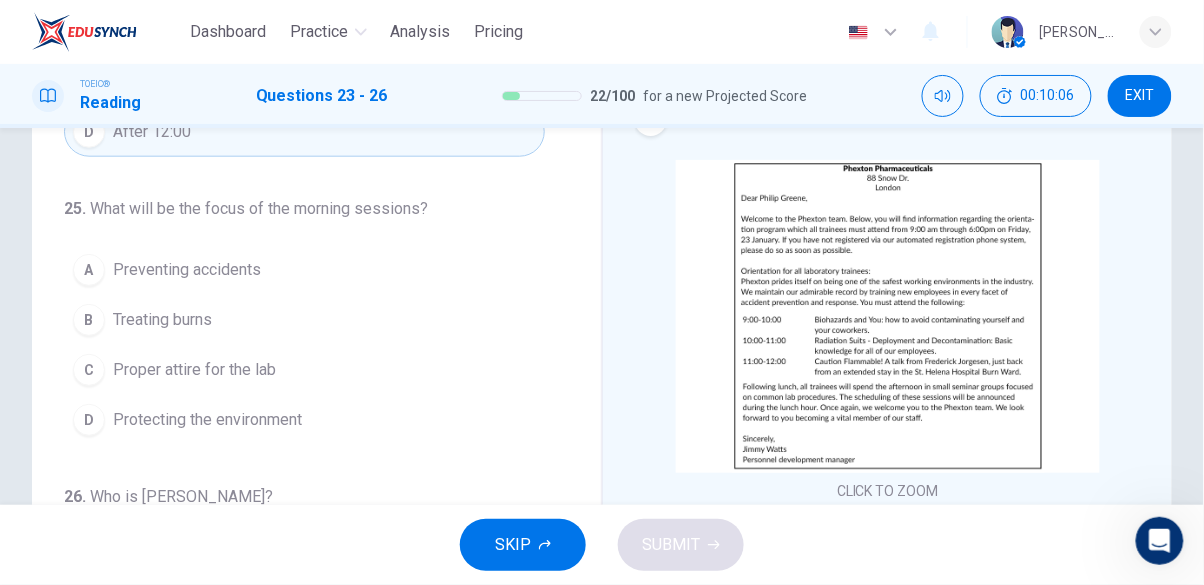 scroll, scrollTop: 519, scrollLeft: 0, axis: vertical 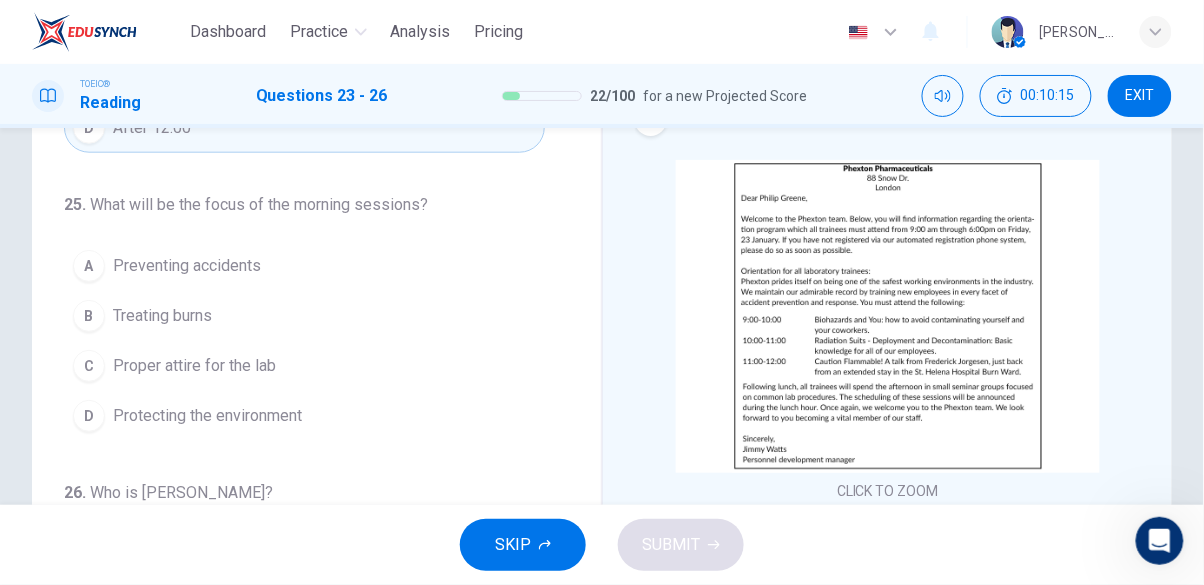 click on "A" at bounding box center [89, 266] 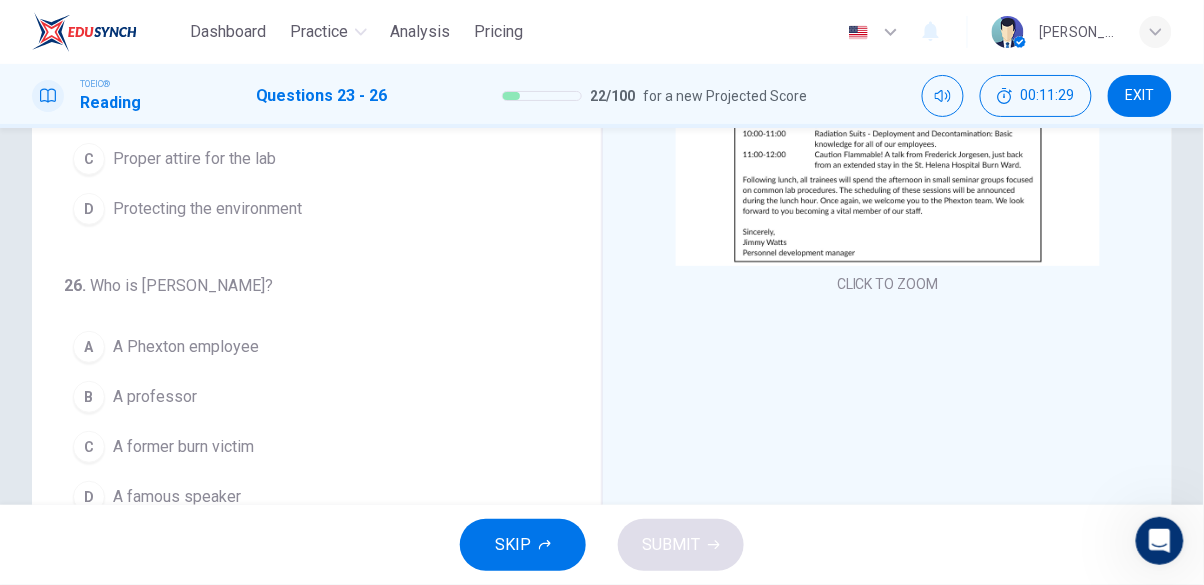 scroll, scrollTop: 303, scrollLeft: 0, axis: vertical 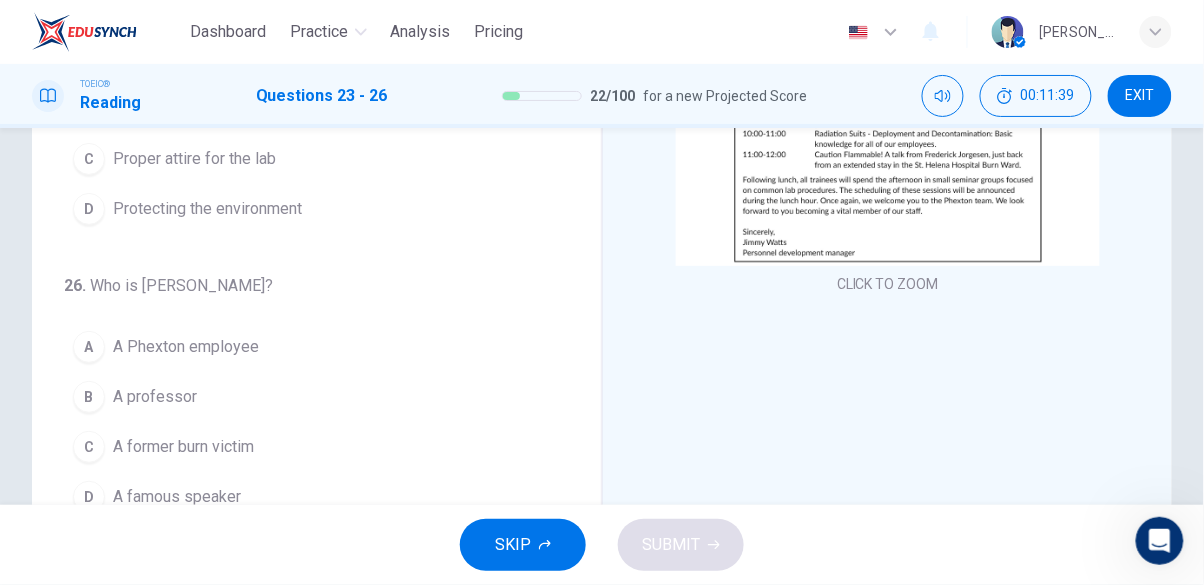 click on "A professor" at bounding box center (155, 397) 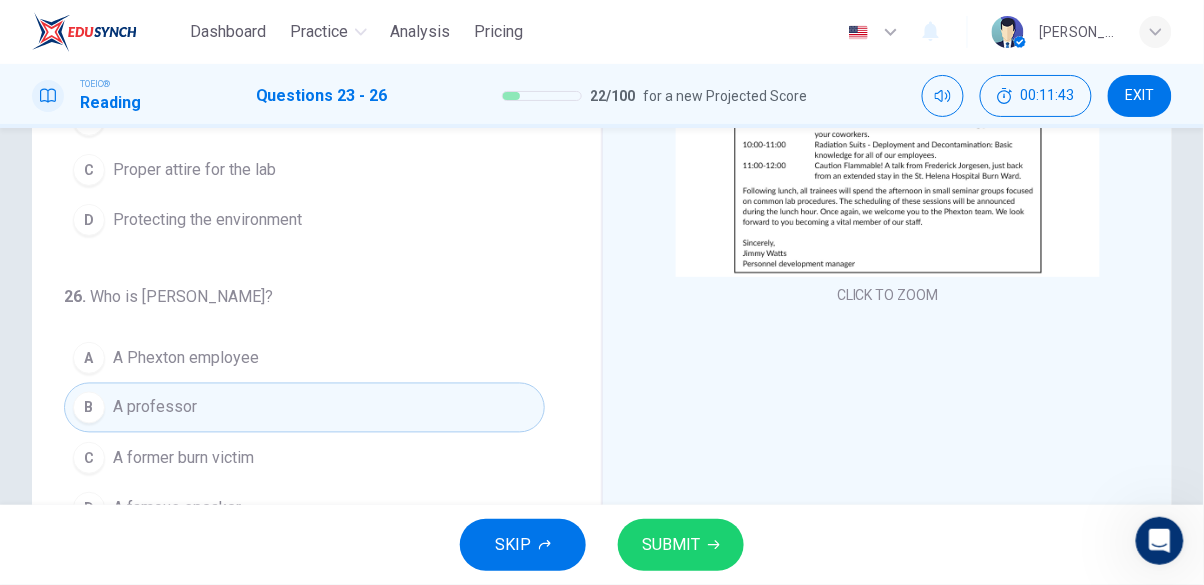 scroll, scrollTop: 299, scrollLeft: 0, axis: vertical 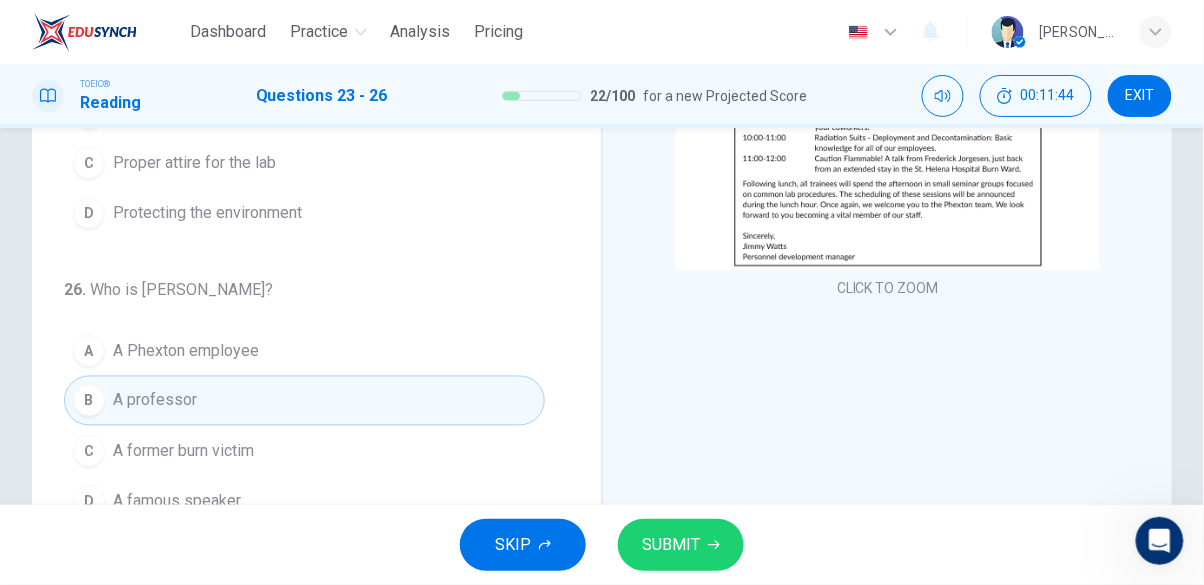 click on "SUBMIT" at bounding box center [681, 545] 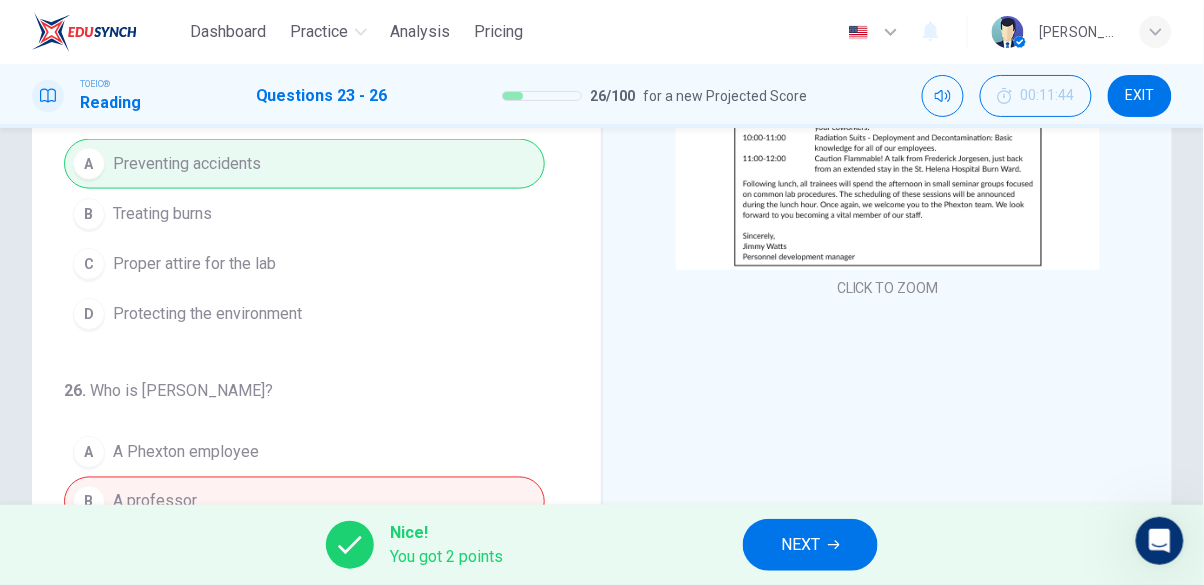 scroll, scrollTop: 519, scrollLeft: 0, axis: vertical 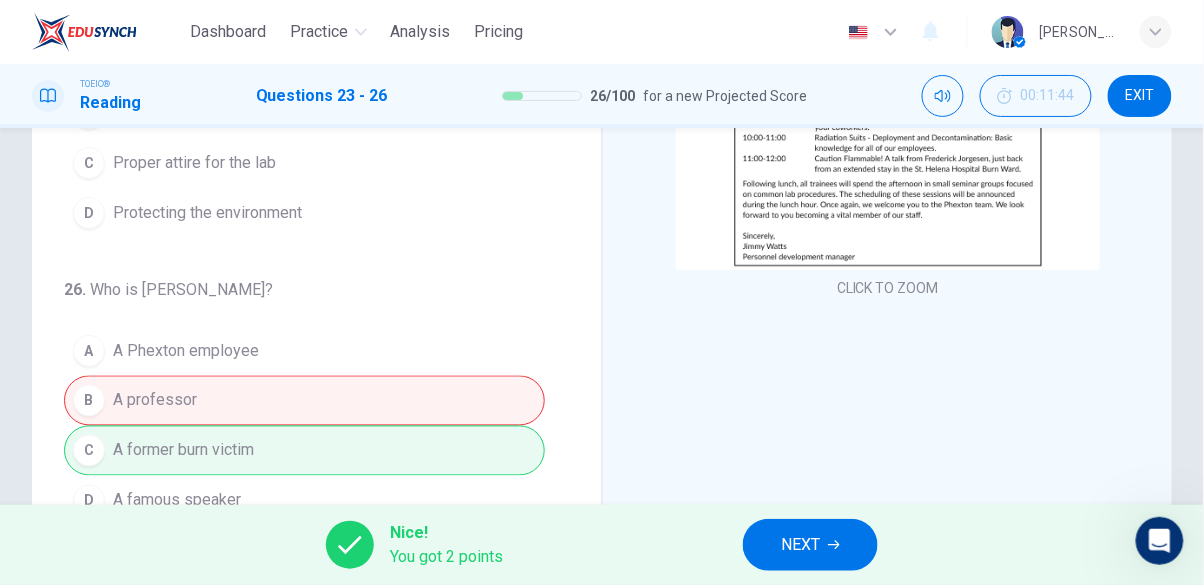 click on "NEXT" at bounding box center (800, 545) 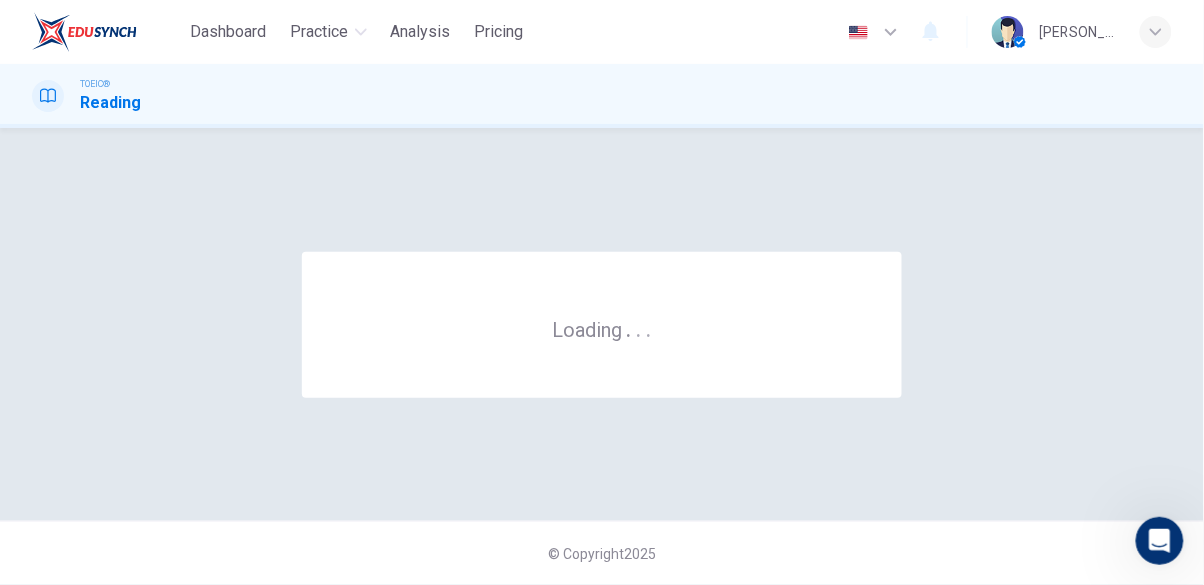 scroll, scrollTop: 0, scrollLeft: 0, axis: both 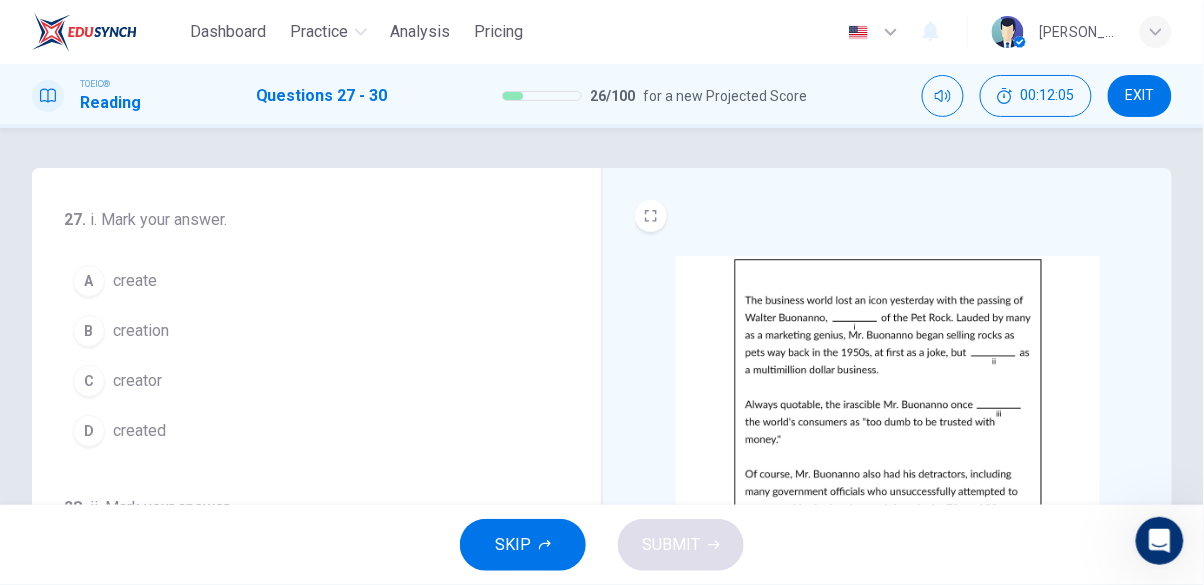 click on "C" at bounding box center (89, 381) 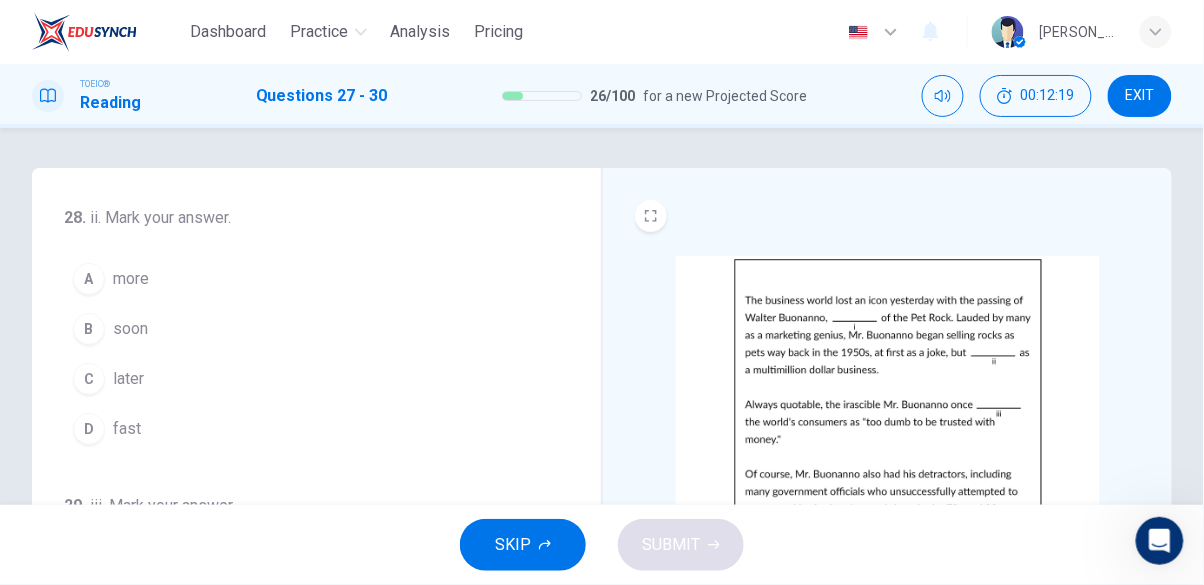scroll, scrollTop: 292, scrollLeft: 0, axis: vertical 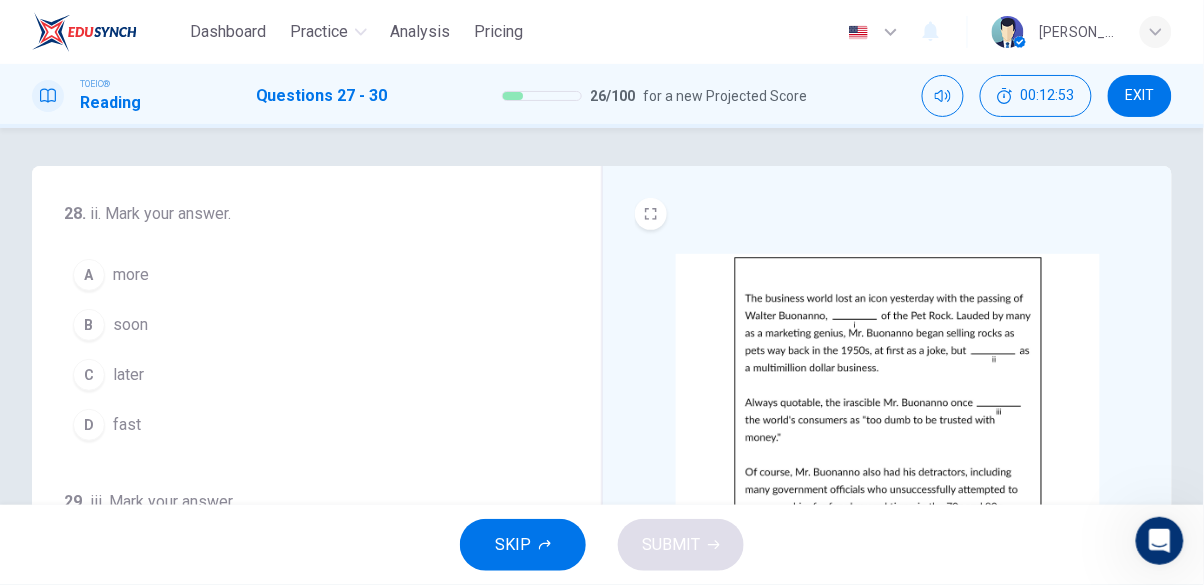 click on "soon" at bounding box center [130, 325] 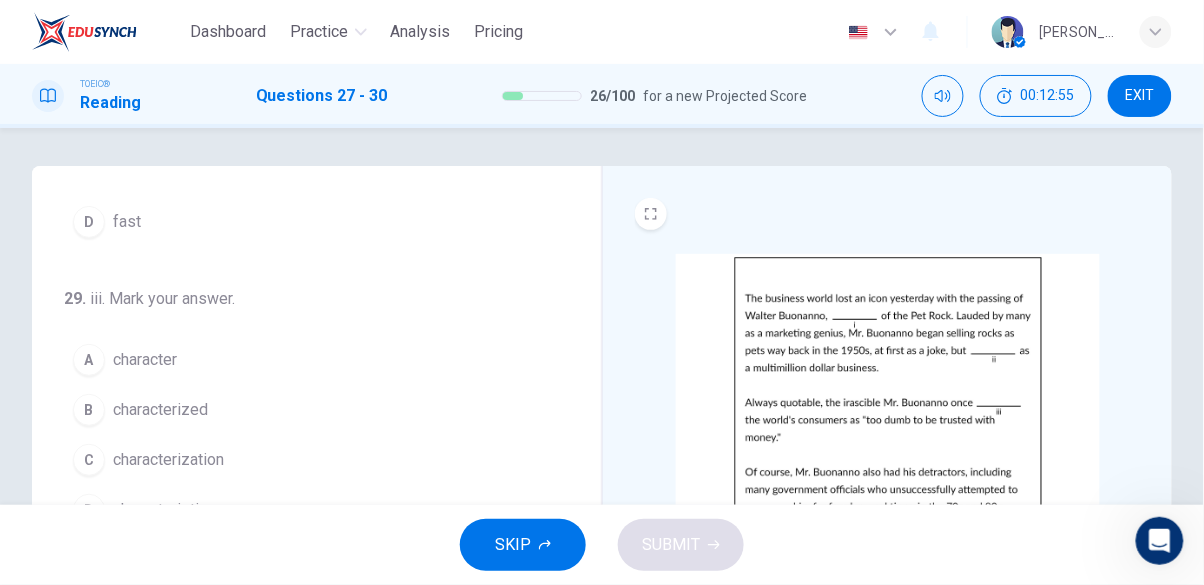 scroll, scrollTop: 494, scrollLeft: 0, axis: vertical 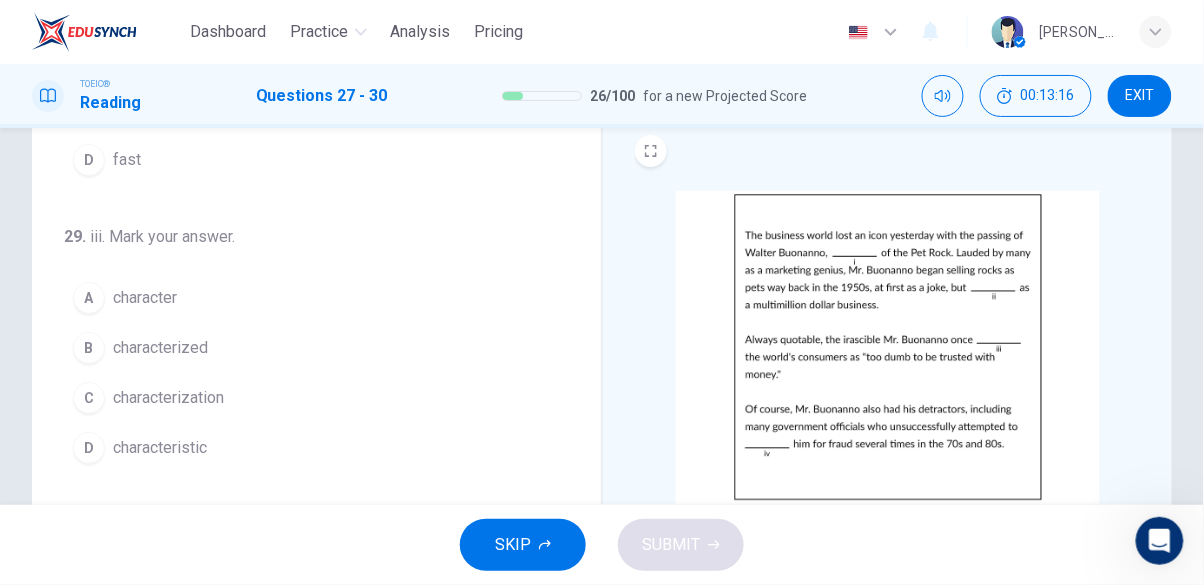 click on "characterized" at bounding box center (160, 348) 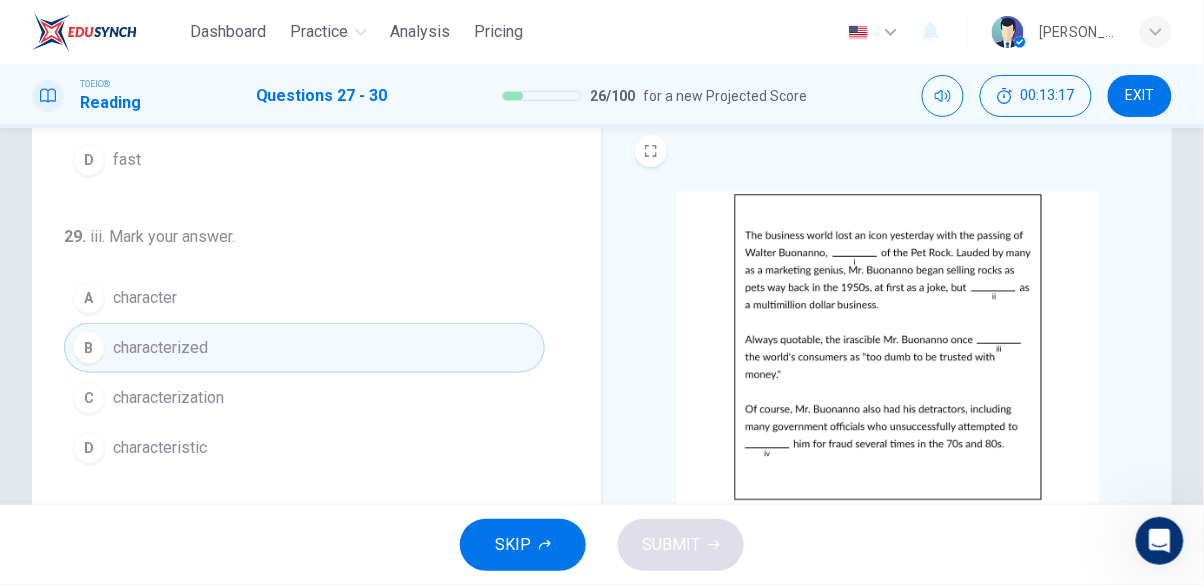scroll, scrollTop: 495, scrollLeft: 0, axis: vertical 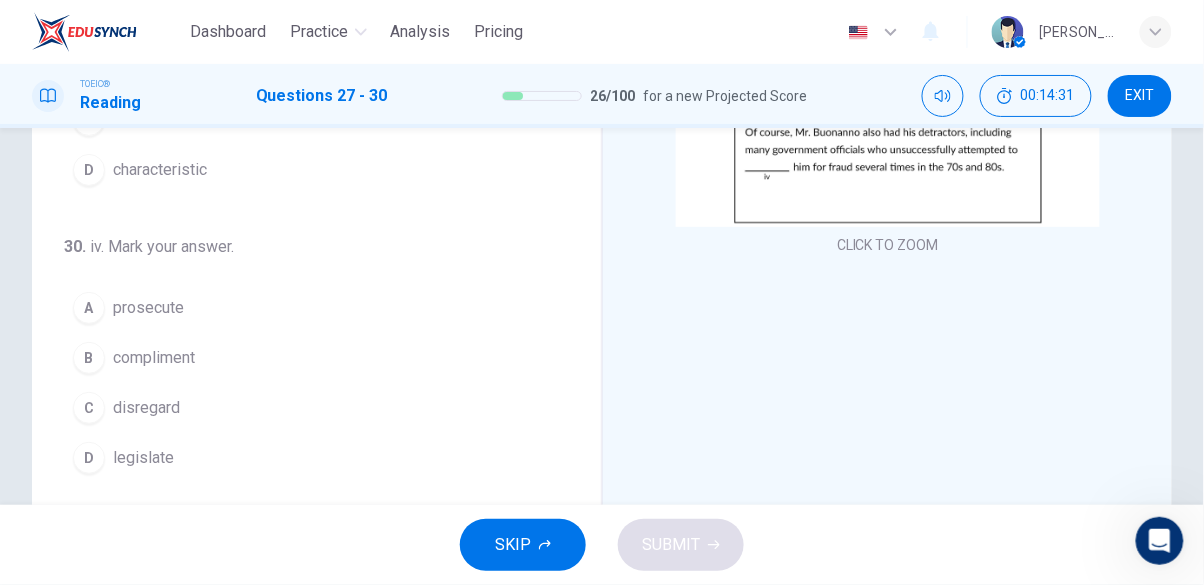 click on "C" at bounding box center (89, 408) 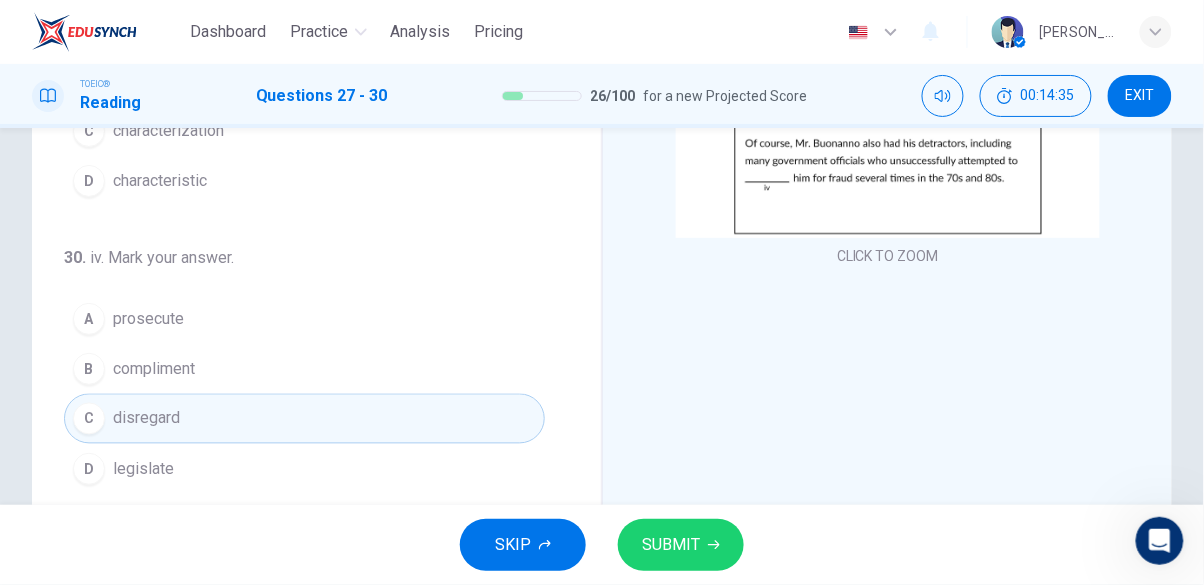 scroll, scrollTop: 337, scrollLeft: 0, axis: vertical 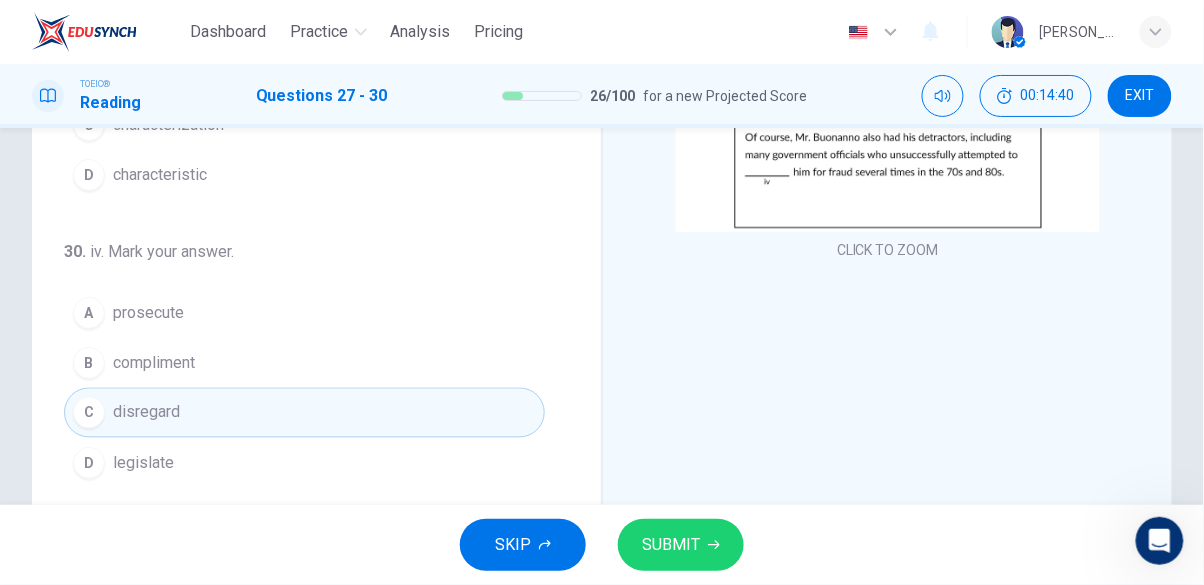 click on "SUBMIT" at bounding box center [671, 545] 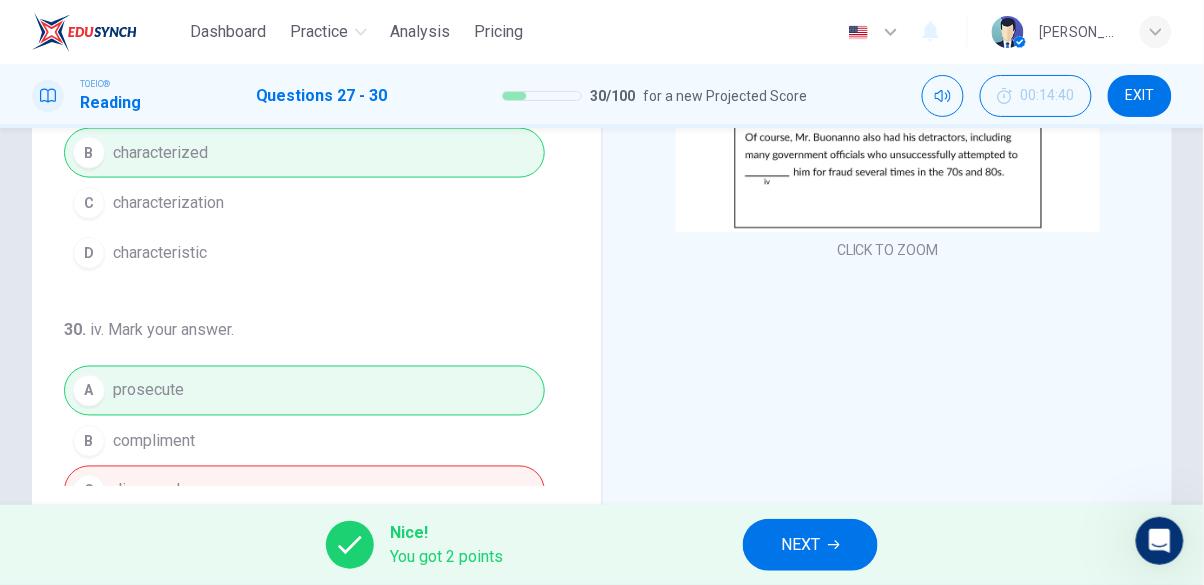 scroll, scrollTop: 495, scrollLeft: 0, axis: vertical 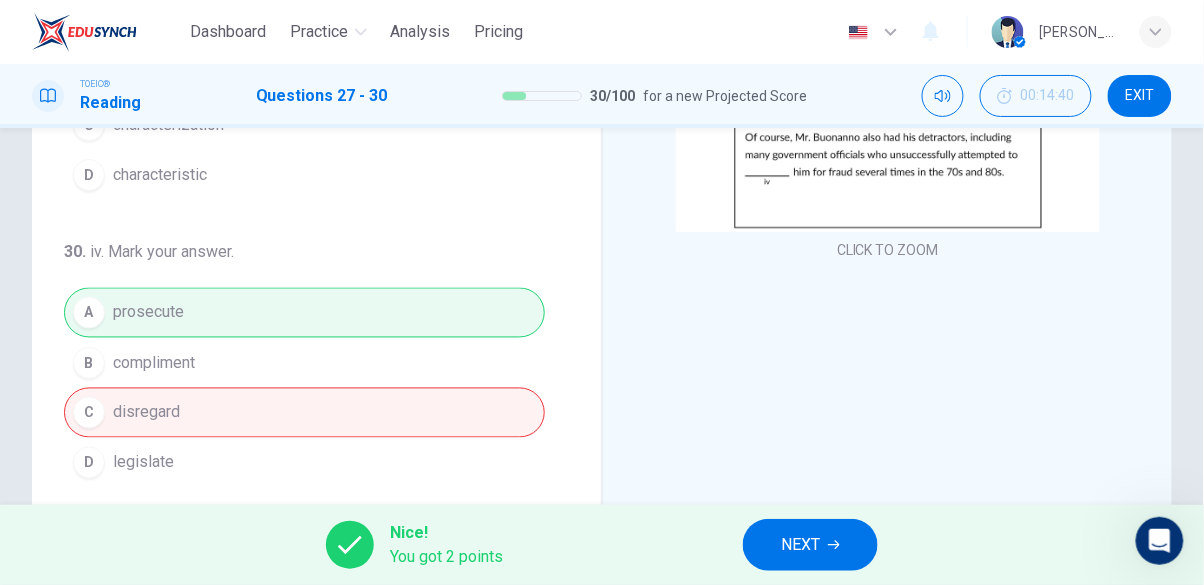 click on "NEXT" at bounding box center (800, 545) 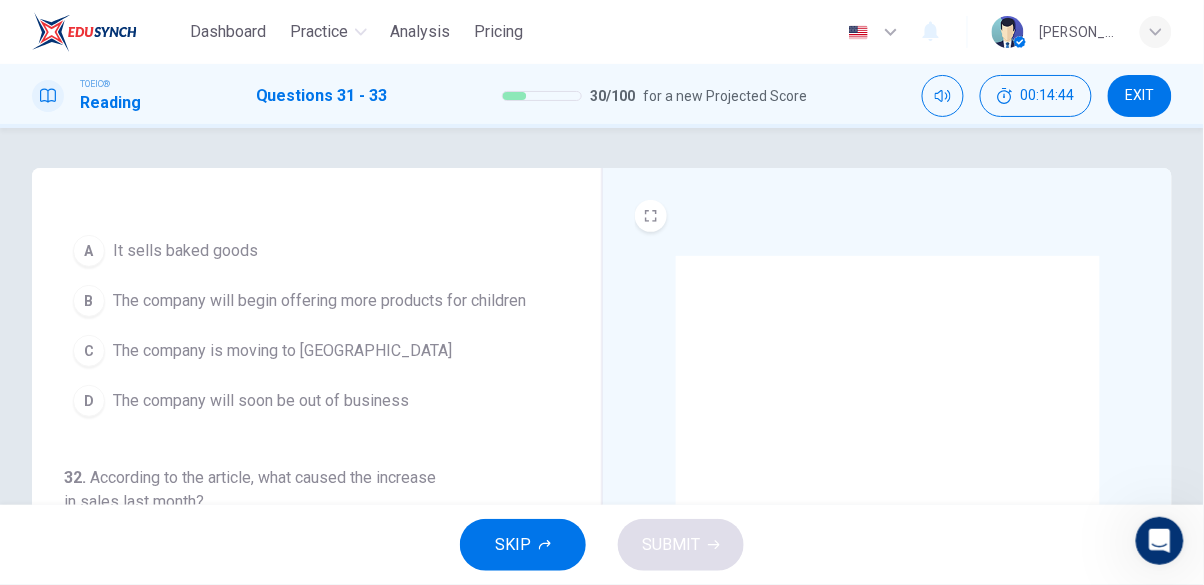 scroll, scrollTop: 0, scrollLeft: 0, axis: both 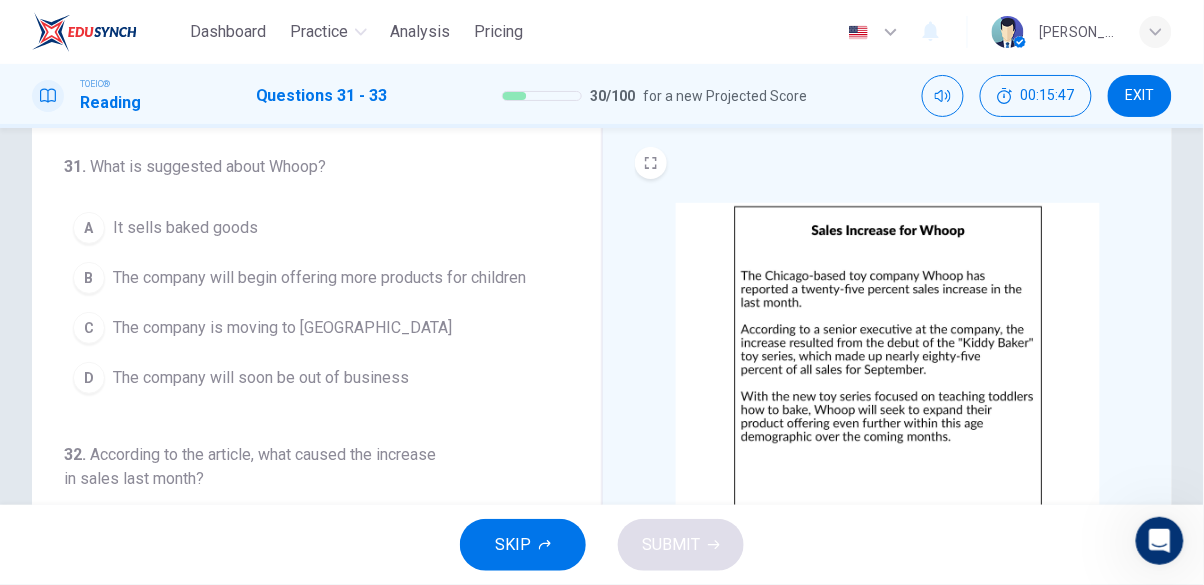 click on "31 .   What is suggested about Whoop? A It sells baked goods B The company will begin offering more products for children C The company is moving to Chicago D The company will soon be out of business 32 .   According to the article, what caused the increase in sales last month? A A successful new product launch B Decreasing costs of producing toys C Selling more products to adults D Firing a senior executive 33 .   According to the article, how much did sales increase in September? A 85% B 25% C 75% D 15%" at bounding box center [324, 462] 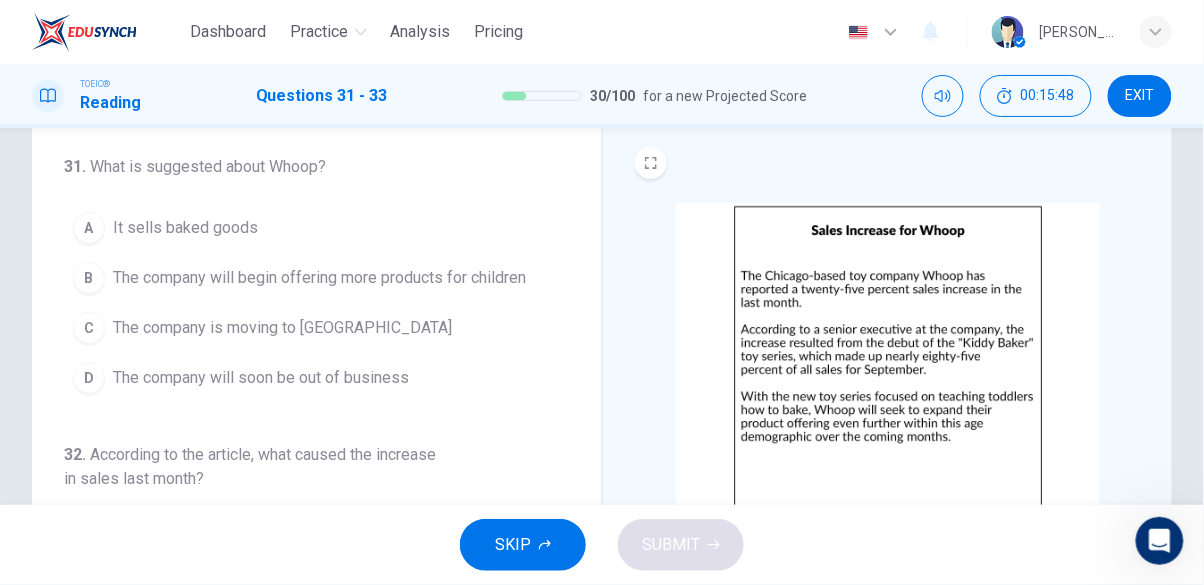 click on "B" at bounding box center (89, 278) 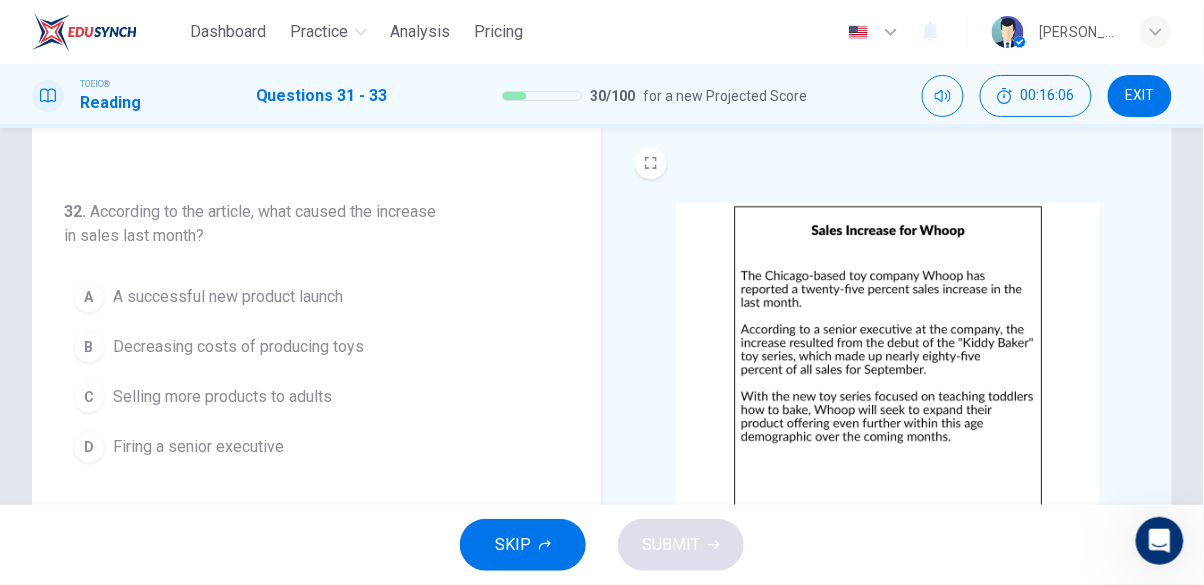 scroll, scrollTop: 255, scrollLeft: 0, axis: vertical 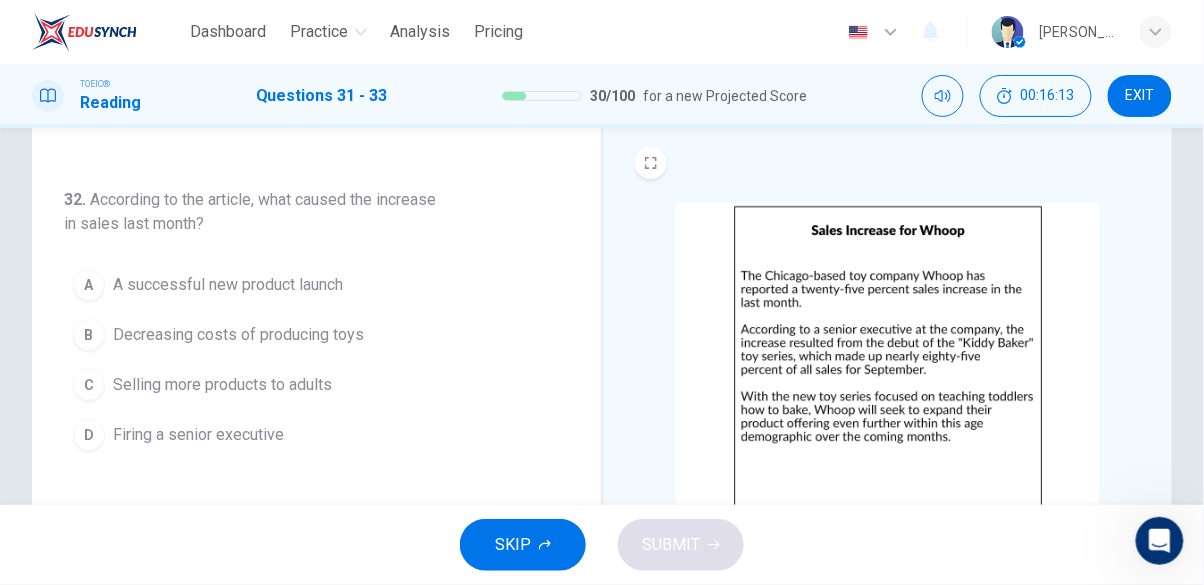 click on "A successful new product launch" at bounding box center (228, 285) 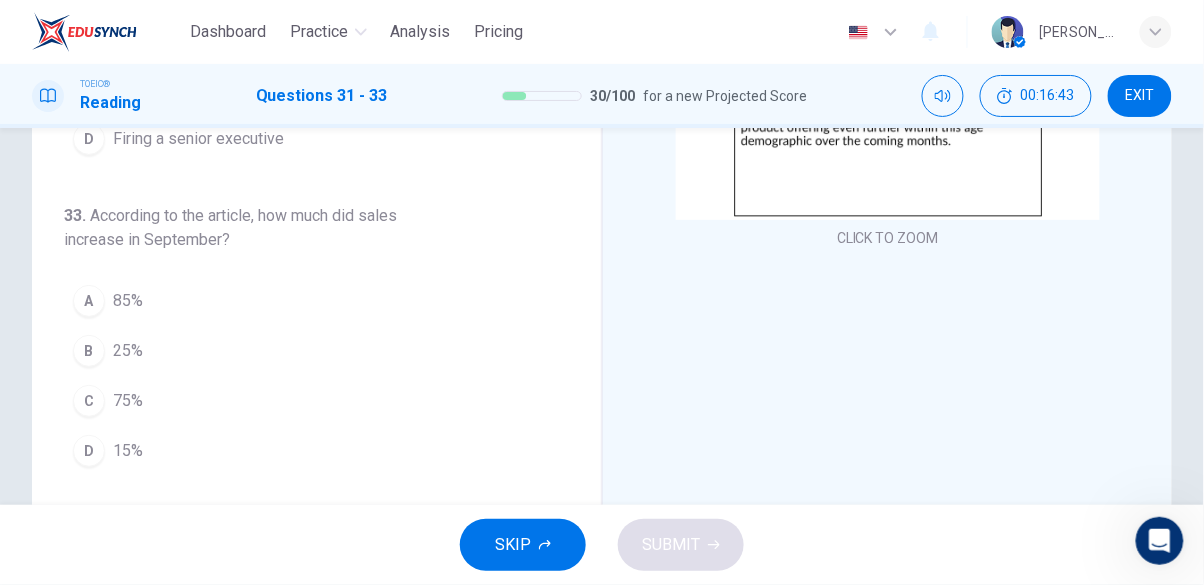 scroll, scrollTop: 350, scrollLeft: 0, axis: vertical 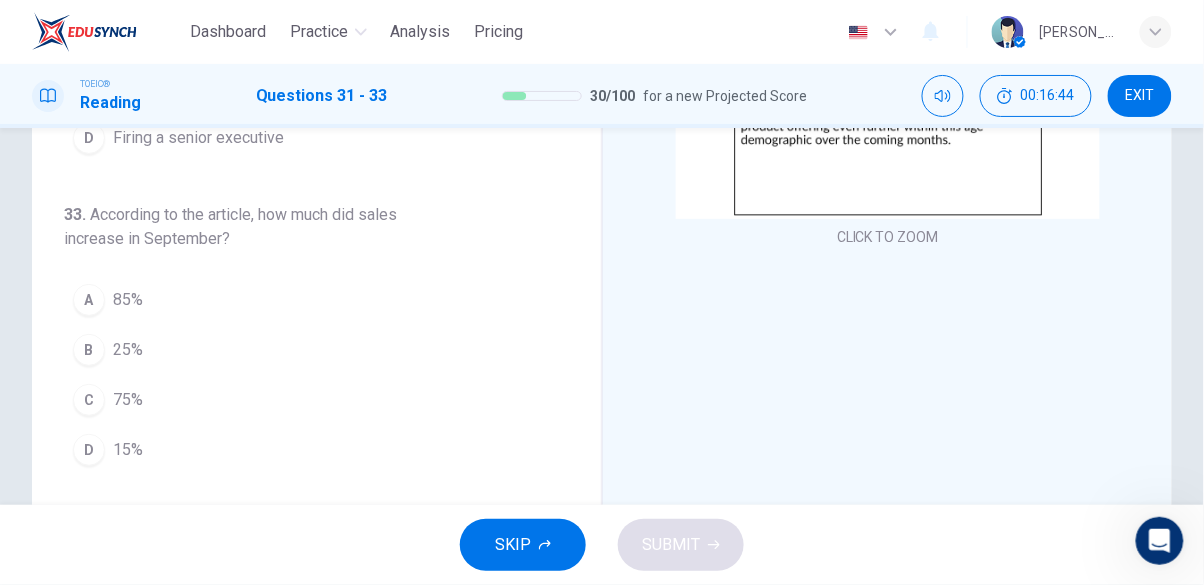 click on "B 25%" at bounding box center [304, 350] 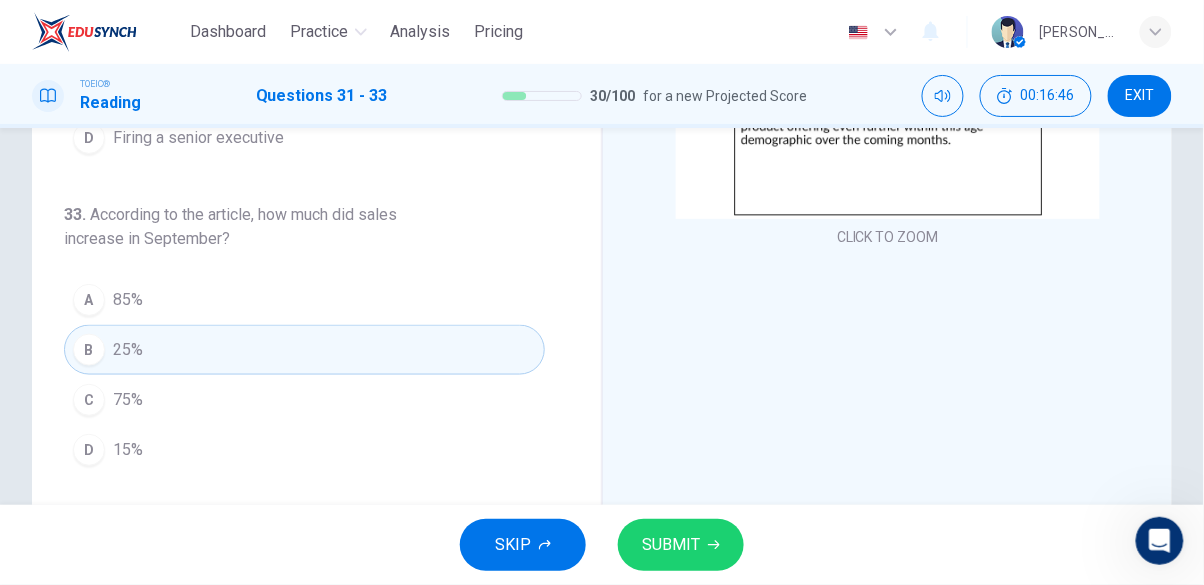 scroll, scrollTop: 398, scrollLeft: 0, axis: vertical 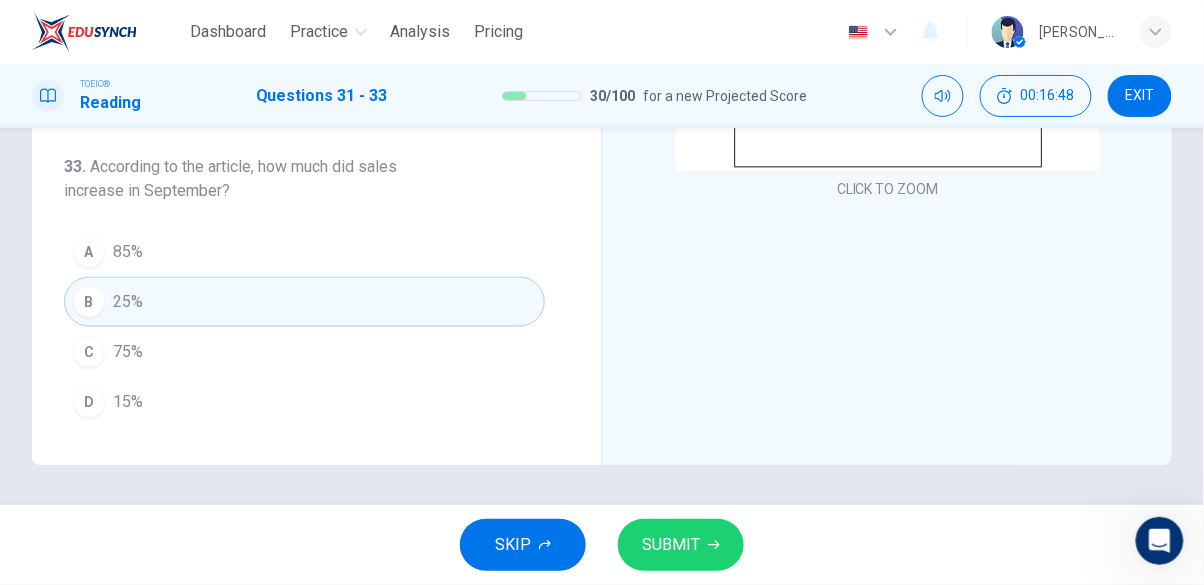 click on "SUBMIT" at bounding box center [671, 545] 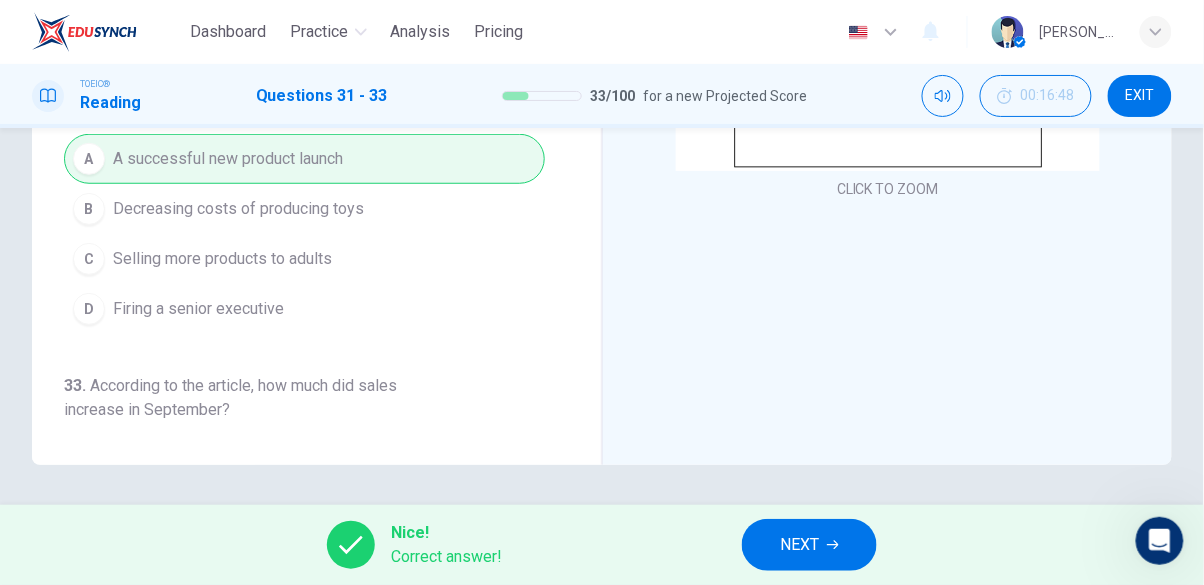 scroll, scrollTop: 0, scrollLeft: 0, axis: both 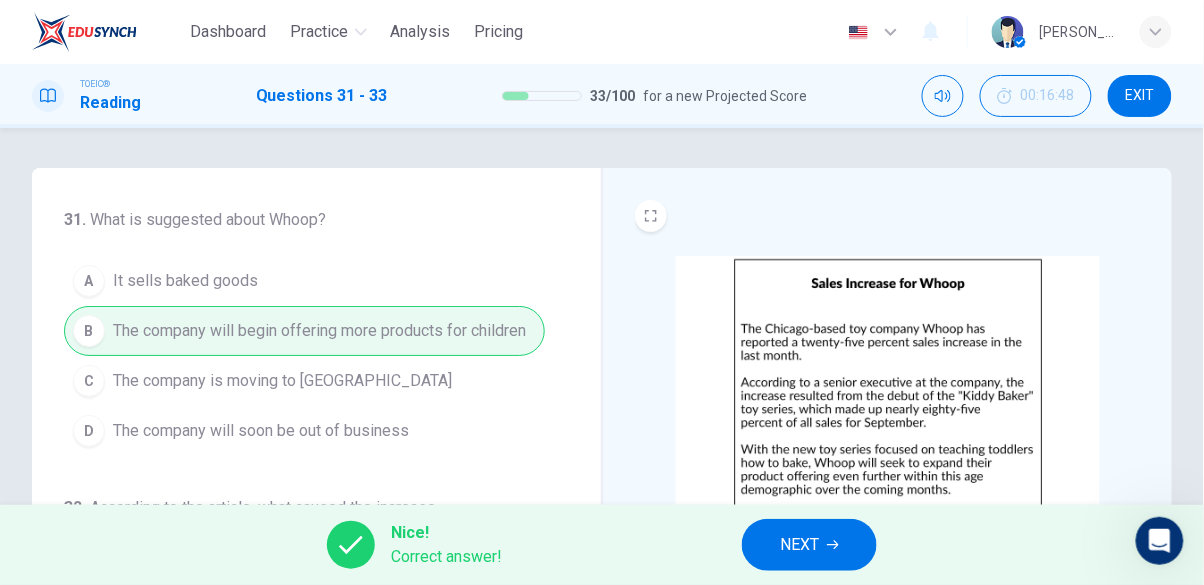 click 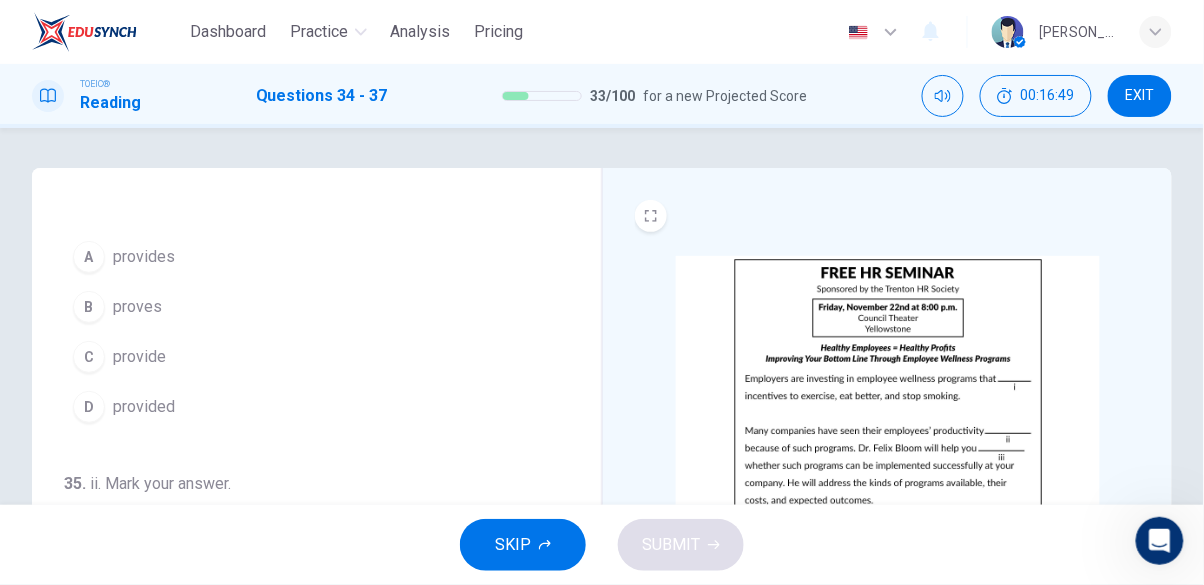 scroll, scrollTop: 0, scrollLeft: 0, axis: both 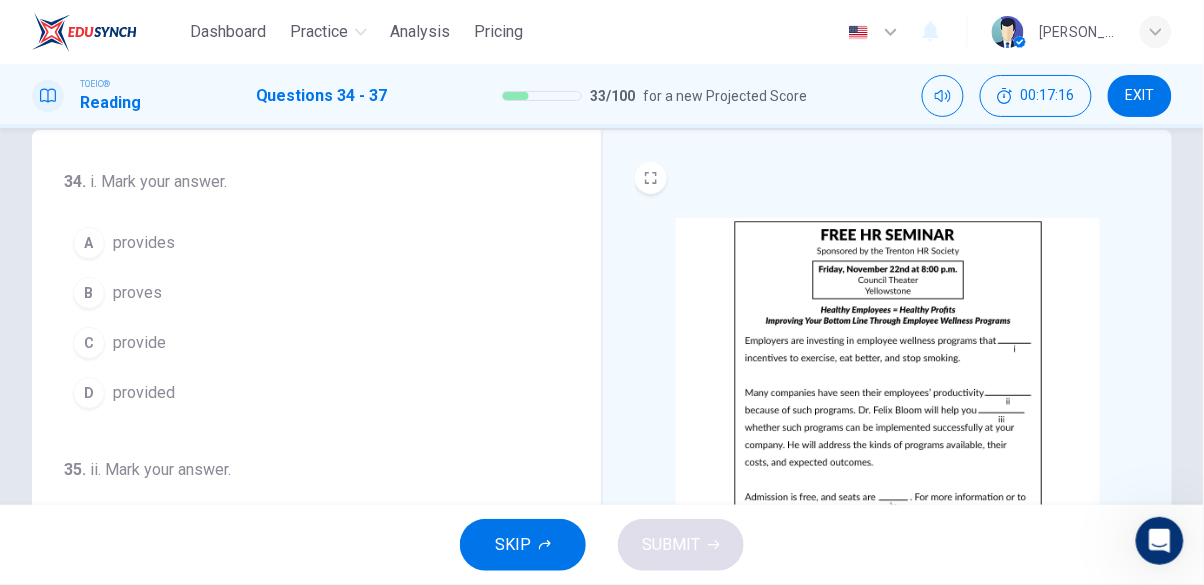 click on "C" at bounding box center (89, 343) 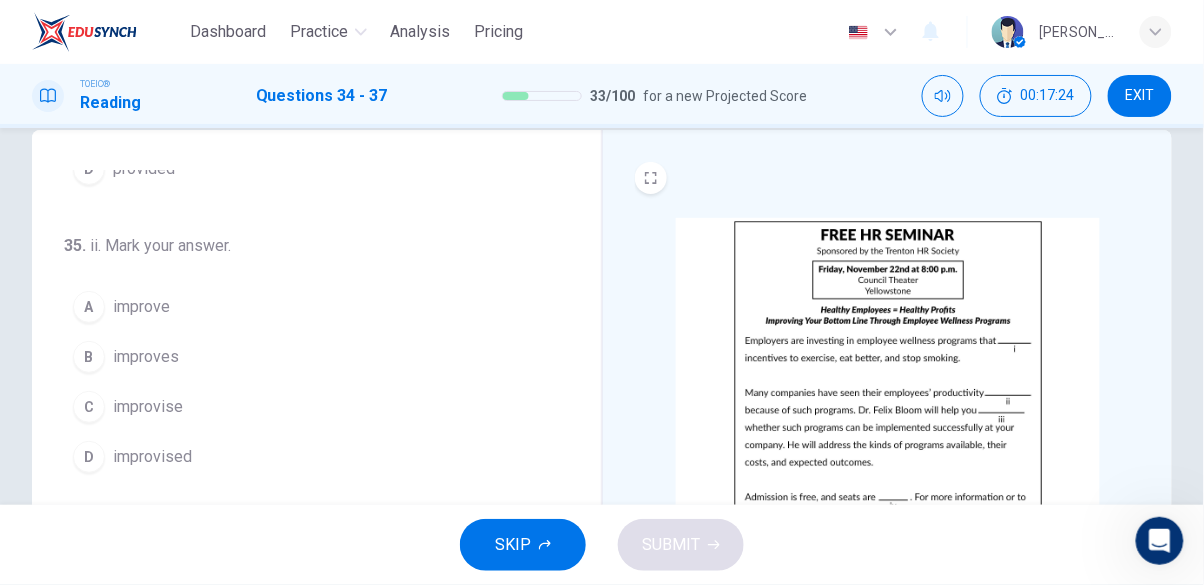 scroll, scrollTop: 244, scrollLeft: 0, axis: vertical 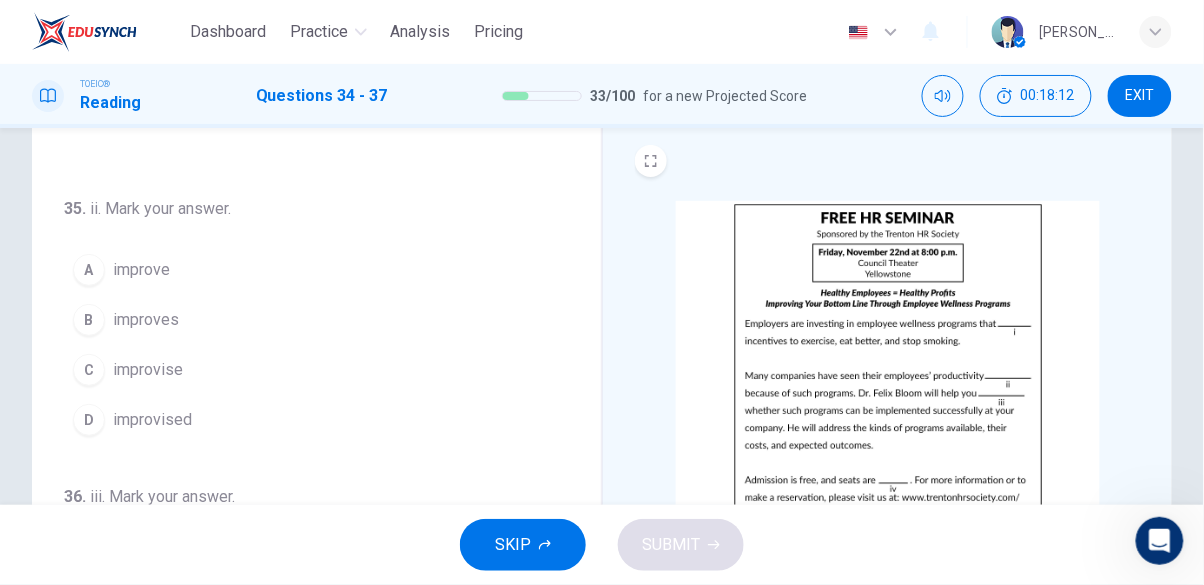 click on "A" at bounding box center (89, 270) 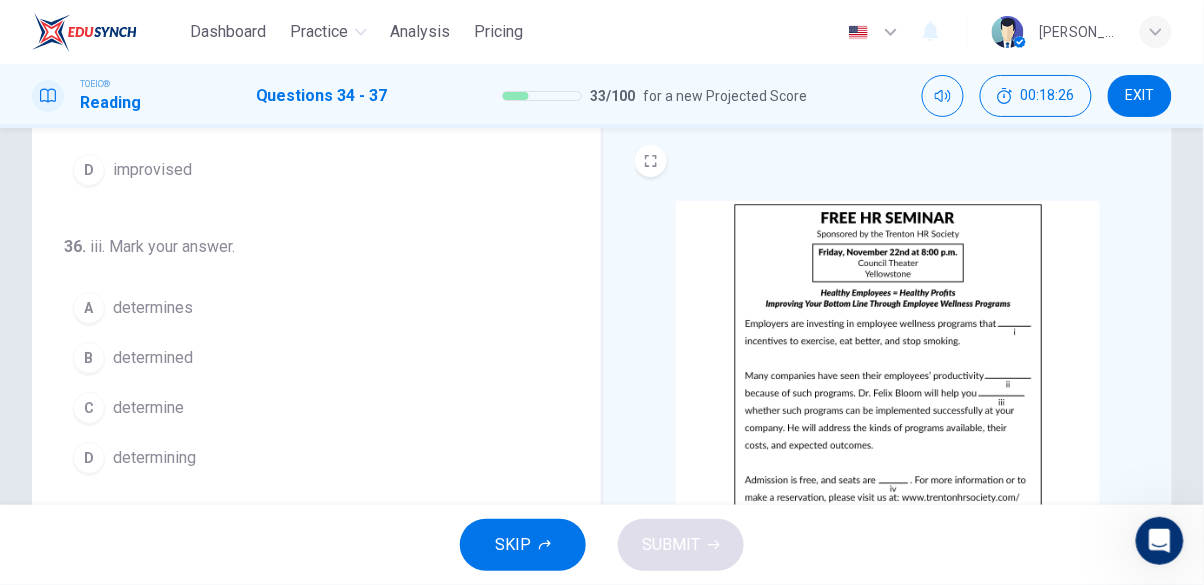 scroll, scrollTop: 495, scrollLeft: 0, axis: vertical 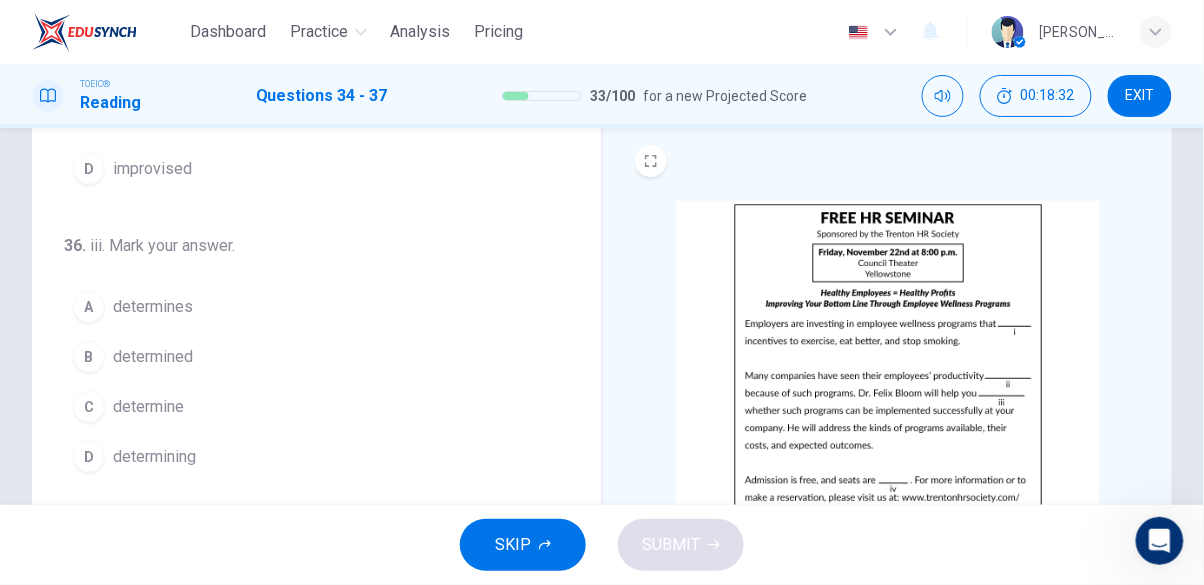 click on "determine" at bounding box center (148, 407) 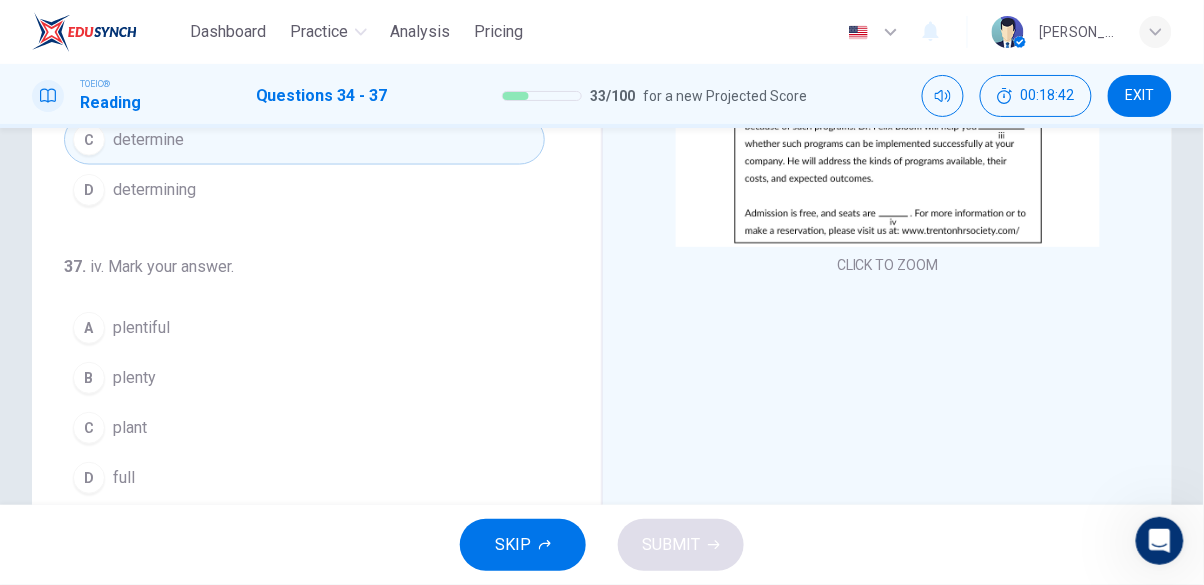 scroll, scrollTop: 322, scrollLeft: 0, axis: vertical 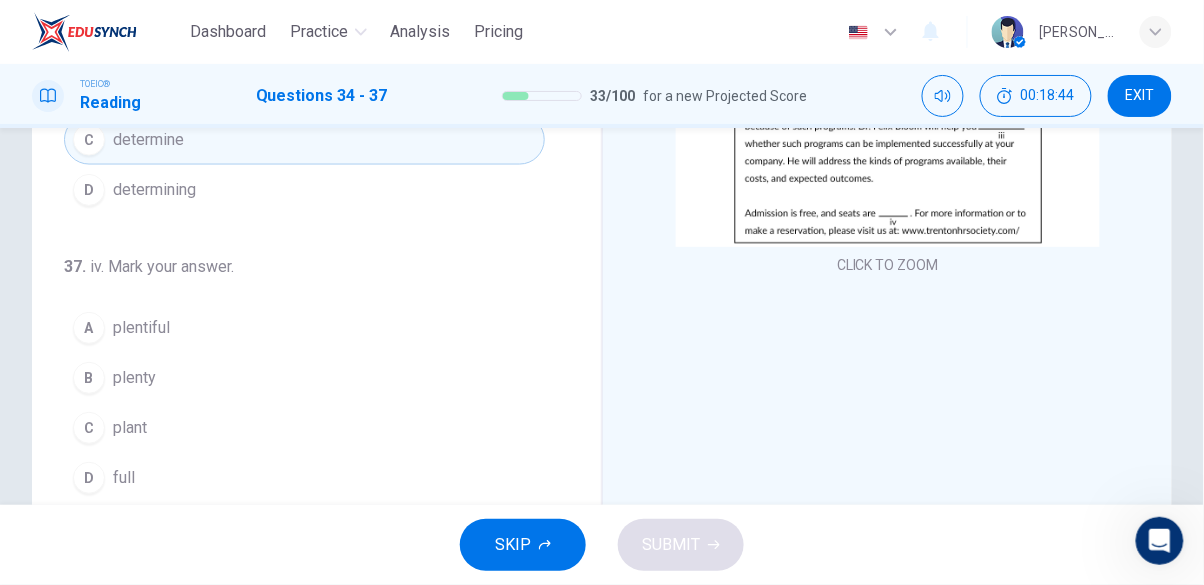 click on "plentiful" at bounding box center (141, 328) 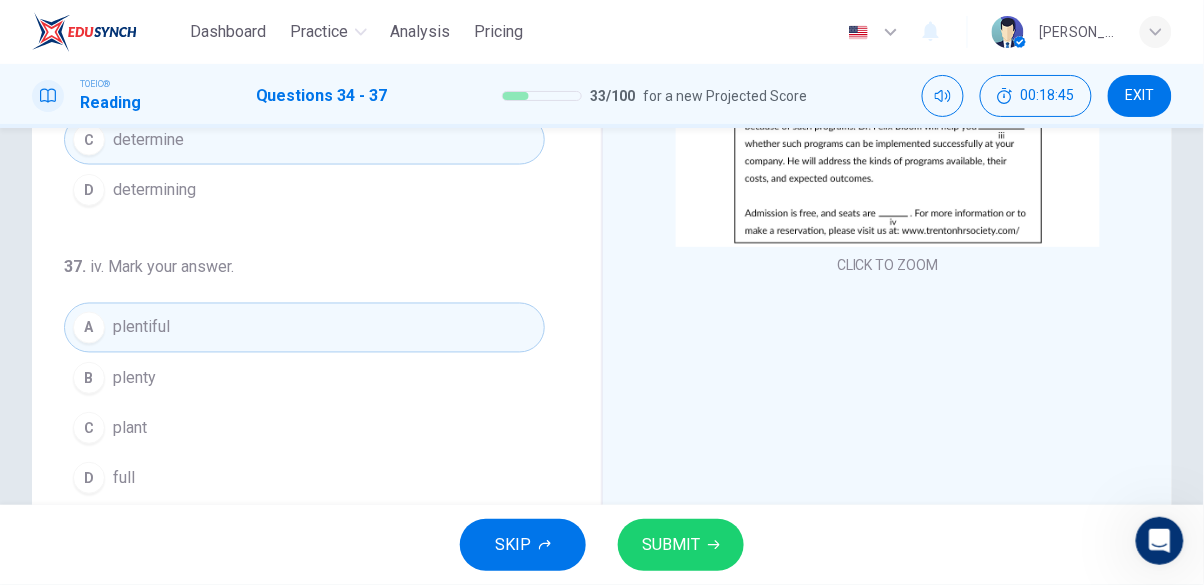 click on "SUBMIT" at bounding box center (671, 545) 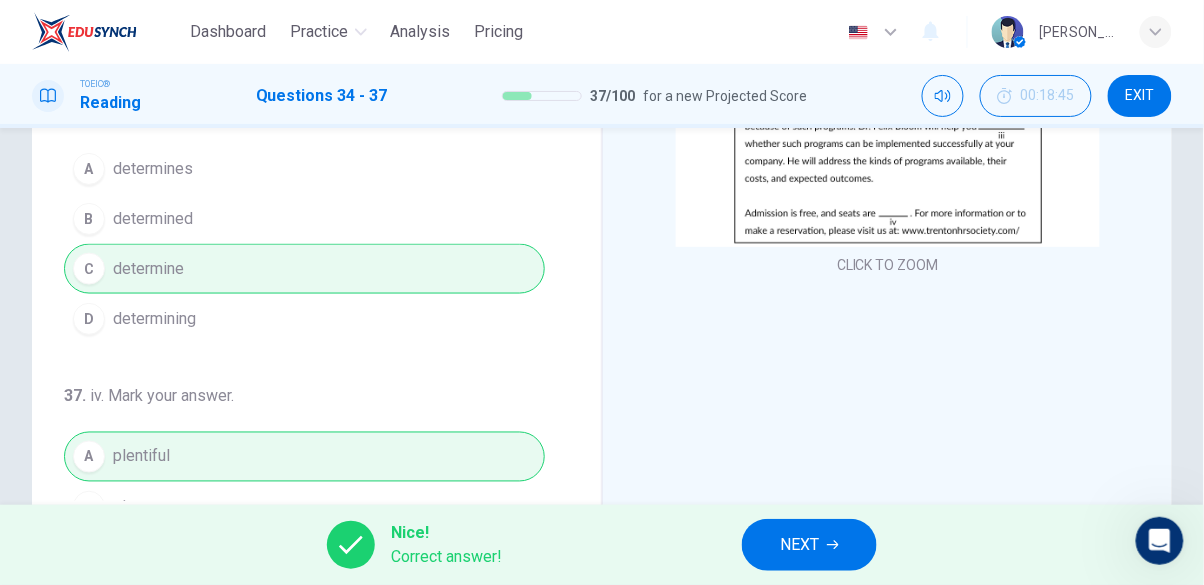 scroll, scrollTop: 0, scrollLeft: 0, axis: both 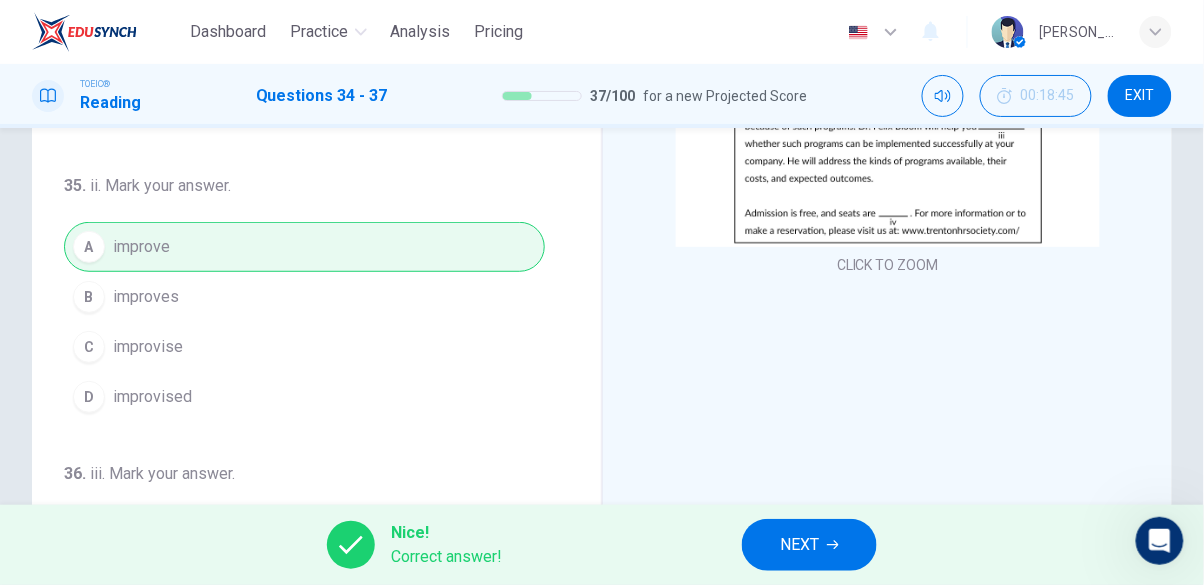 click on "NEXT" at bounding box center (809, 545) 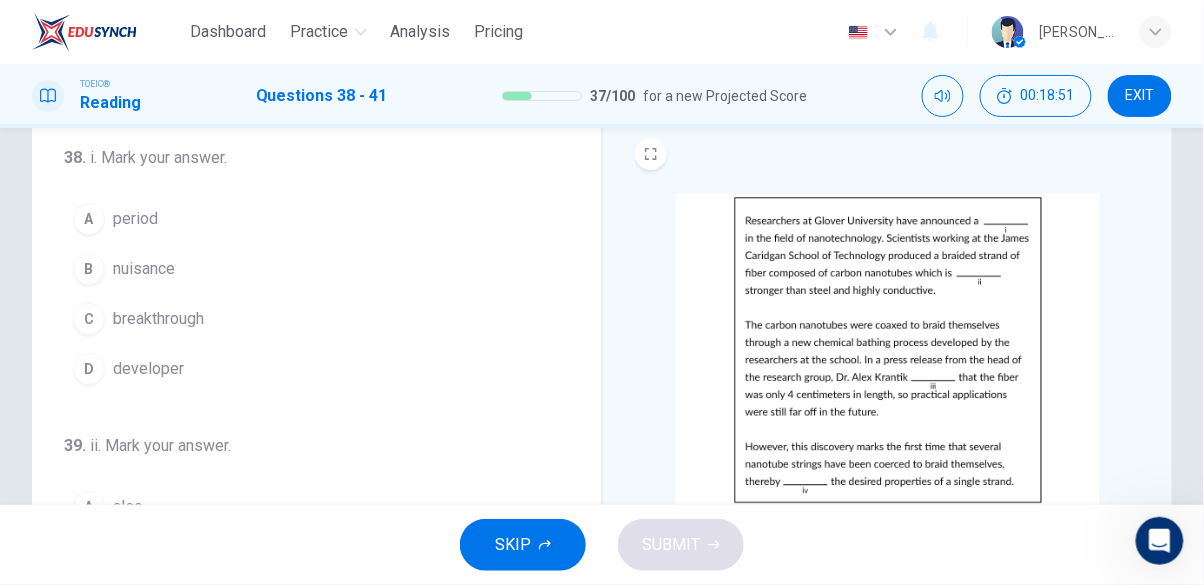 scroll, scrollTop: 61, scrollLeft: 0, axis: vertical 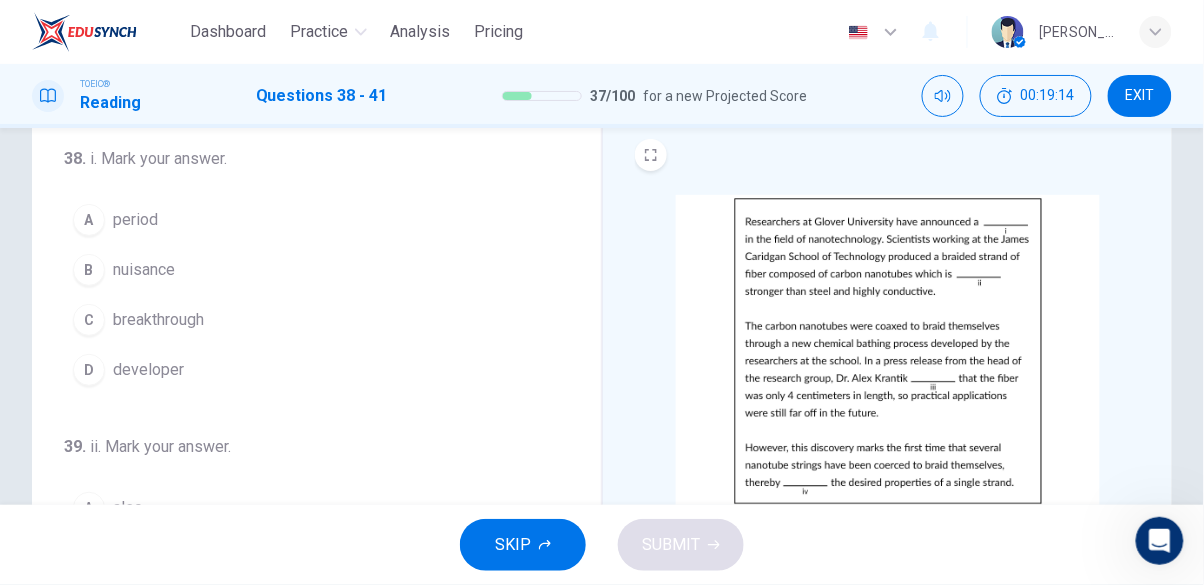click on "C breakthrough" at bounding box center (304, 320) 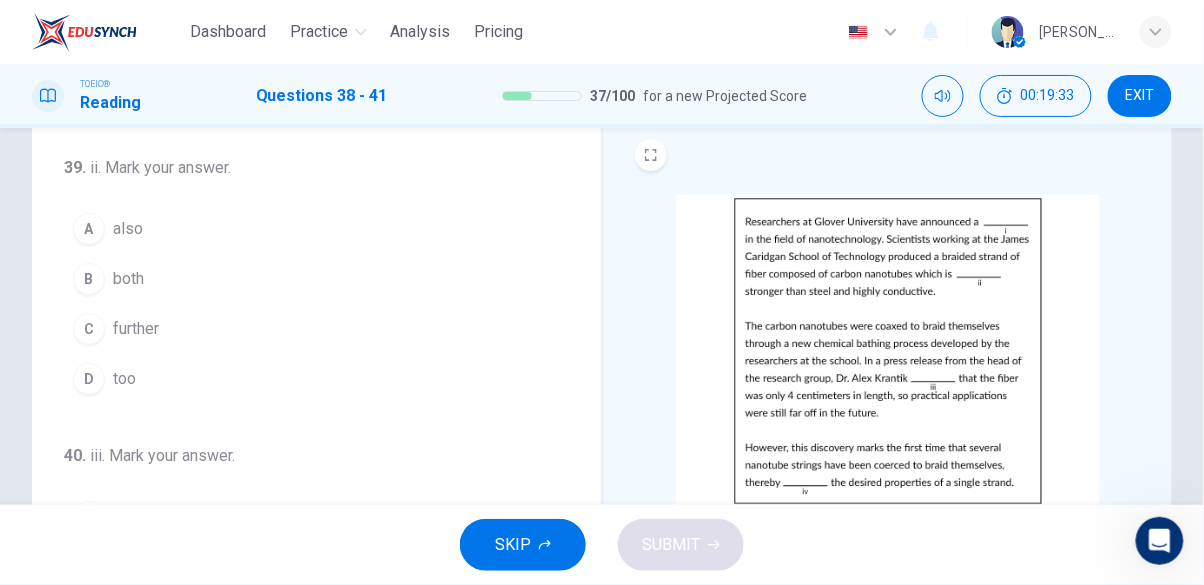 scroll, scrollTop: 279, scrollLeft: 0, axis: vertical 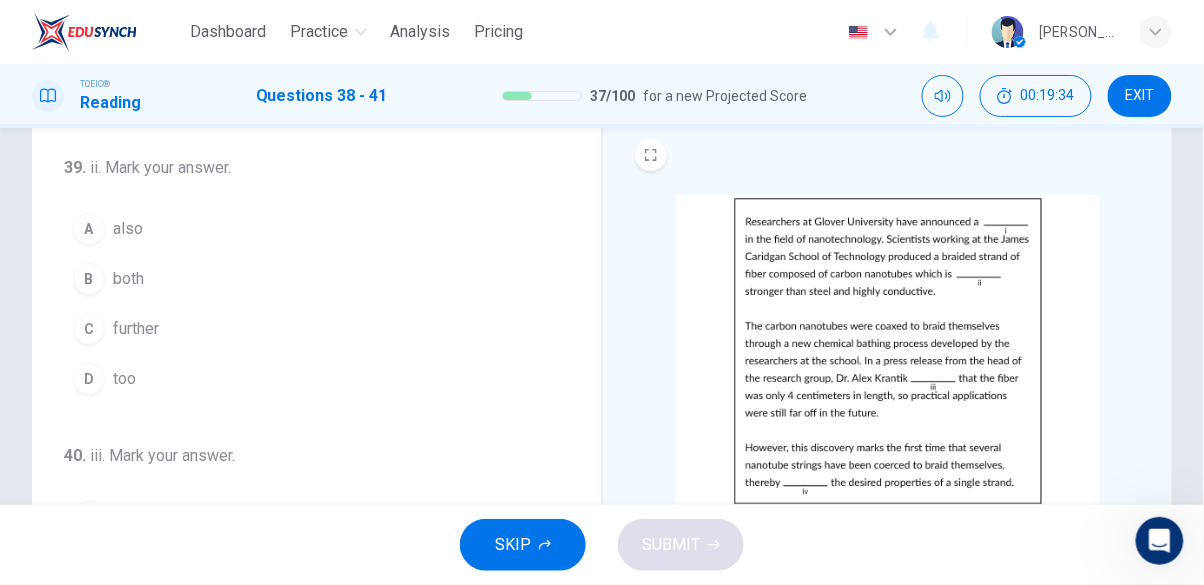click on "C further" at bounding box center [304, 329] 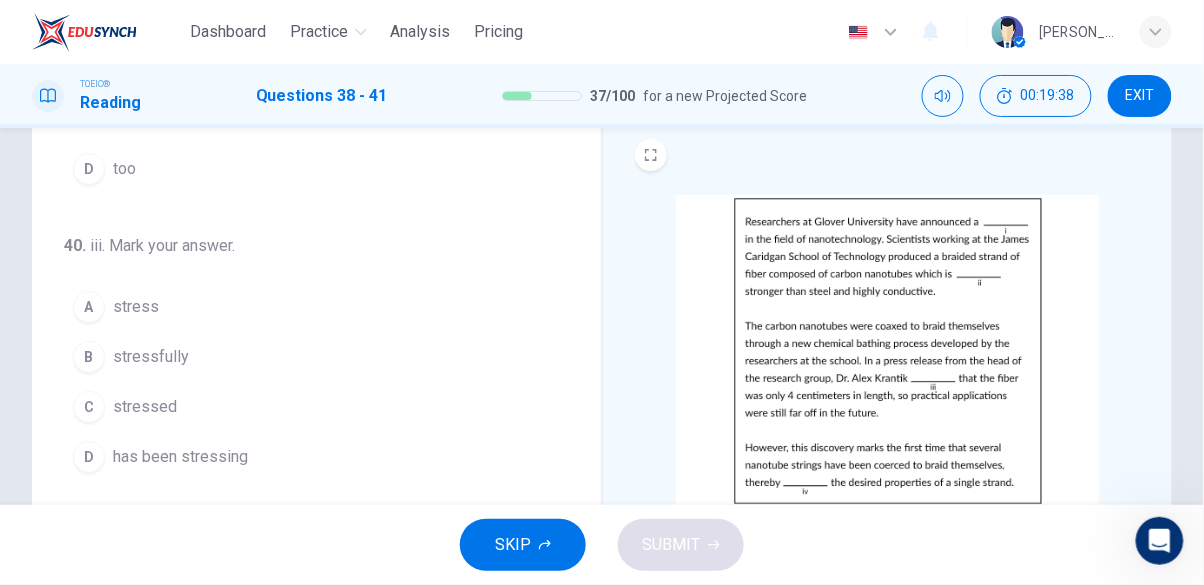 scroll, scrollTop: 495, scrollLeft: 0, axis: vertical 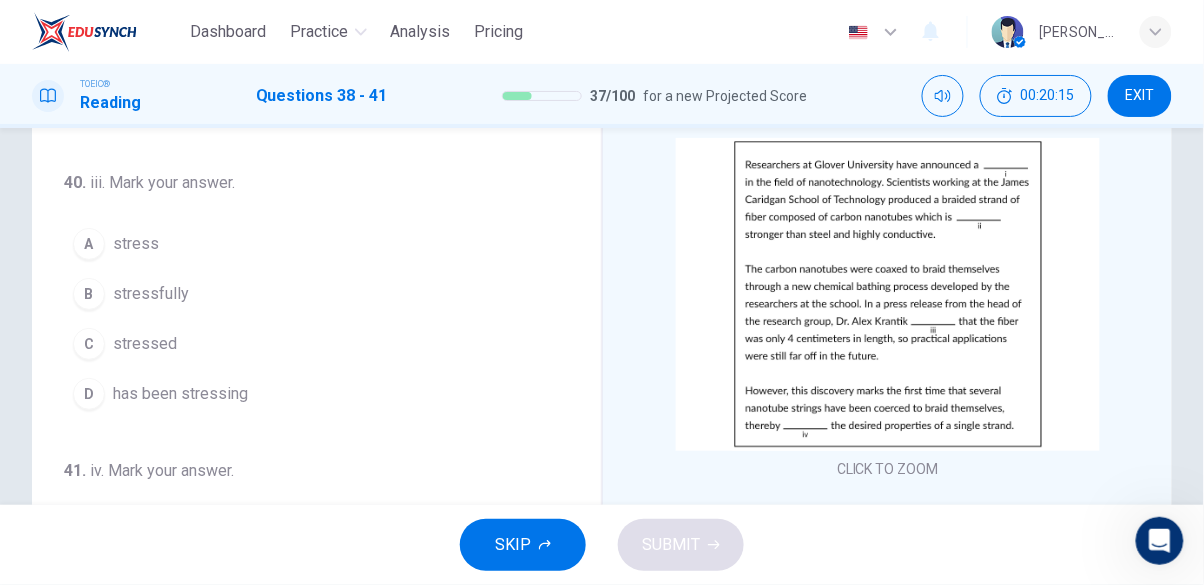 click on "C" at bounding box center [89, 344] 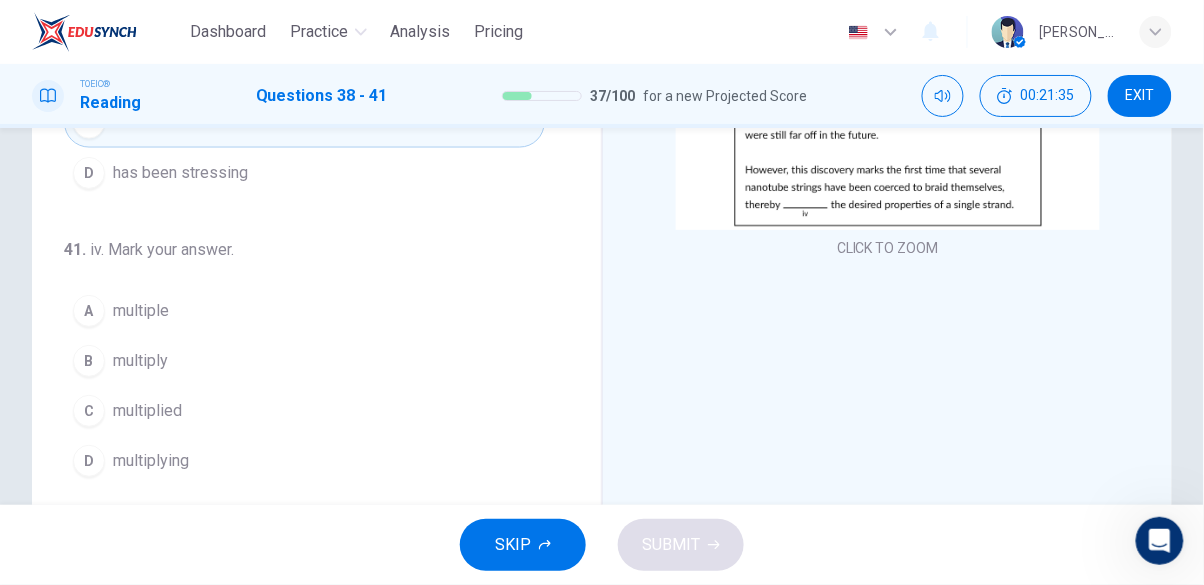 scroll, scrollTop: 339, scrollLeft: 0, axis: vertical 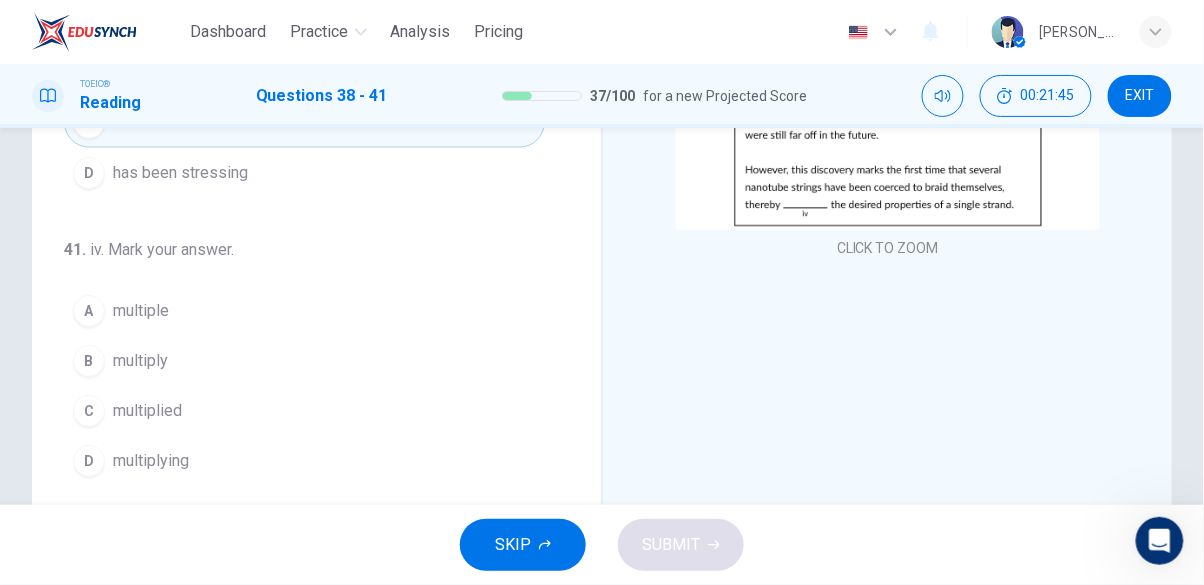 click on "multiplying" at bounding box center [151, 461] 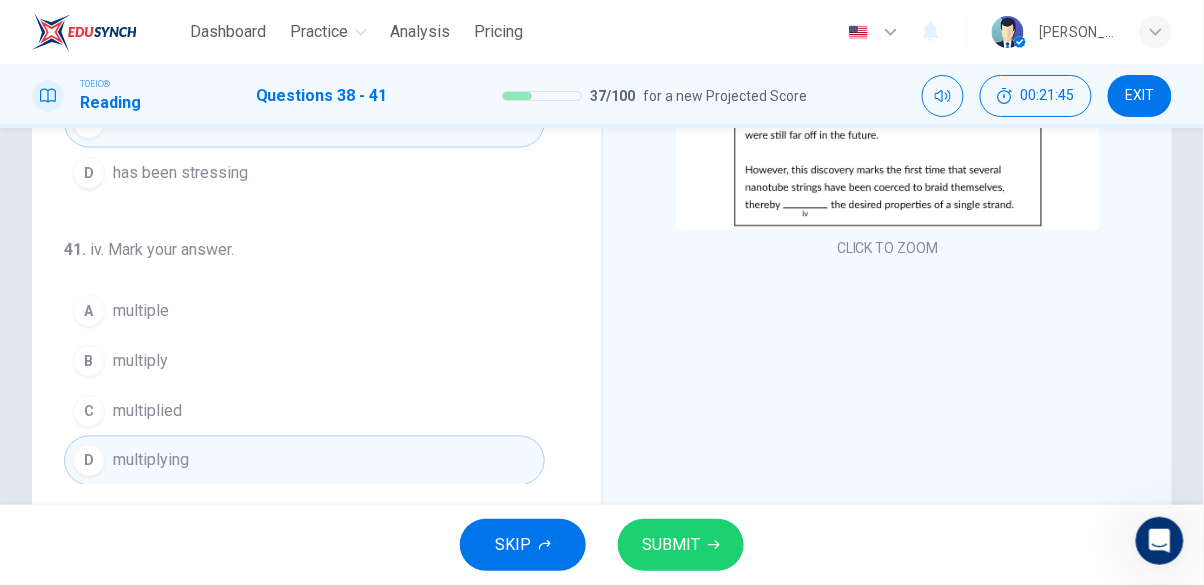 click on "SUBMIT" at bounding box center (681, 545) 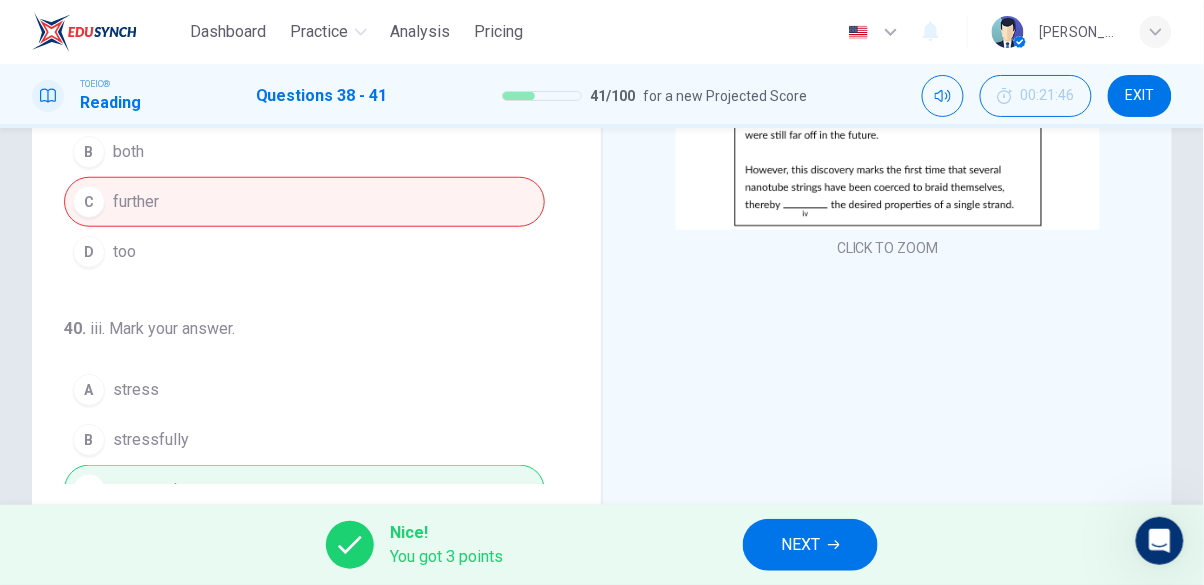 scroll, scrollTop: 495, scrollLeft: 0, axis: vertical 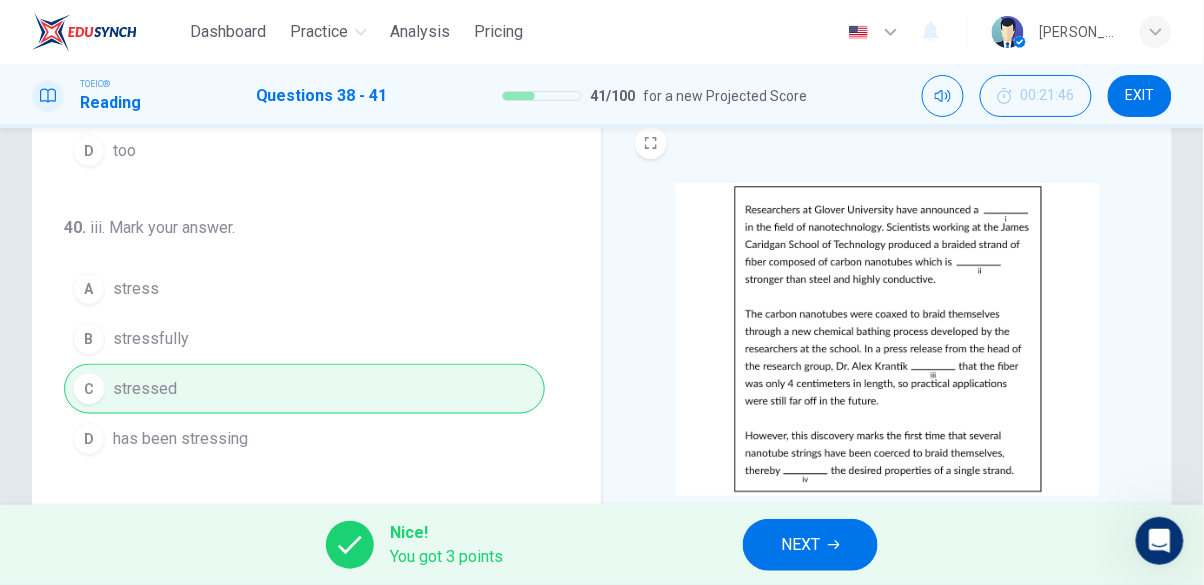 click on "NEXT" at bounding box center (800, 545) 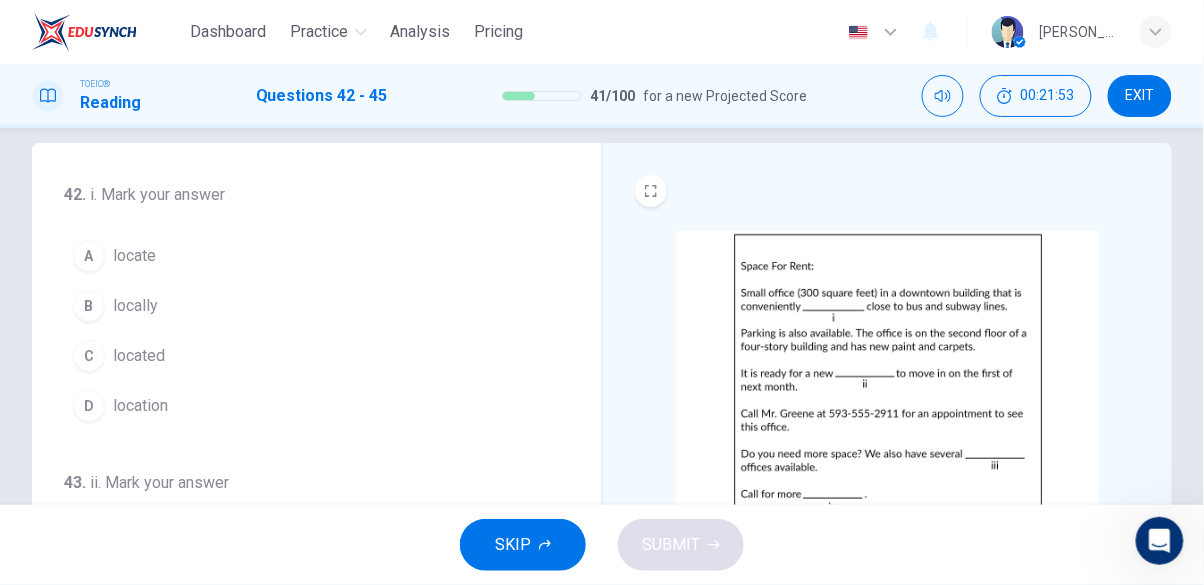 scroll, scrollTop: 28, scrollLeft: 0, axis: vertical 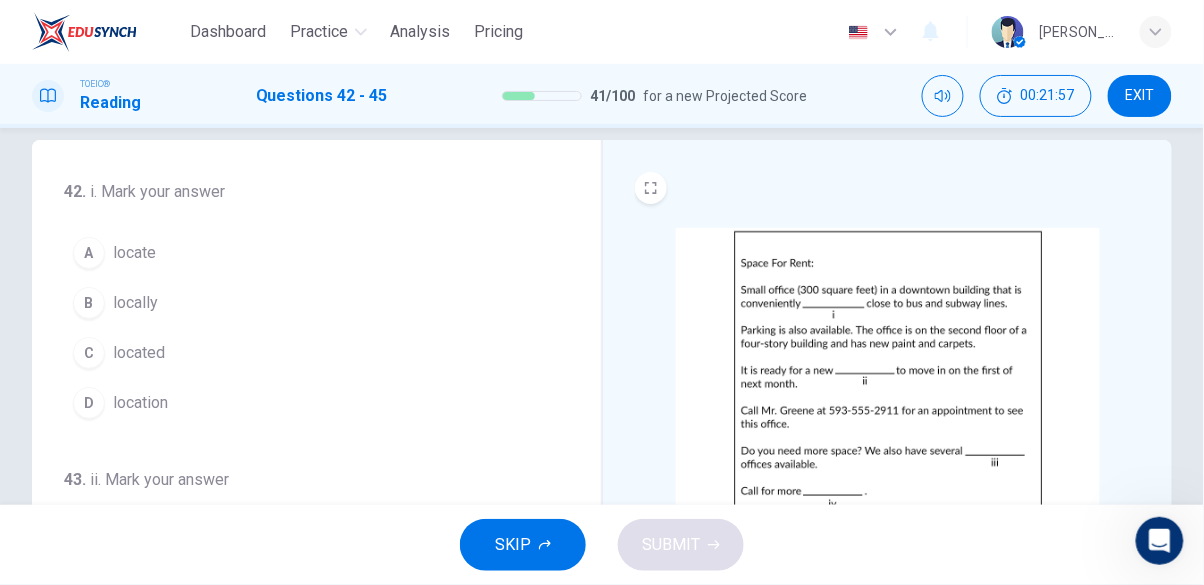 click on "located" at bounding box center (139, 353) 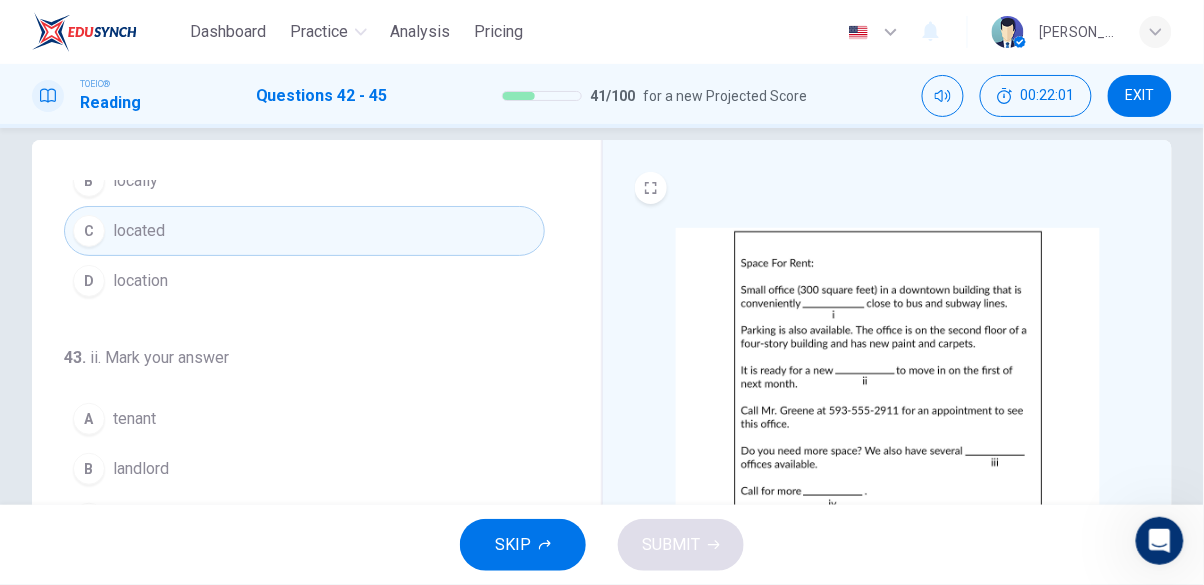 scroll, scrollTop: 130, scrollLeft: 0, axis: vertical 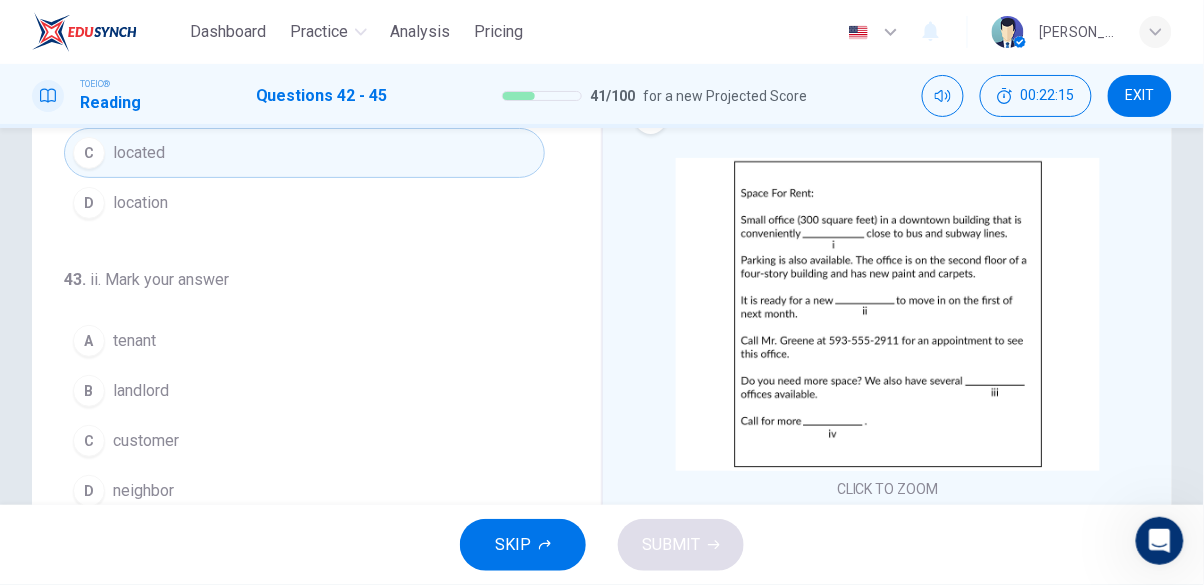 click on "A tenant" at bounding box center (304, 341) 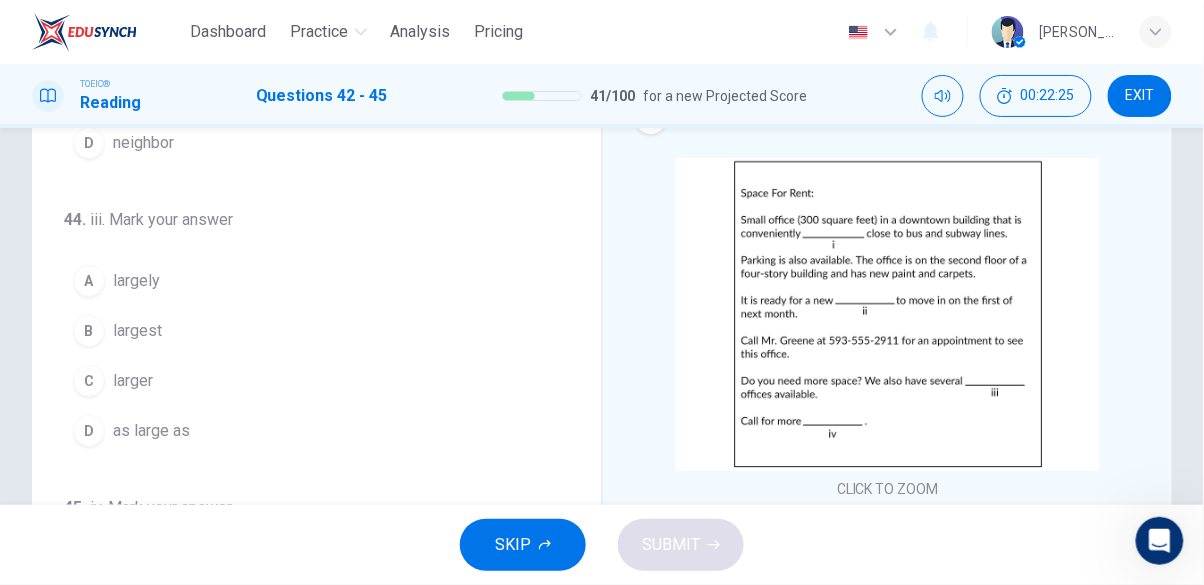 scroll, scrollTop: 480, scrollLeft: 0, axis: vertical 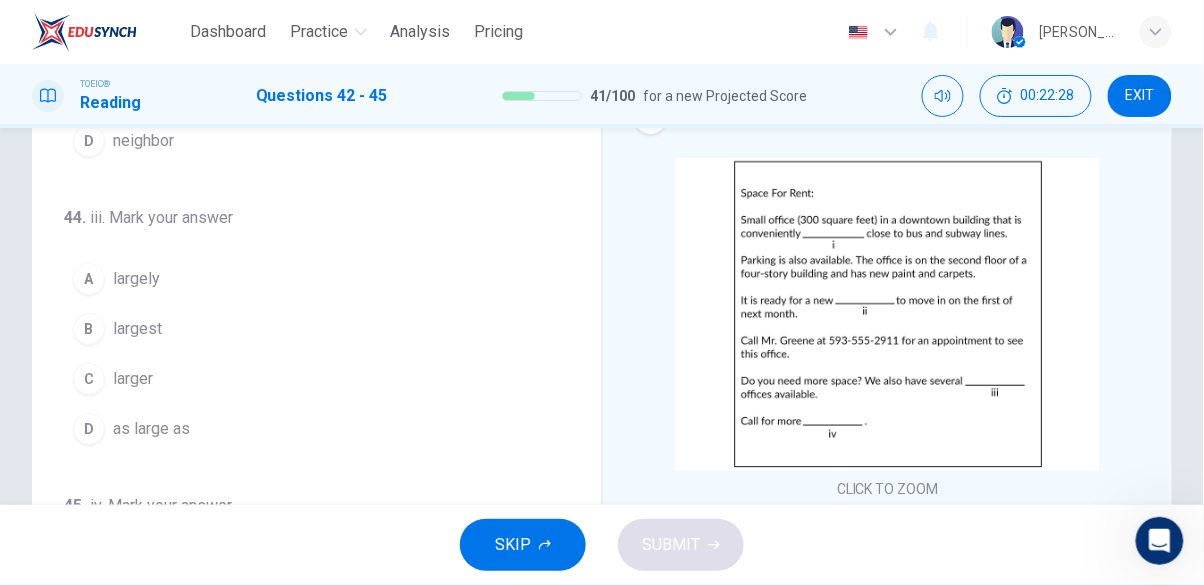 click on "C larger" at bounding box center (304, 379) 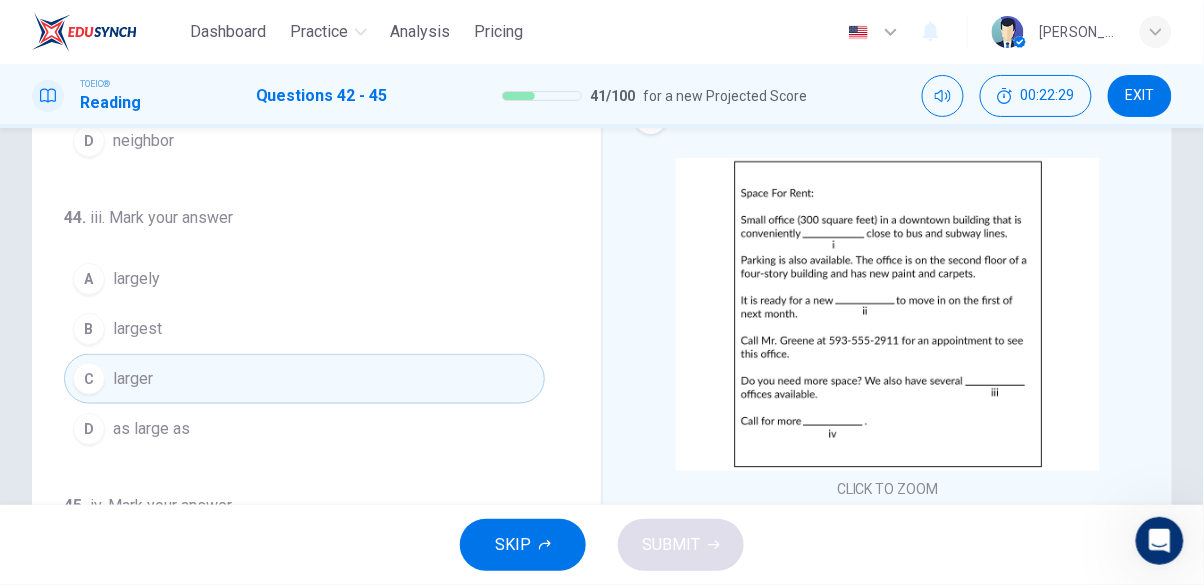 scroll, scrollTop: 495, scrollLeft: 0, axis: vertical 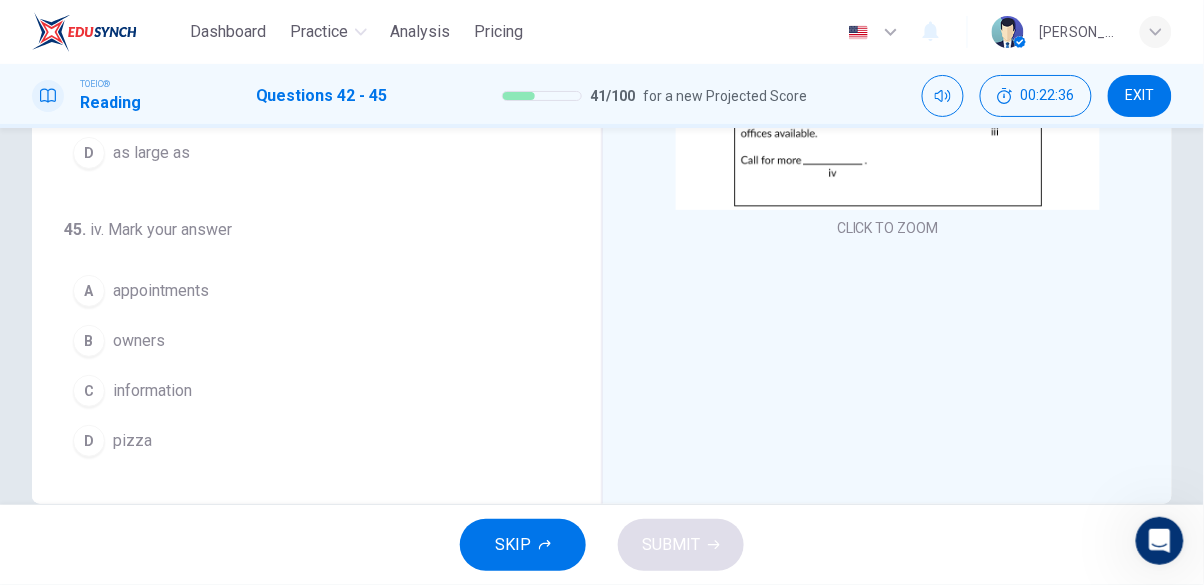 click on "information" at bounding box center (152, 391) 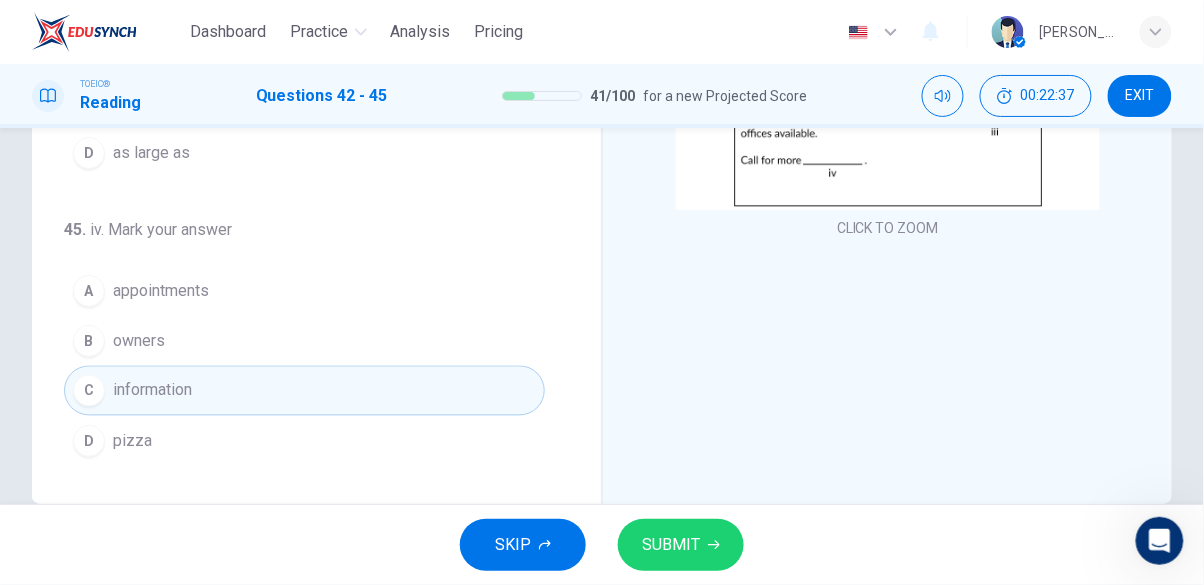 click on "SUBMIT" at bounding box center [671, 545] 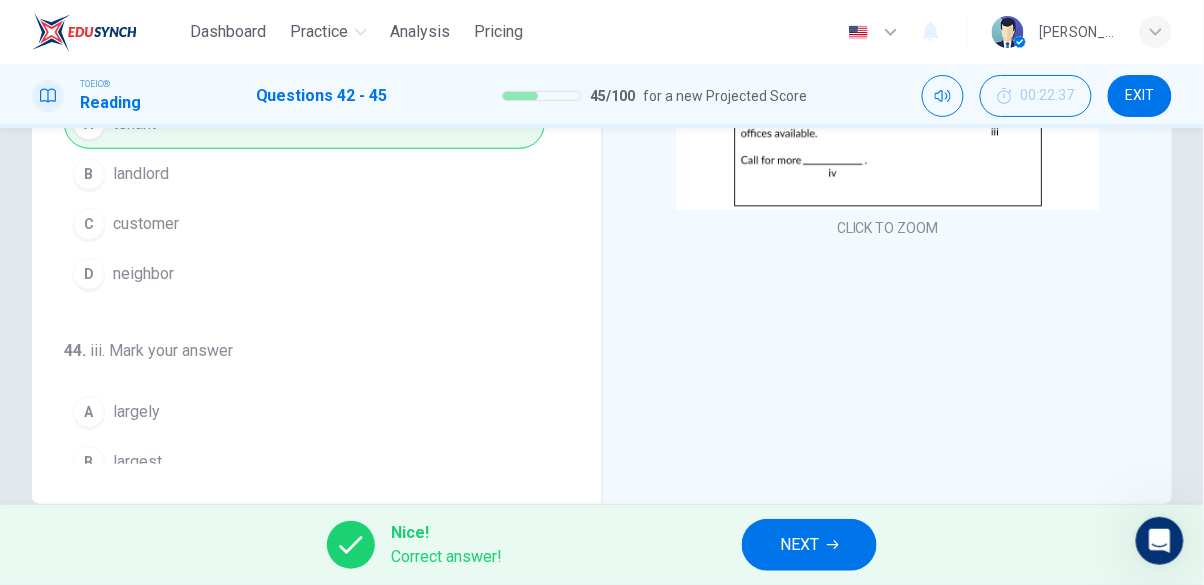 scroll, scrollTop: 0, scrollLeft: 0, axis: both 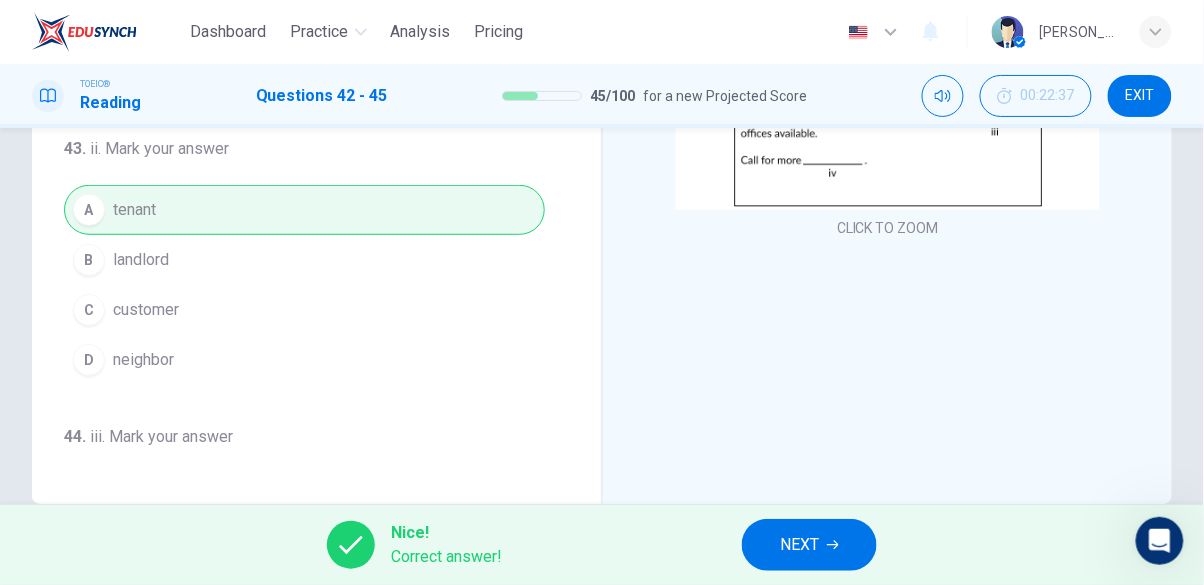 click 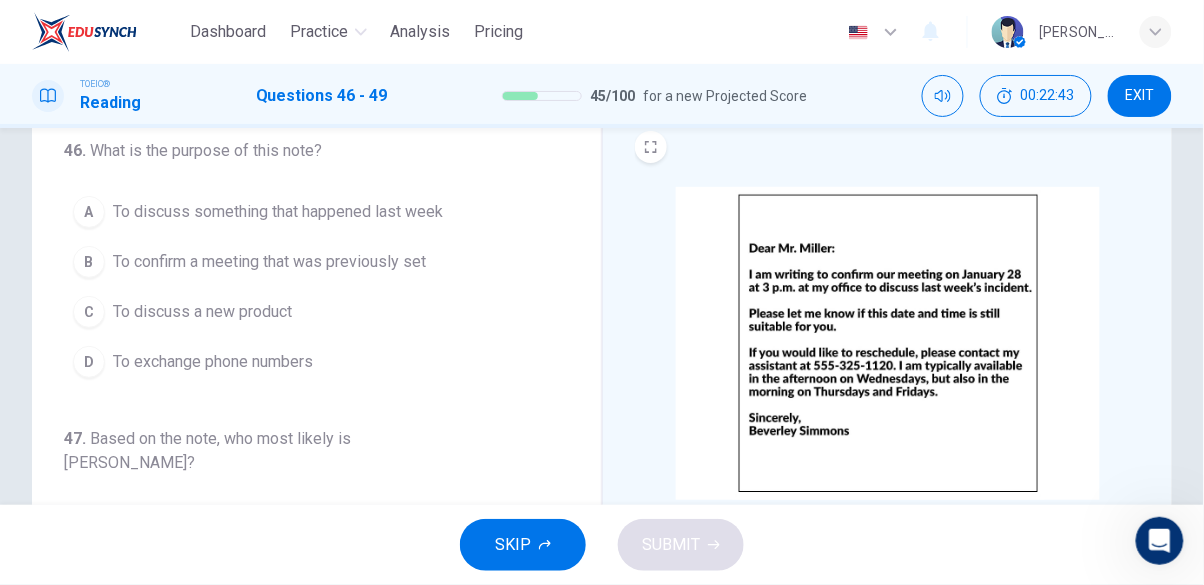 scroll, scrollTop: 71, scrollLeft: 0, axis: vertical 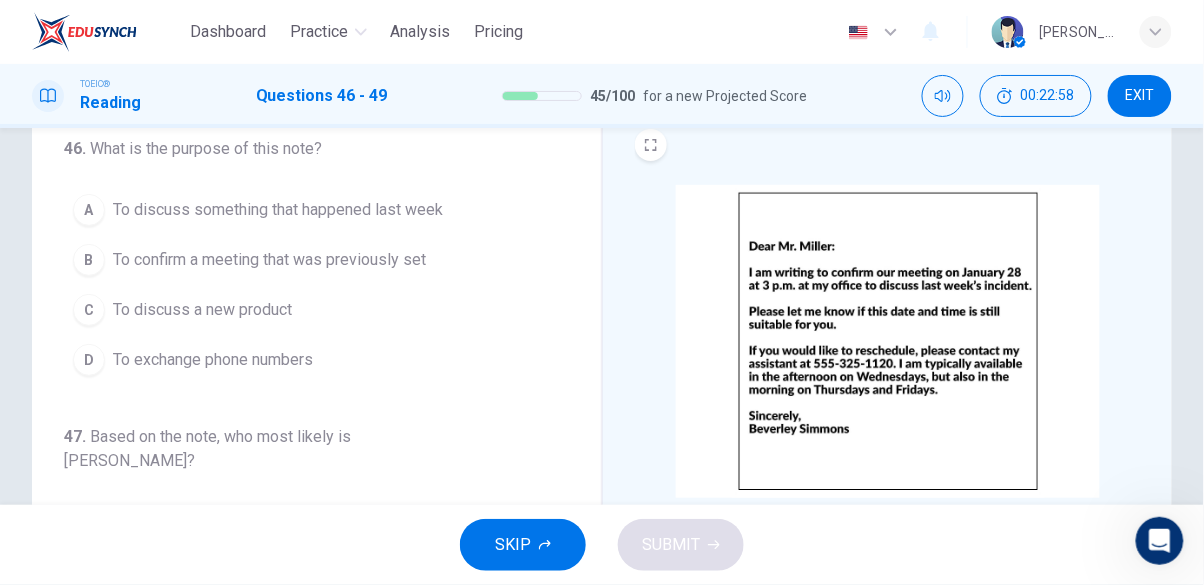 click on "To confirm a meeting that was previously set" at bounding box center (269, 260) 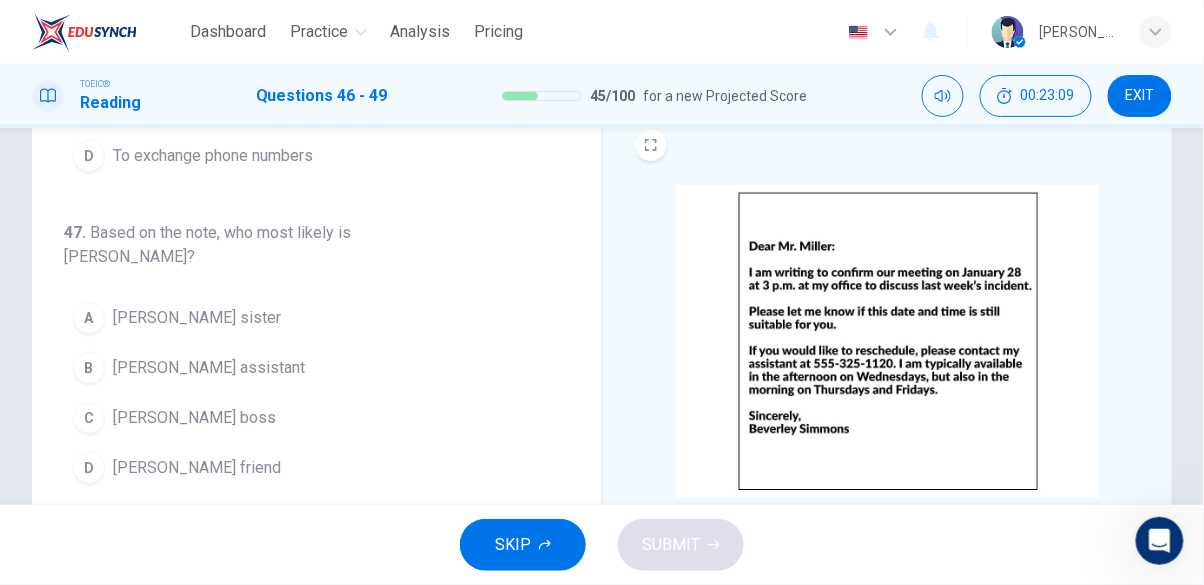 scroll, scrollTop: 205, scrollLeft: 0, axis: vertical 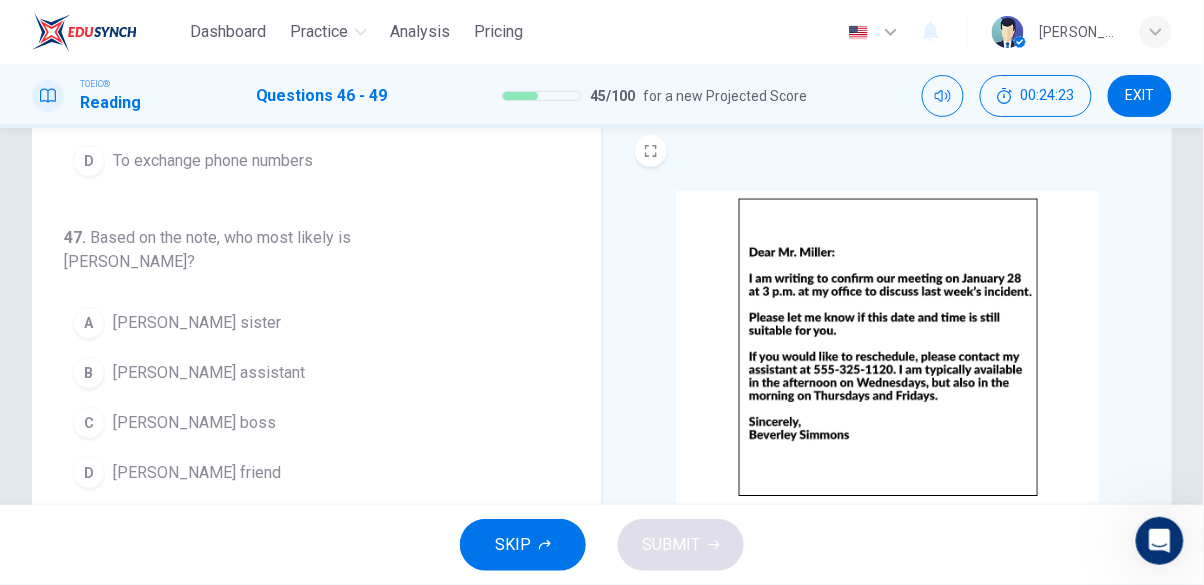 click on "[PERSON_NAME] boss" at bounding box center (194, 423) 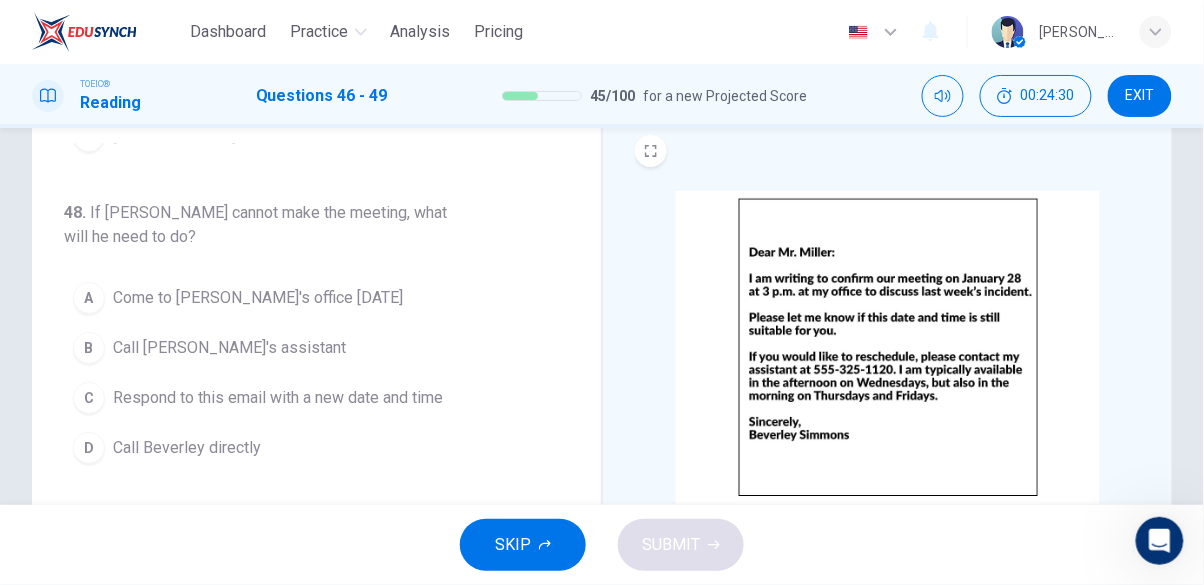 scroll, scrollTop: 543, scrollLeft: 0, axis: vertical 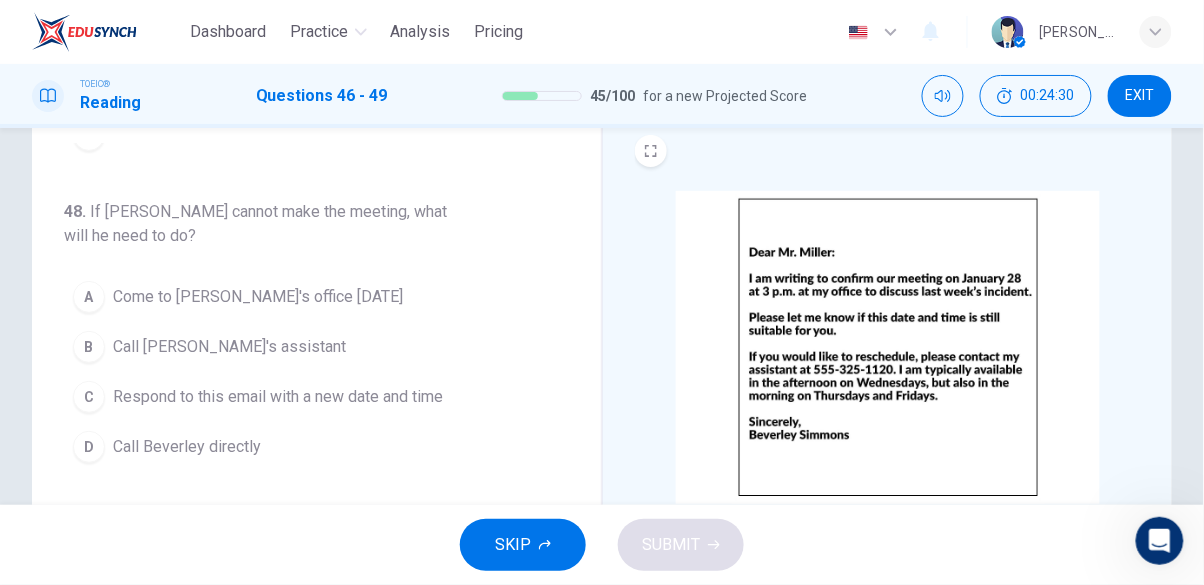 click on "Call [PERSON_NAME]'s assistant" at bounding box center [229, 347] 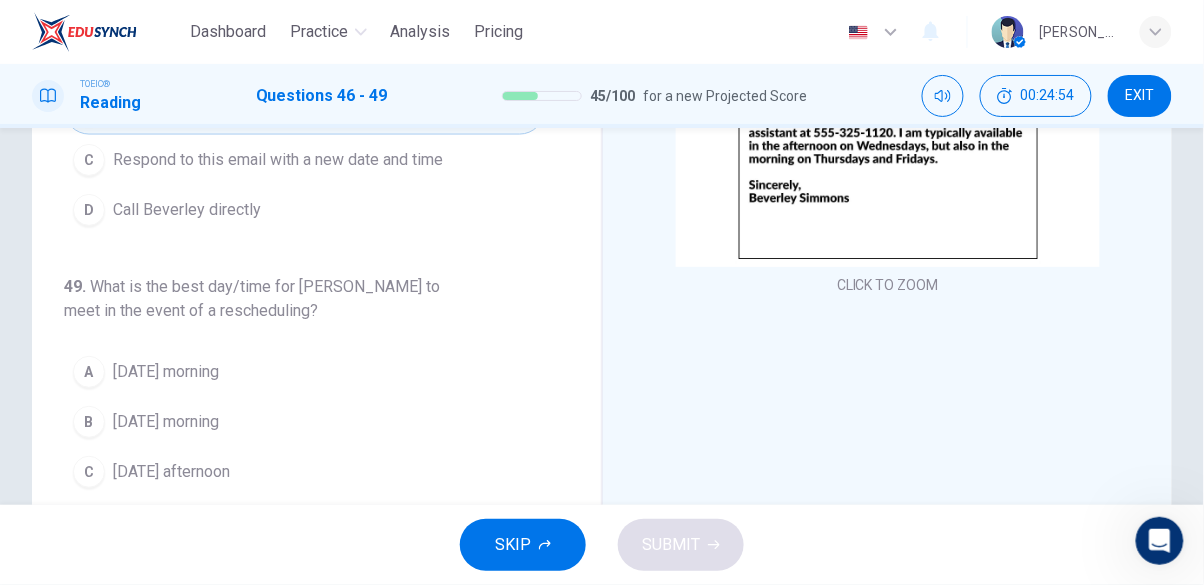 scroll, scrollTop: 305, scrollLeft: 0, axis: vertical 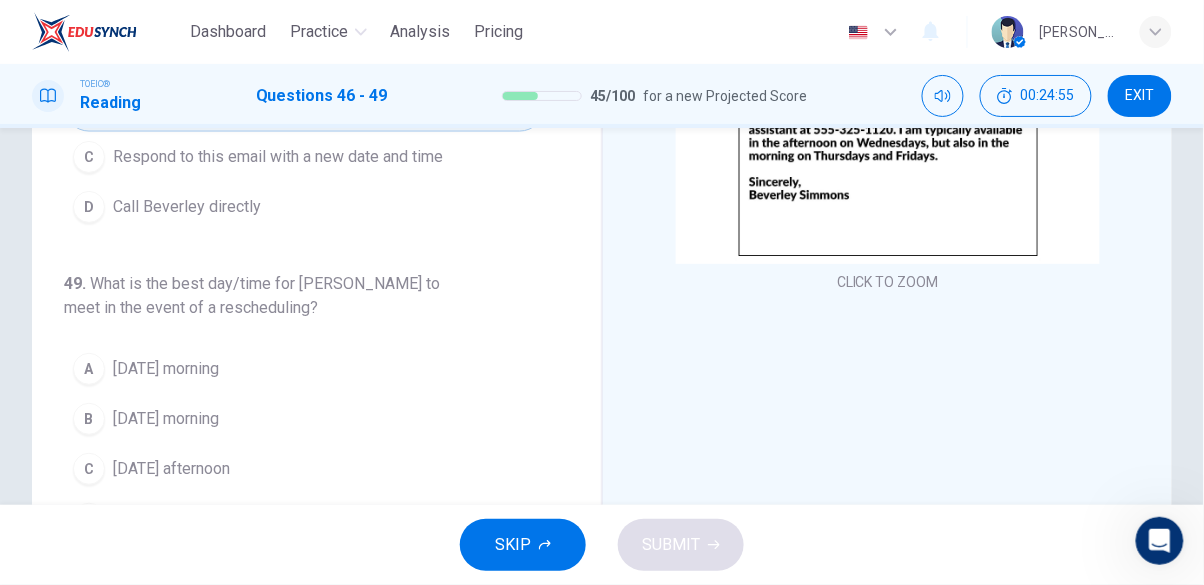 click on "[DATE] afternoon" at bounding box center (171, 469) 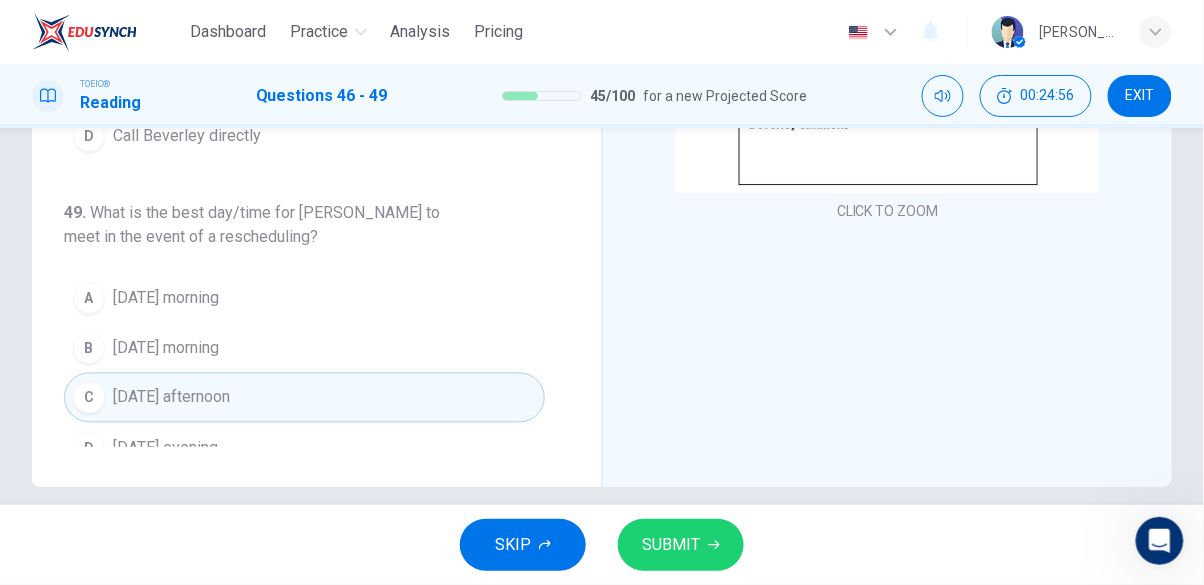 scroll, scrollTop: 398, scrollLeft: 0, axis: vertical 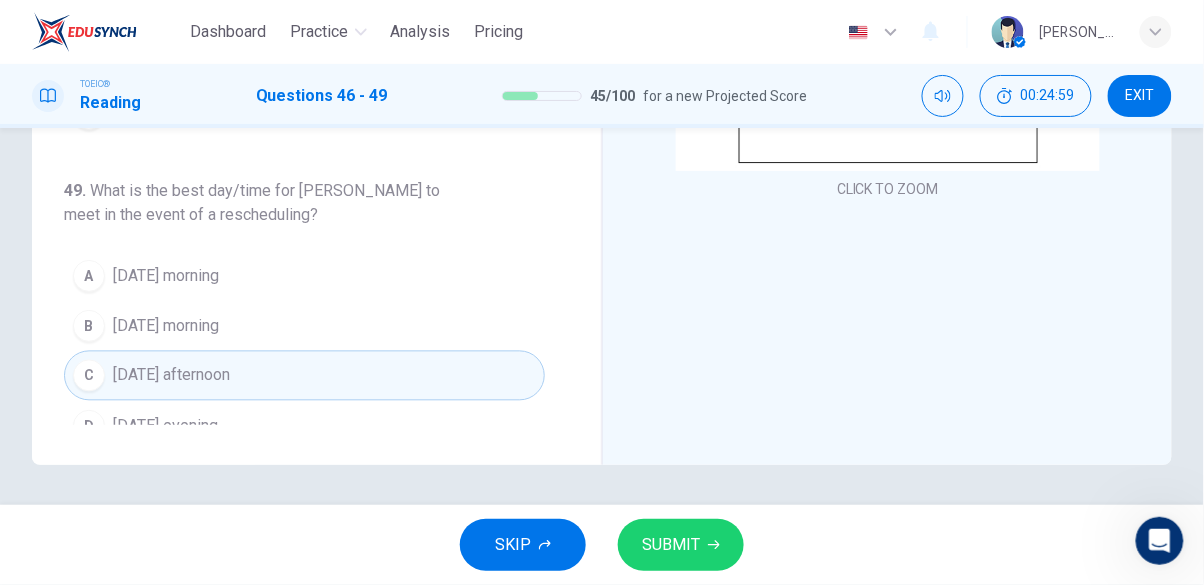 click on "SUBMIT" at bounding box center [671, 545] 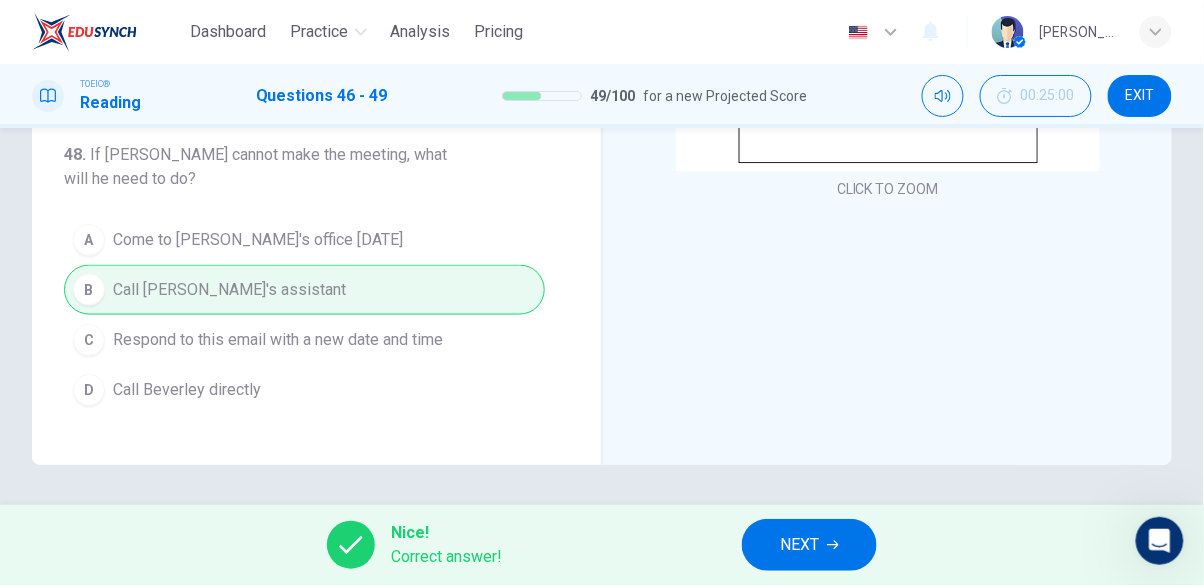 scroll, scrollTop: 0, scrollLeft: 0, axis: both 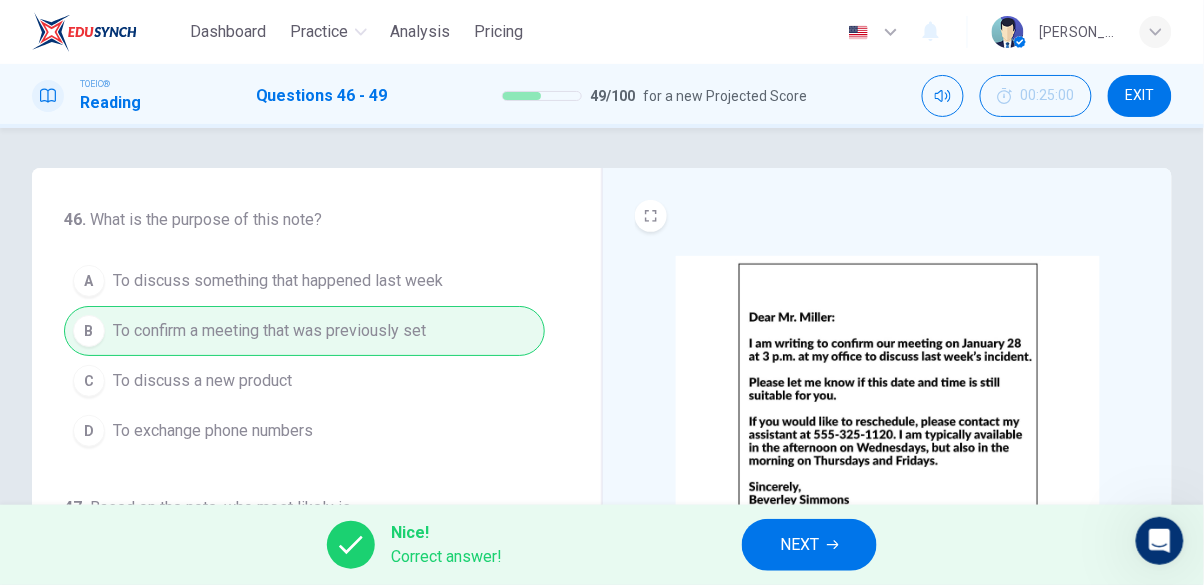 click 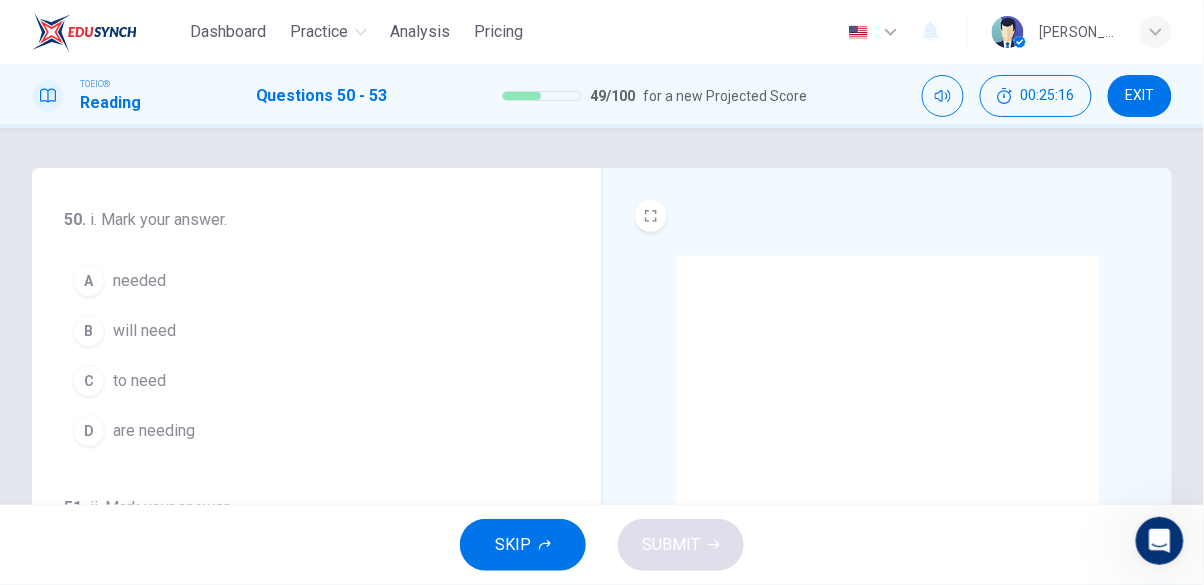 scroll, scrollTop: 0, scrollLeft: 0, axis: both 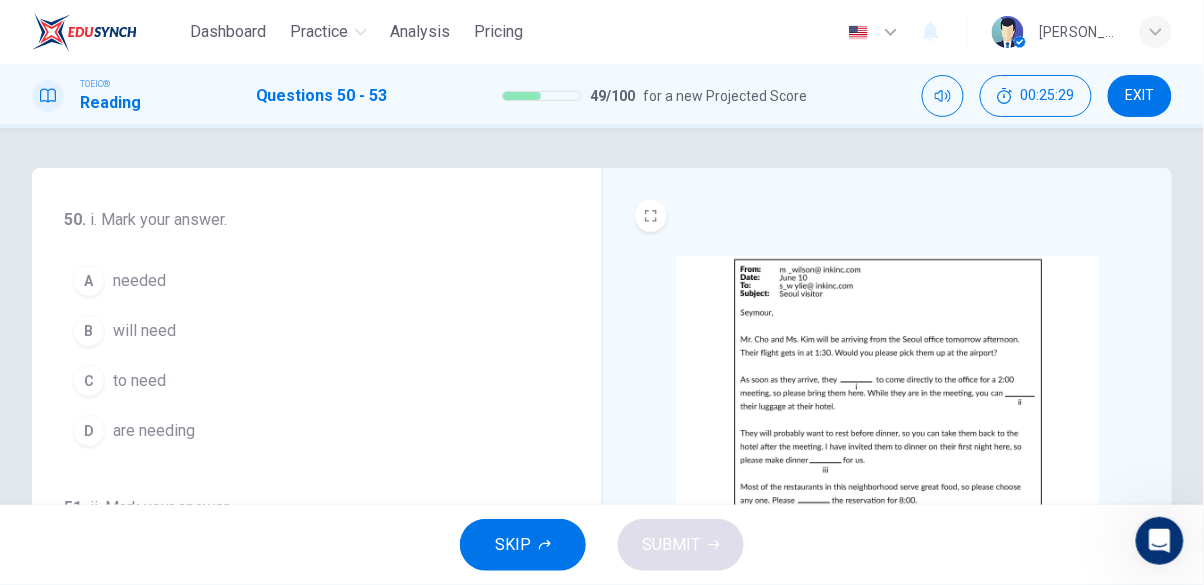 click on "B will need" at bounding box center [304, 331] 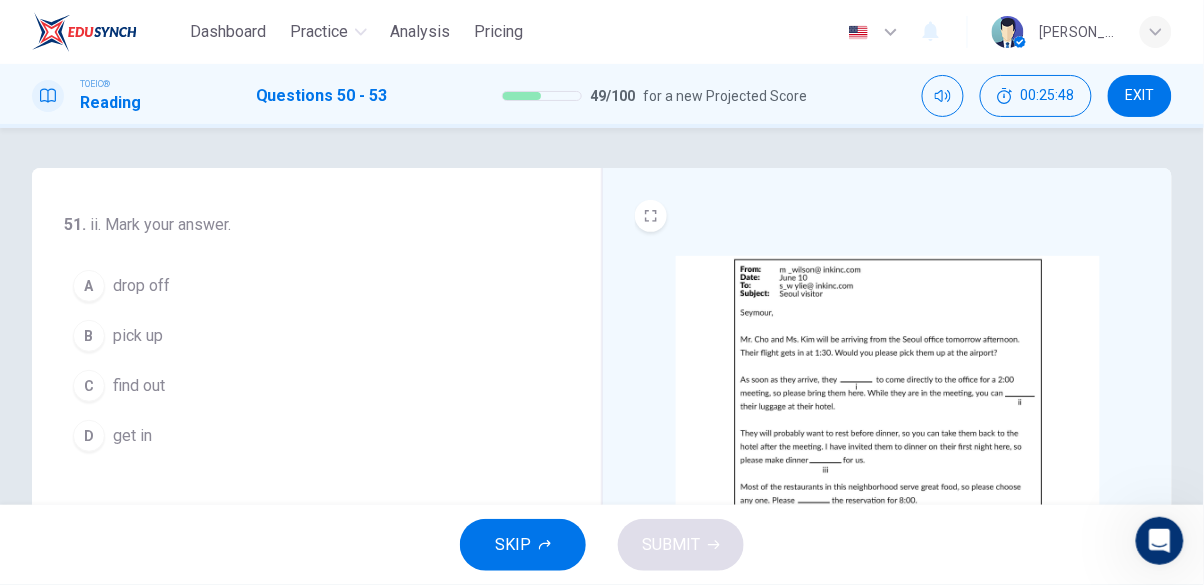 scroll, scrollTop: 275, scrollLeft: 0, axis: vertical 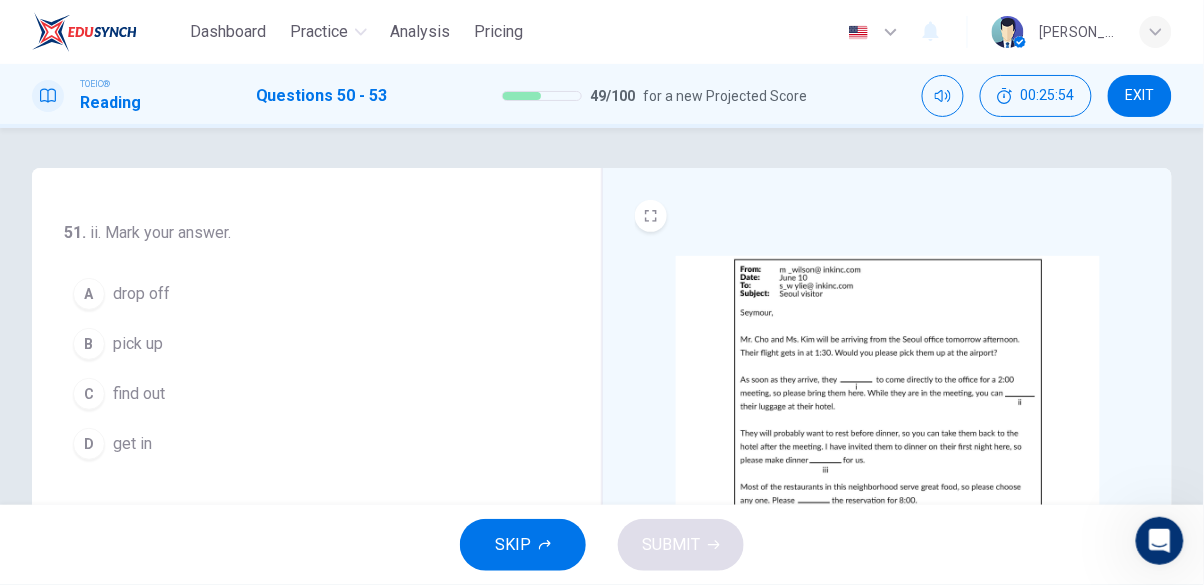 click on "B pick up" at bounding box center [304, 344] 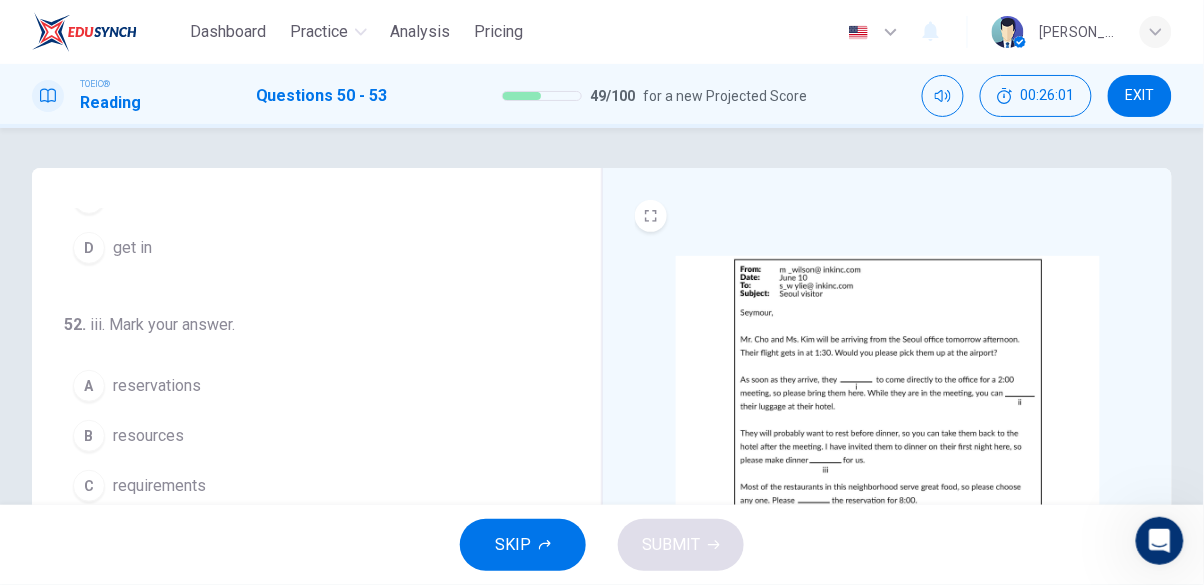 scroll, scrollTop: 495, scrollLeft: 0, axis: vertical 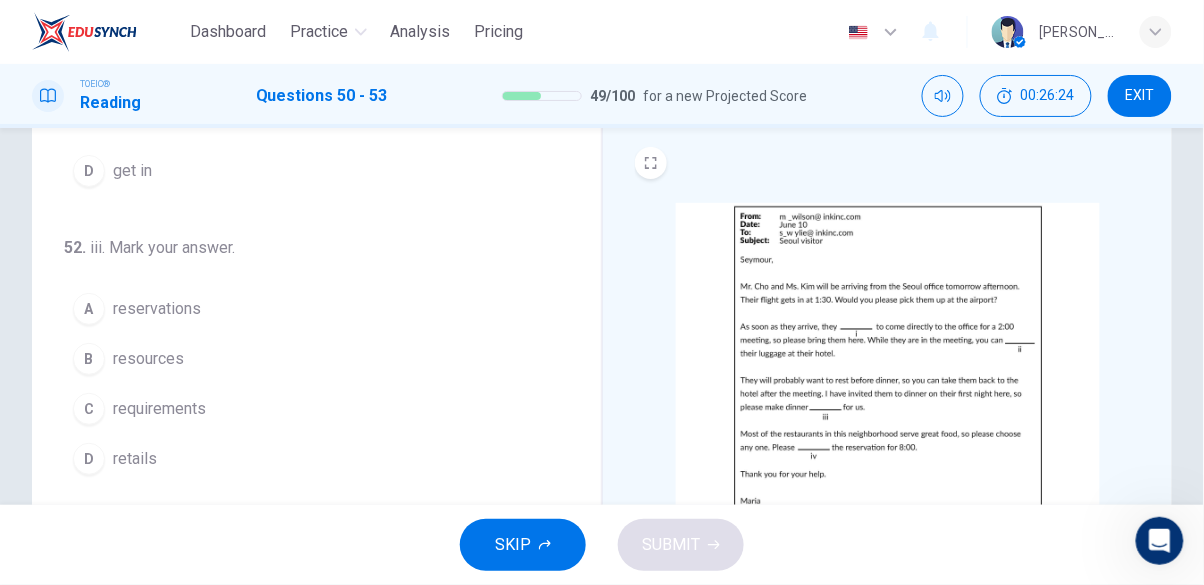 click on "reservations" at bounding box center [157, 309] 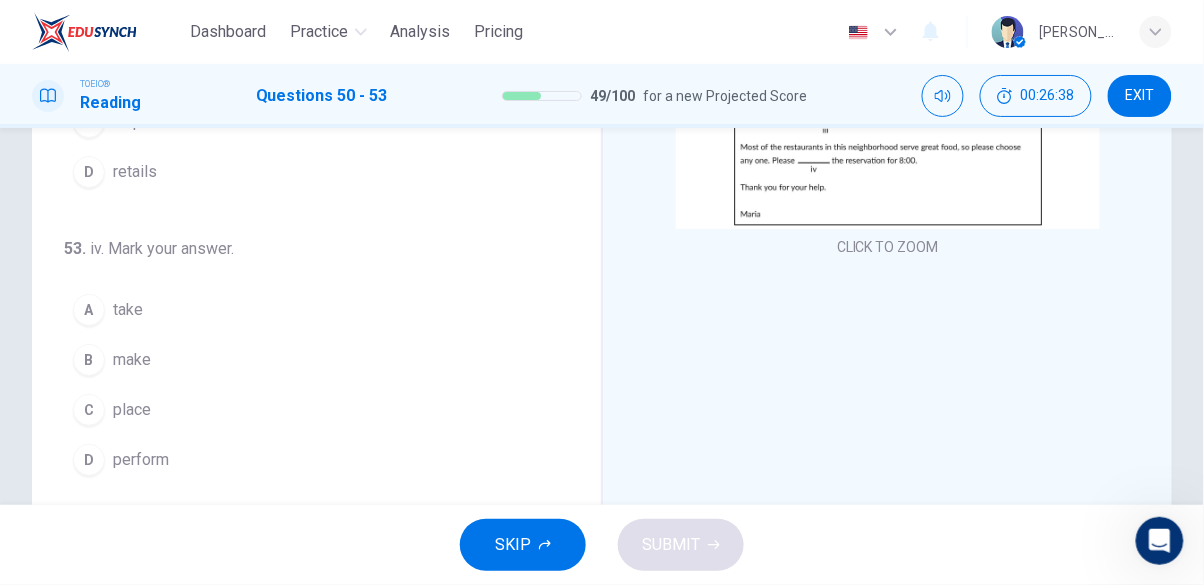 scroll, scrollTop: 342, scrollLeft: 0, axis: vertical 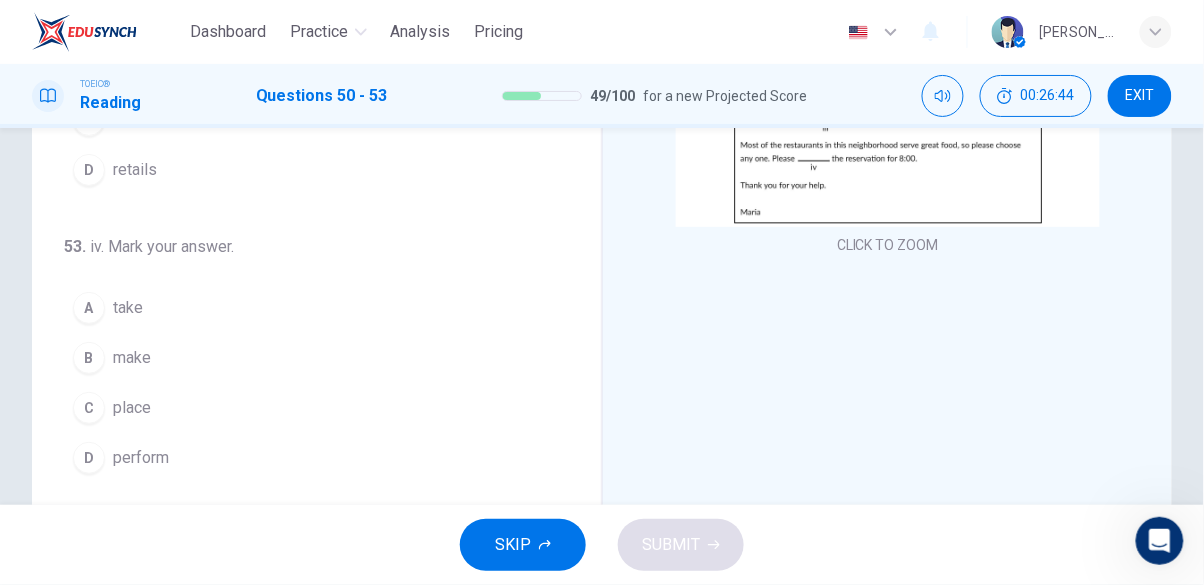 click on "B" at bounding box center [89, 358] 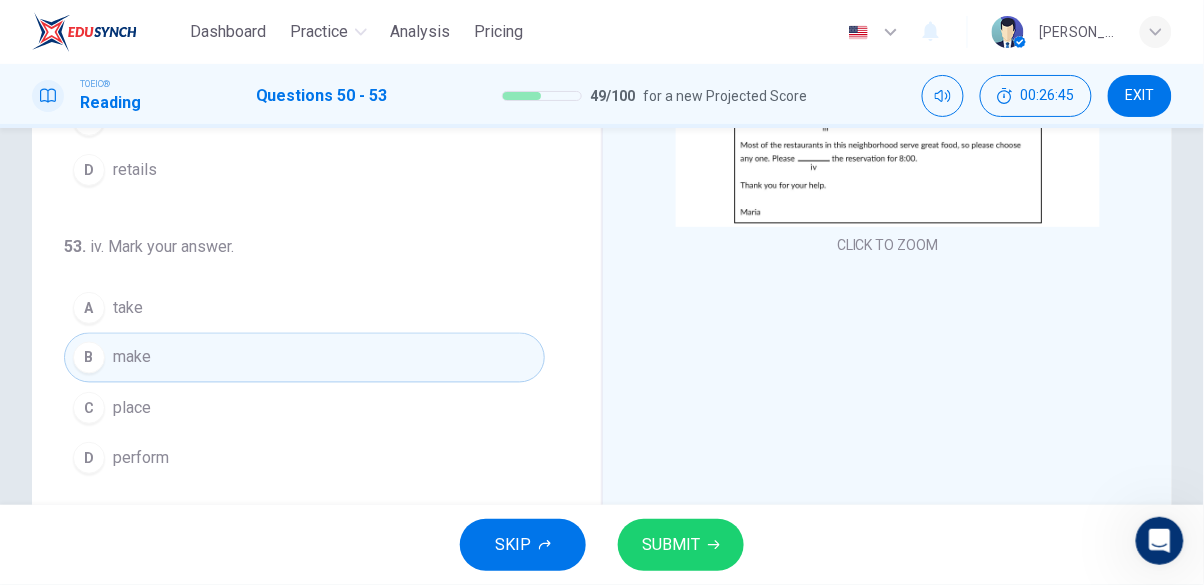 click on "SUBMIT" at bounding box center [681, 545] 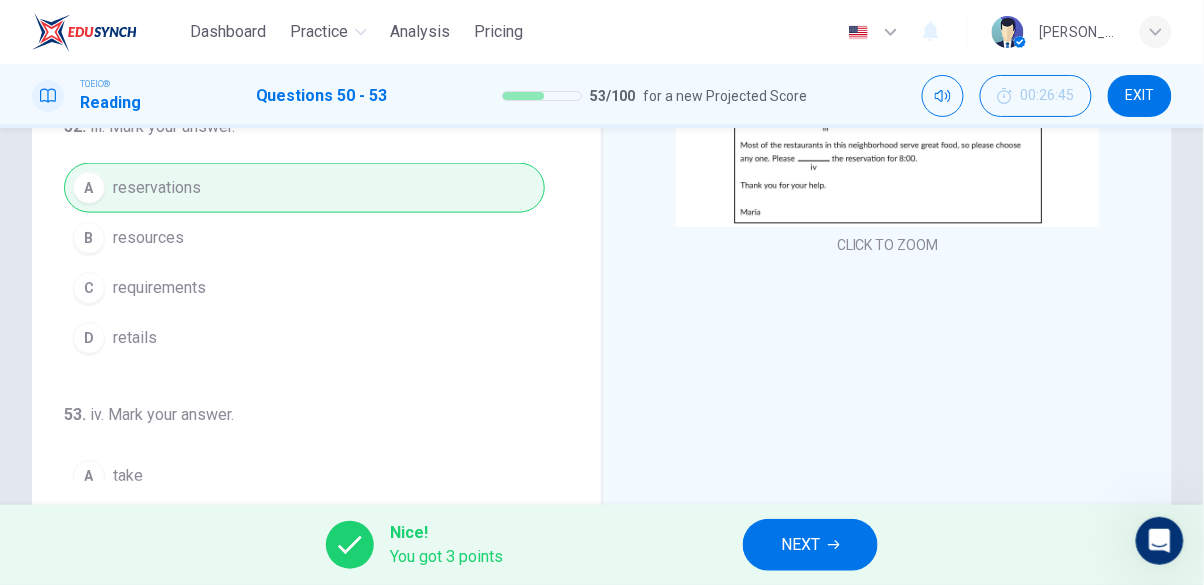 scroll, scrollTop: 0, scrollLeft: 0, axis: both 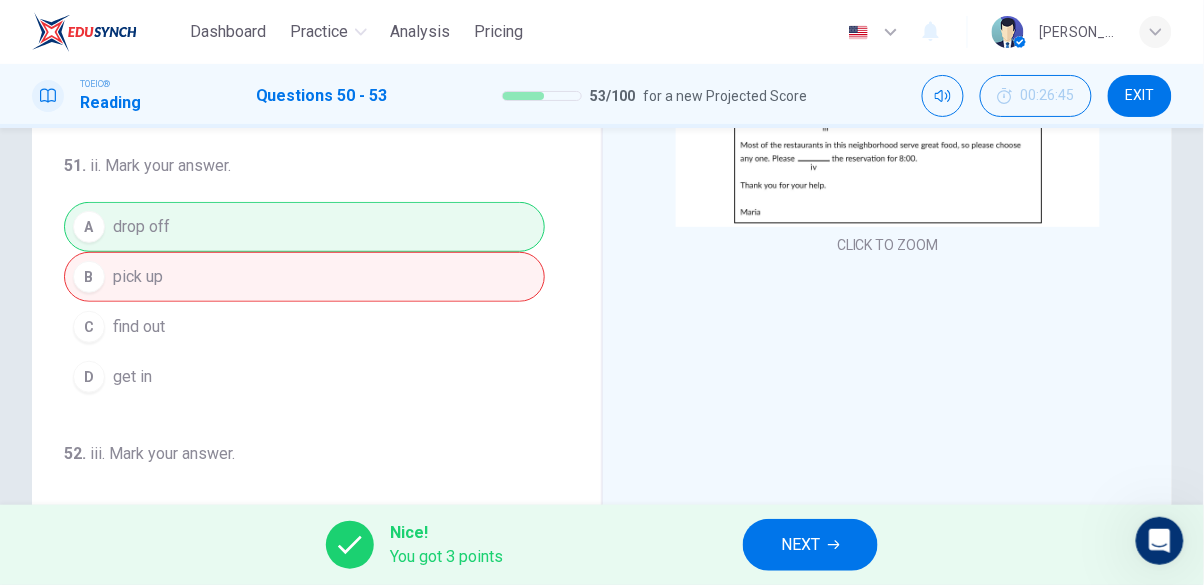 click on "NEXT" at bounding box center (800, 545) 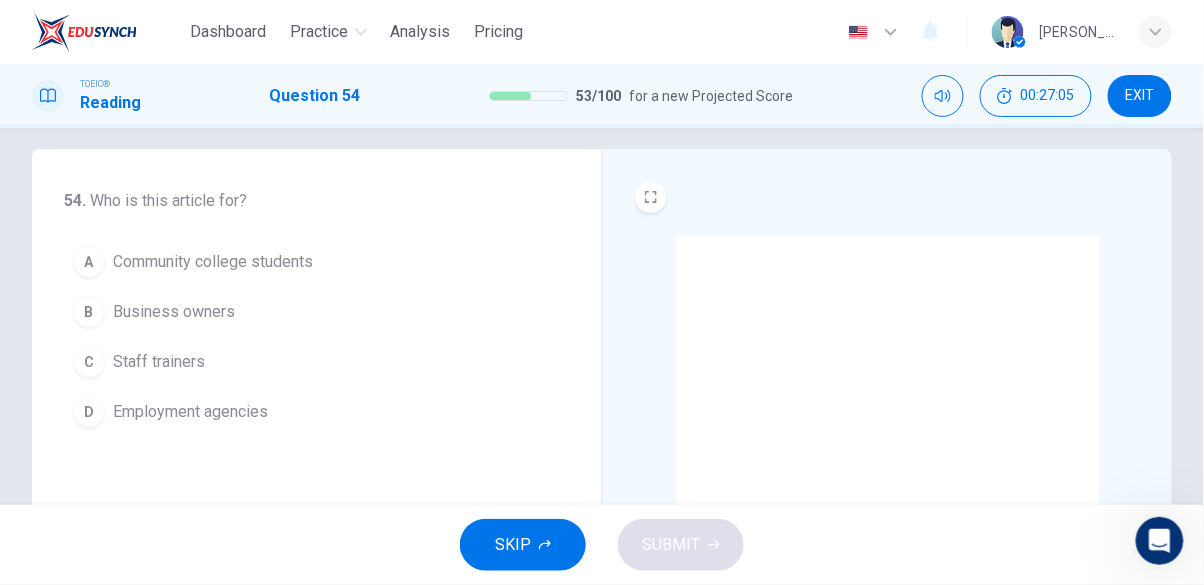 scroll, scrollTop: 18, scrollLeft: 0, axis: vertical 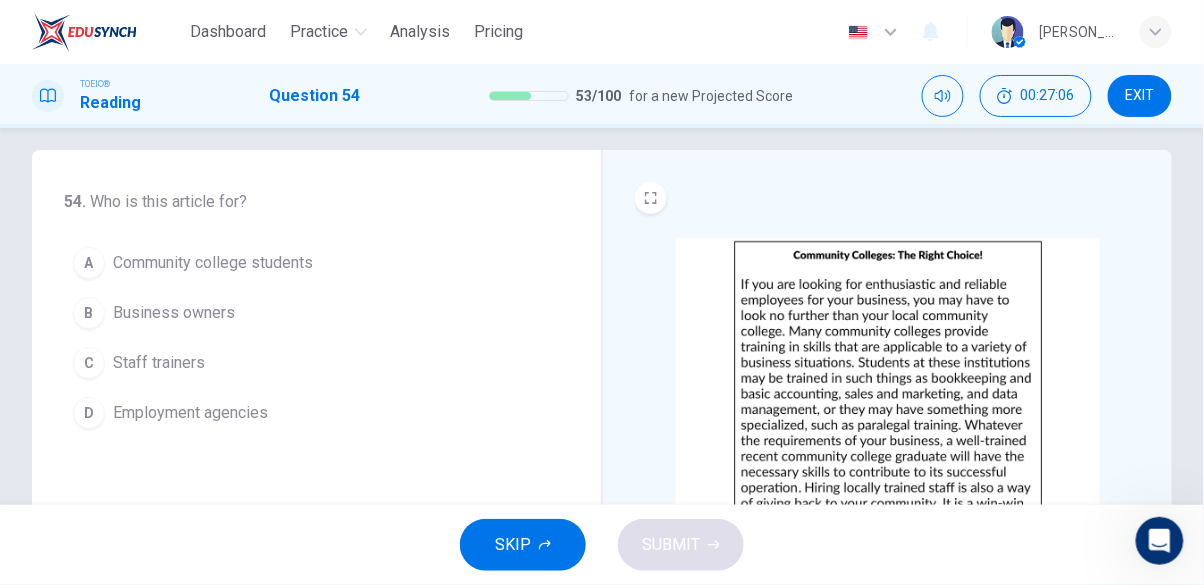 click on "B" at bounding box center (89, 313) 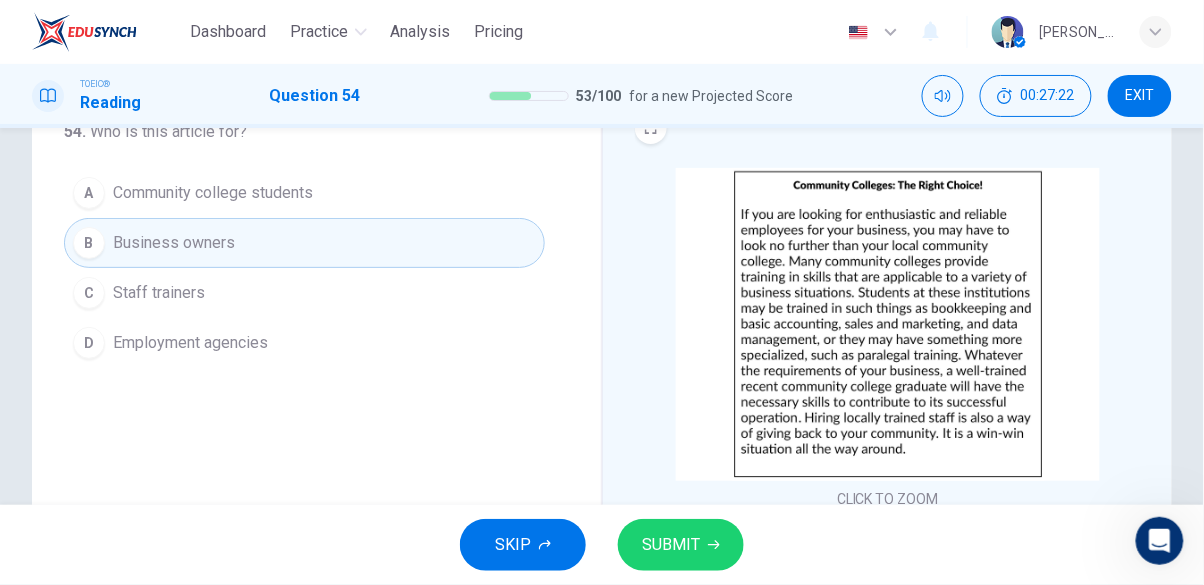 scroll, scrollTop: 87, scrollLeft: 0, axis: vertical 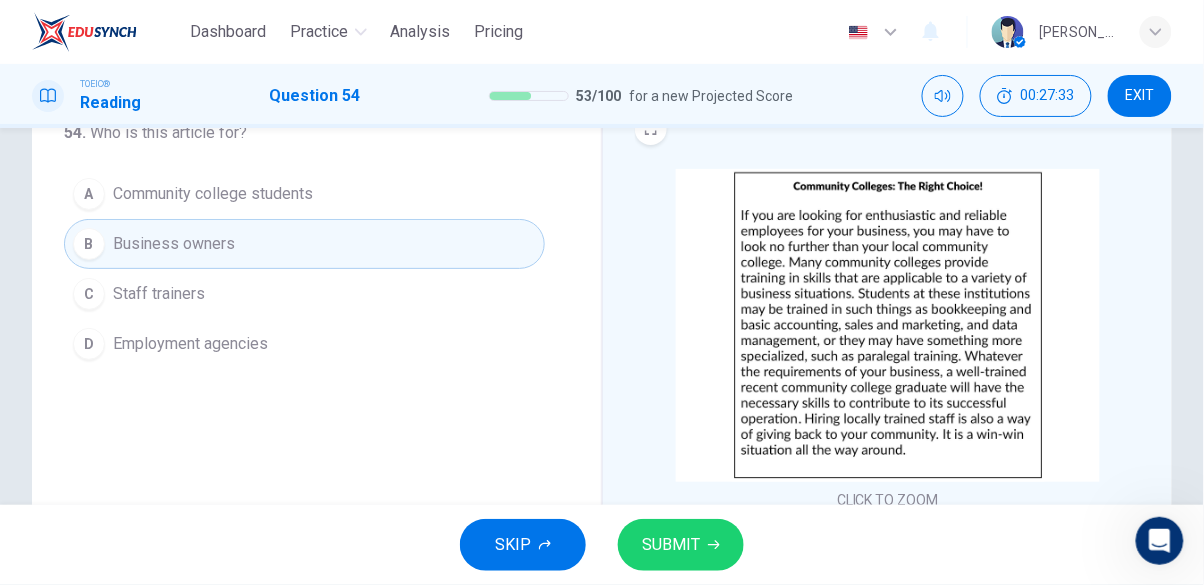 click on "SUBMIT" at bounding box center (671, 545) 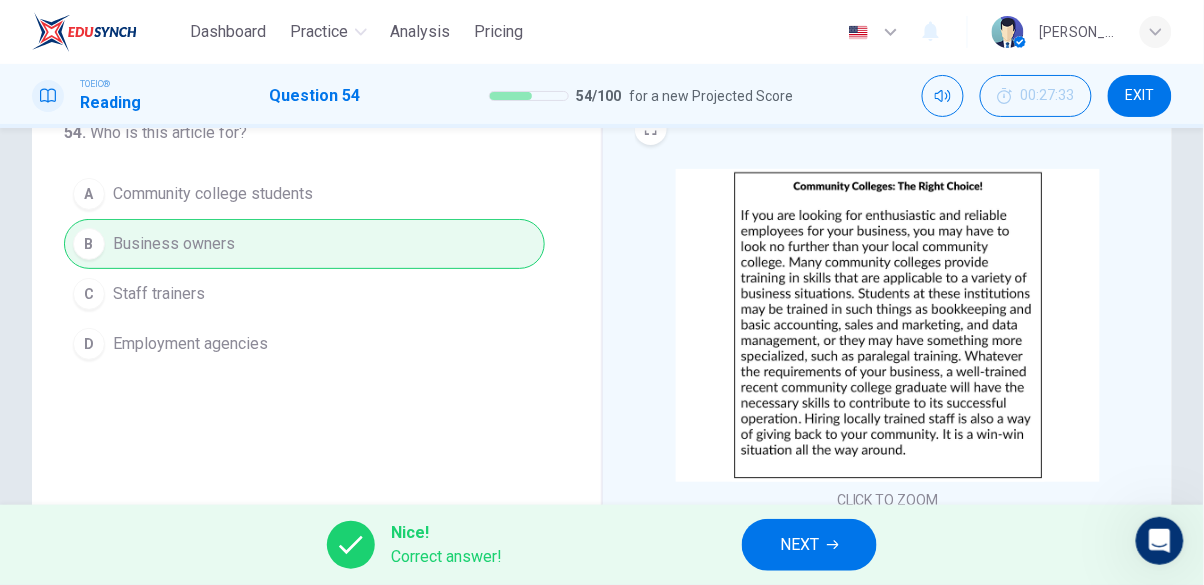 click on "NEXT" at bounding box center (809, 545) 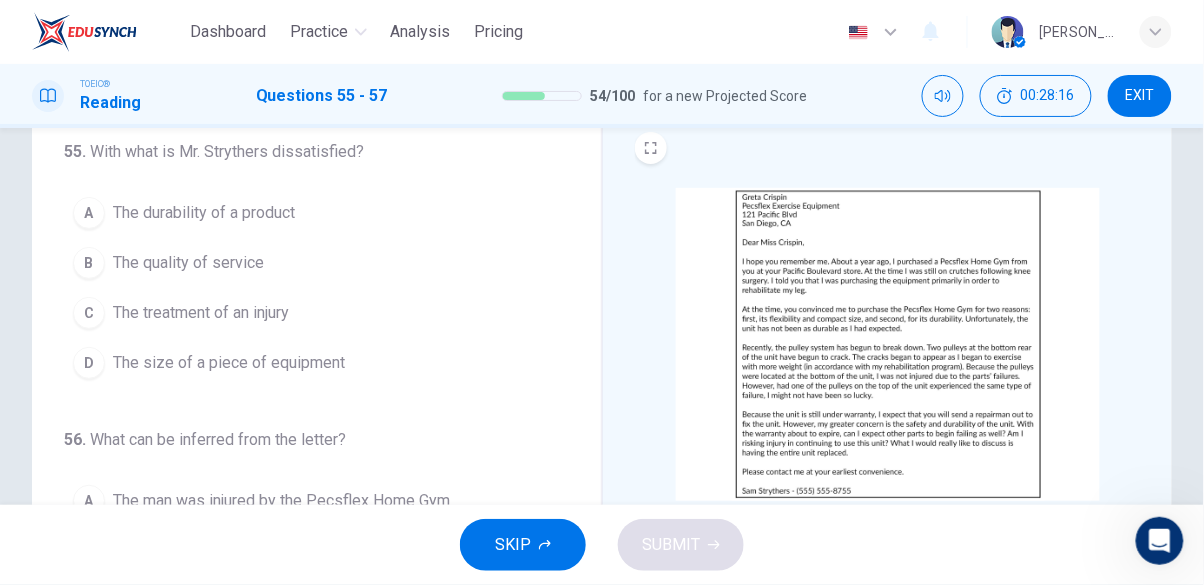 scroll, scrollTop: 73, scrollLeft: 0, axis: vertical 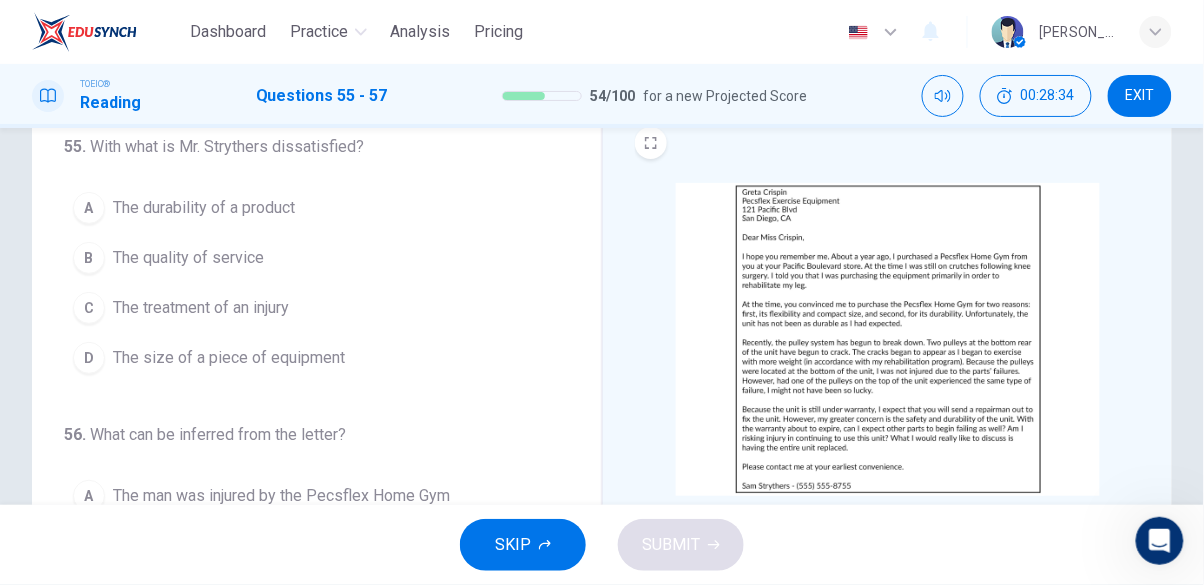 click on "The durability of a product" at bounding box center [204, 208] 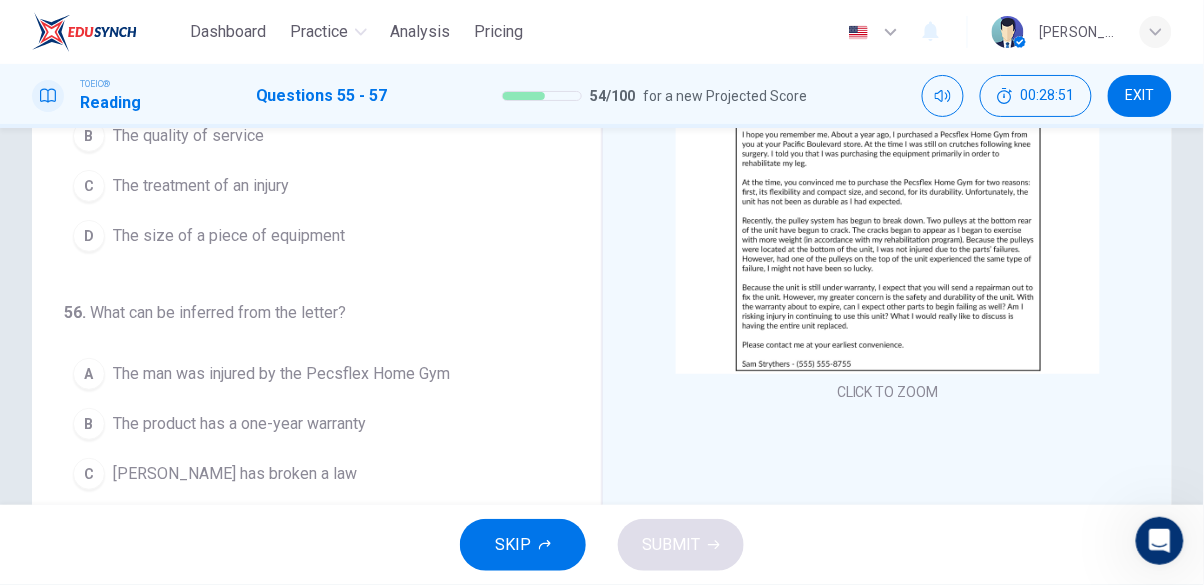 scroll, scrollTop: 197, scrollLeft: 0, axis: vertical 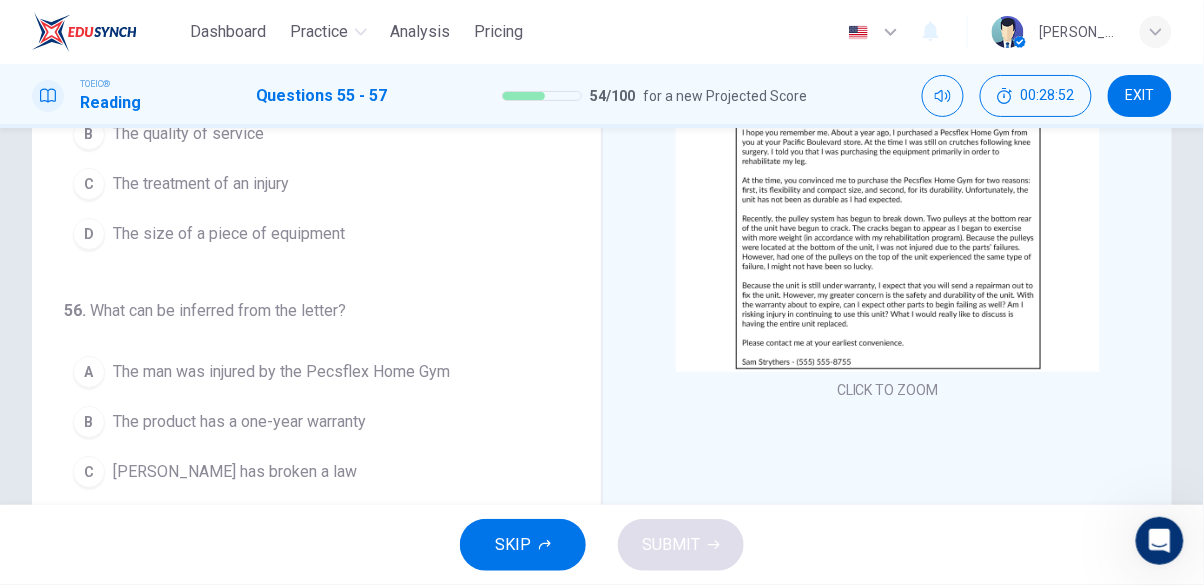 click on "A" at bounding box center (89, 372) 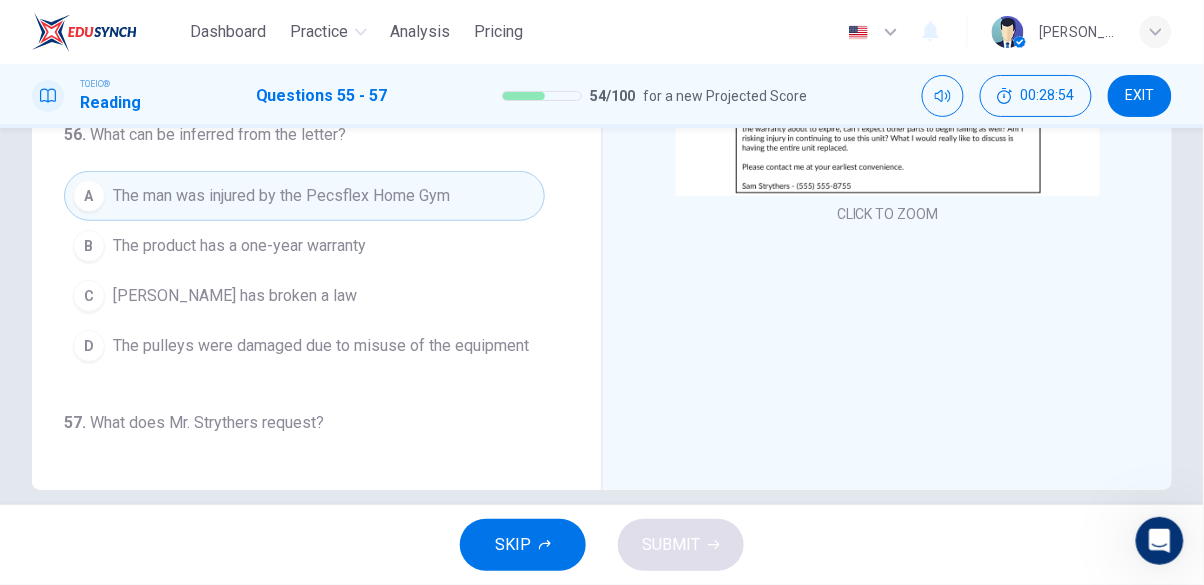 scroll, scrollTop: 398, scrollLeft: 0, axis: vertical 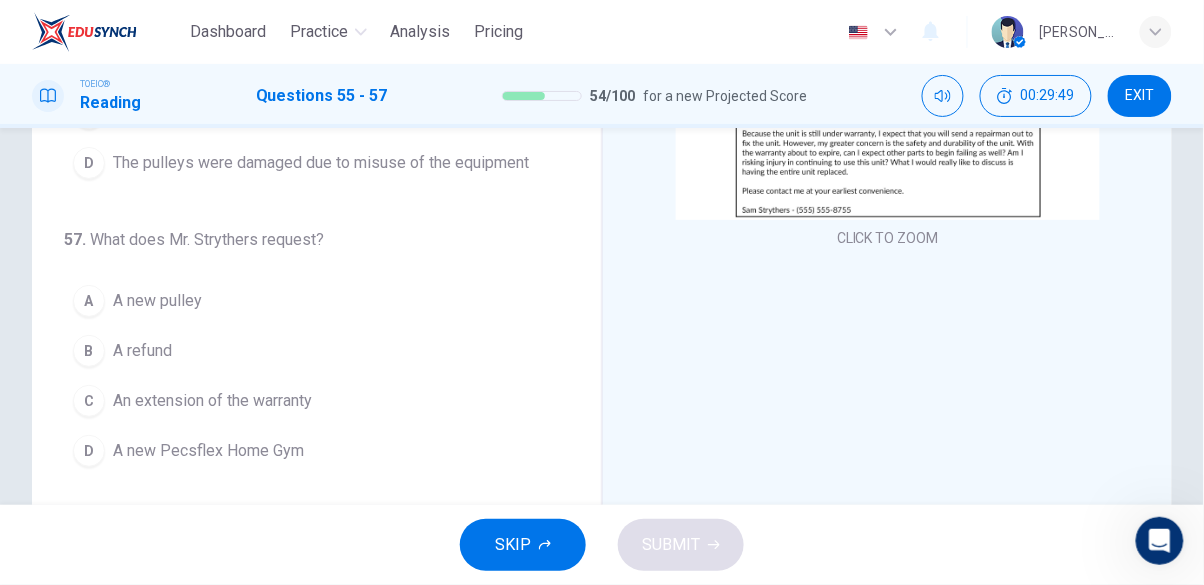 click on "C" at bounding box center [89, 401] 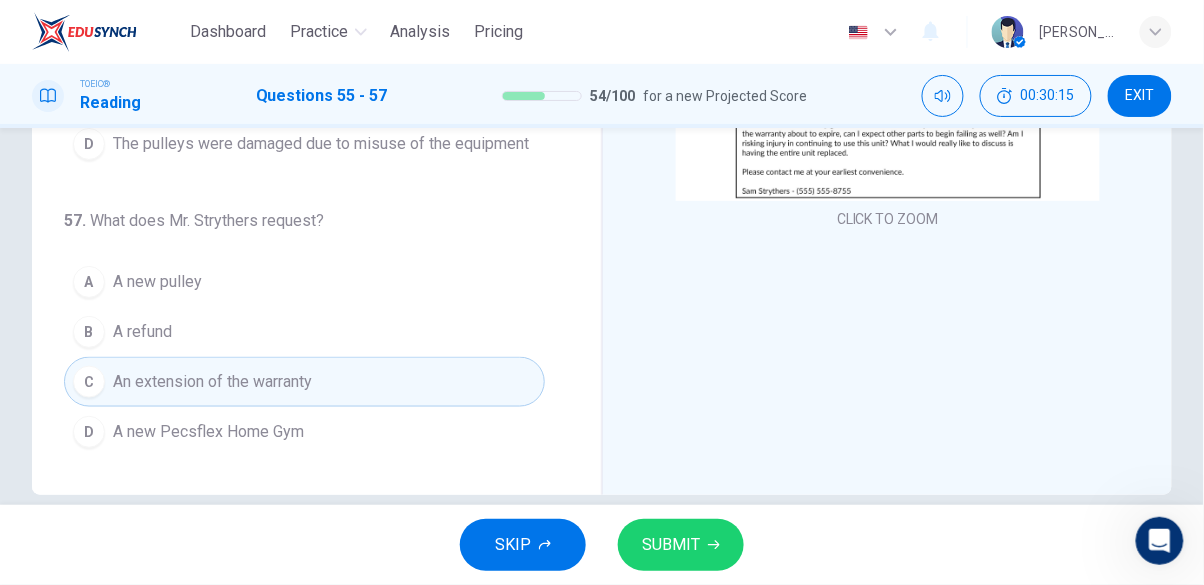 scroll, scrollTop: 370, scrollLeft: 0, axis: vertical 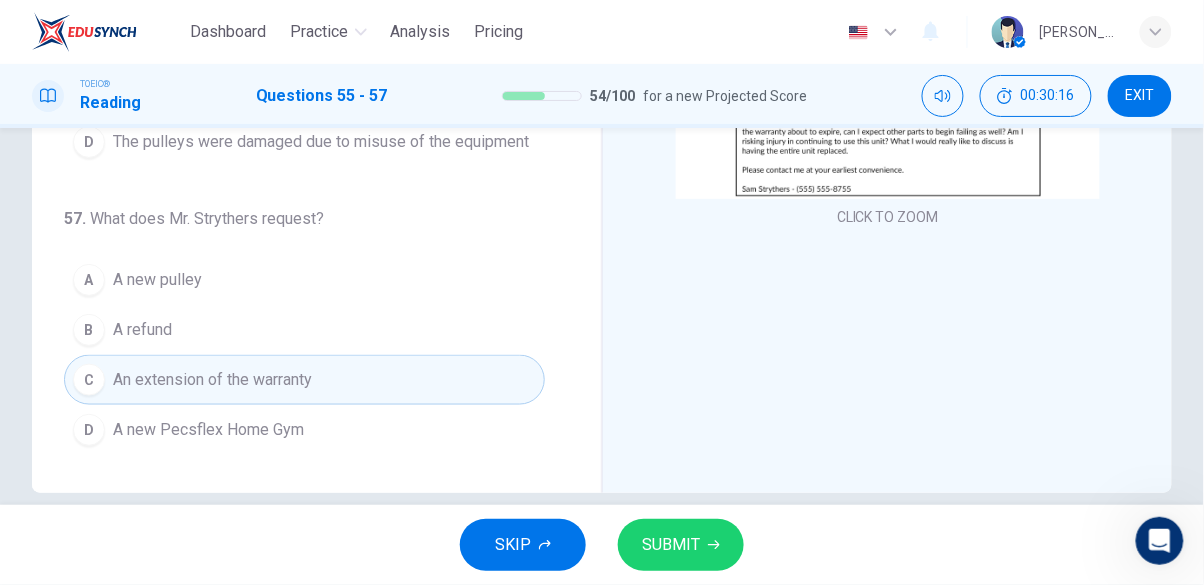 click on "A A new pulley" at bounding box center (304, 280) 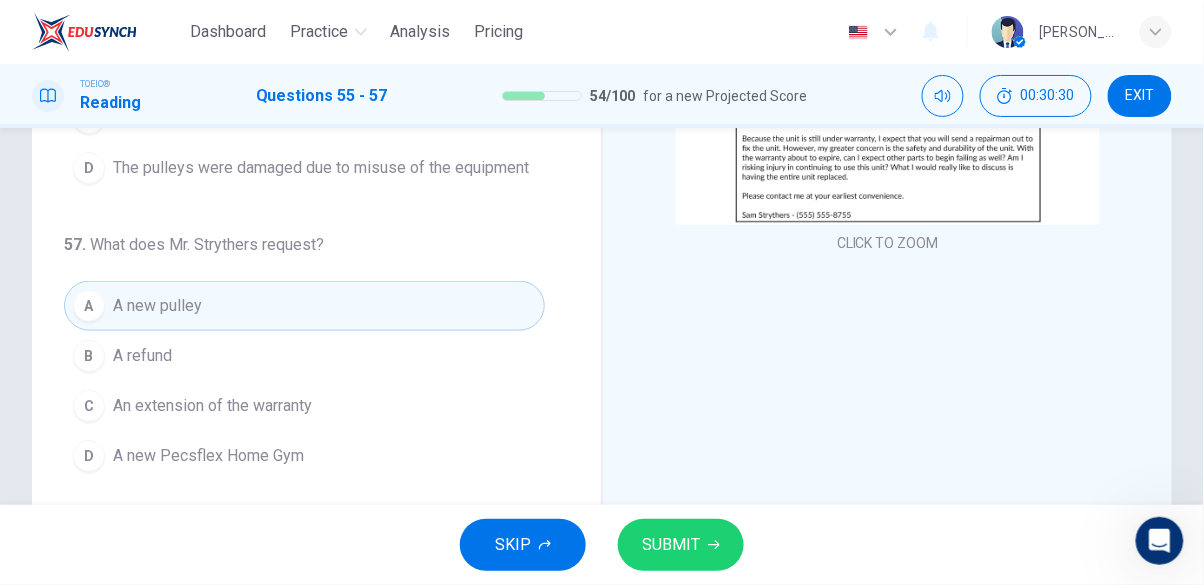 scroll, scrollTop: 346, scrollLeft: 0, axis: vertical 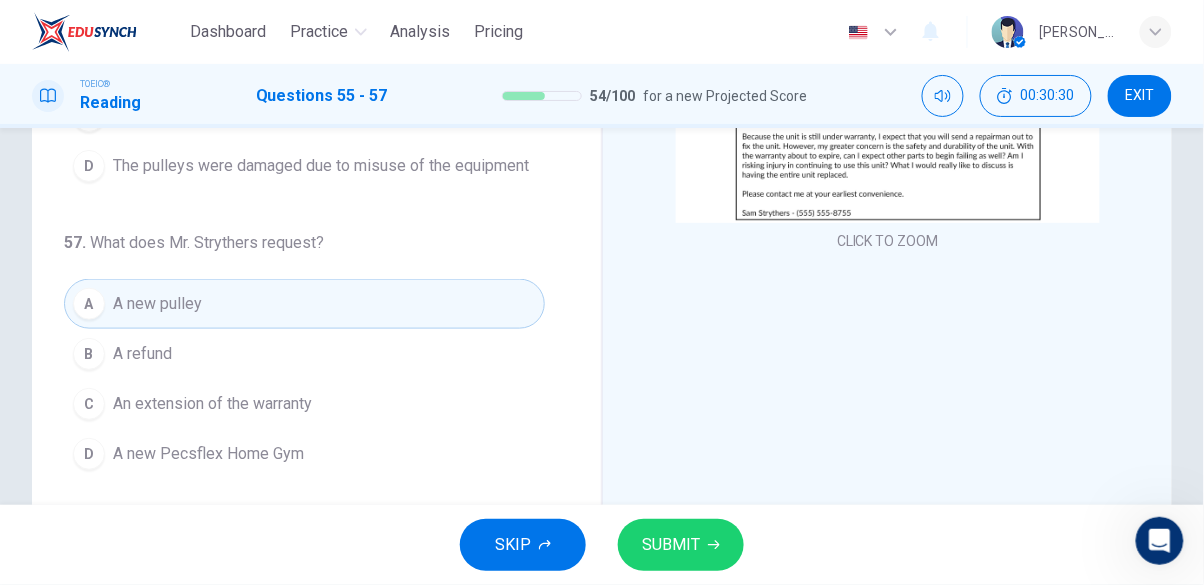 click on "A new Pecsflex Home Gym" at bounding box center (208, 454) 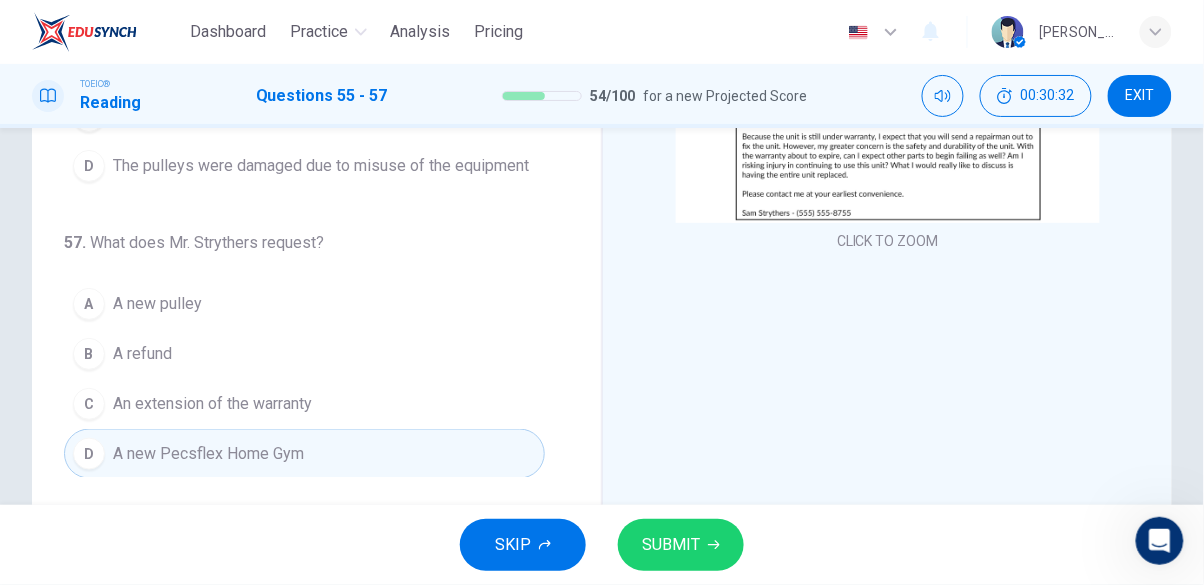 click 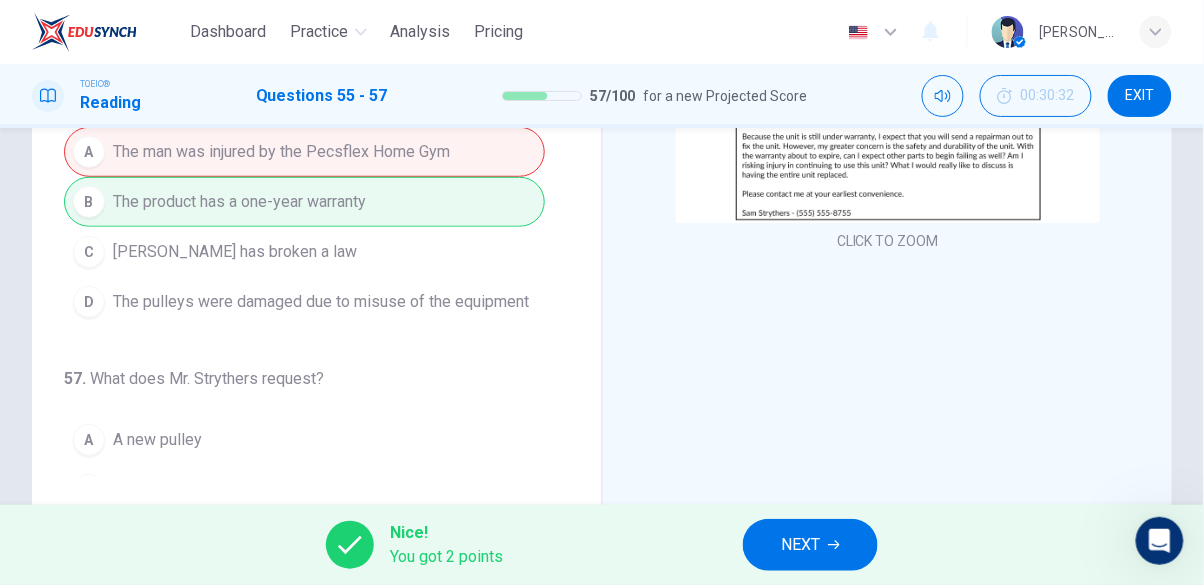 scroll, scrollTop: 0, scrollLeft: 0, axis: both 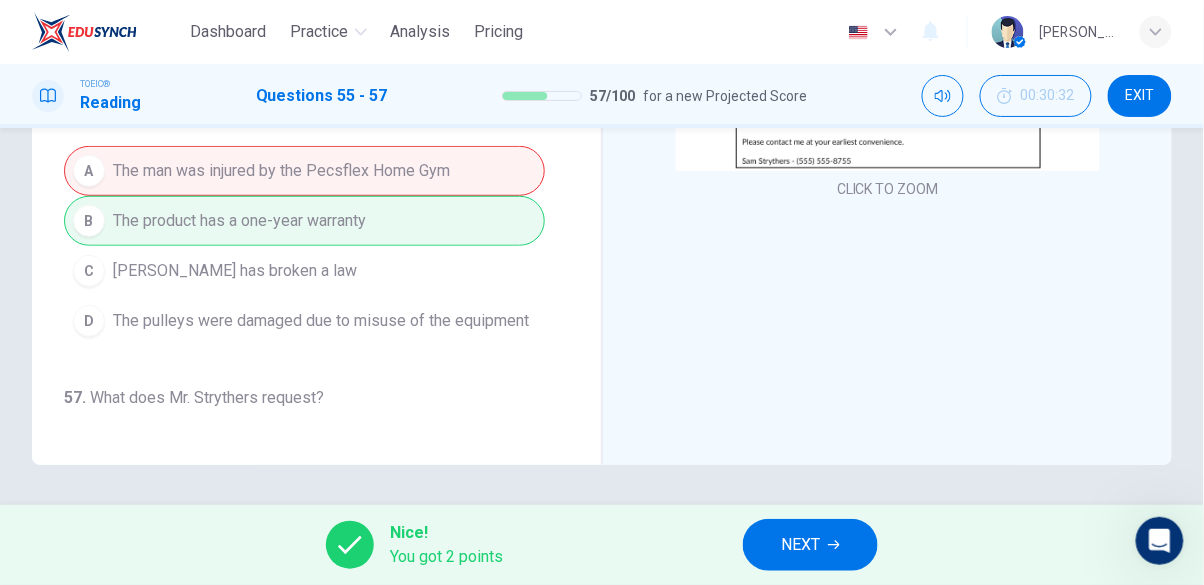 click on "NEXT" at bounding box center (810, 545) 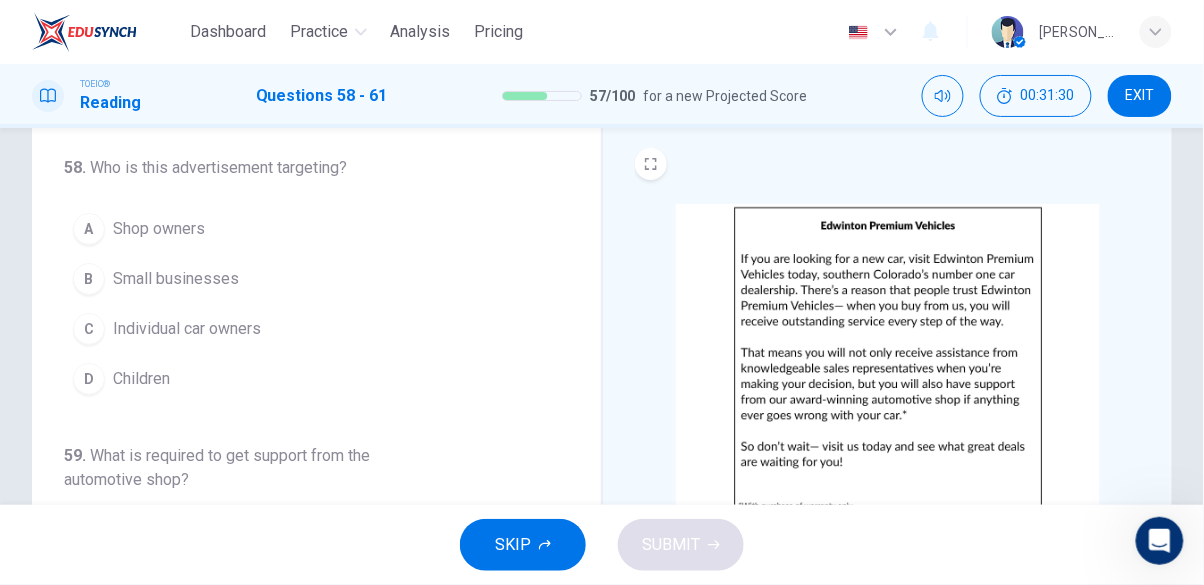 scroll, scrollTop: 55, scrollLeft: 0, axis: vertical 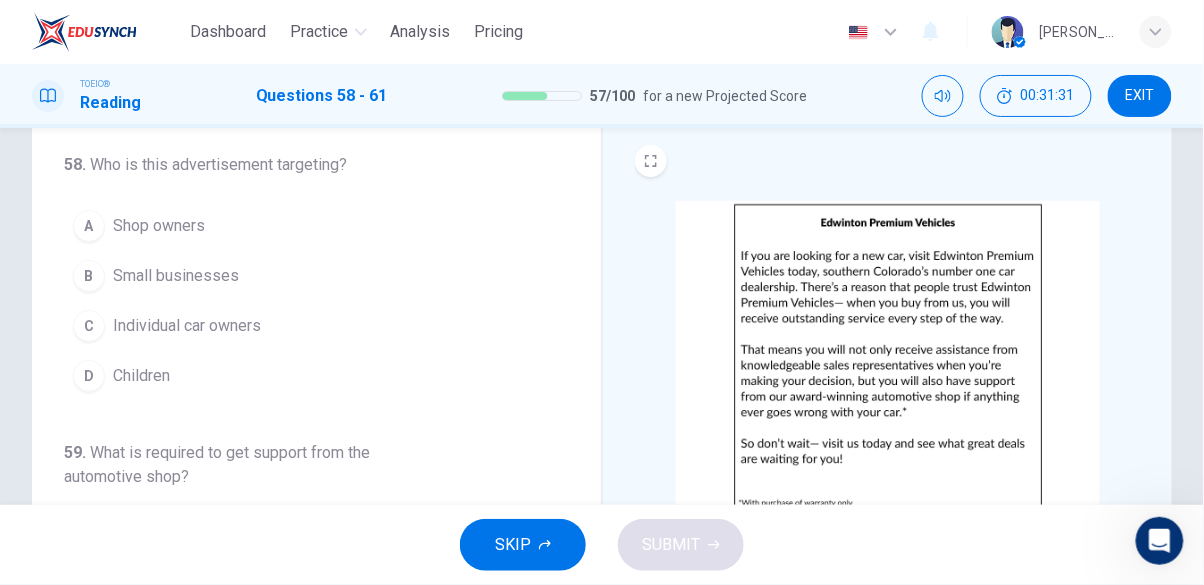 click on "Individual car owners" at bounding box center (187, 326) 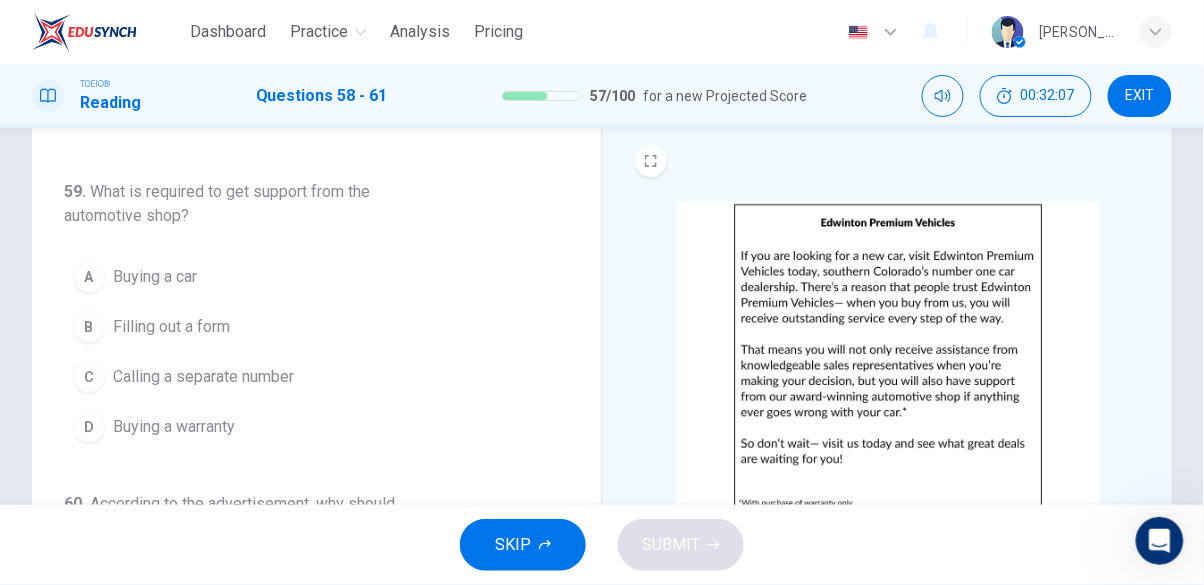 scroll, scrollTop: 262, scrollLeft: 0, axis: vertical 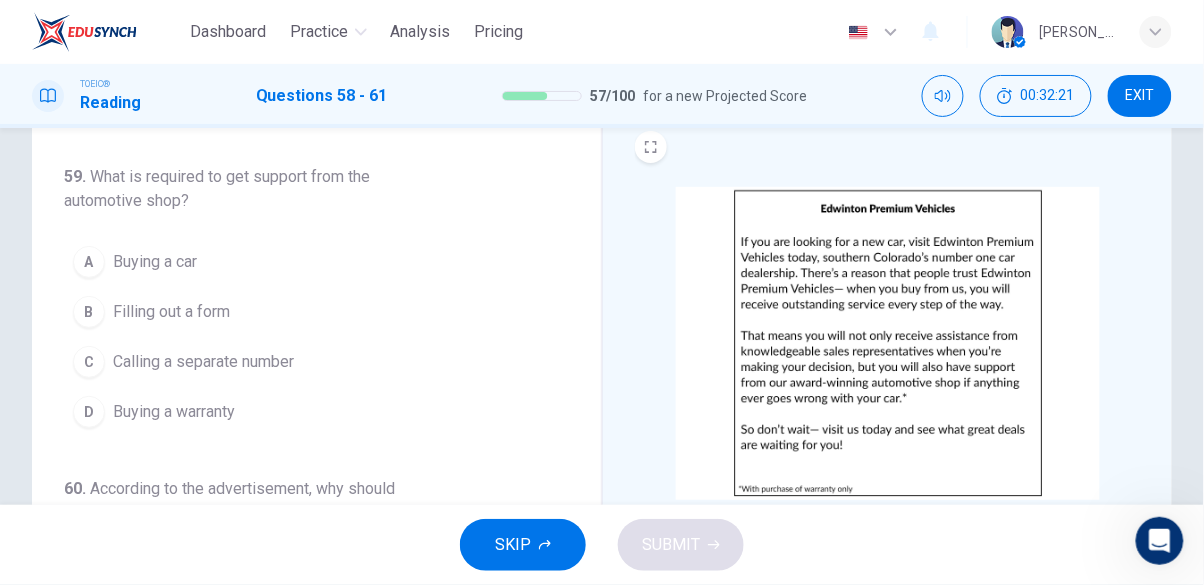 click on "Buying a warranty" at bounding box center (174, 412) 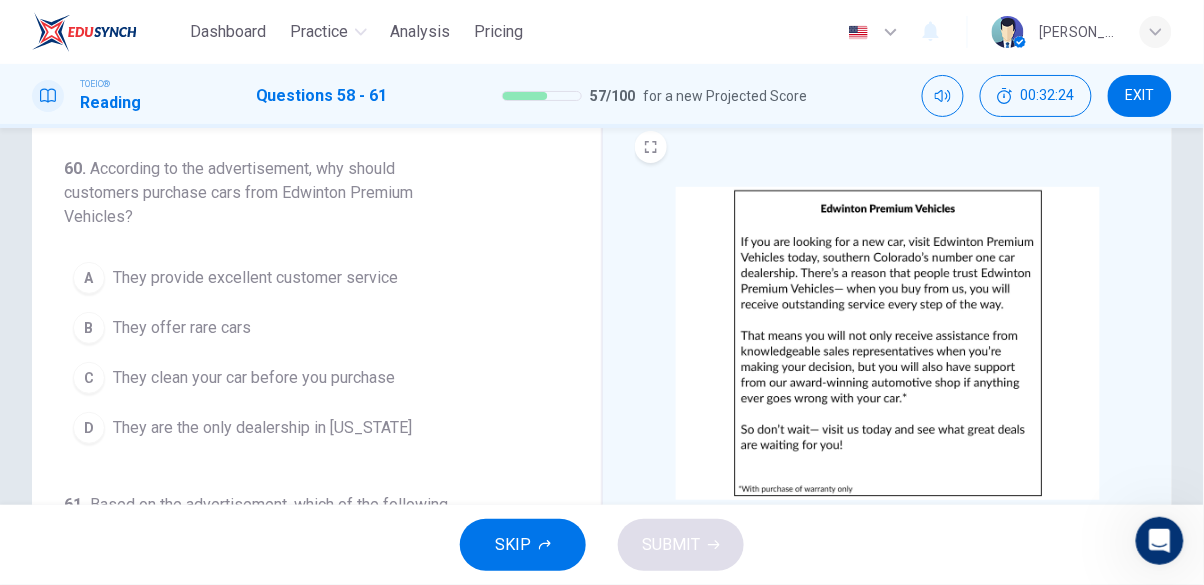 scroll, scrollTop: 582, scrollLeft: 0, axis: vertical 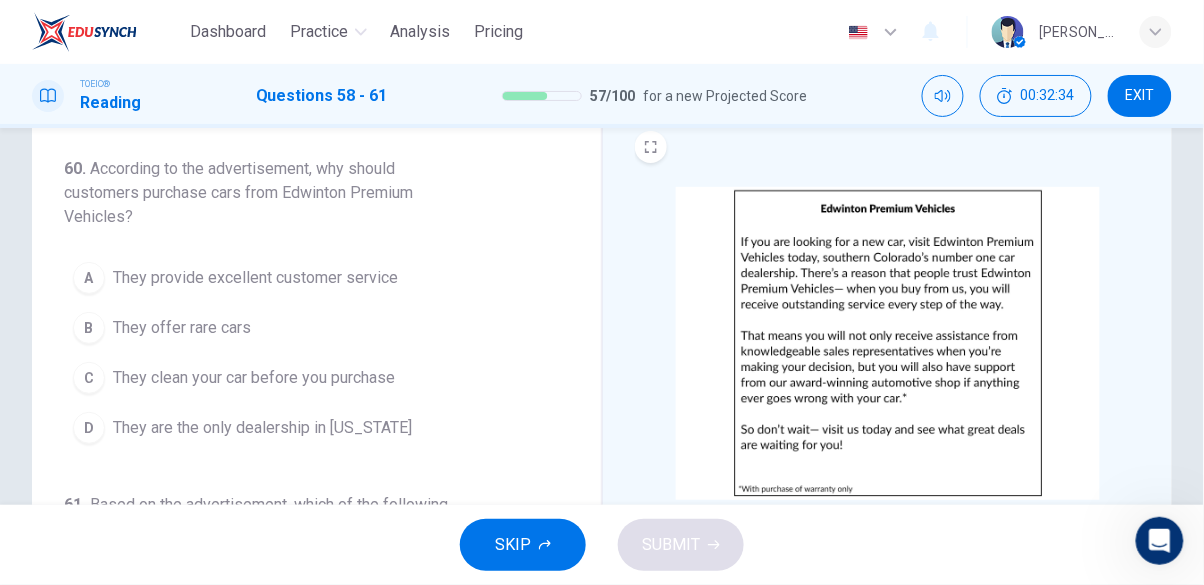 click on "They provide excellent customer service" at bounding box center (255, 278) 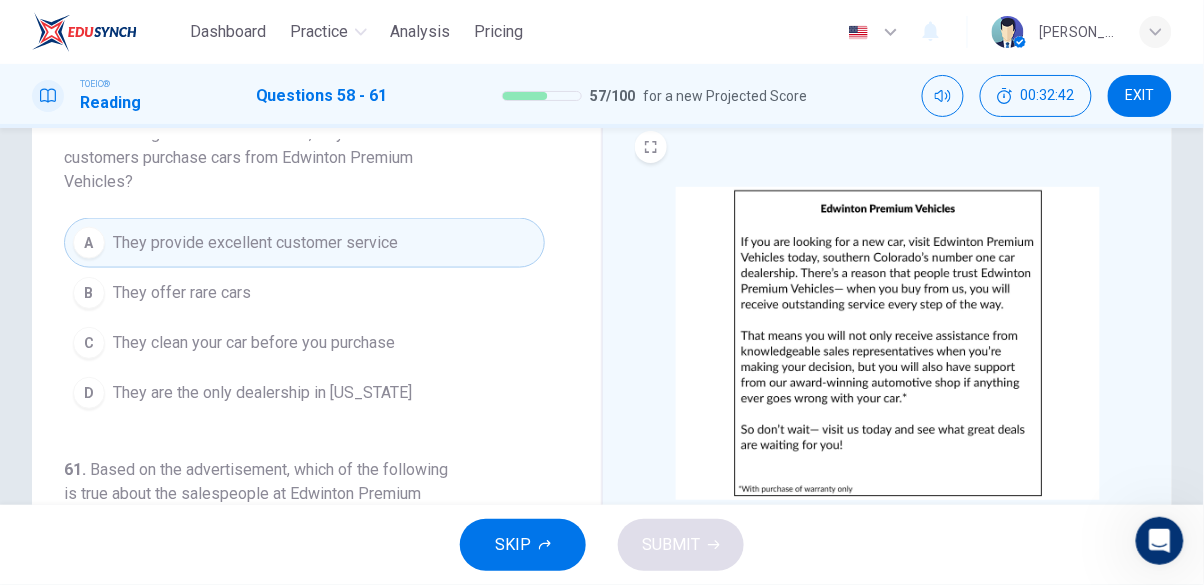 scroll, scrollTop: 631, scrollLeft: 0, axis: vertical 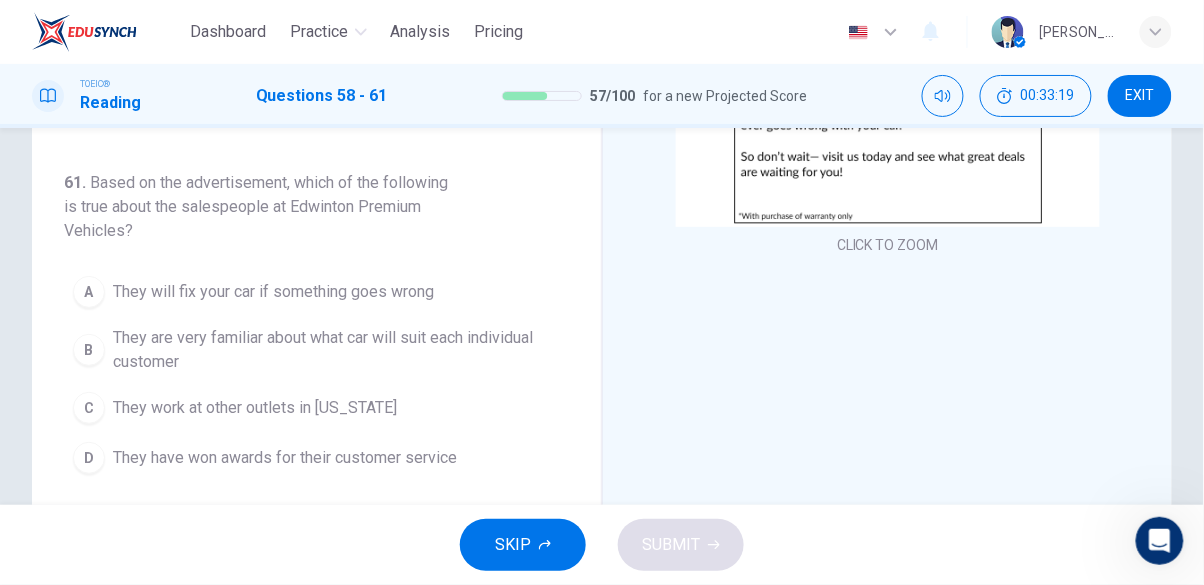 click on "They are very familiar about what car will suit each individual customer" at bounding box center (324, 350) 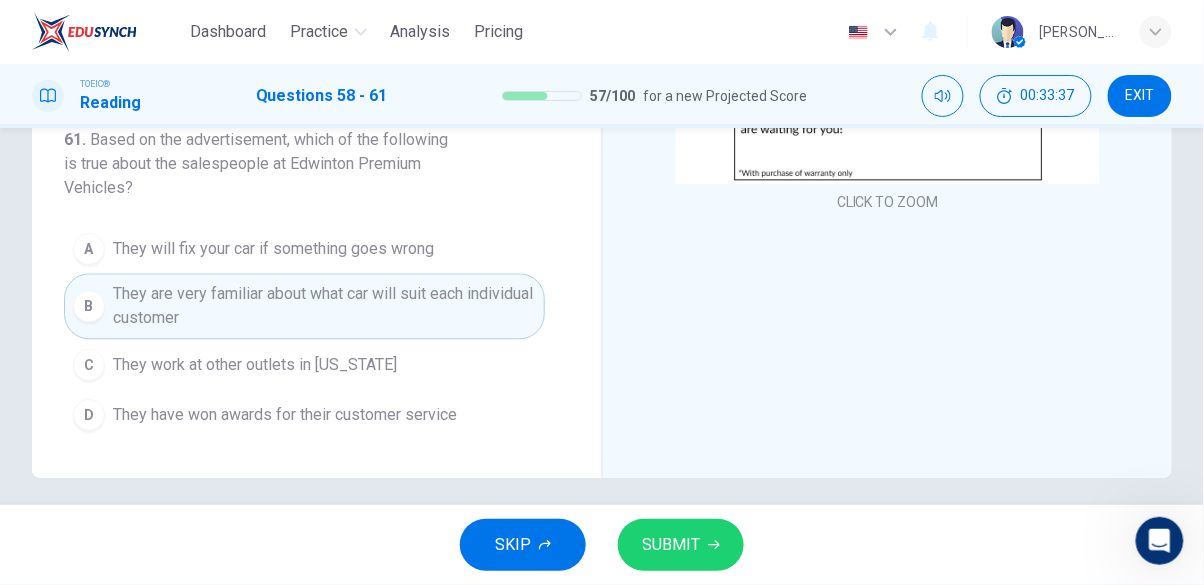 scroll, scrollTop: 398, scrollLeft: 0, axis: vertical 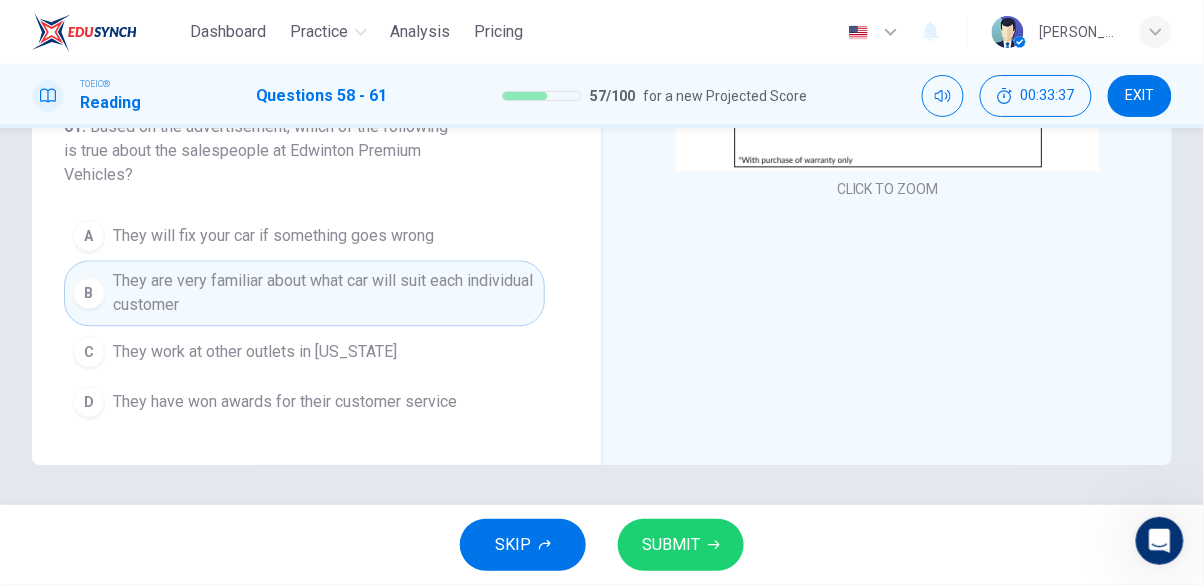 click on "They have won awards for their customer service" at bounding box center (285, 402) 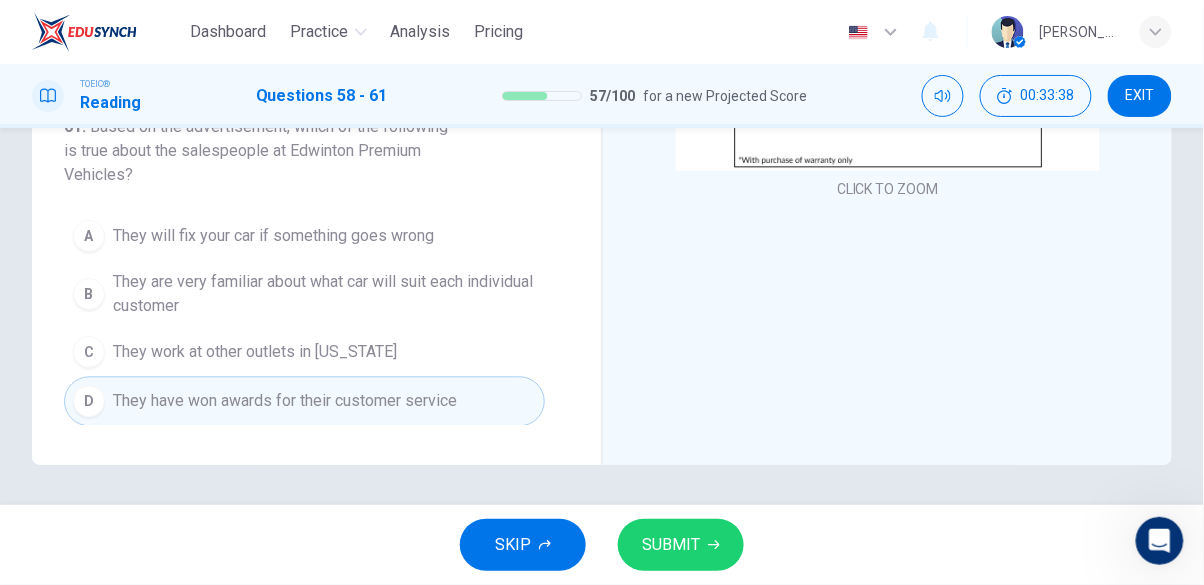 click on "SUBMIT" at bounding box center (671, 545) 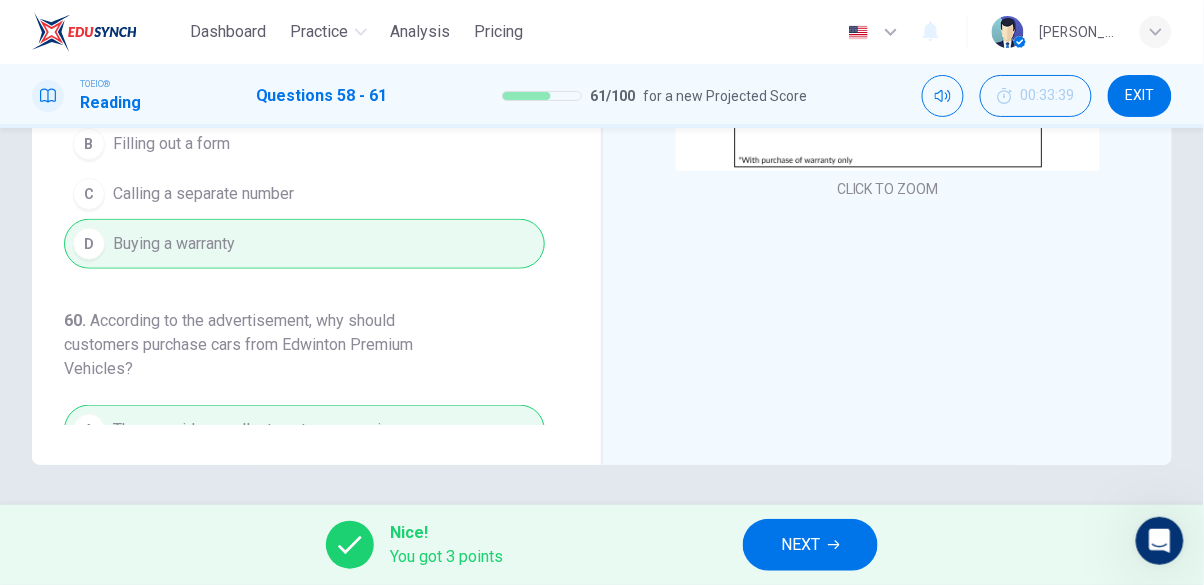 scroll, scrollTop: 0, scrollLeft: 0, axis: both 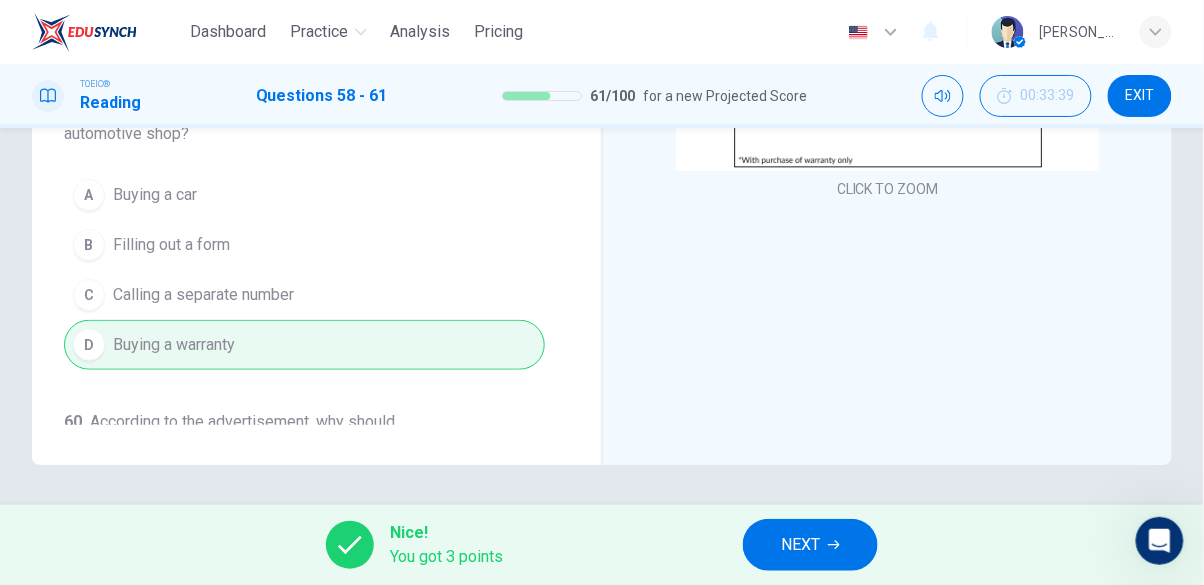click on "NEXT" at bounding box center (810, 545) 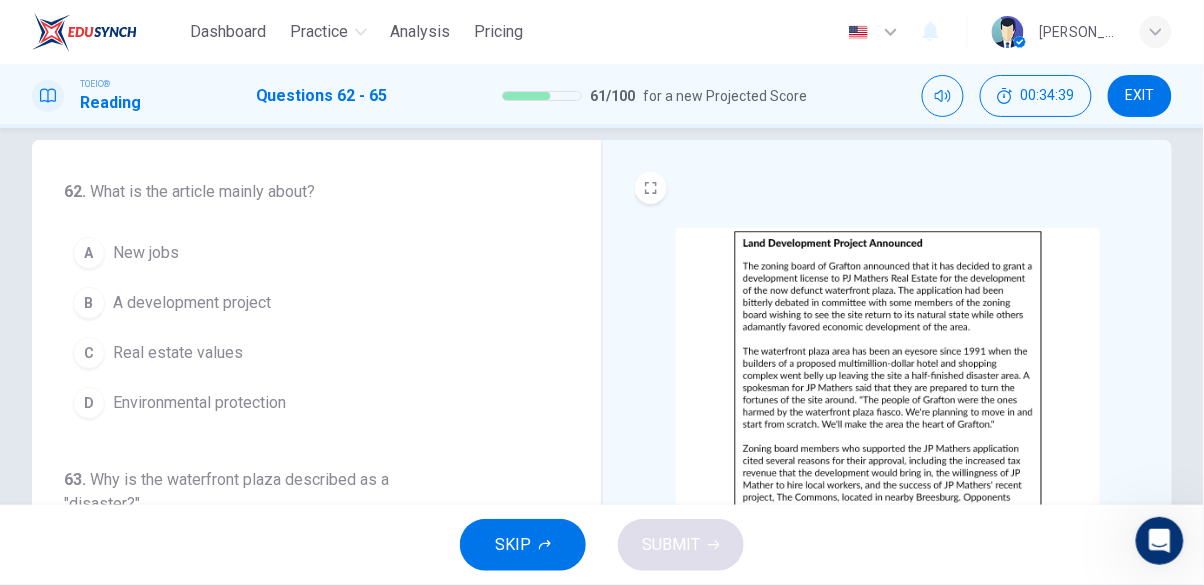 scroll, scrollTop: 26, scrollLeft: 0, axis: vertical 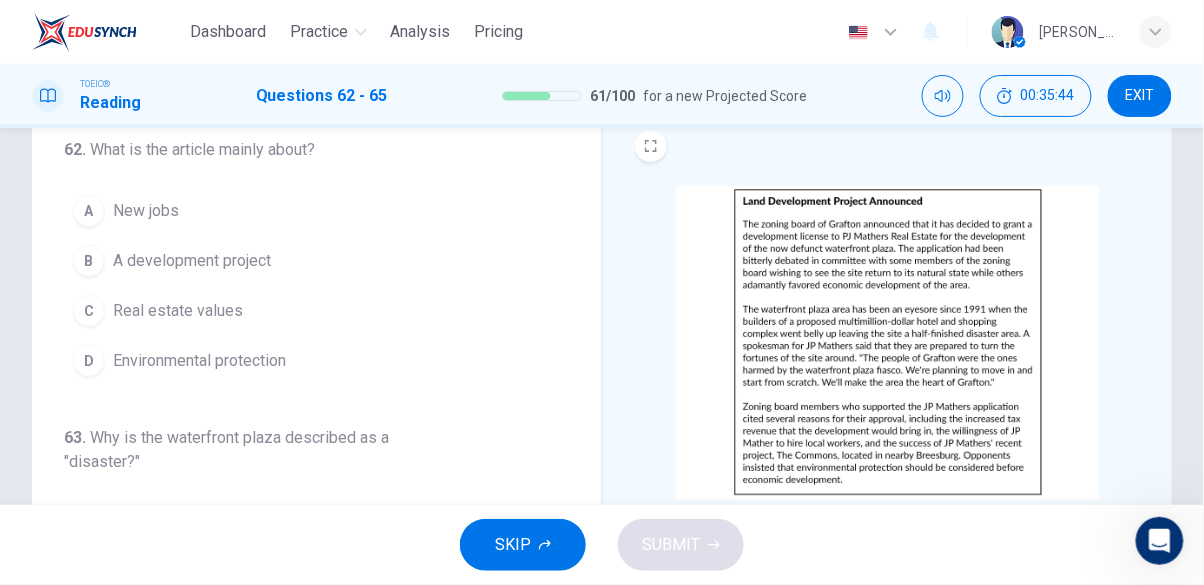 click on "A development project" at bounding box center [192, 261] 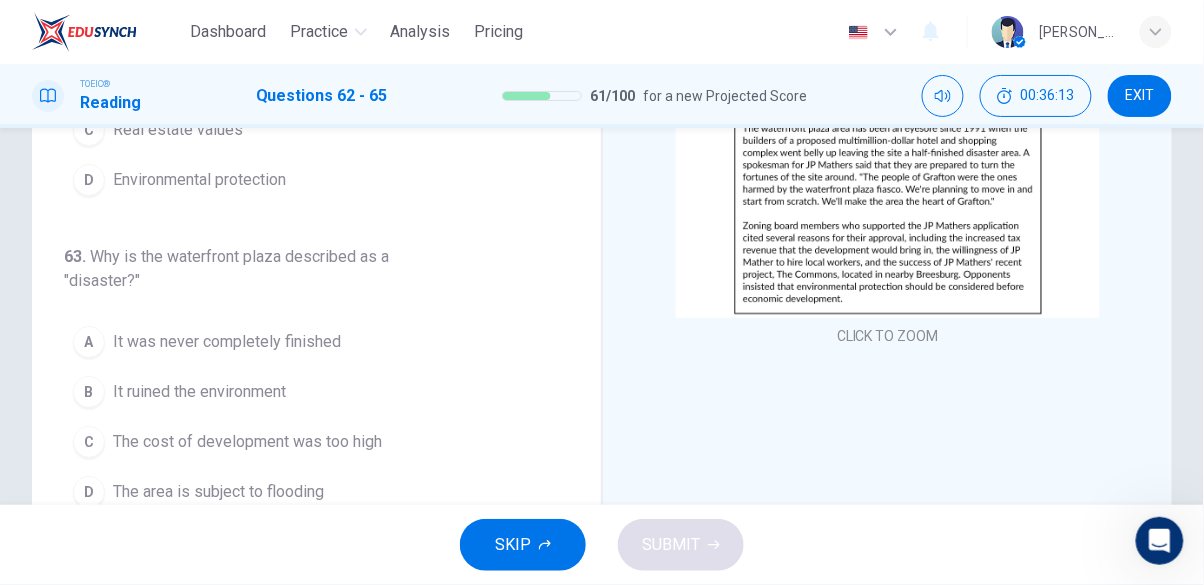 scroll, scrollTop: 259, scrollLeft: 0, axis: vertical 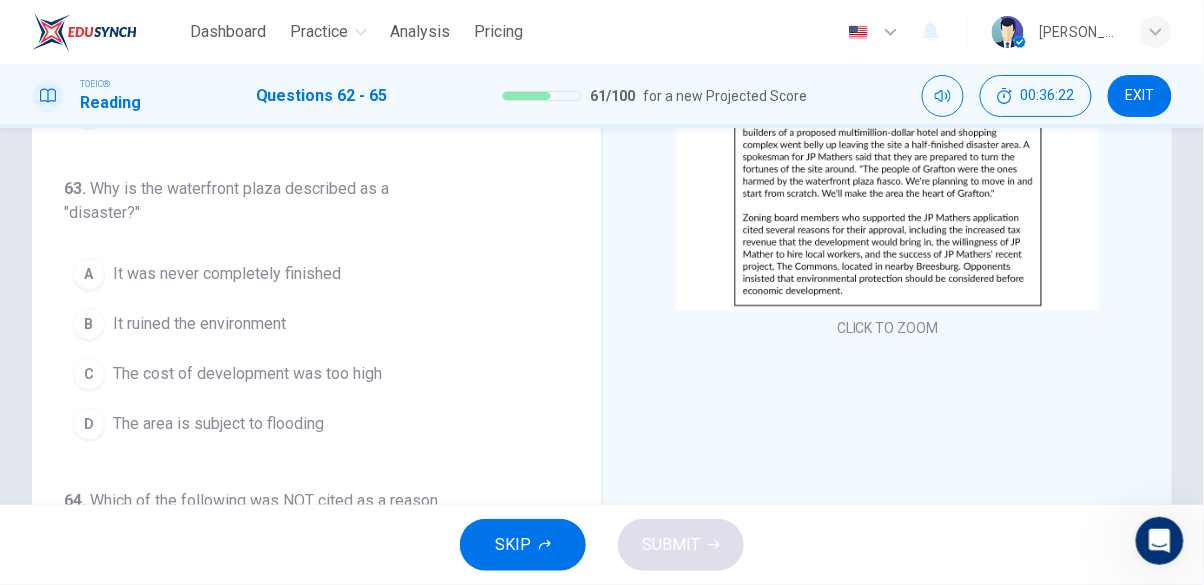 click on "B It ruined the environment" at bounding box center (304, 324) 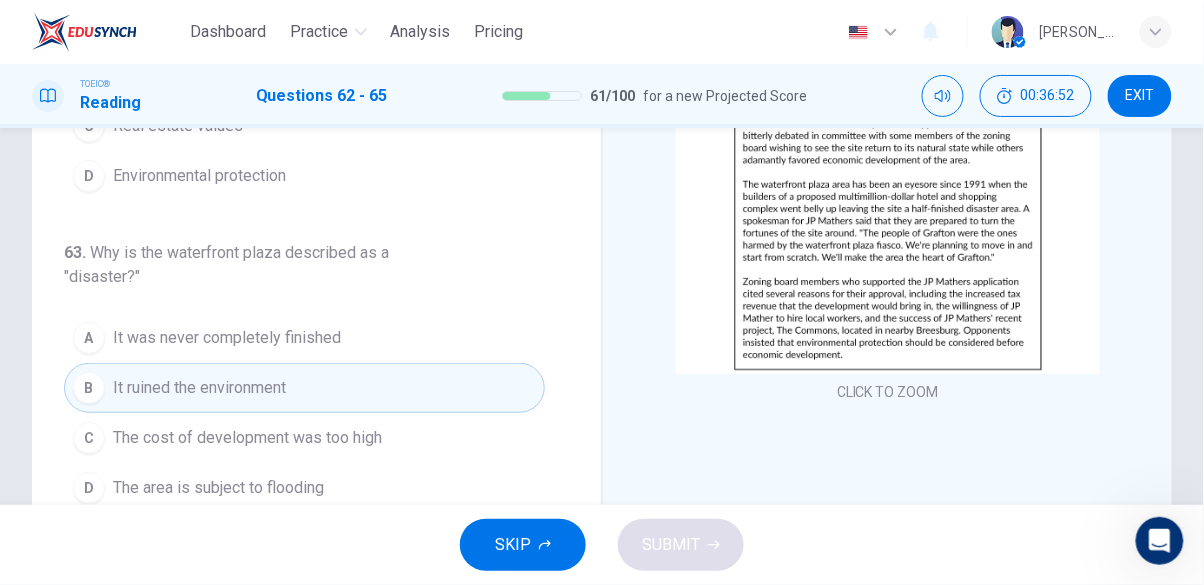 scroll, scrollTop: 196, scrollLeft: 0, axis: vertical 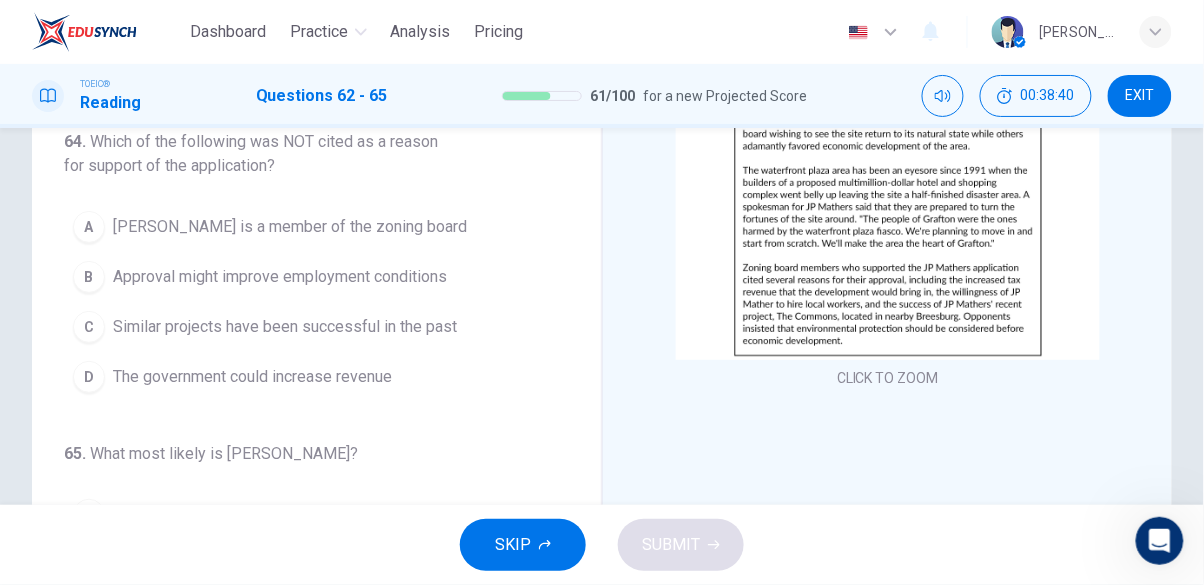 click on "[PERSON_NAME] is a member of the zoning board" at bounding box center [290, 227] 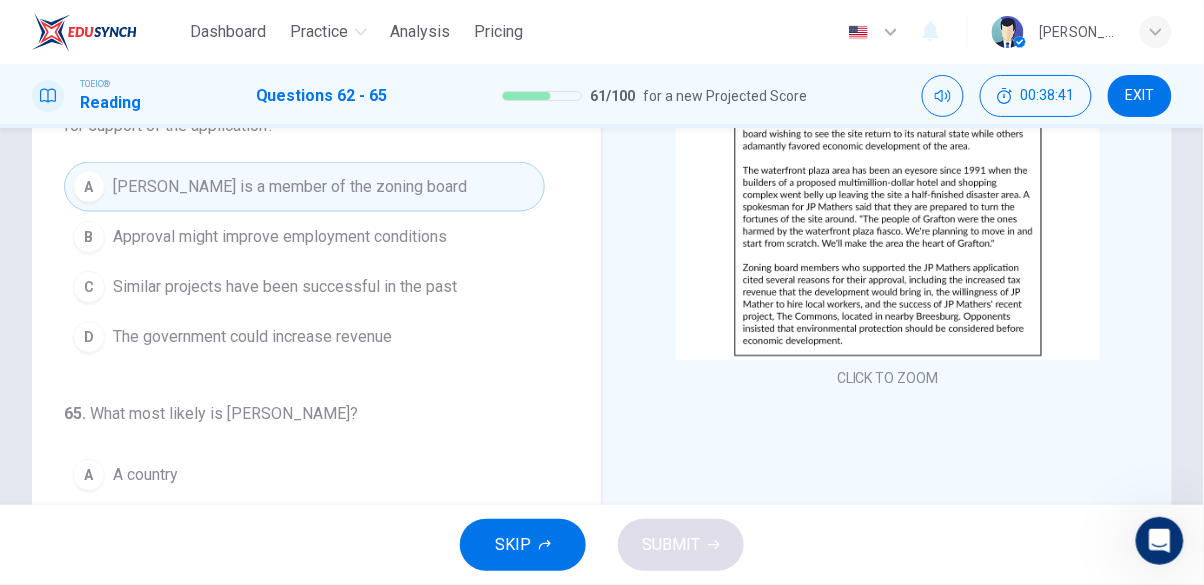 scroll, scrollTop: 543, scrollLeft: 0, axis: vertical 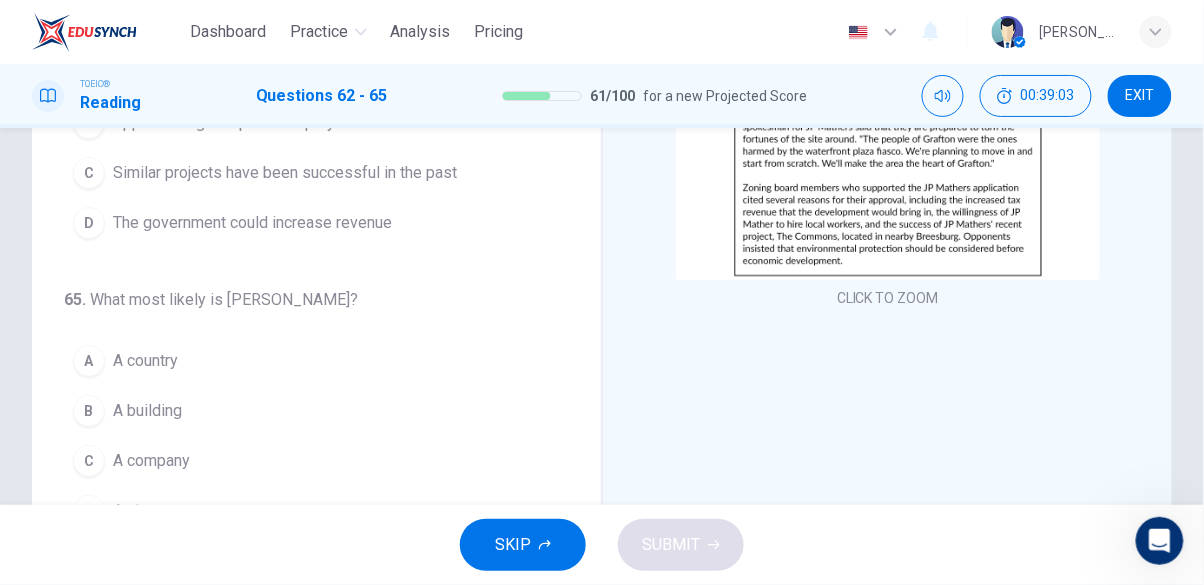 click on "C A company" at bounding box center [304, 461] 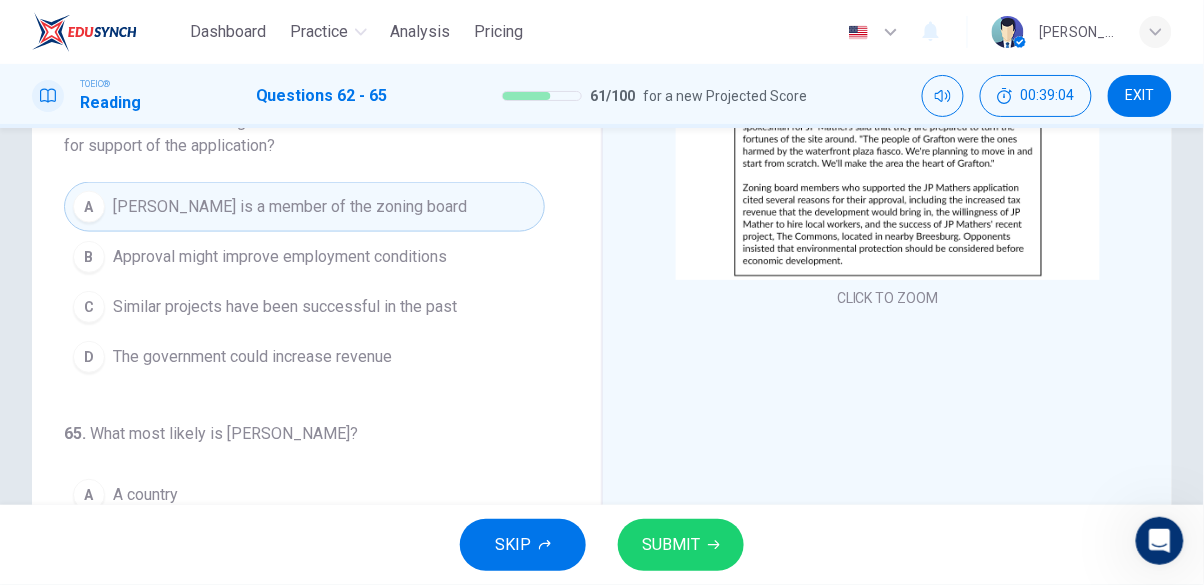 scroll, scrollTop: 380, scrollLeft: 0, axis: vertical 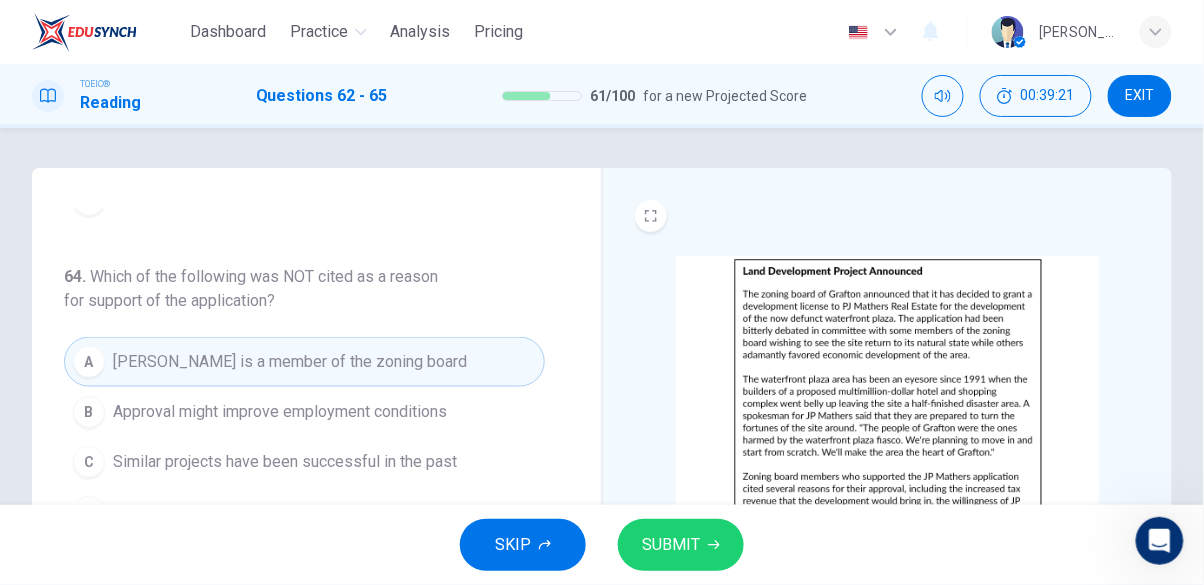click on "SUBMIT" at bounding box center [681, 545] 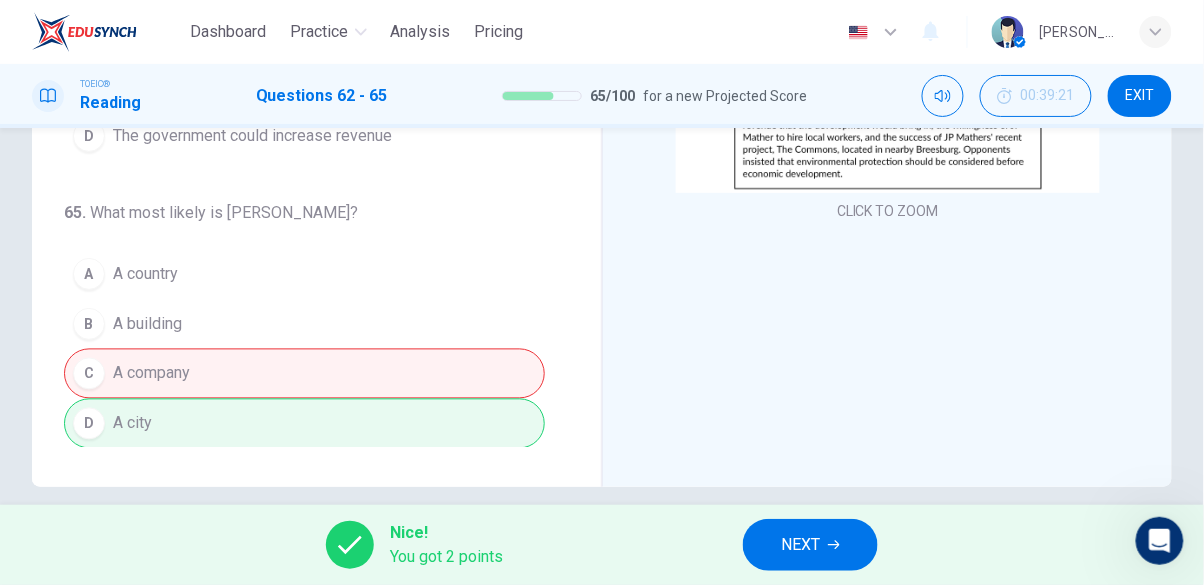 scroll, scrollTop: 398, scrollLeft: 0, axis: vertical 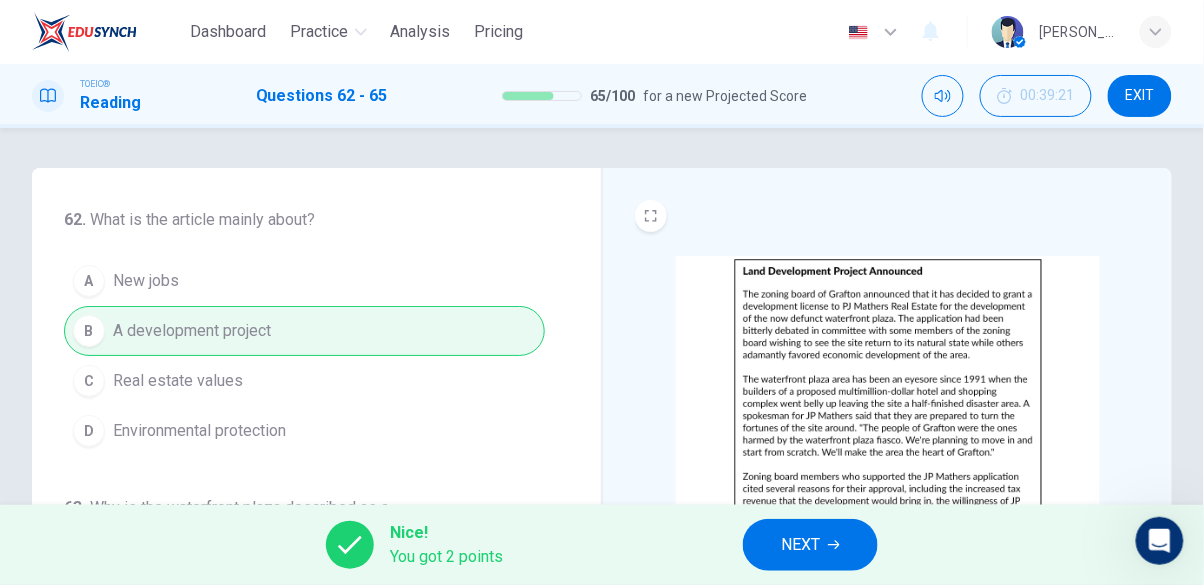 click on "NEXT" at bounding box center (810, 545) 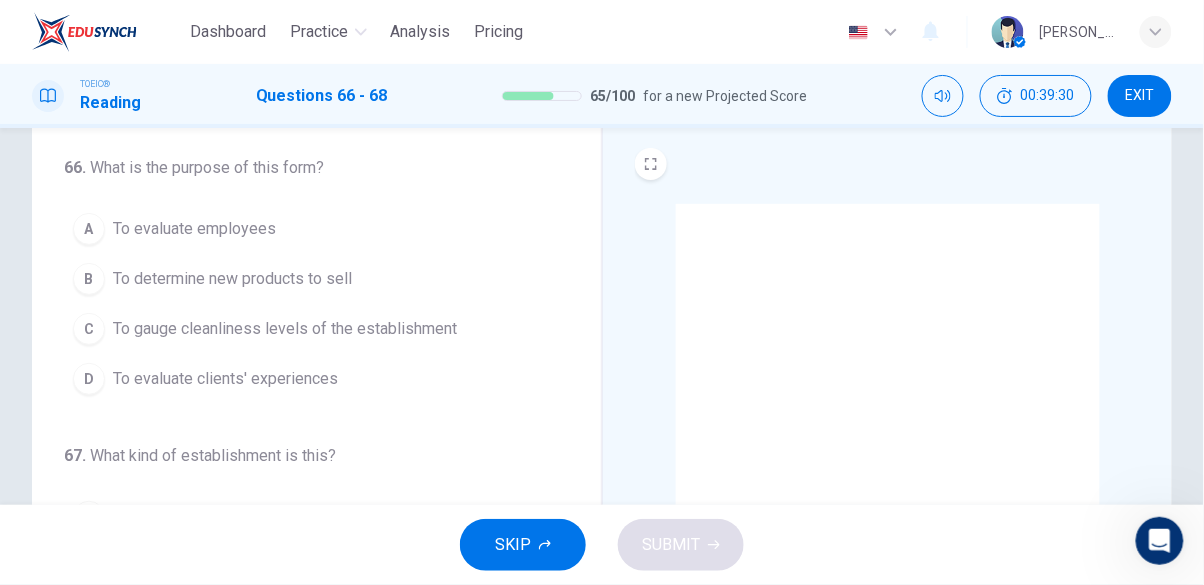 scroll, scrollTop: 53, scrollLeft: 0, axis: vertical 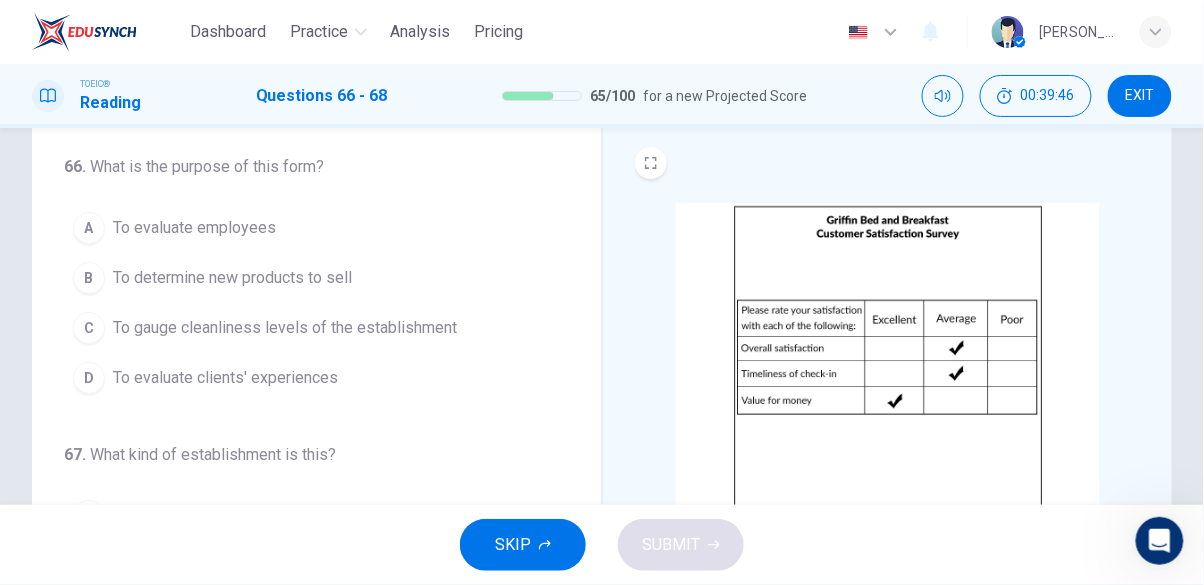 click on "To evaluate clients' experiences" at bounding box center [225, 378] 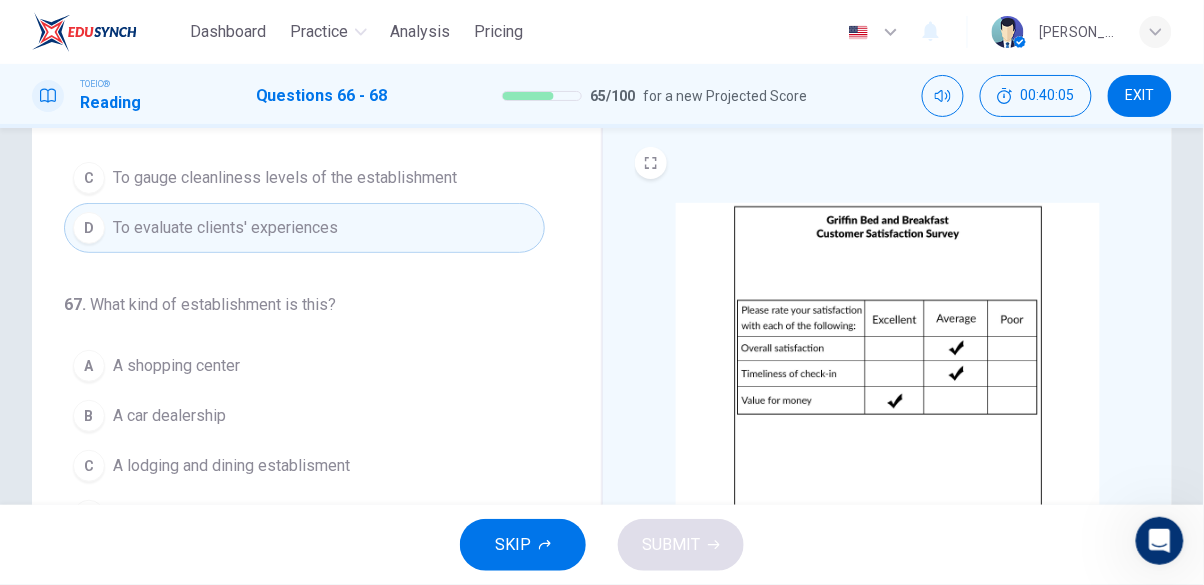scroll, scrollTop: 231, scrollLeft: 0, axis: vertical 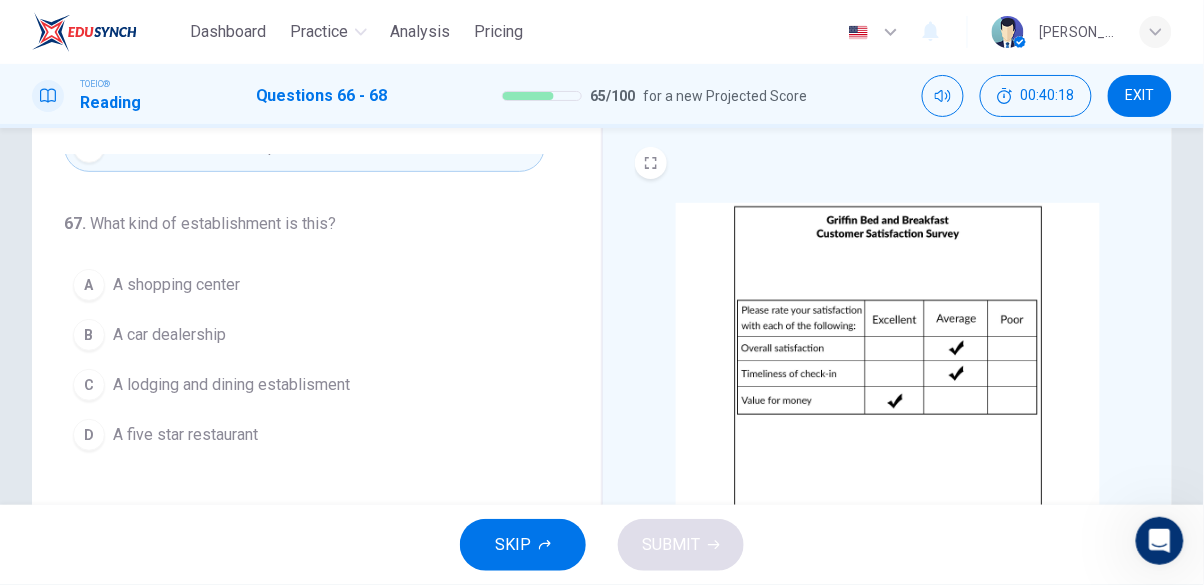 click on "C A lodging and dining establisment" at bounding box center [304, 385] 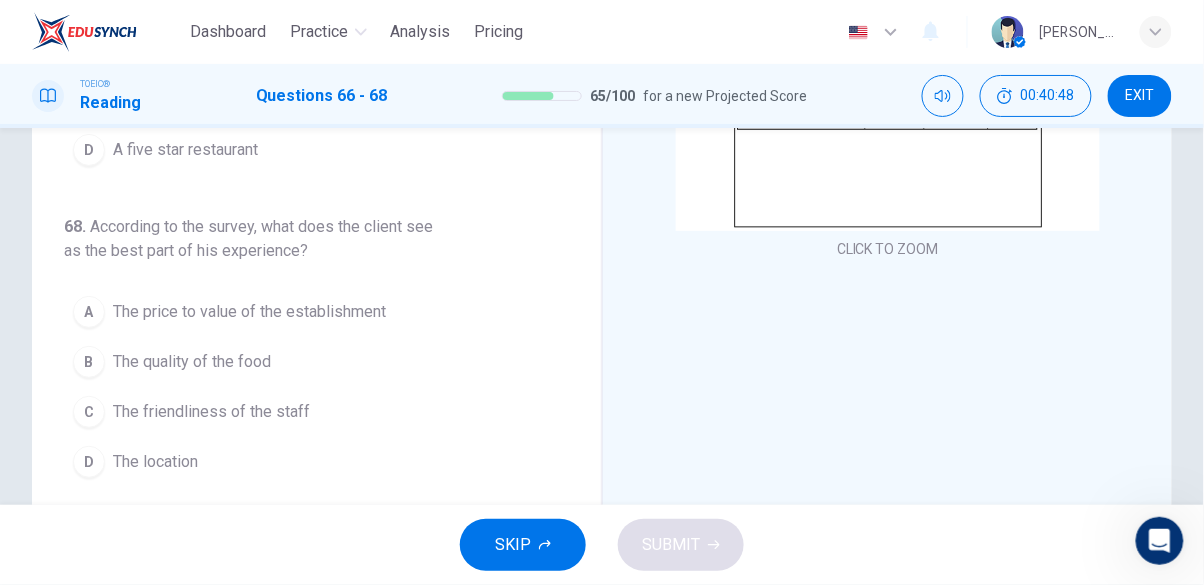 scroll, scrollTop: 338, scrollLeft: 0, axis: vertical 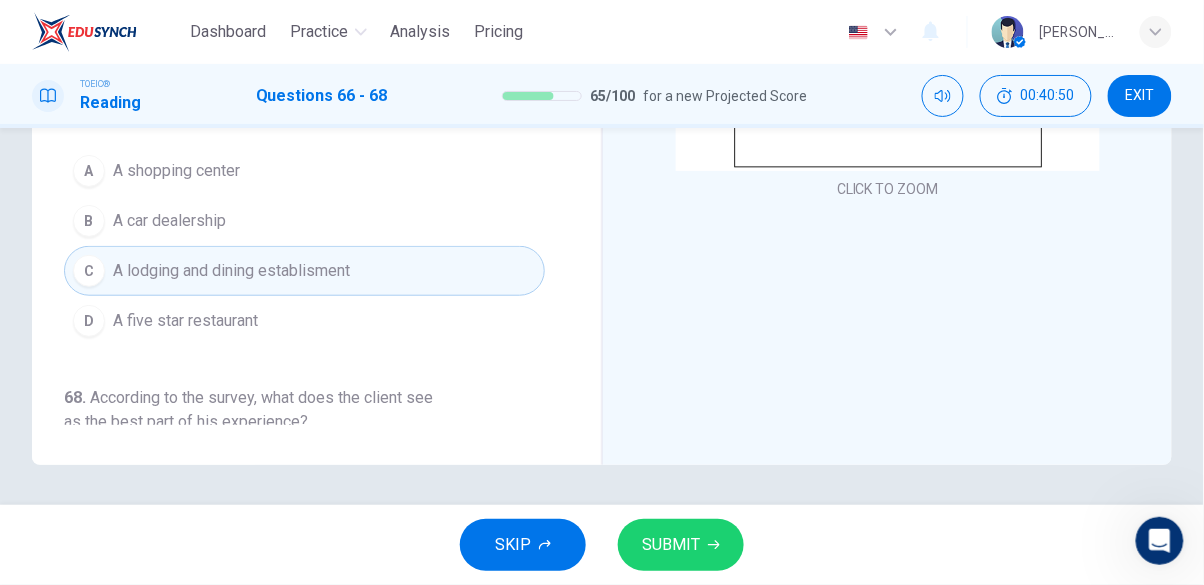 click on "SUBMIT" at bounding box center [681, 545] 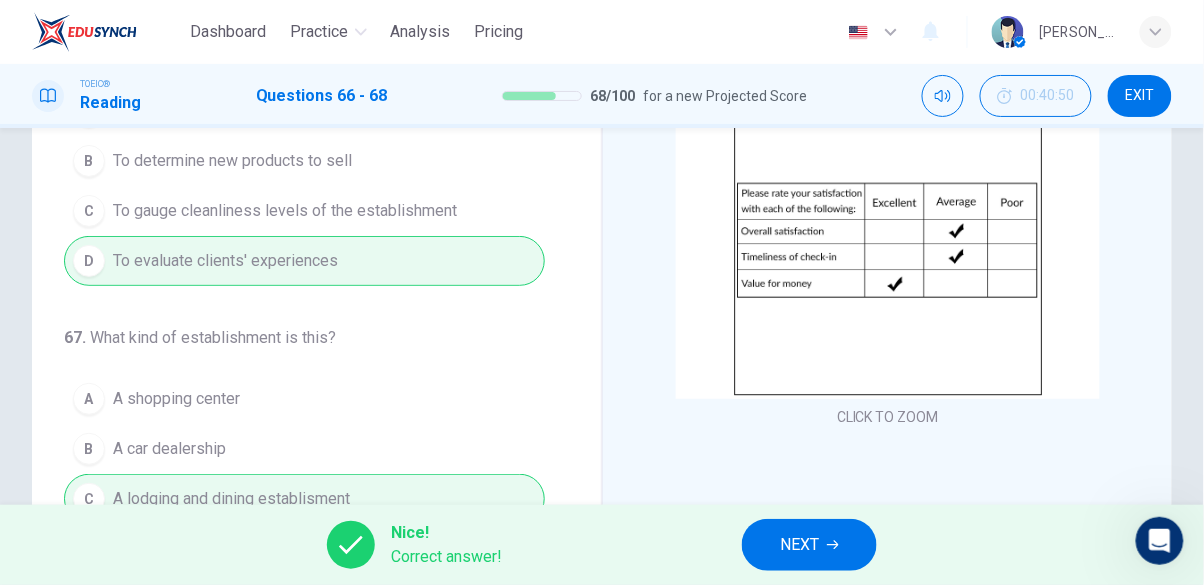 scroll, scrollTop: 0, scrollLeft: 0, axis: both 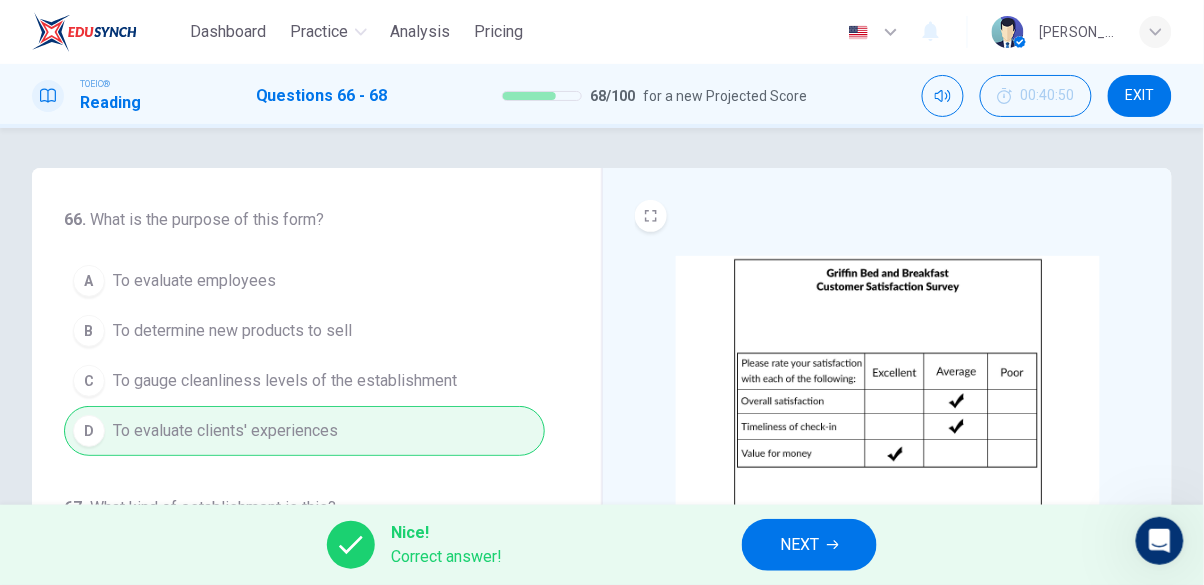 click on "NEXT" at bounding box center [799, 545] 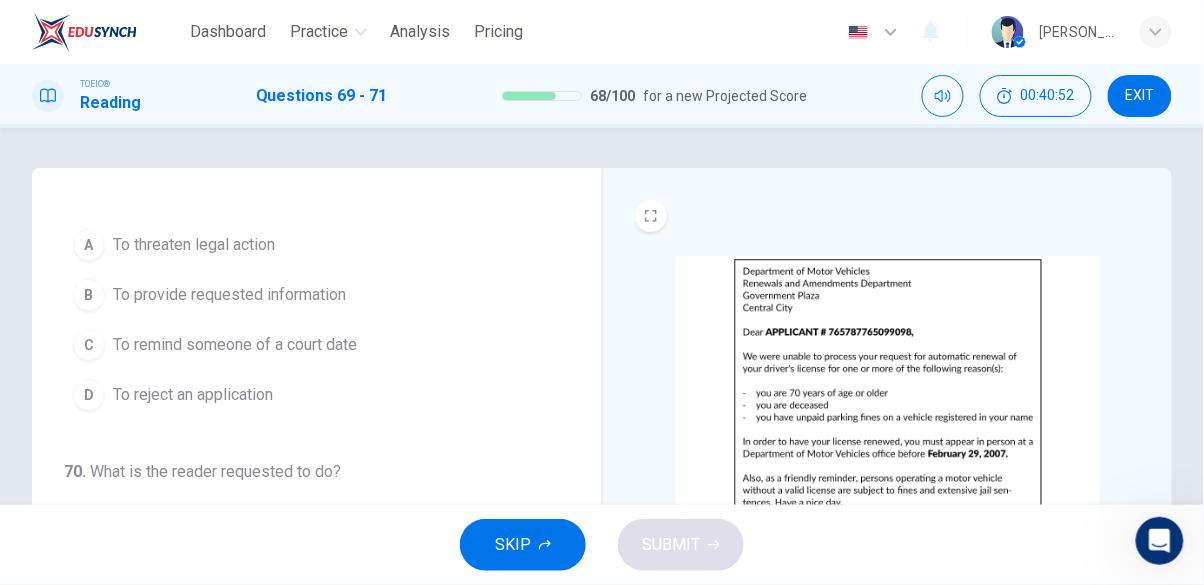 scroll, scrollTop: 0, scrollLeft: 0, axis: both 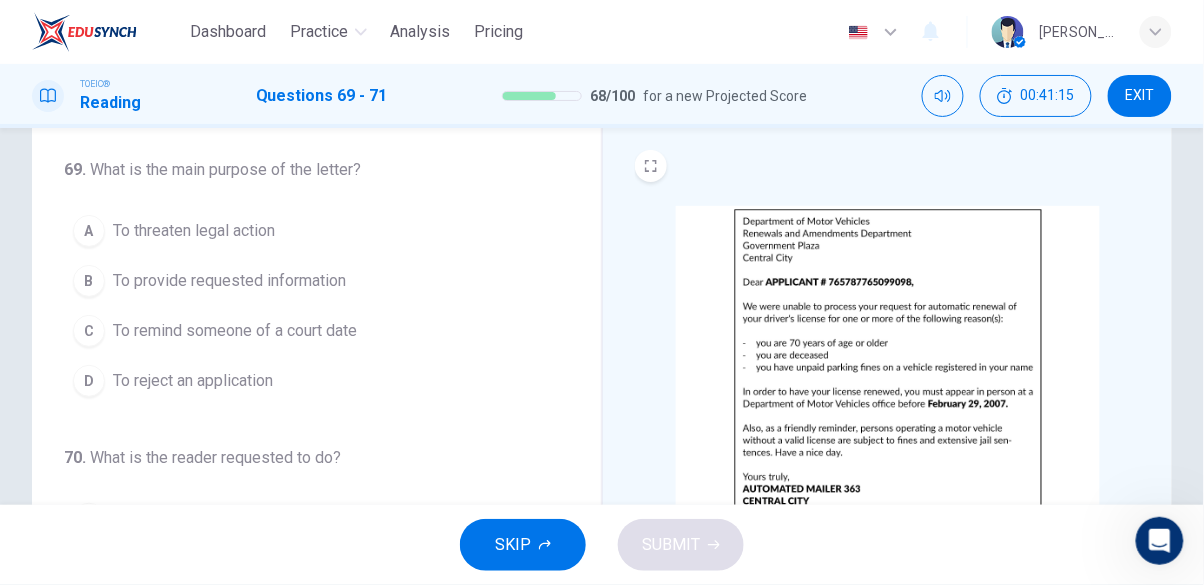 click on "To reject an application" at bounding box center [193, 381] 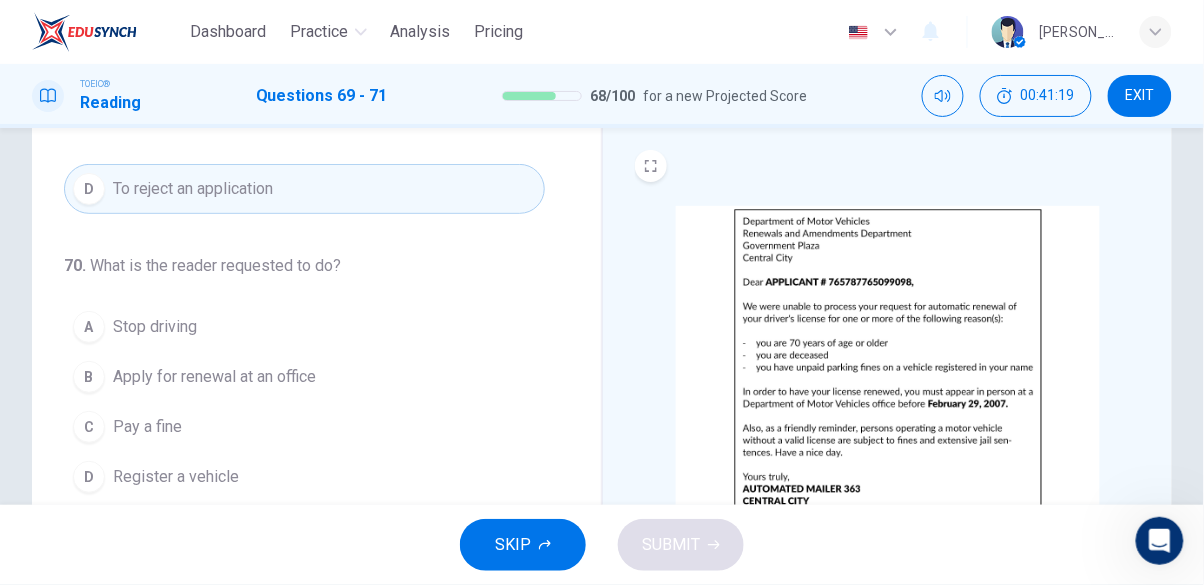scroll, scrollTop: 207, scrollLeft: 0, axis: vertical 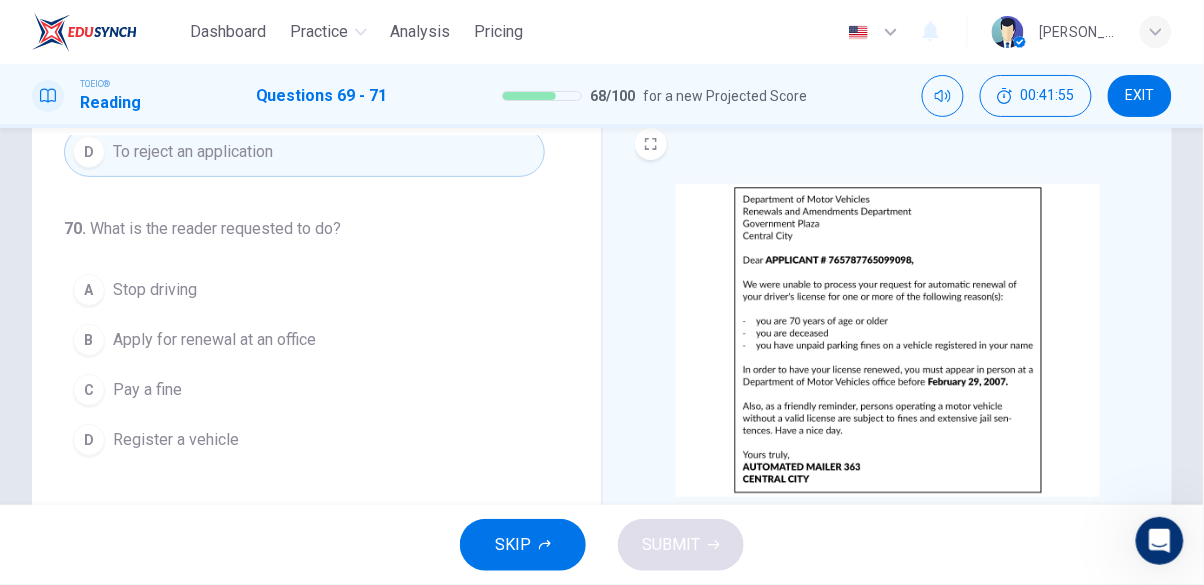 click on "Apply for renewal at an office" at bounding box center (214, 340) 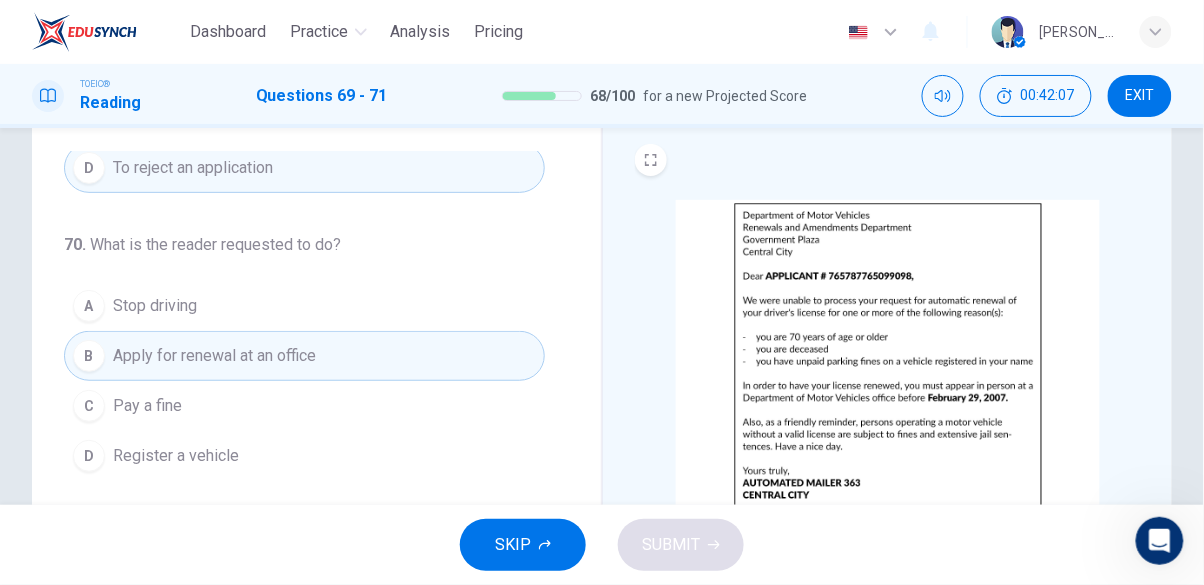scroll, scrollTop: 56, scrollLeft: 0, axis: vertical 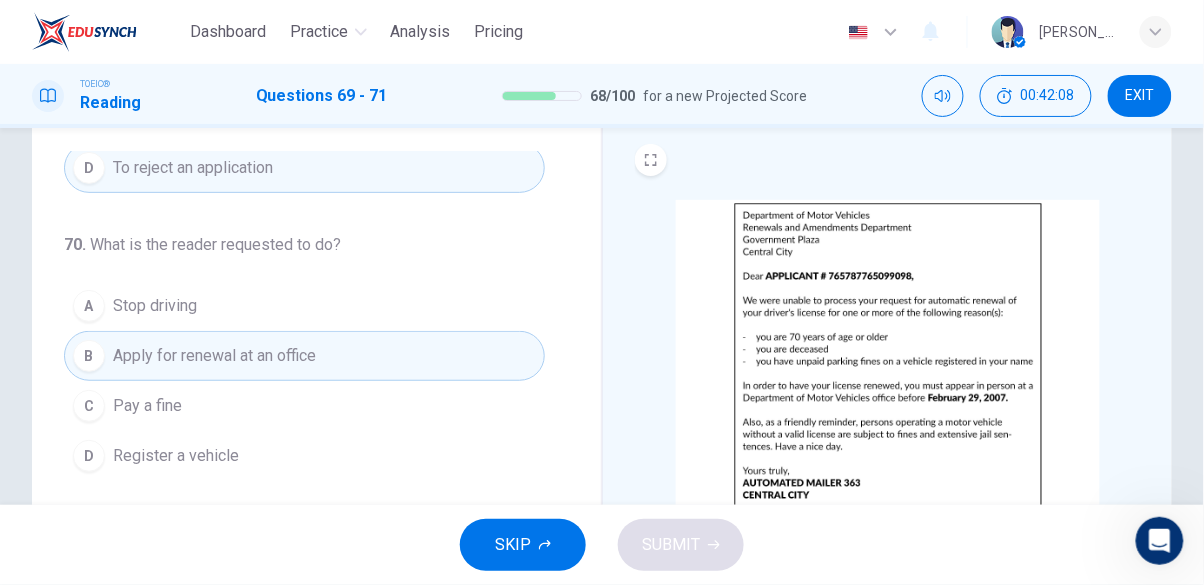 click on "A Stop driving" at bounding box center [304, 306] 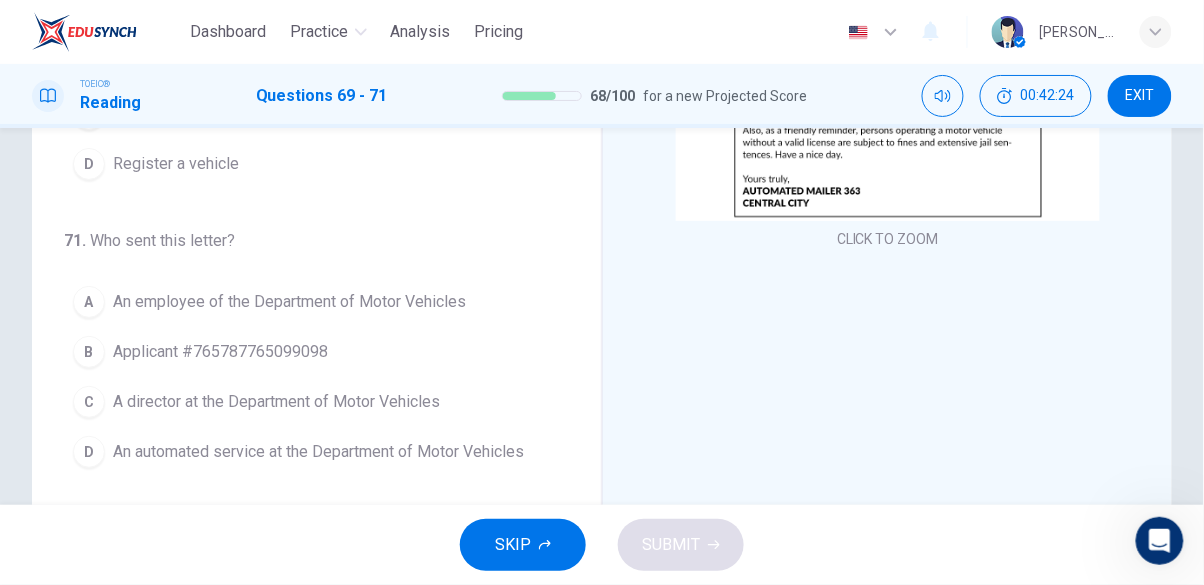 scroll, scrollTop: 352, scrollLeft: 0, axis: vertical 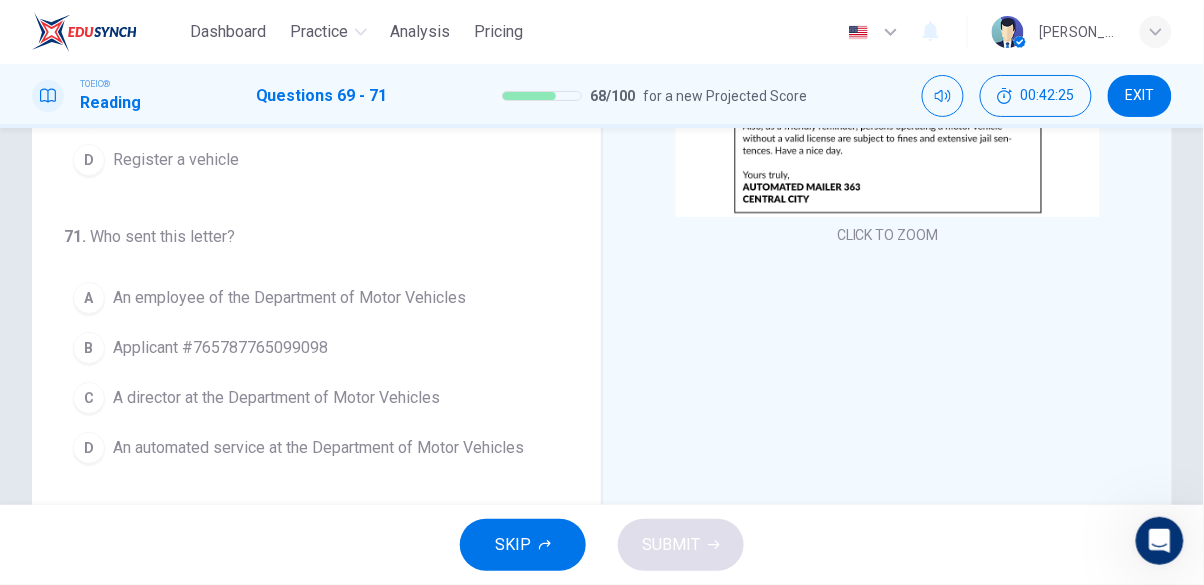 click on "A director at the Department of Motor Vehicles" at bounding box center [276, 398] 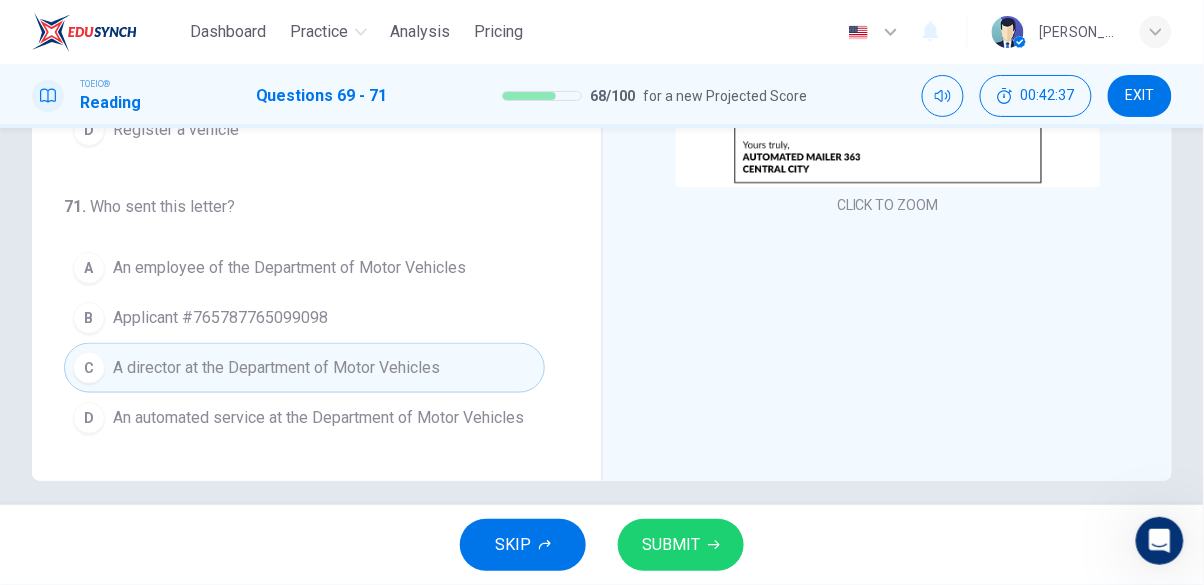scroll, scrollTop: 382, scrollLeft: 0, axis: vertical 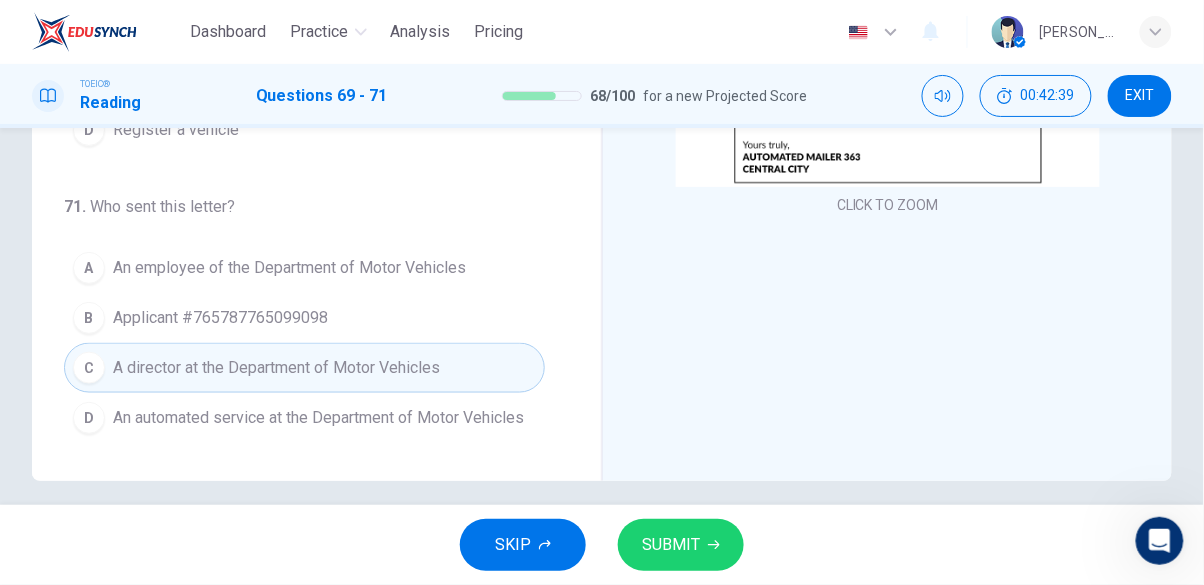 click on "An automated service at the Department of Motor Vehicles" at bounding box center [318, 418] 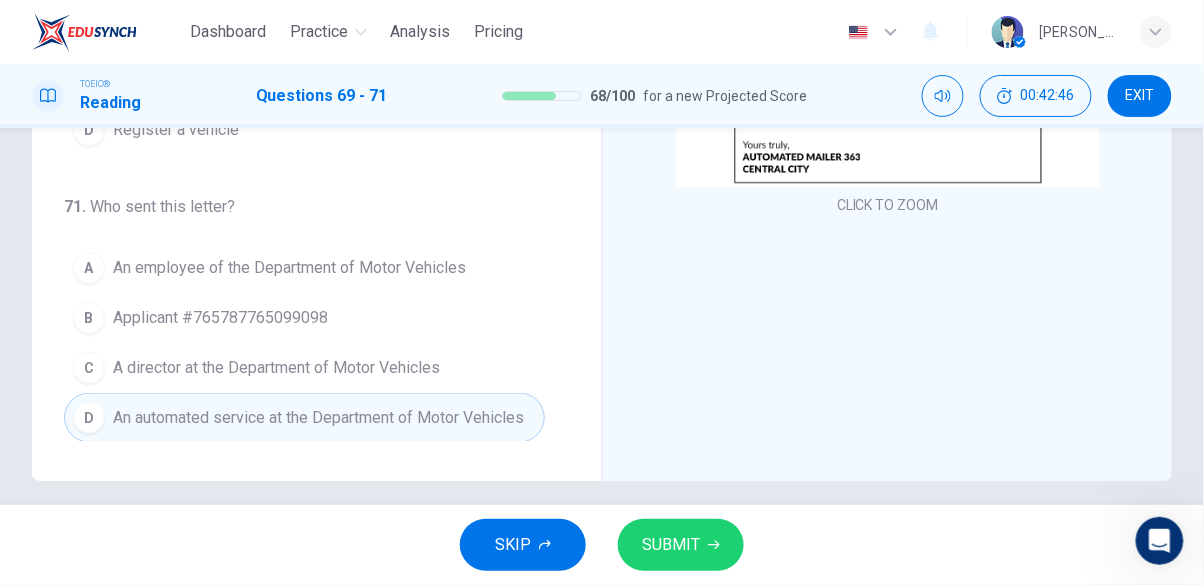 click on "SUBMIT" at bounding box center (671, 545) 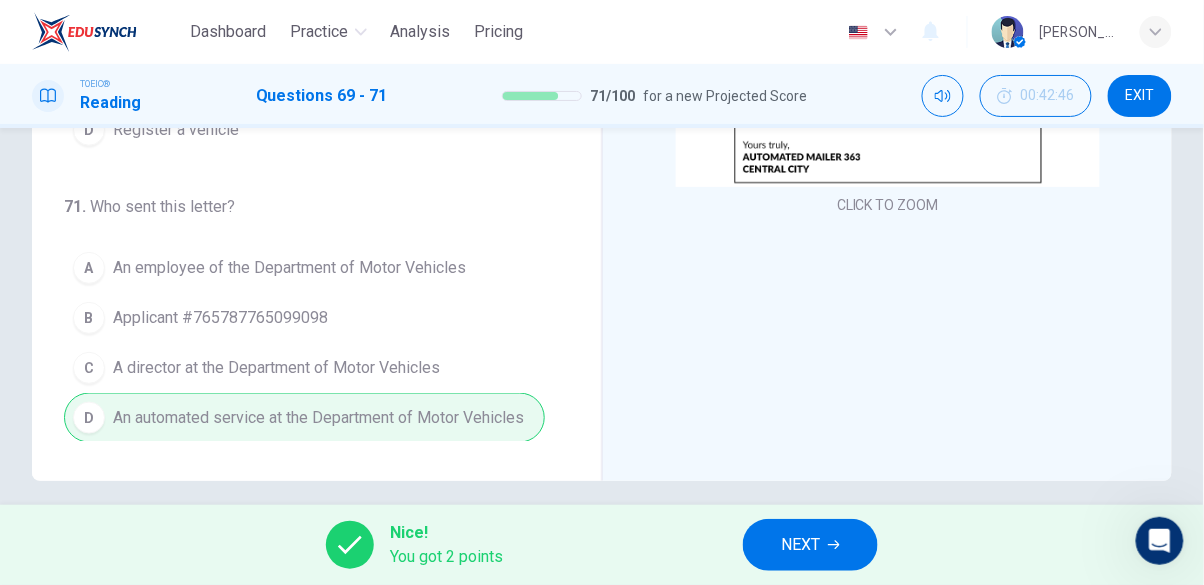 click on "NEXT" at bounding box center (800, 545) 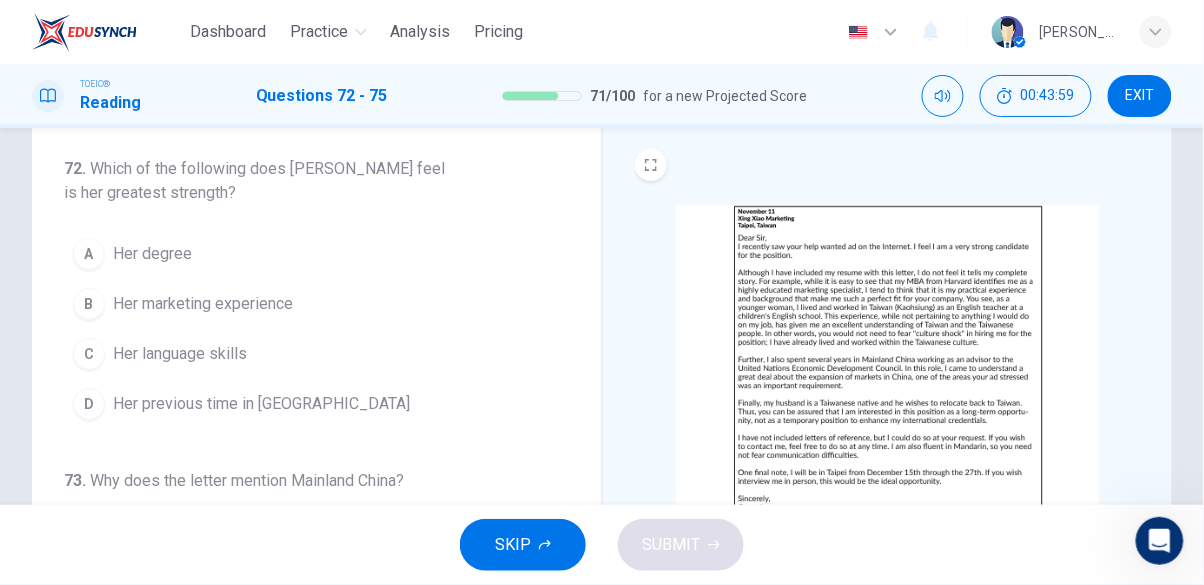 scroll, scrollTop: 53, scrollLeft: 0, axis: vertical 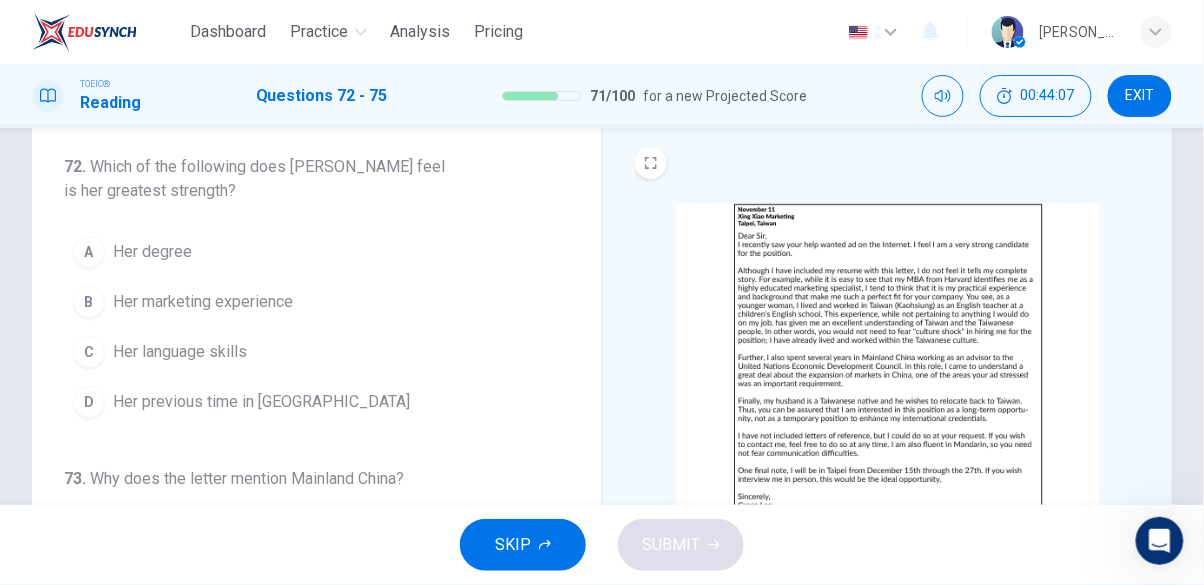 click on "A" at bounding box center [89, 252] 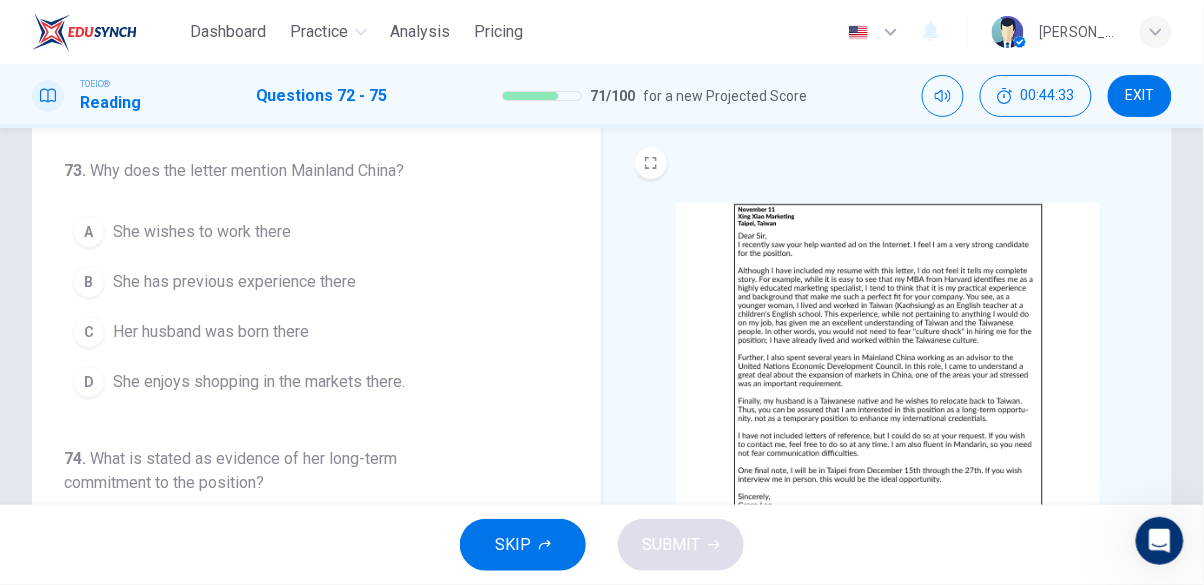 scroll, scrollTop: 312, scrollLeft: 0, axis: vertical 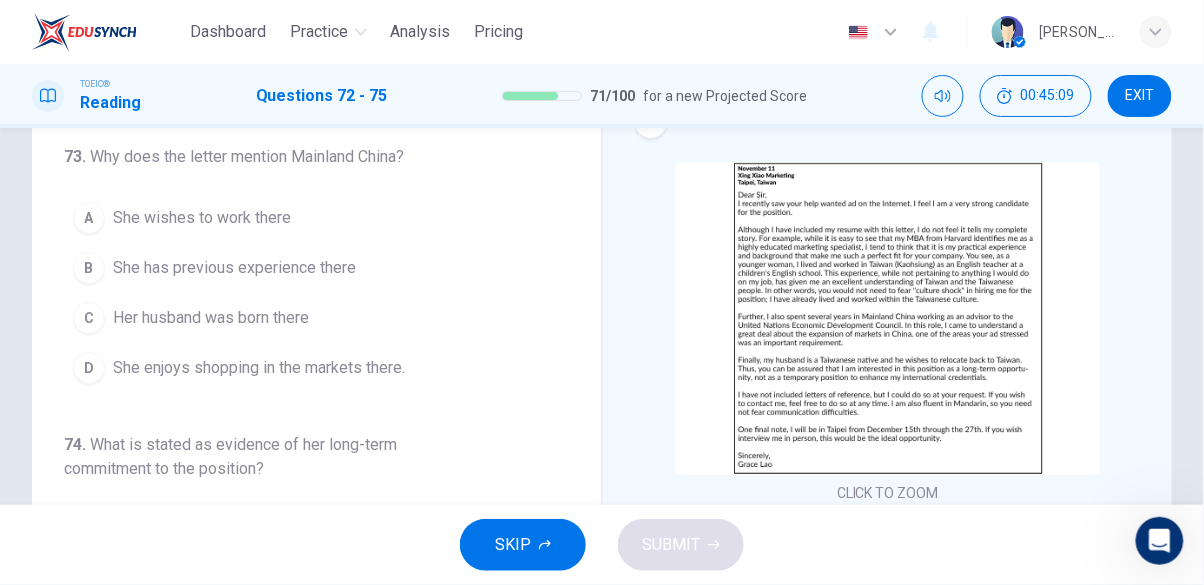 click on "She has previous experience there" at bounding box center [234, 268] 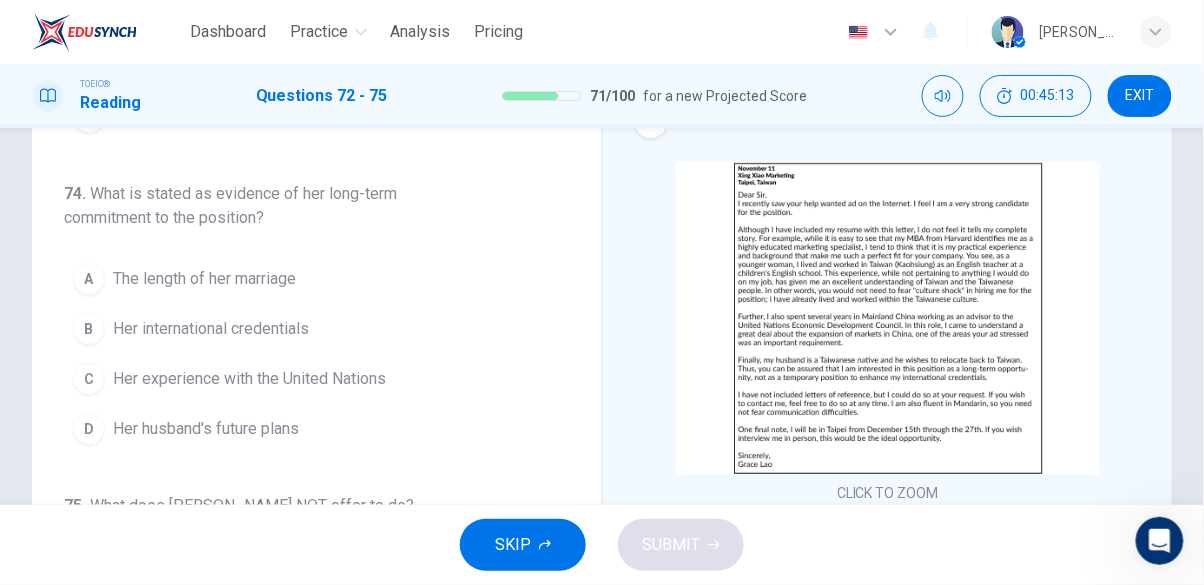 scroll, scrollTop: 543, scrollLeft: 0, axis: vertical 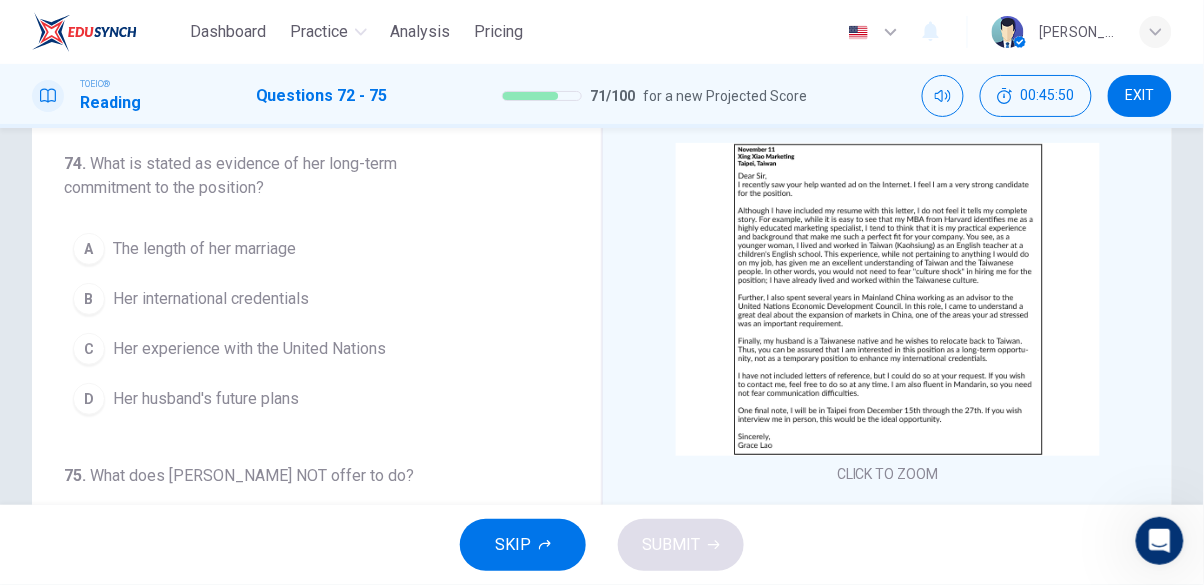 click on "Her international credentials" at bounding box center (211, 299) 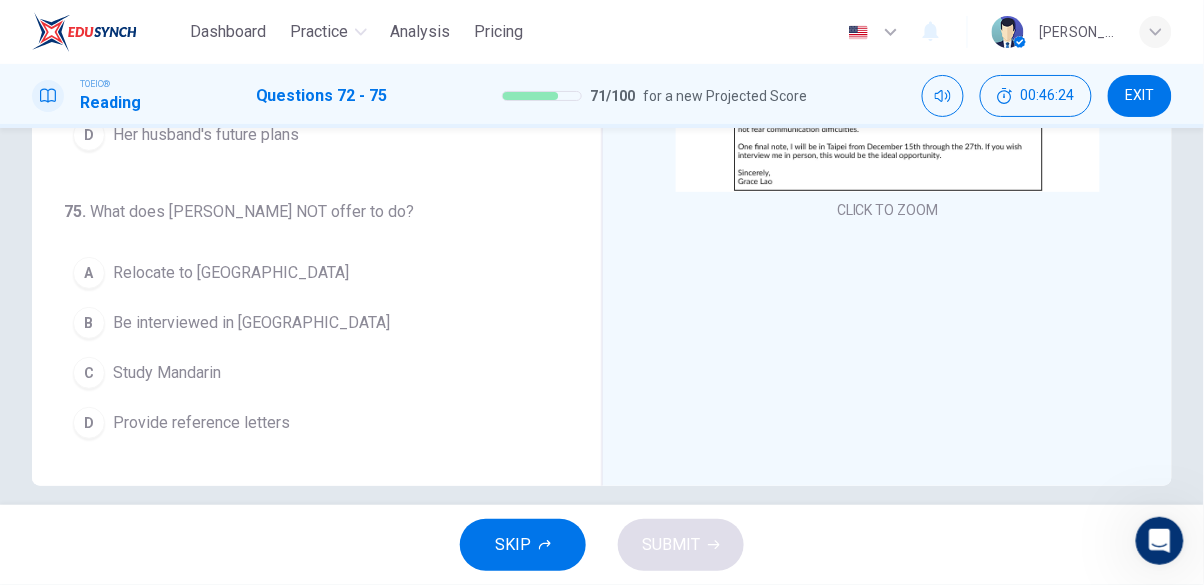 scroll, scrollTop: 379, scrollLeft: 0, axis: vertical 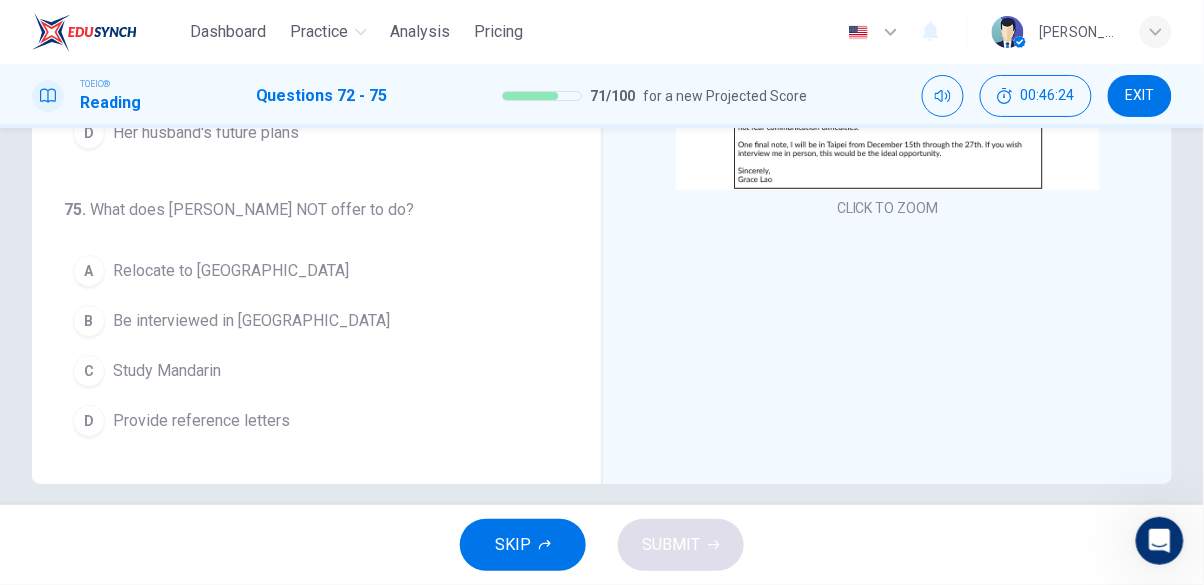 click on "Provide reference letters" at bounding box center [201, 421] 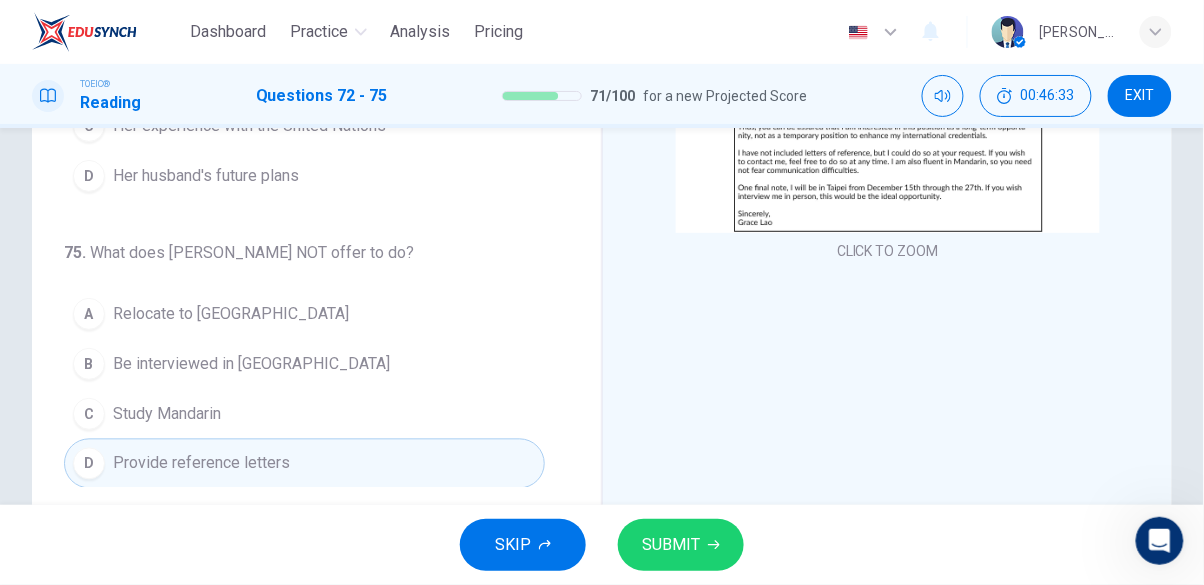 scroll, scrollTop: 343, scrollLeft: 0, axis: vertical 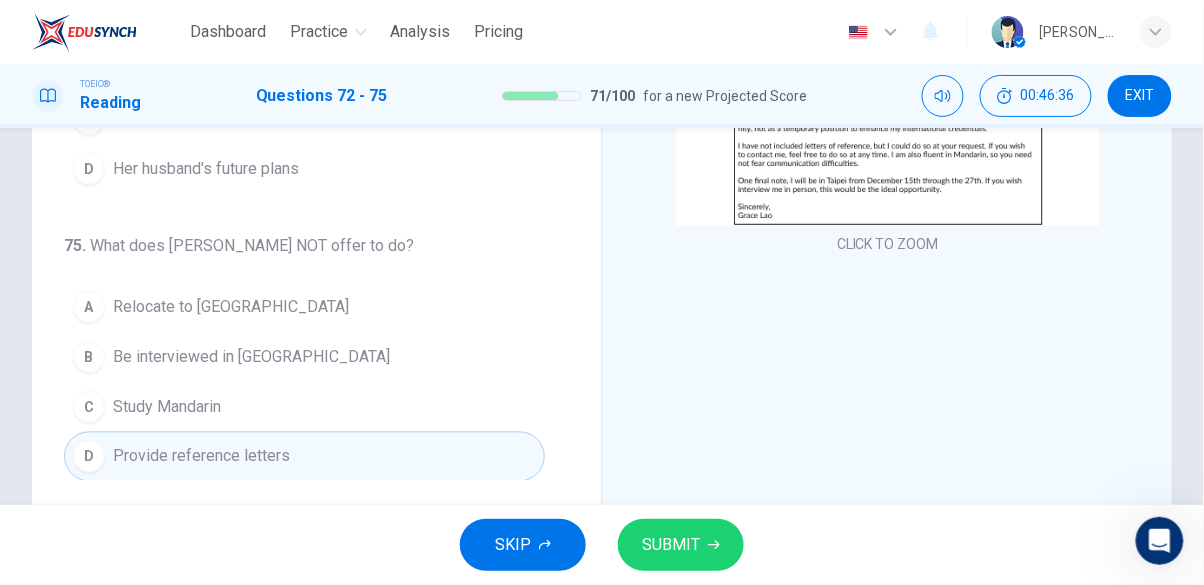 click on "SUBMIT" at bounding box center (671, 545) 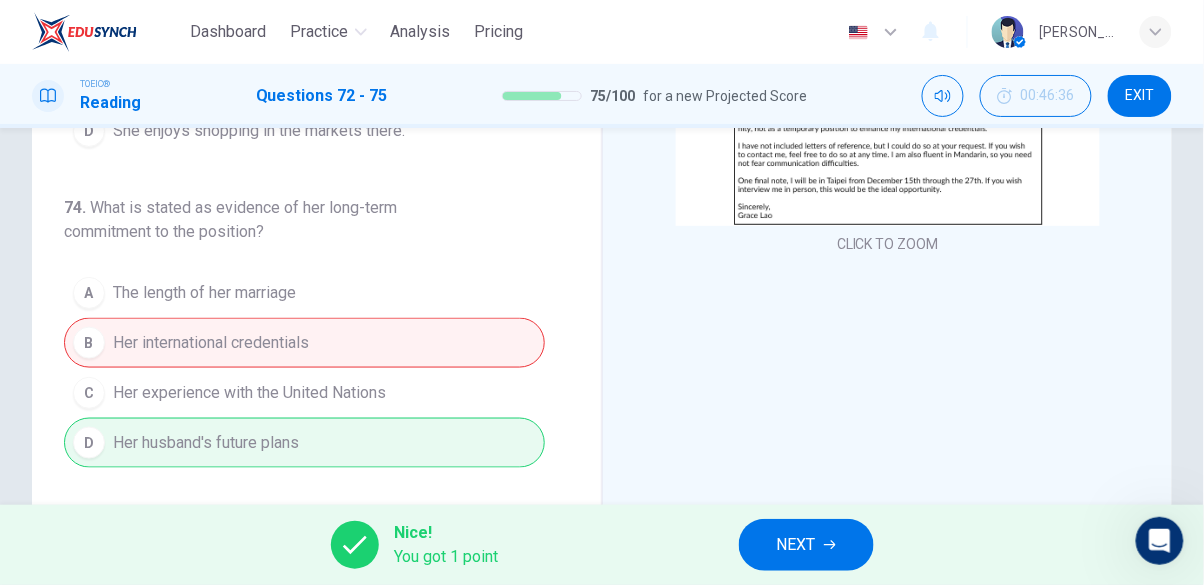 scroll, scrollTop: 0, scrollLeft: 0, axis: both 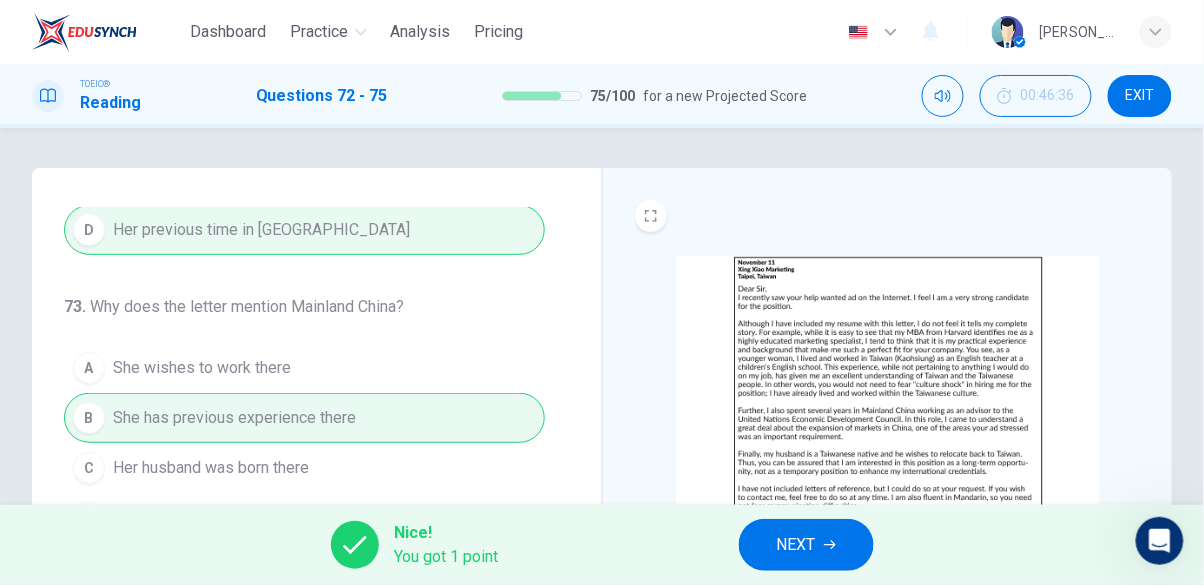 click on "NEXT" at bounding box center [806, 545] 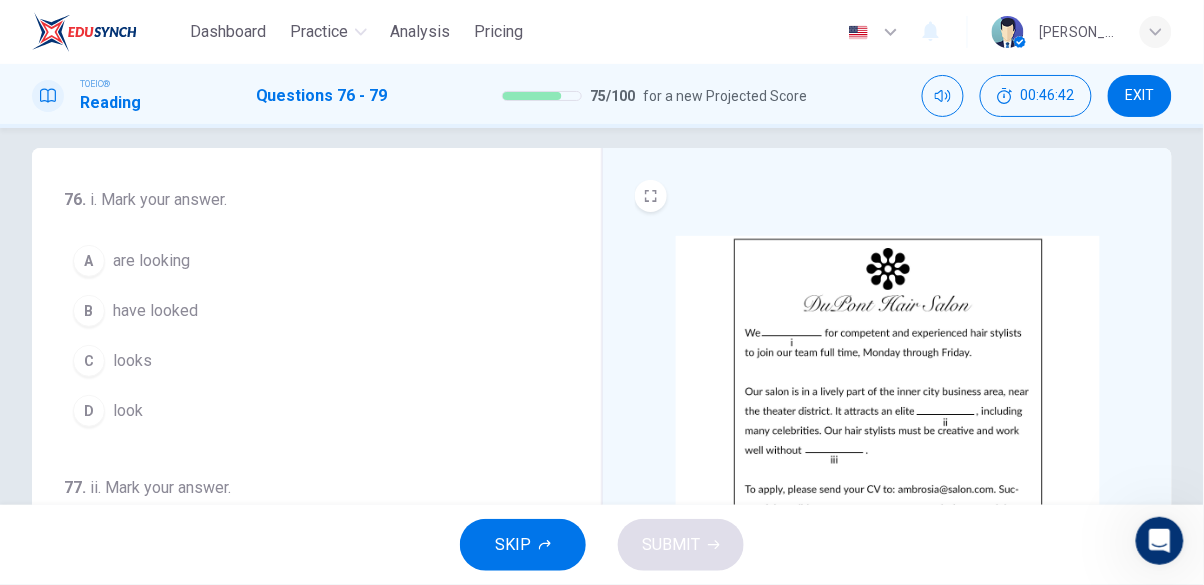 scroll, scrollTop: 22, scrollLeft: 0, axis: vertical 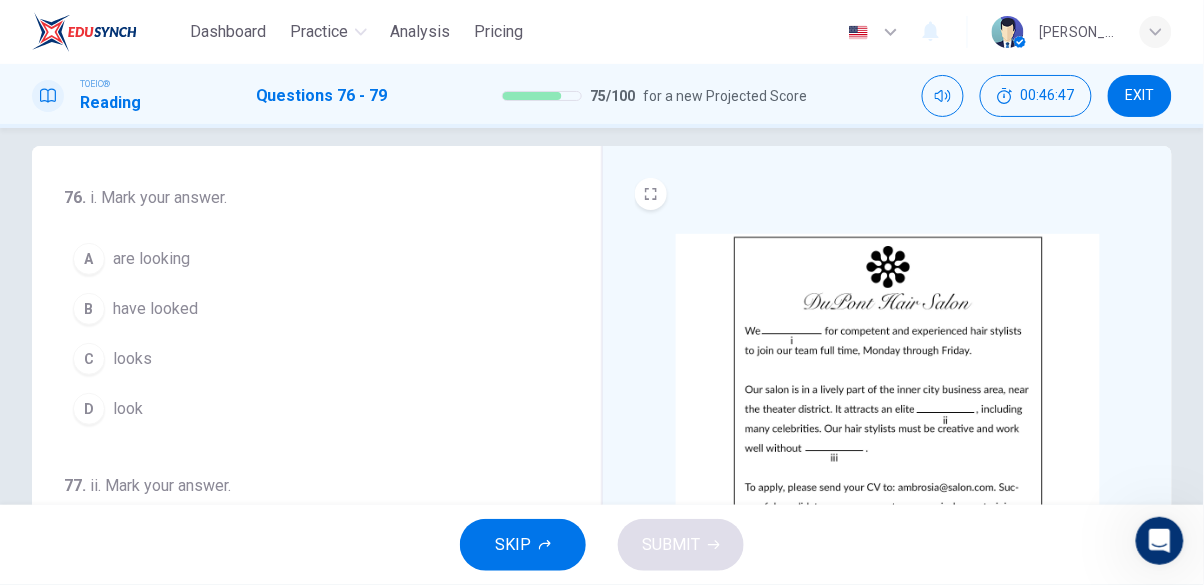 click on "are looking" at bounding box center [151, 259] 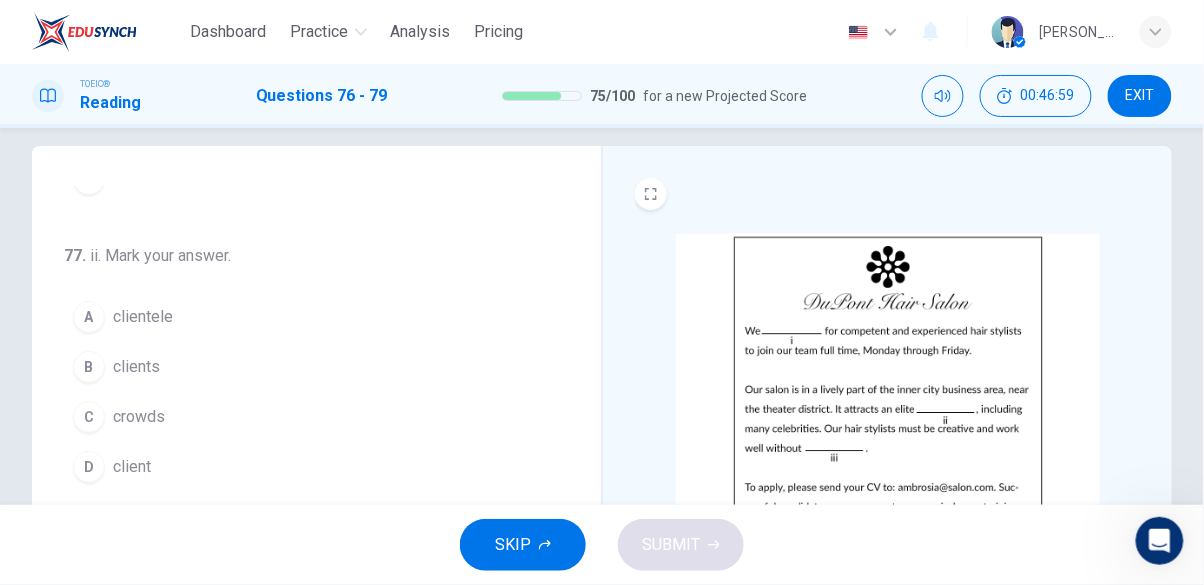 scroll, scrollTop: 233, scrollLeft: 0, axis: vertical 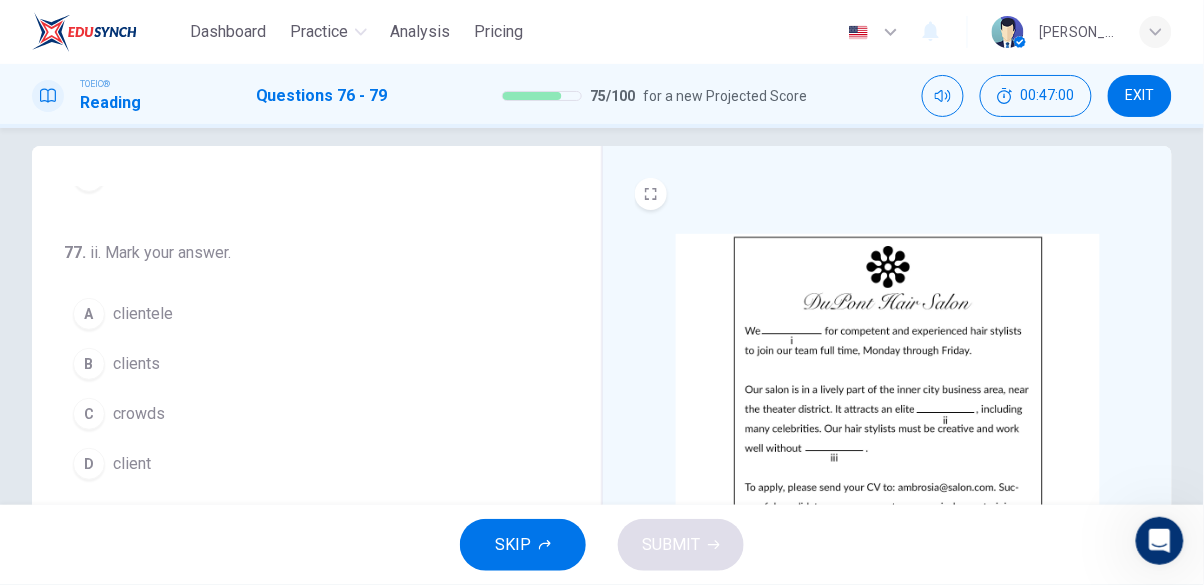 click on "B clients" at bounding box center (304, 364) 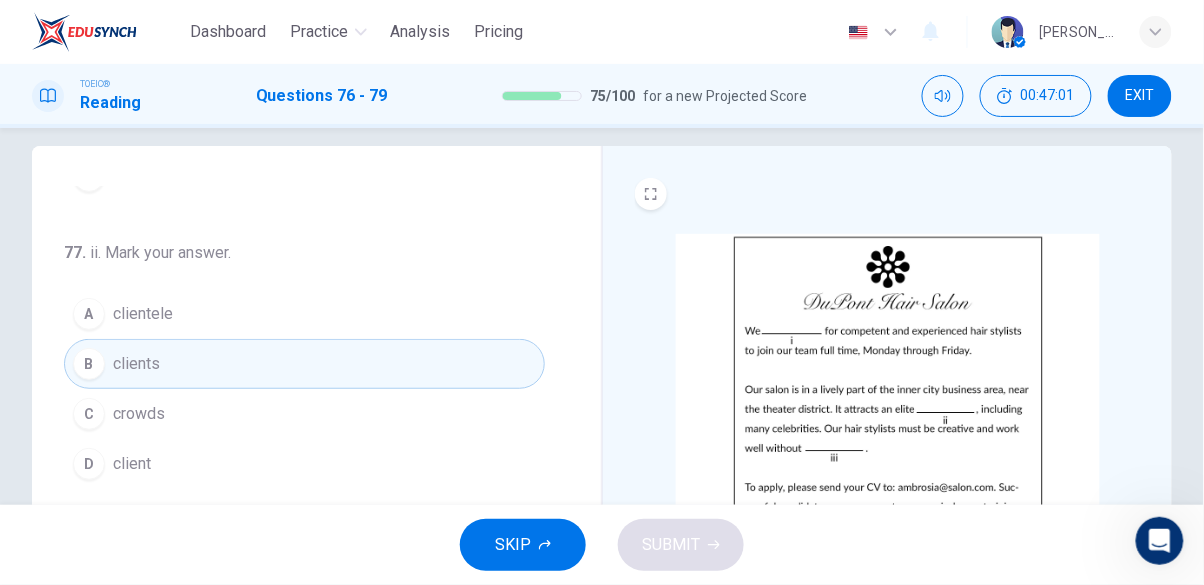 click on "client" at bounding box center [132, 464] 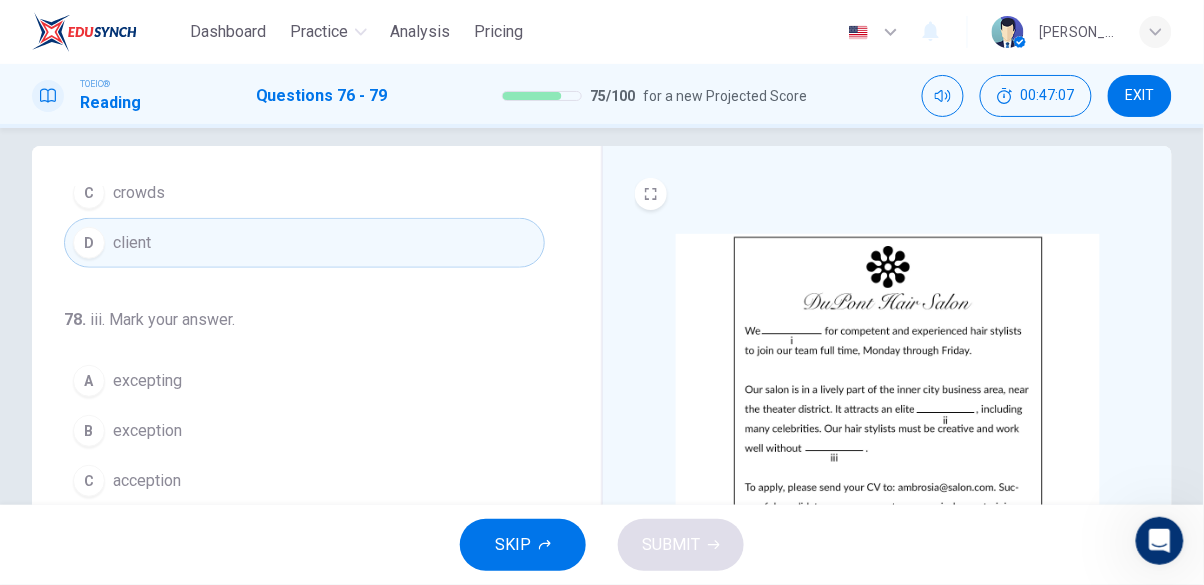 scroll, scrollTop: 495, scrollLeft: 0, axis: vertical 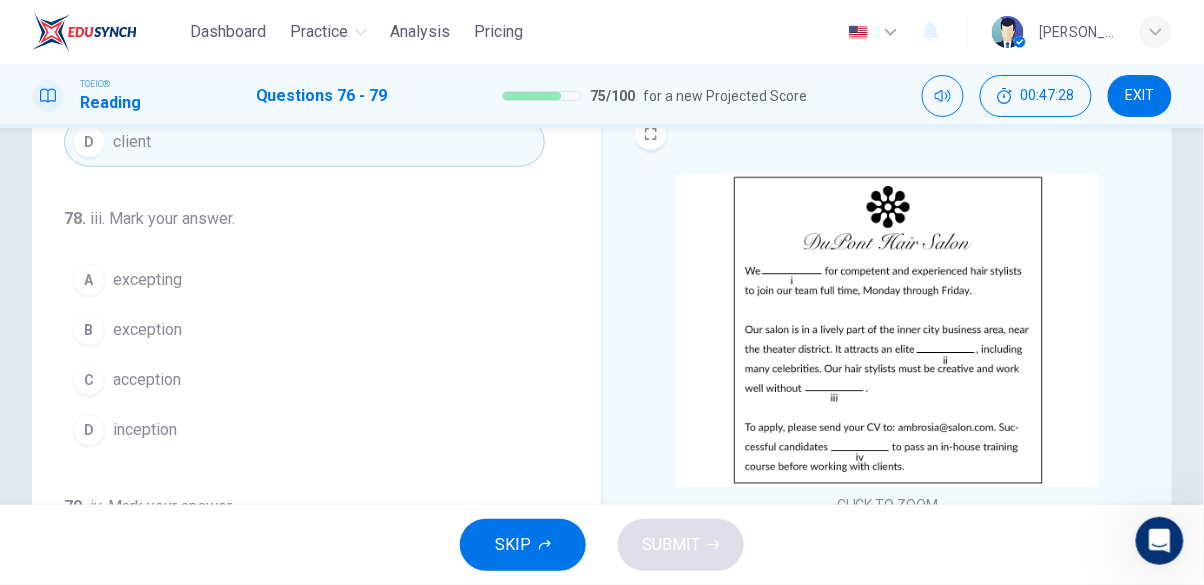 click on "exception" at bounding box center [147, 330] 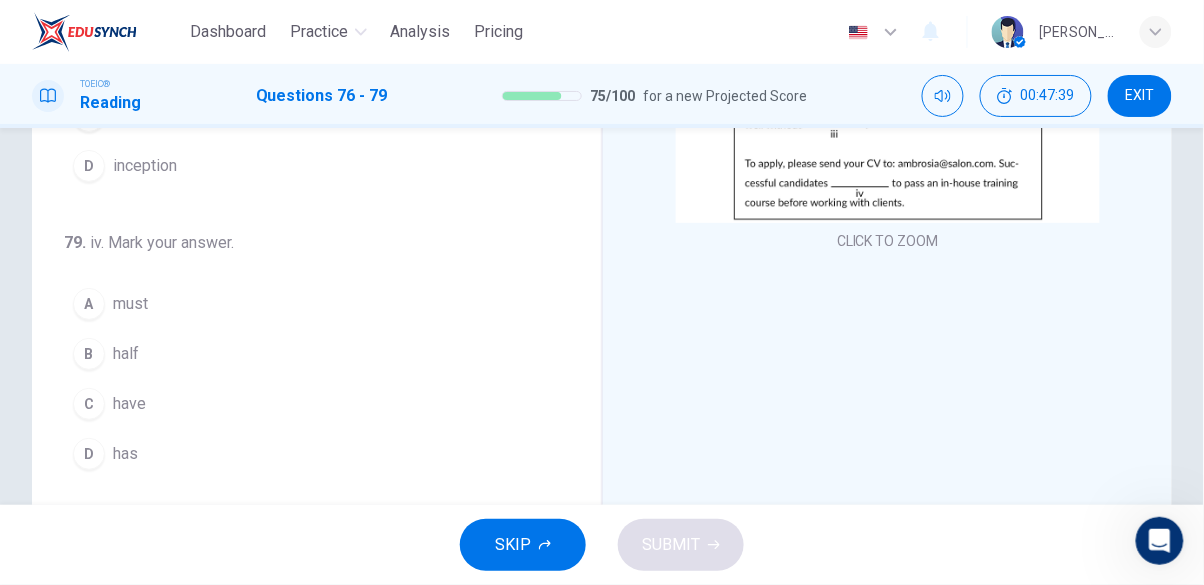 scroll, scrollTop: 347, scrollLeft: 0, axis: vertical 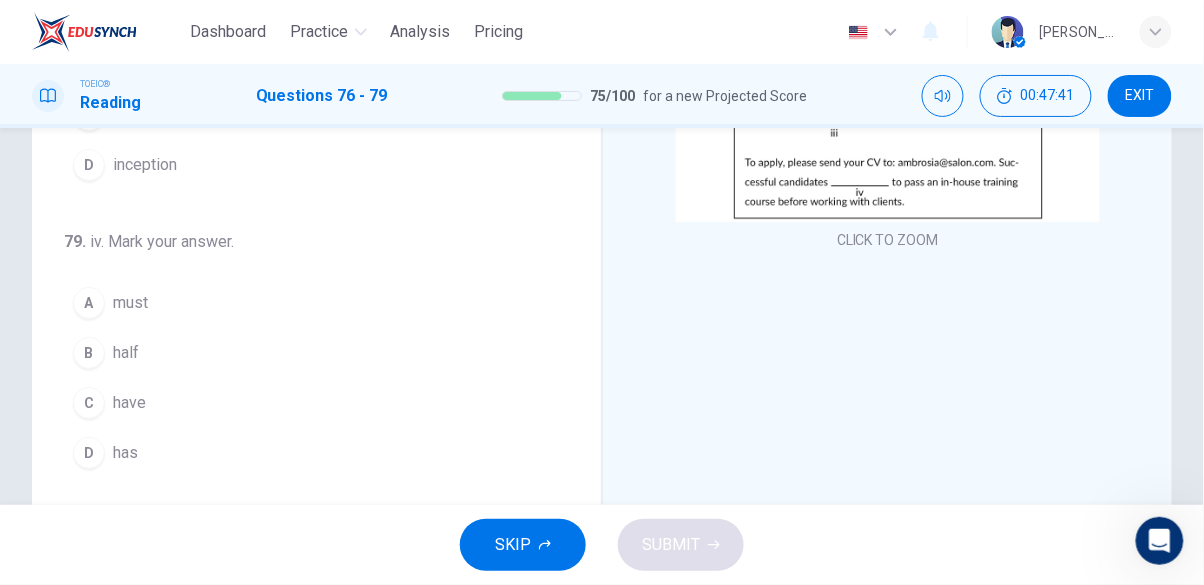 click on "C have" at bounding box center [304, 403] 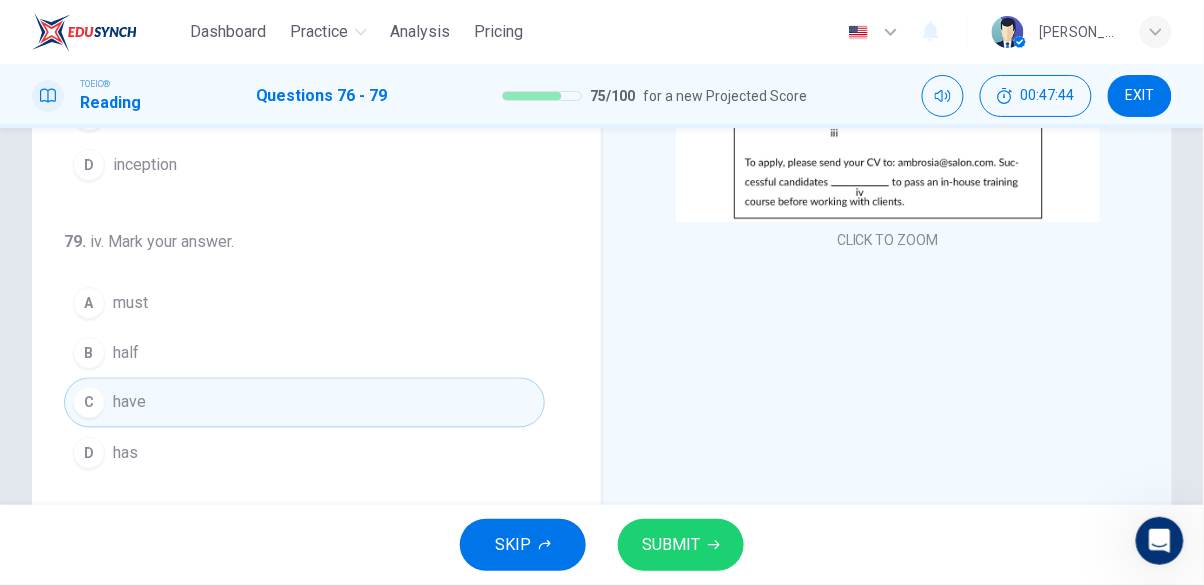 click on "SUBMIT" at bounding box center (671, 545) 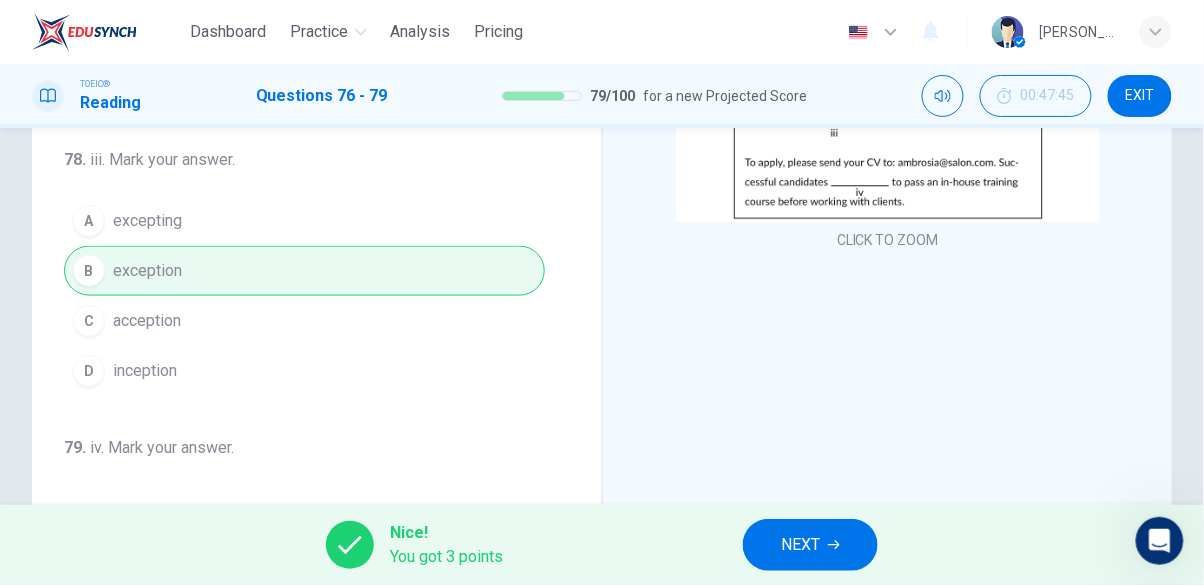 scroll, scrollTop: 0, scrollLeft: 0, axis: both 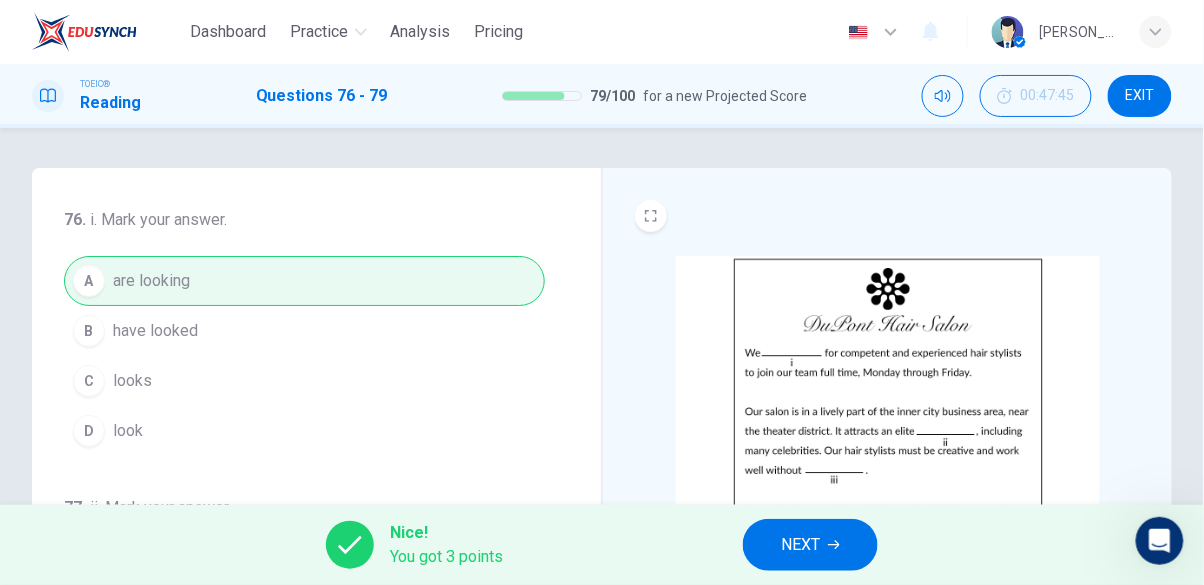 click on "NEXT" at bounding box center (800, 545) 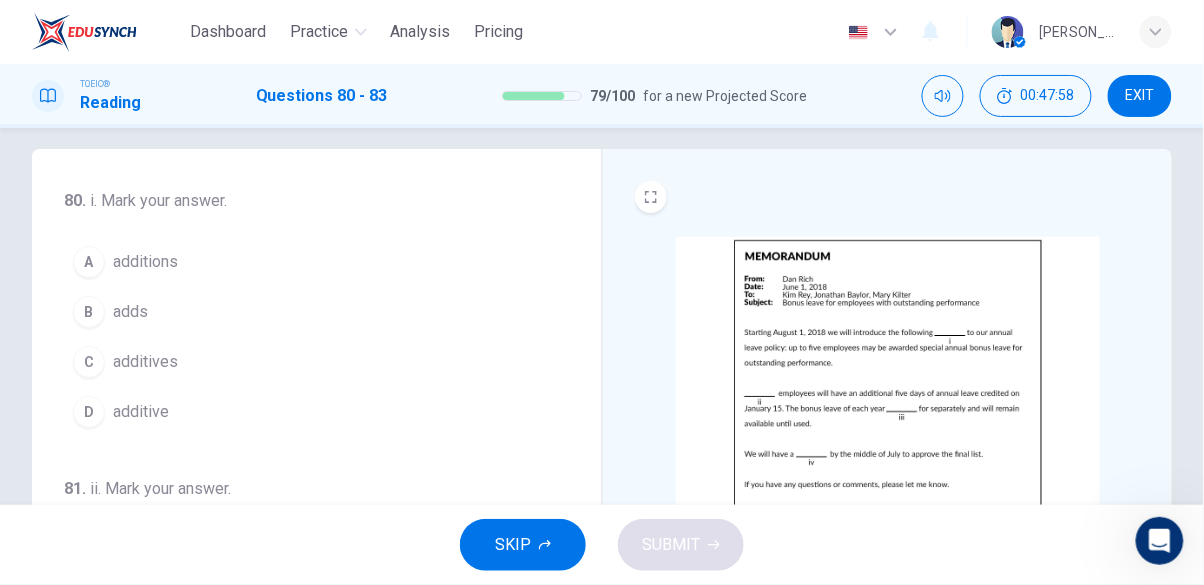 scroll, scrollTop: 21, scrollLeft: 0, axis: vertical 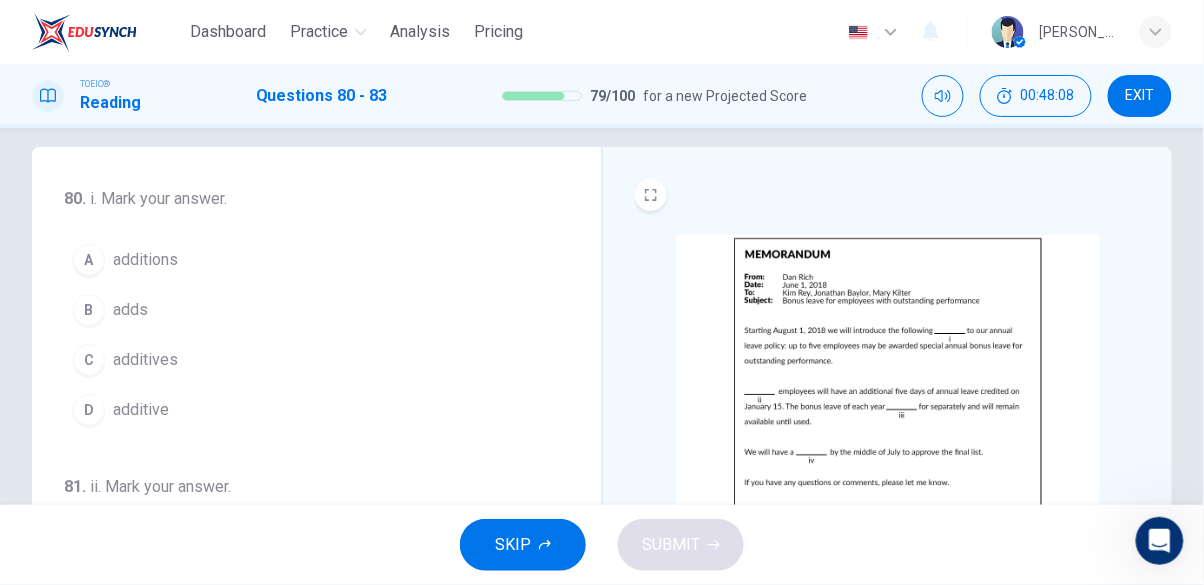 click on "additions" at bounding box center [145, 260] 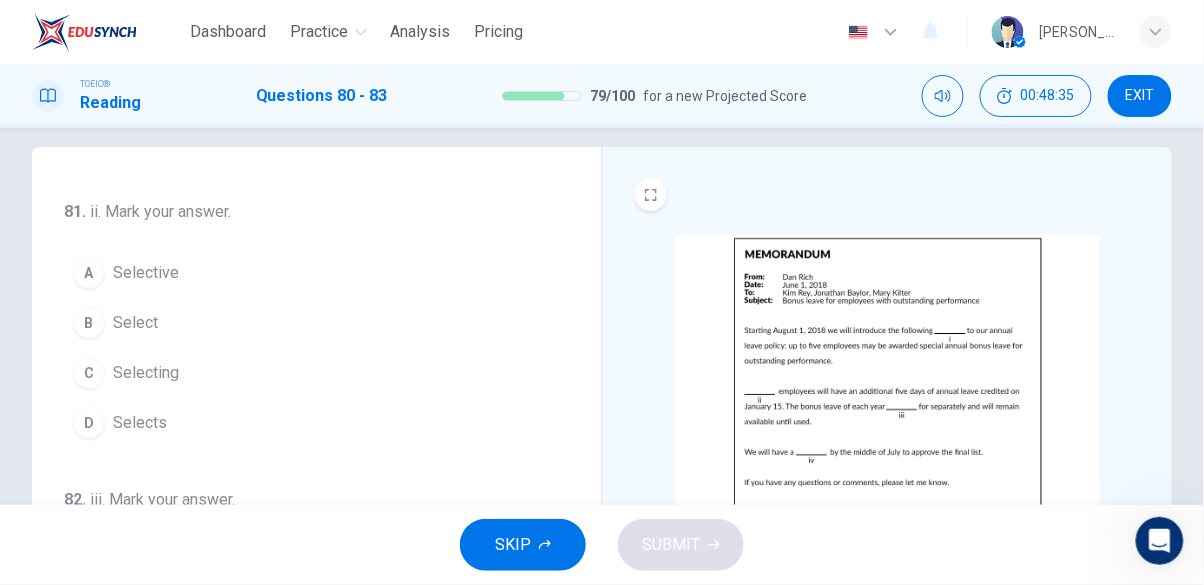 scroll, scrollTop: 276, scrollLeft: 0, axis: vertical 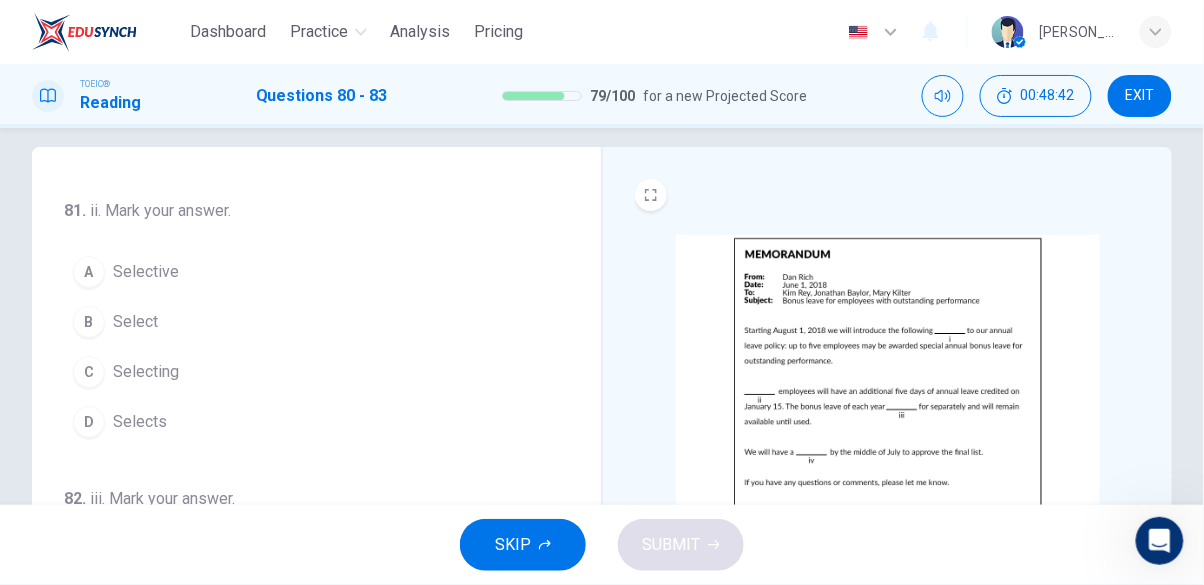 click on "A Selective" at bounding box center [304, 272] 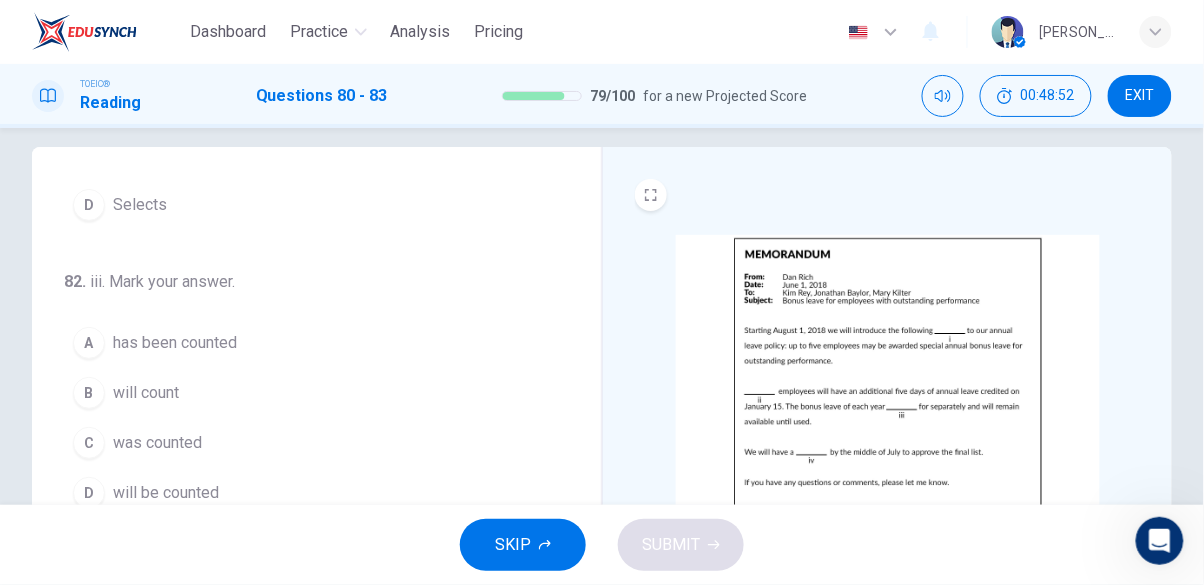scroll, scrollTop: 495, scrollLeft: 0, axis: vertical 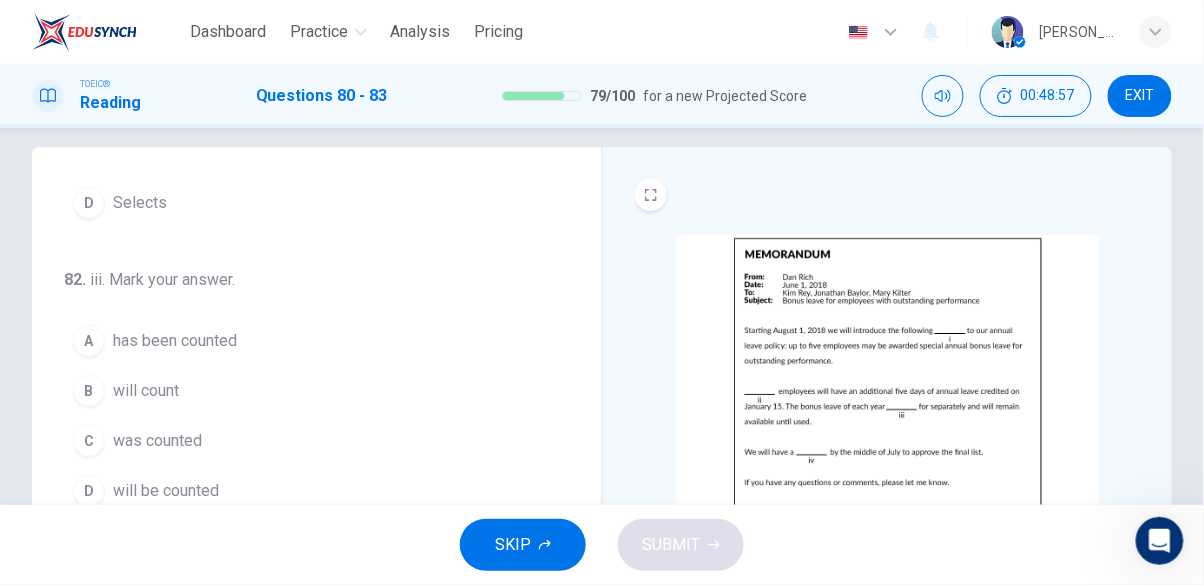 click on "D will be counted" at bounding box center (304, 491) 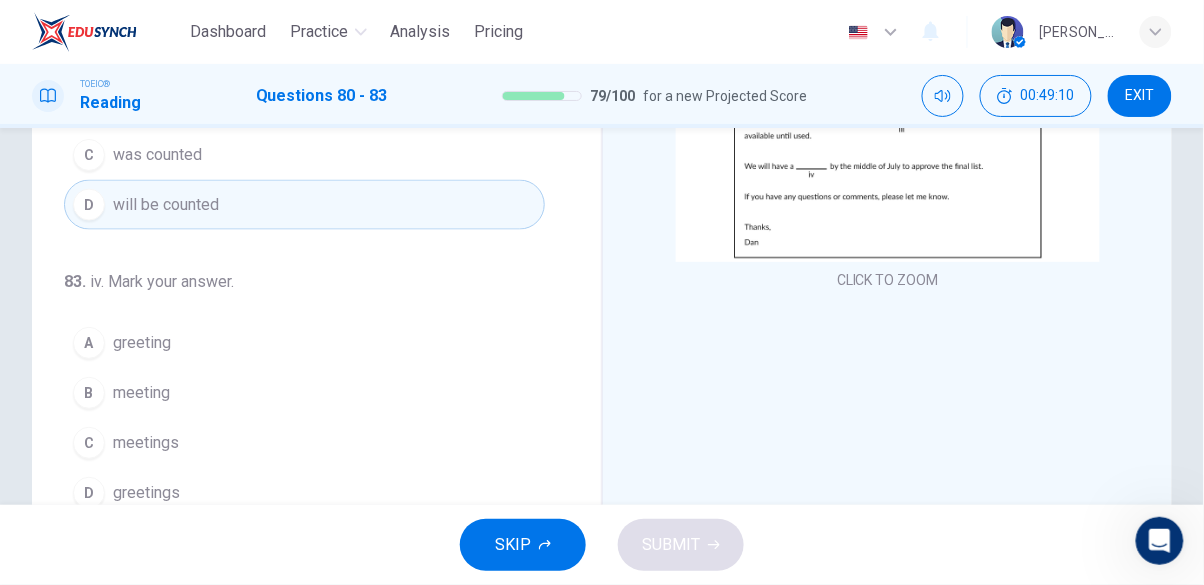 scroll, scrollTop: 309, scrollLeft: 0, axis: vertical 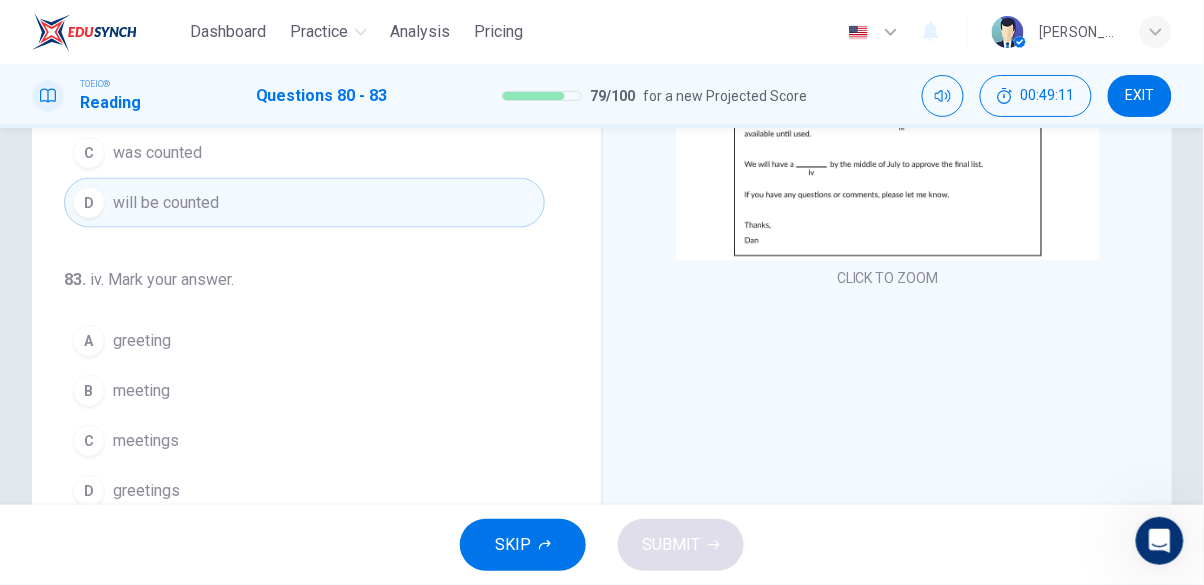 click on "B meeting" at bounding box center (304, 391) 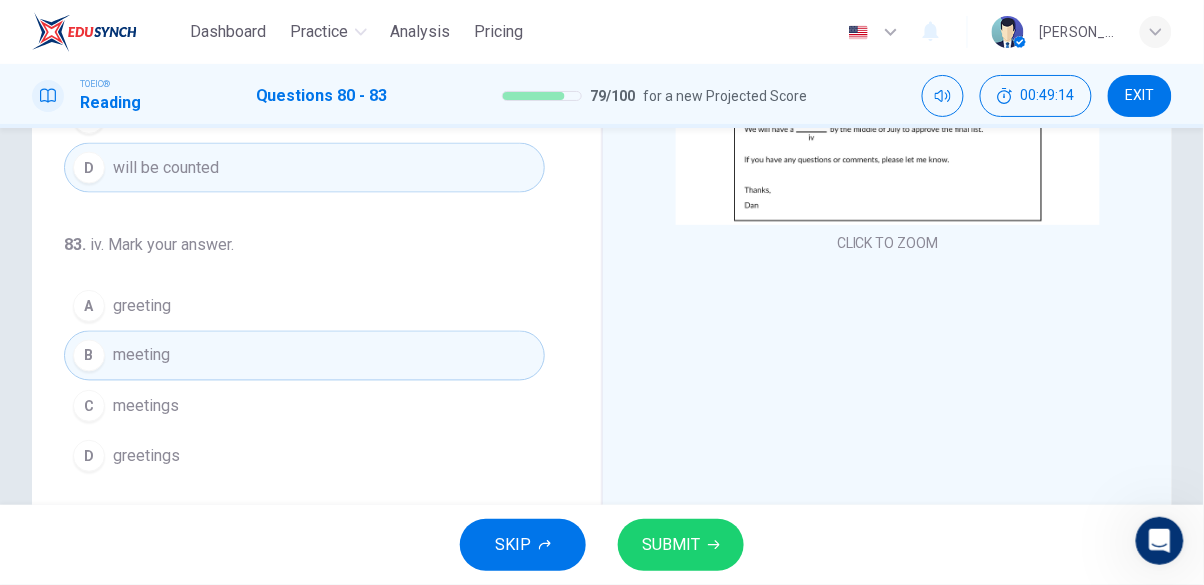 scroll, scrollTop: 398, scrollLeft: 0, axis: vertical 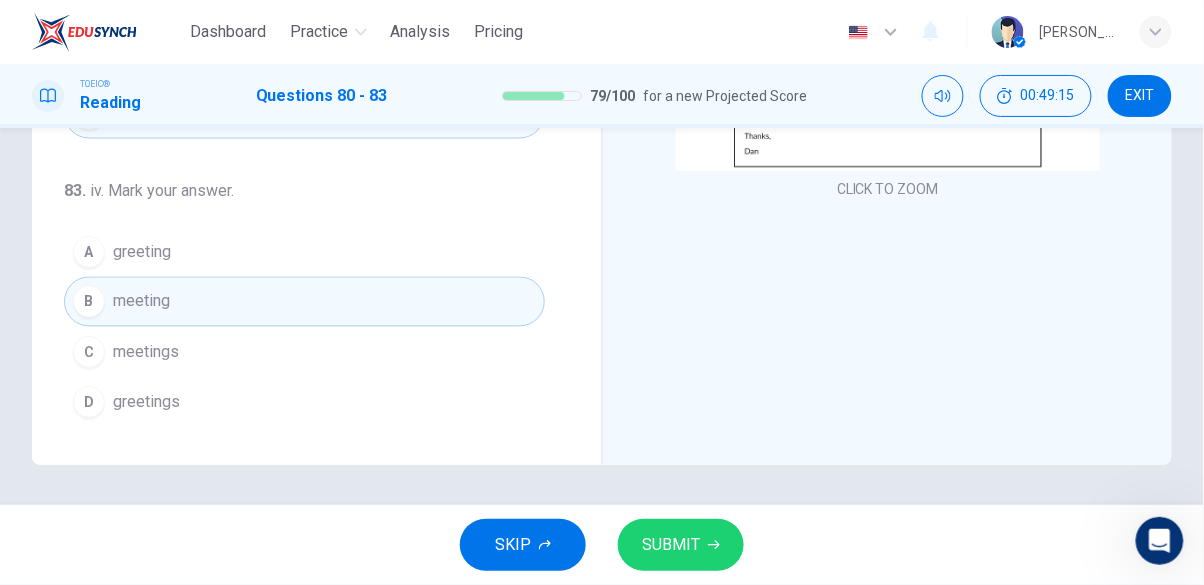 click on "SUBMIT" at bounding box center [681, 545] 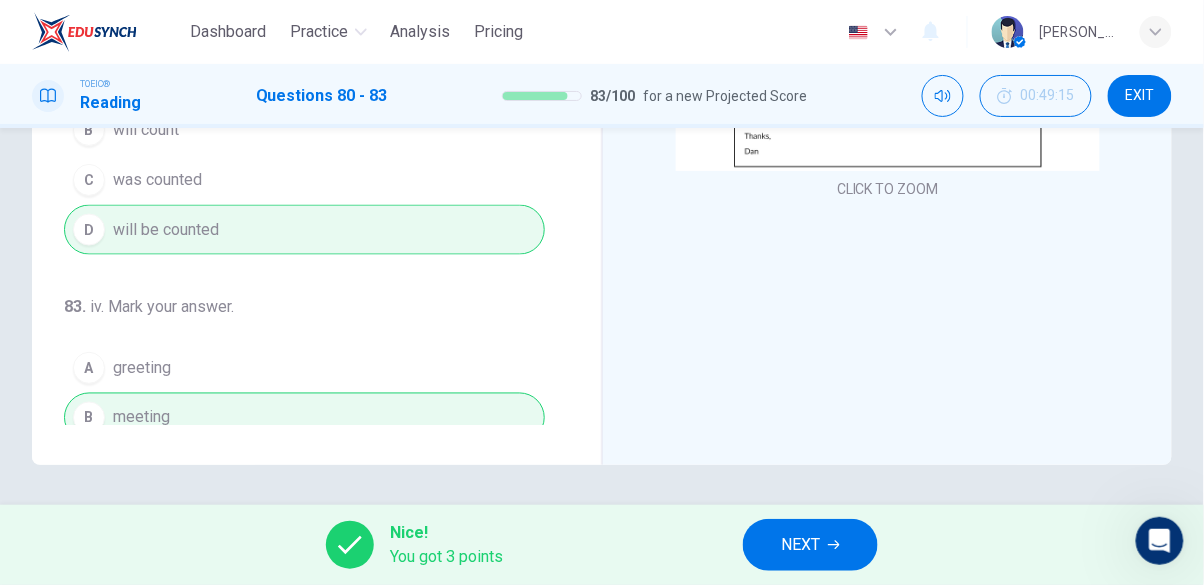 scroll, scrollTop: 0, scrollLeft: 0, axis: both 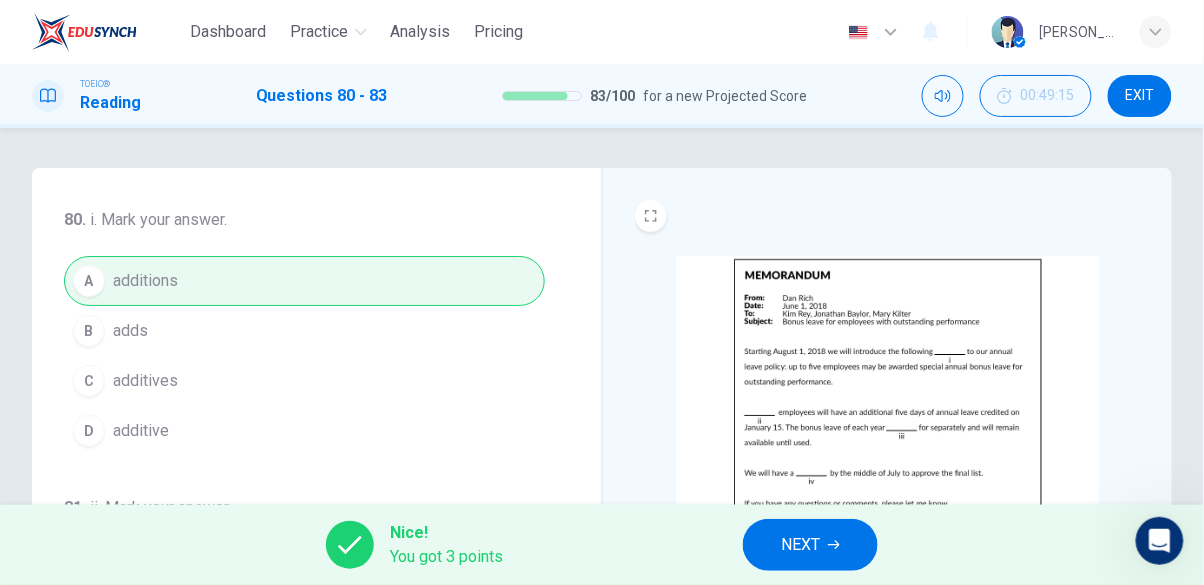 click on "NEXT" at bounding box center [810, 545] 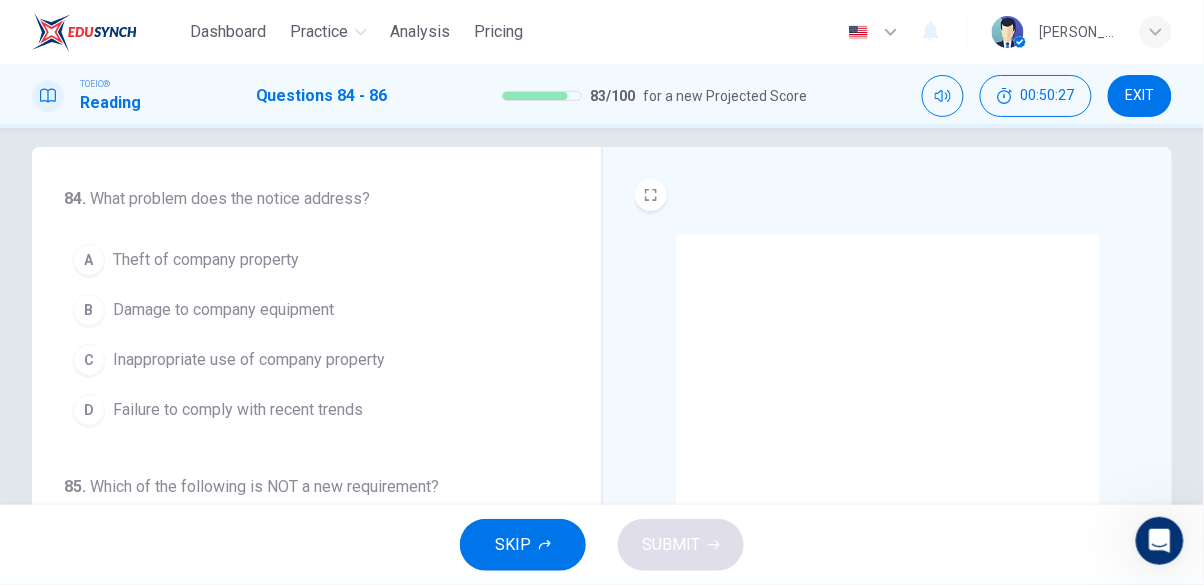 scroll, scrollTop: 22, scrollLeft: 0, axis: vertical 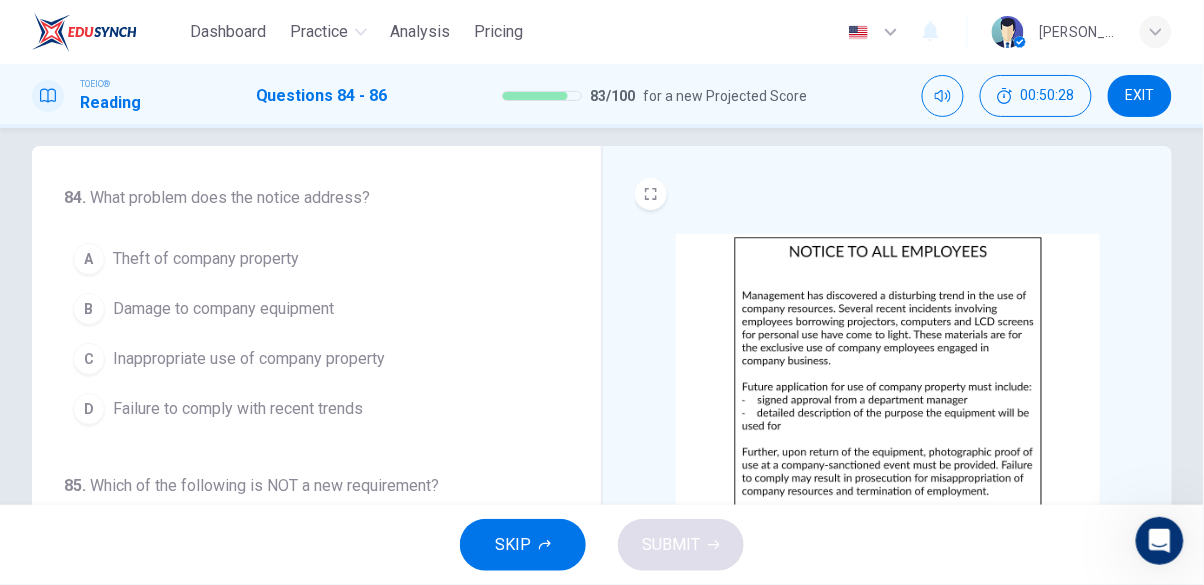 click on "C Inappropriate use of company property" at bounding box center [304, 359] 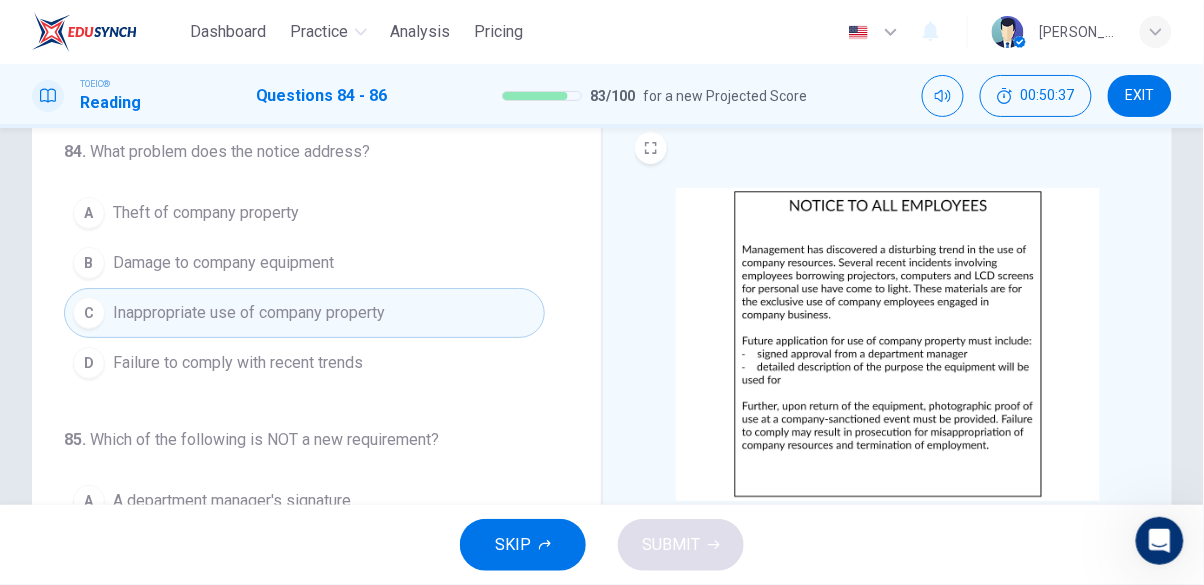 scroll, scrollTop: 68, scrollLeft: 0, axis: vertical 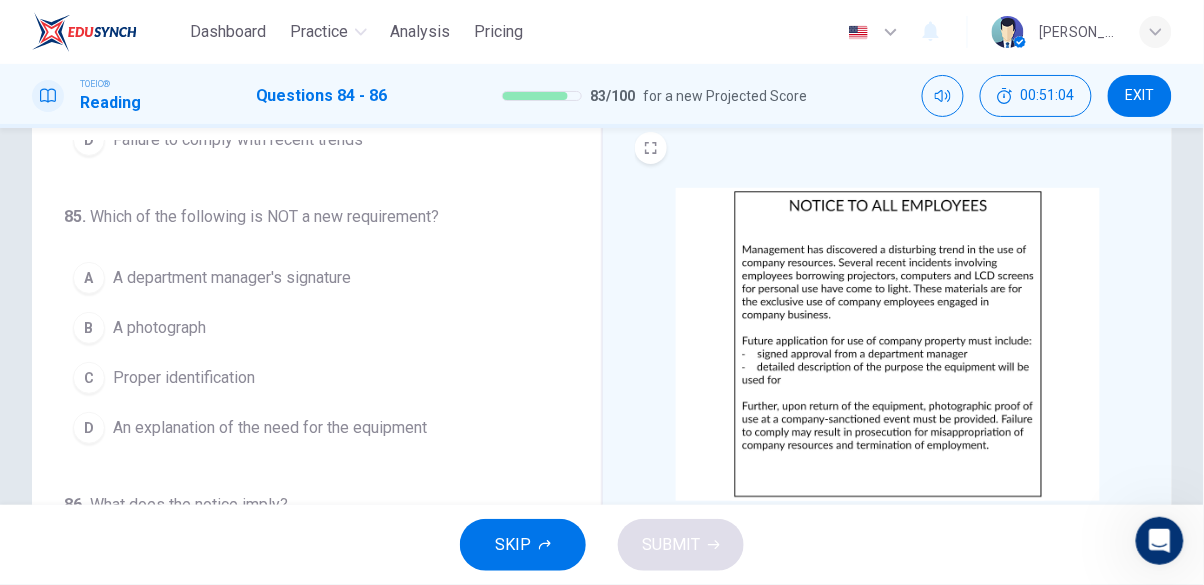 click on "A photograph" at bounding box center (159, 328) 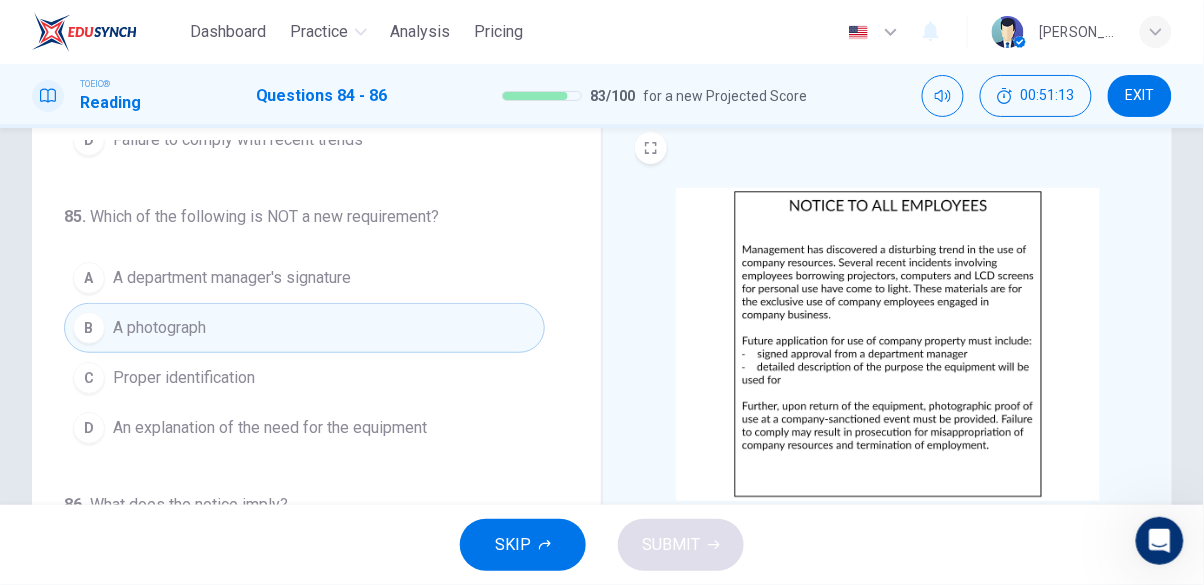 click on "Proper identification" at bounding box center (184, 378) 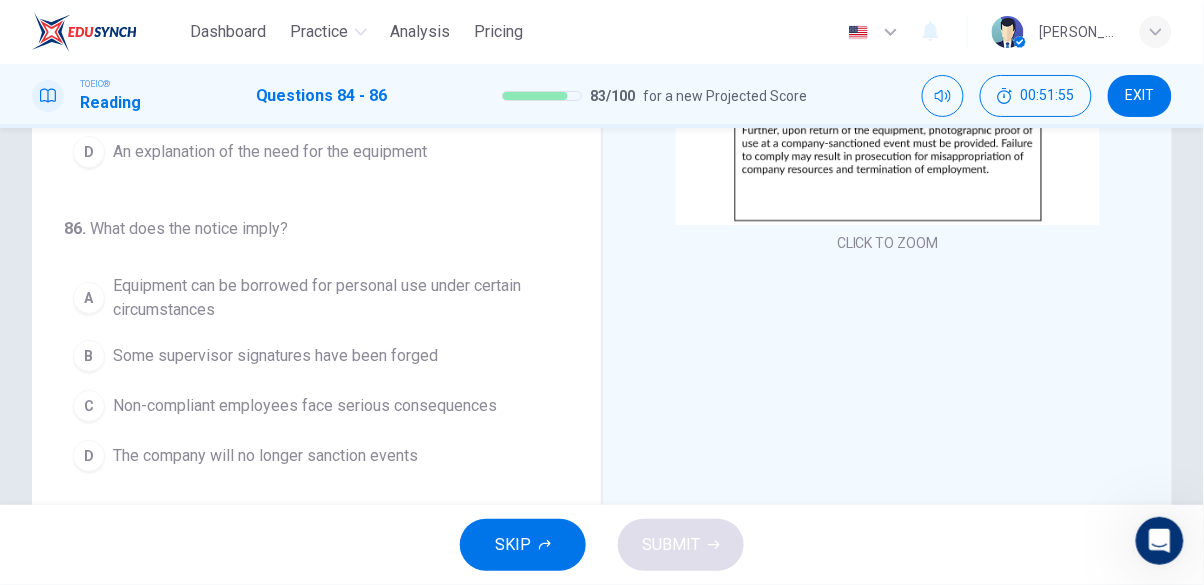 scroll, scrollTop: 354, scrollLeft: 0, axis: vertical 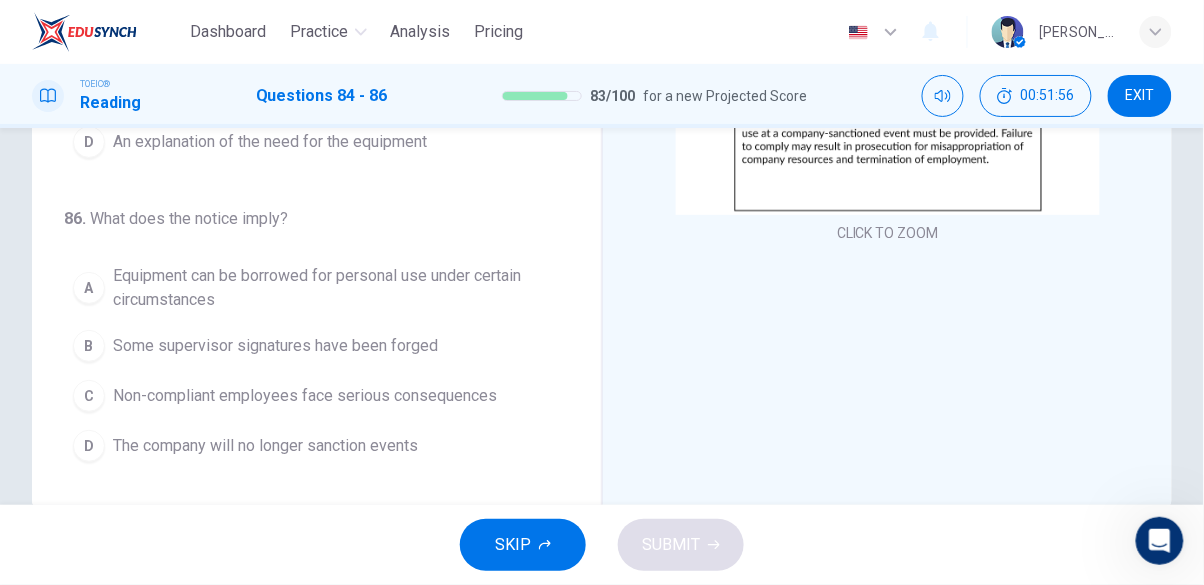 click on "The company will no longer sanction events" at bounding box center [265, 446] 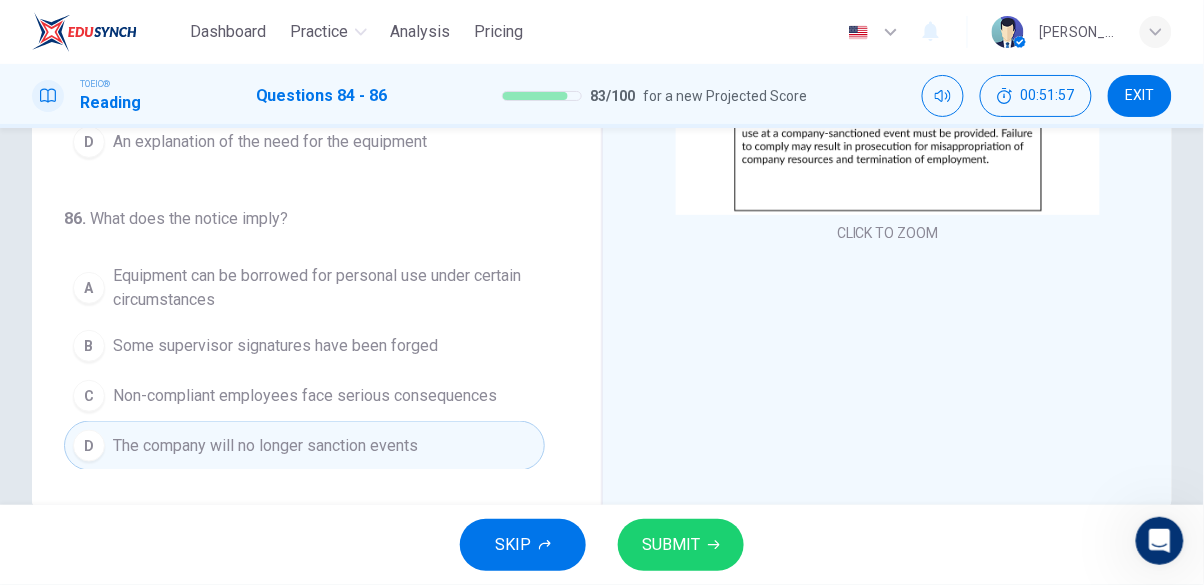 click on "SUBMIT" at bounding box center (671, 545) 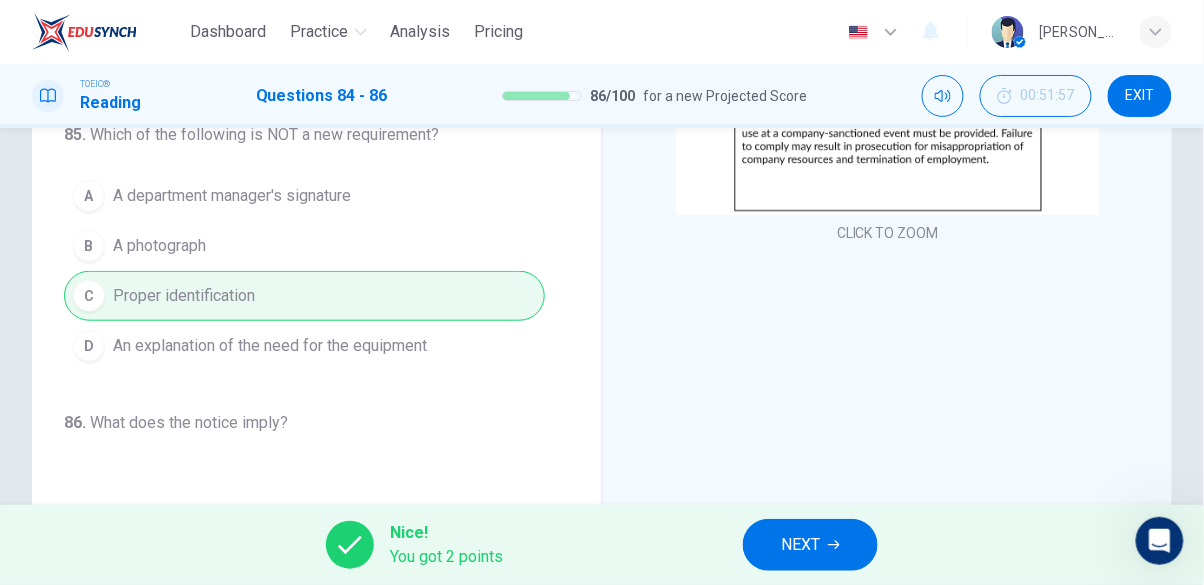 scroll, scrollTop: 0, scrollLeft: 0, axis: both 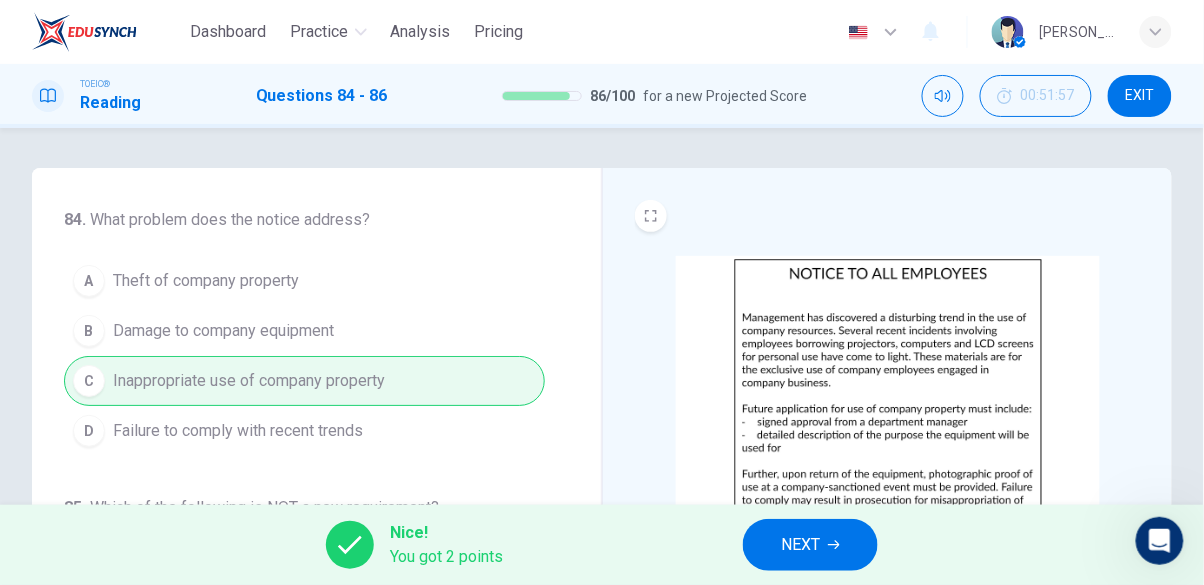click on "NEXT" at bounding box center [800, 545] 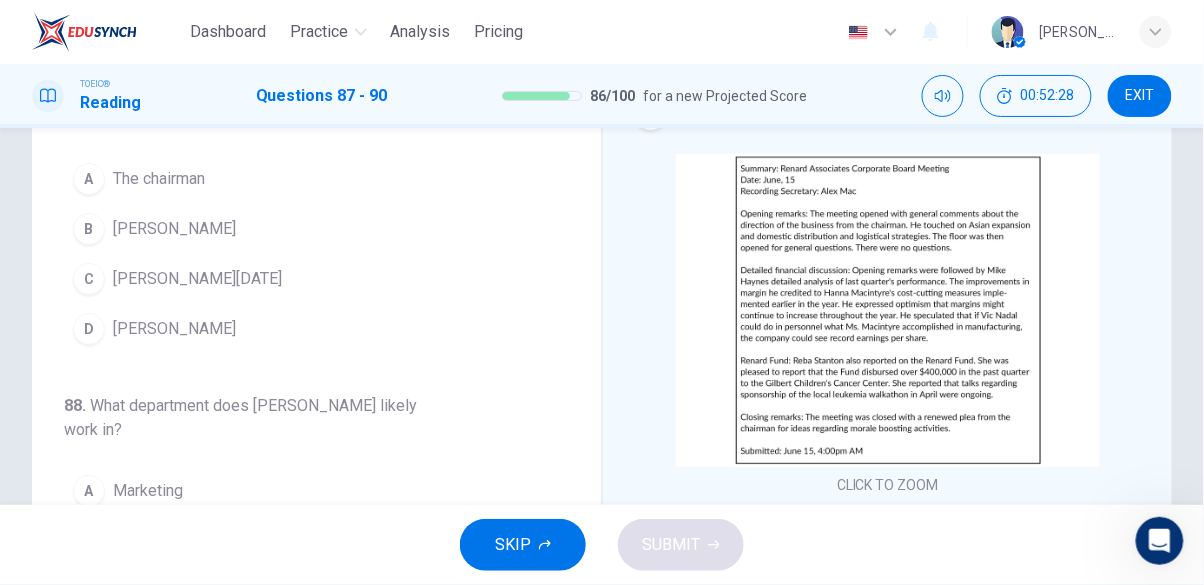 scroll, scrollTop: 101, scrollLeft: 0, axis: vertical 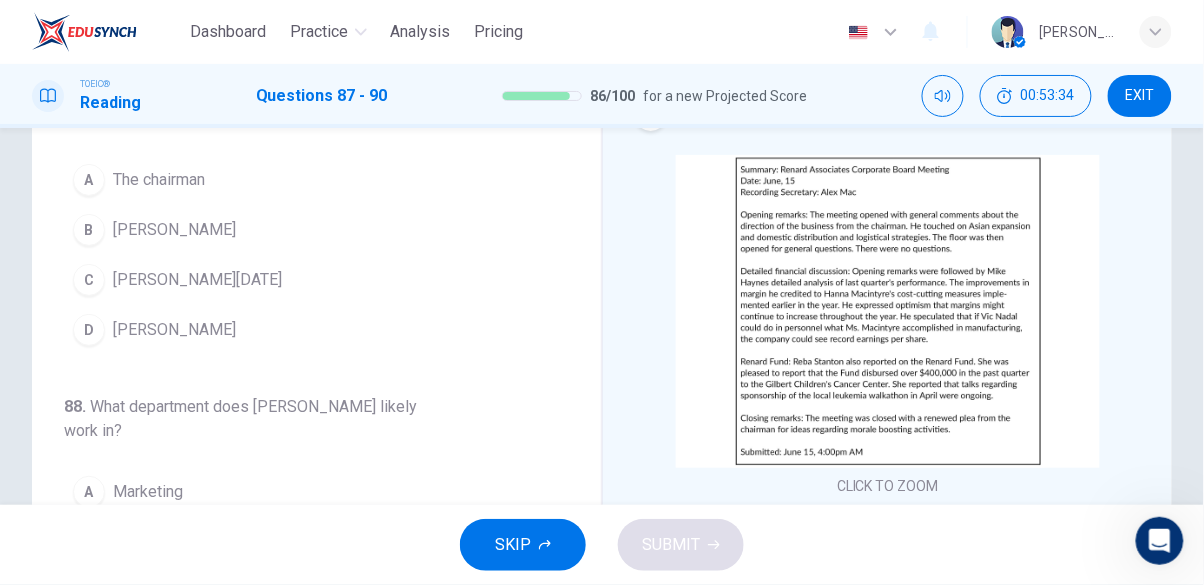 click on "C [PERSON_NAME][DATE]" at bounding box center [304, 280] 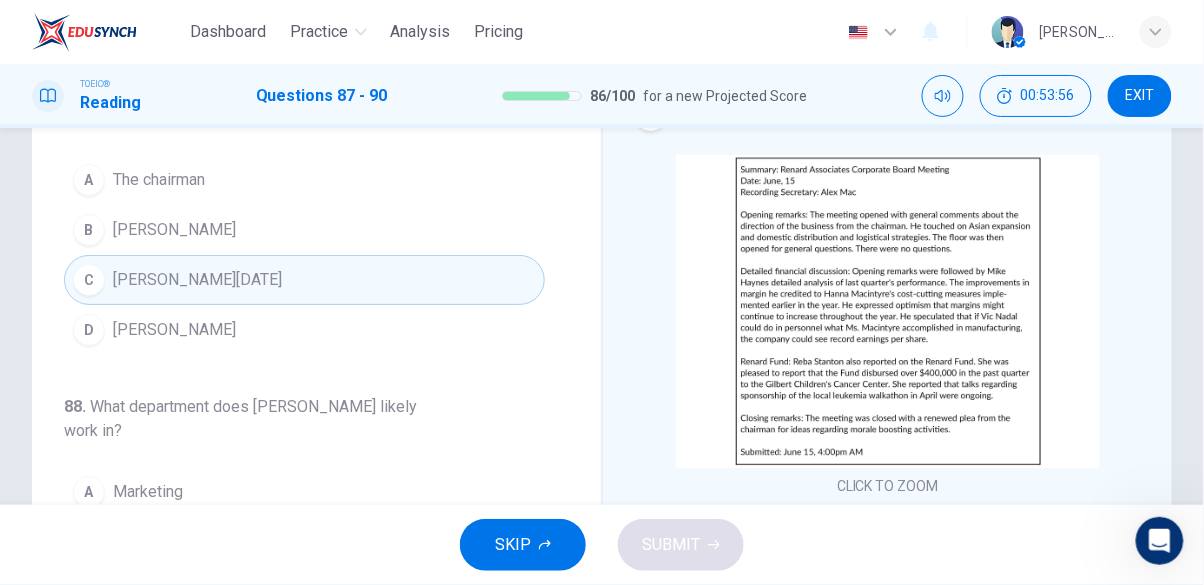 click on "B [PERSON_NAME]" at bounding box center (304, 230) 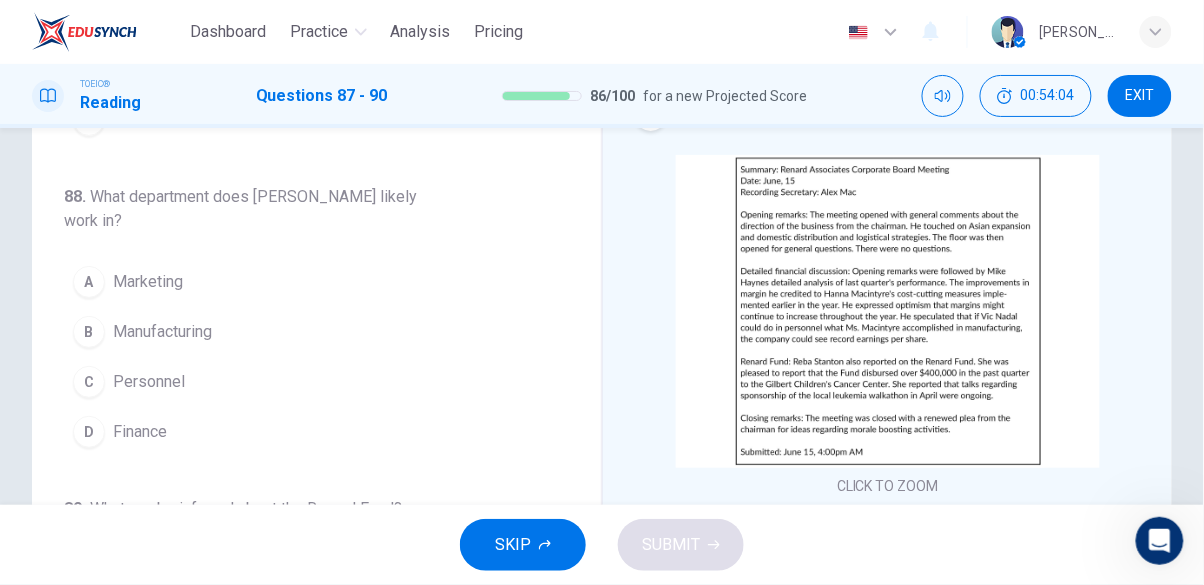 scroll, scrollTop: 215, scrollLeft: 0, axis: vertical 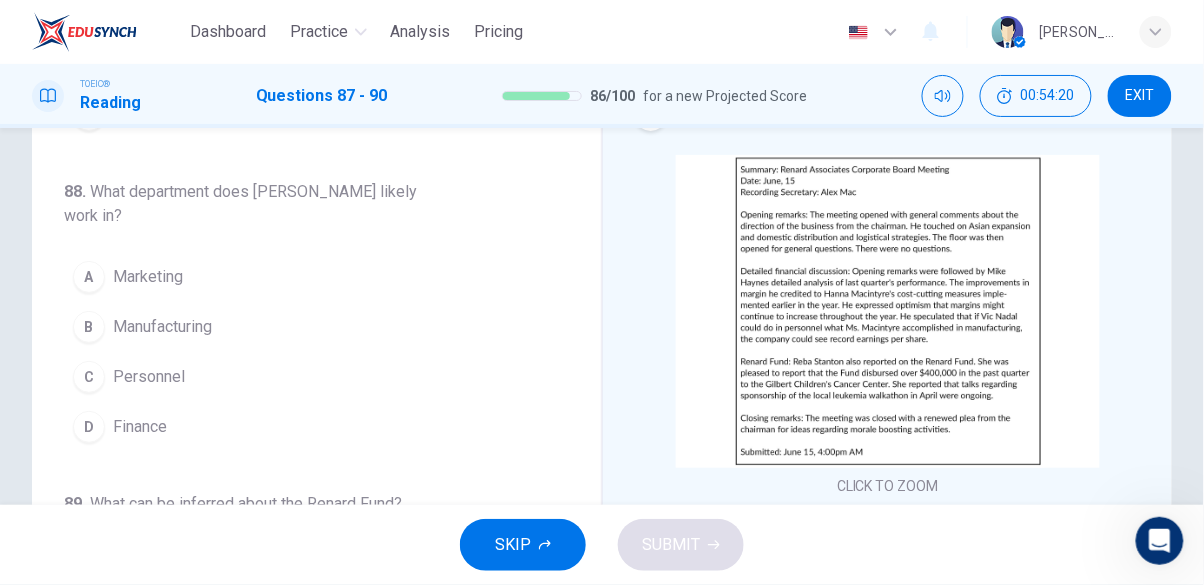 click on "Finance" at bounding box center (140, 427) 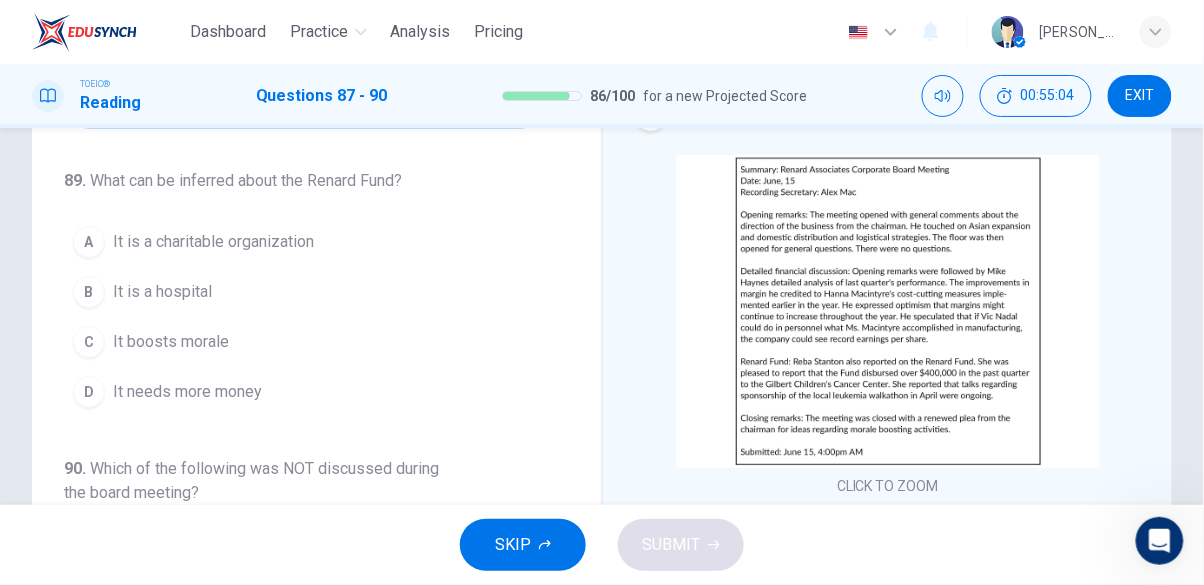 scroll, scrollTop: 543, scrollLeft: 0, axis: vertical 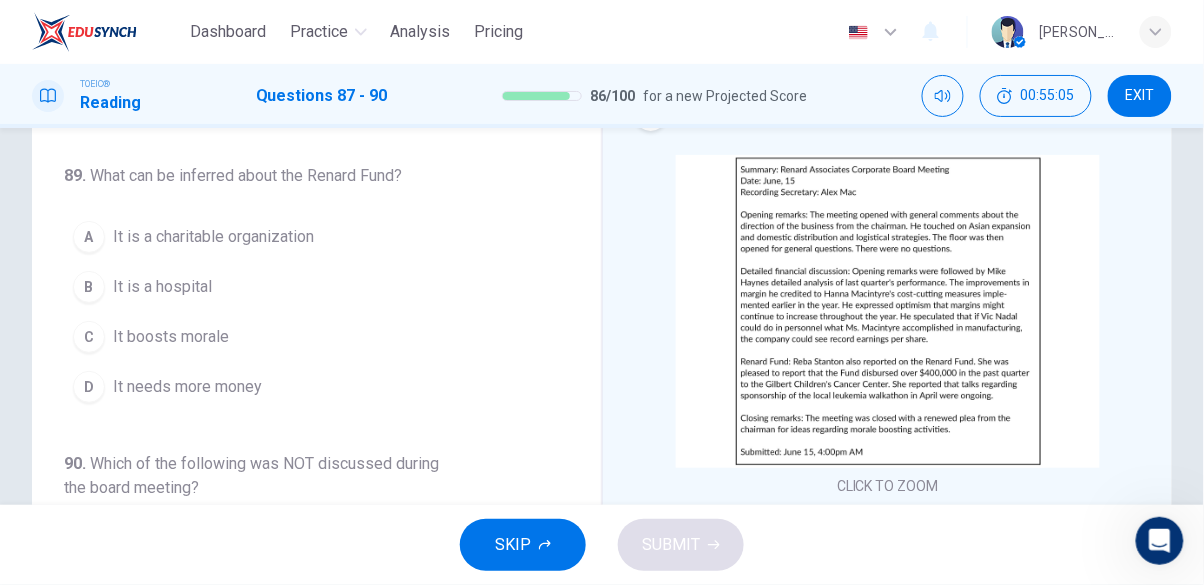 click on "A It is a charitable organization" at bounding box center [304, 237] 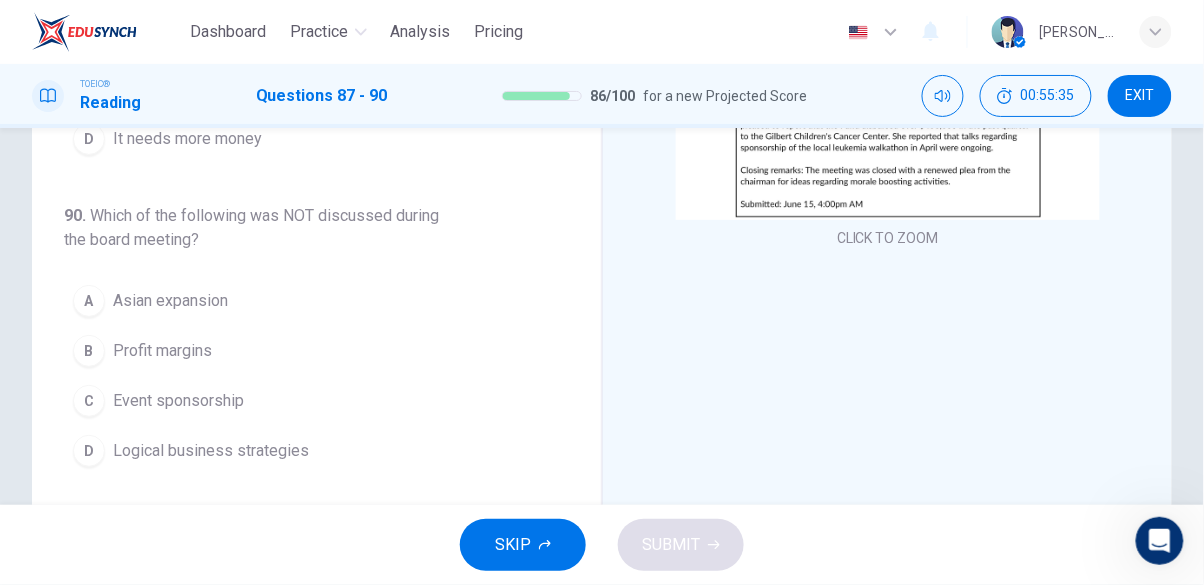 scroll, scrollTop: 350, scrollLeft: 0, axis: vertical 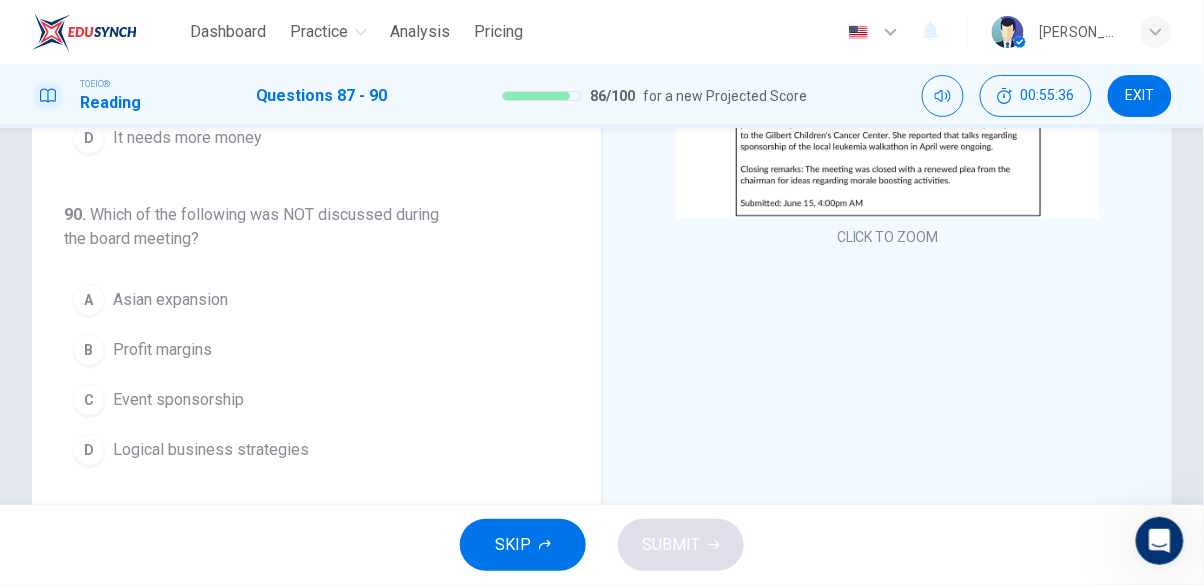 click on "Logical business strategies" at bounding box center (211, 450) 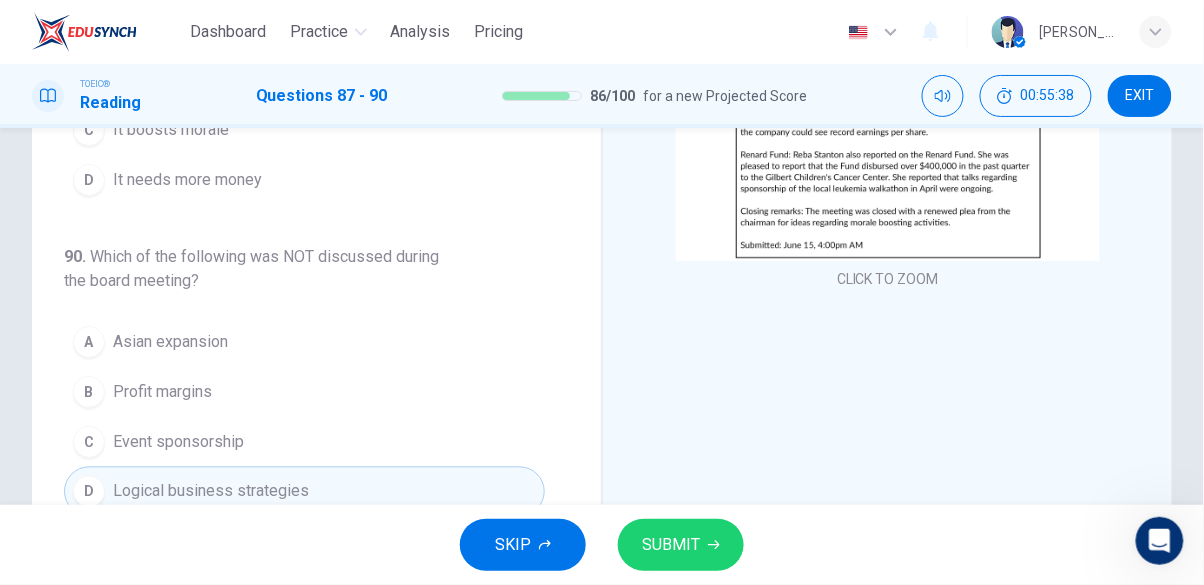 scroll, scrollTop: 398, scrollLeft: 0, axis: vertical 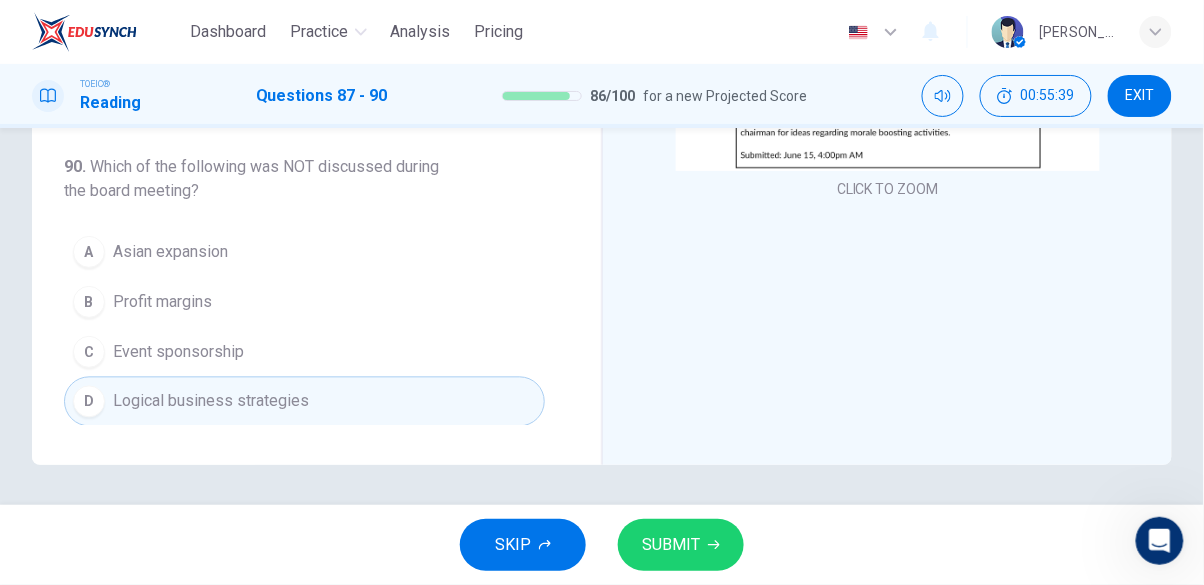 click on "SUBMIT" at bounding box center [671, 545] 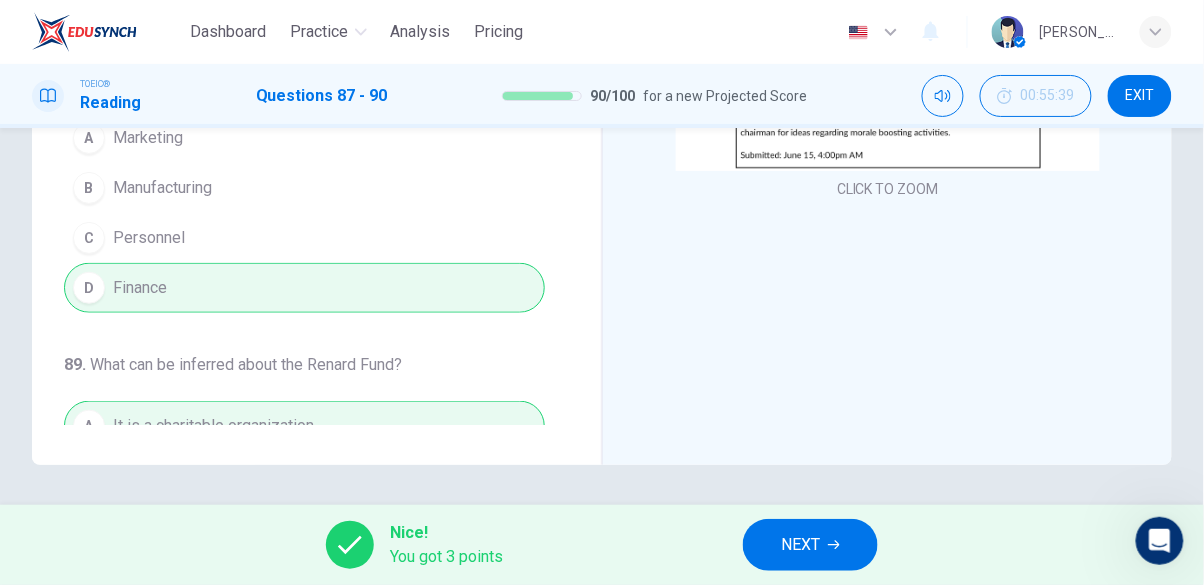 scroll, scrollTop: 0, scrollLeft: 0, axis: both 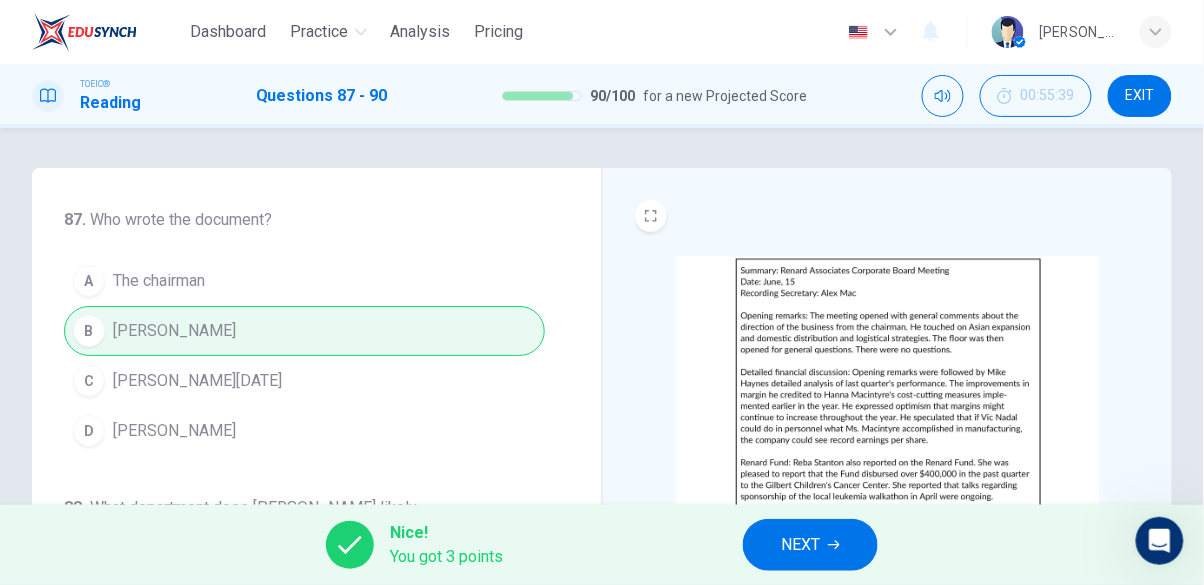 click on "NEXT" at bounding box center [800, 545] 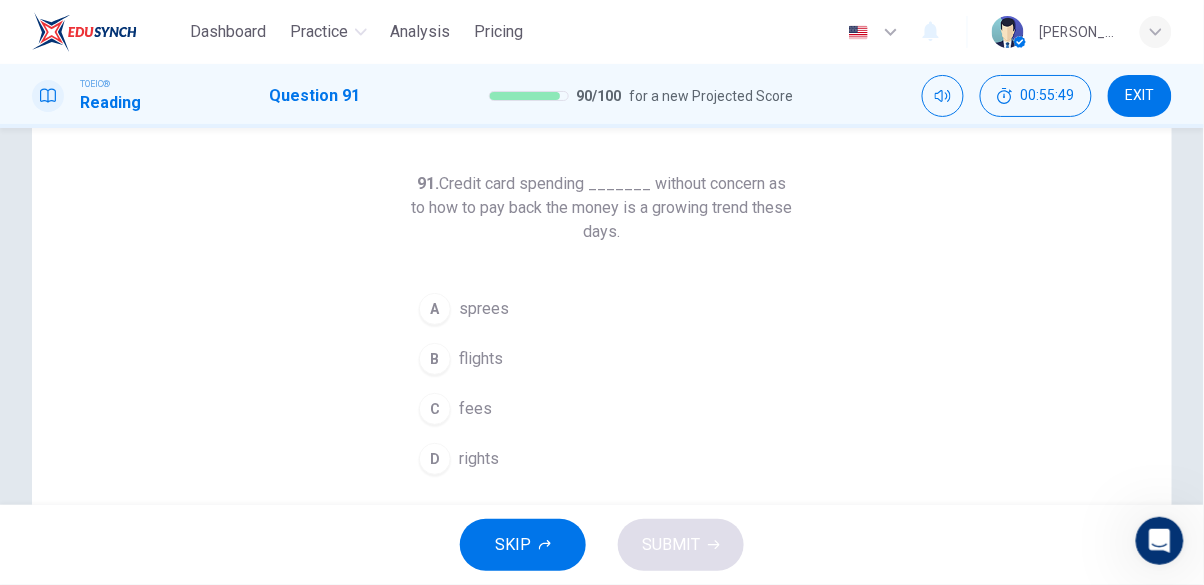 scroll, scrollTop: 77, scrollLeft: 0, axis: vertical 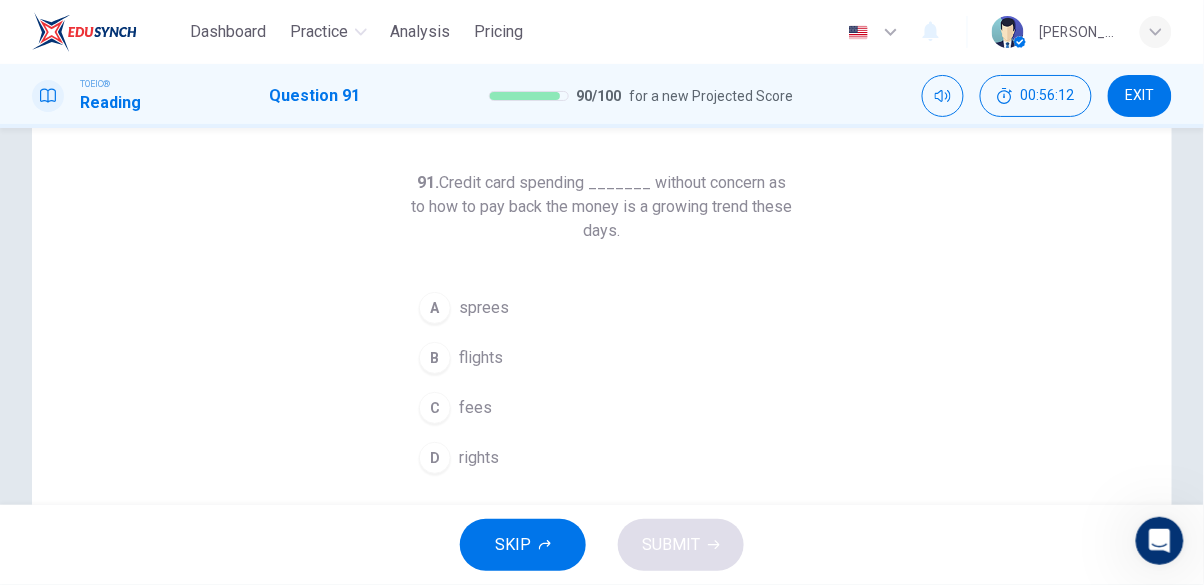 click on "C" at bounding box center [435, 408] 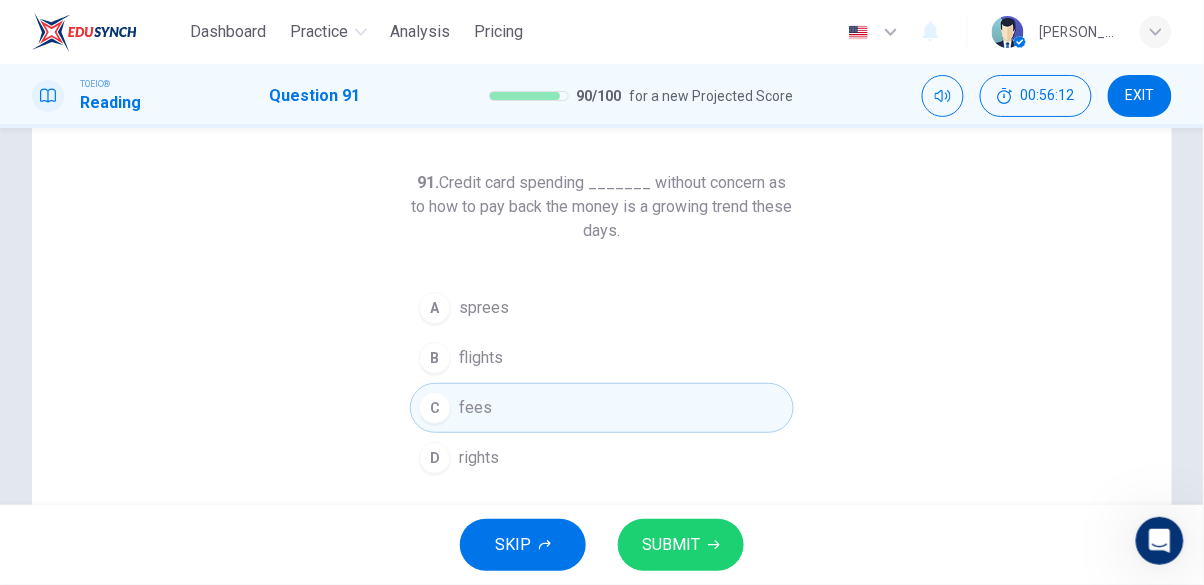 click on "SUBMIT" at bounding box center [671, 545] 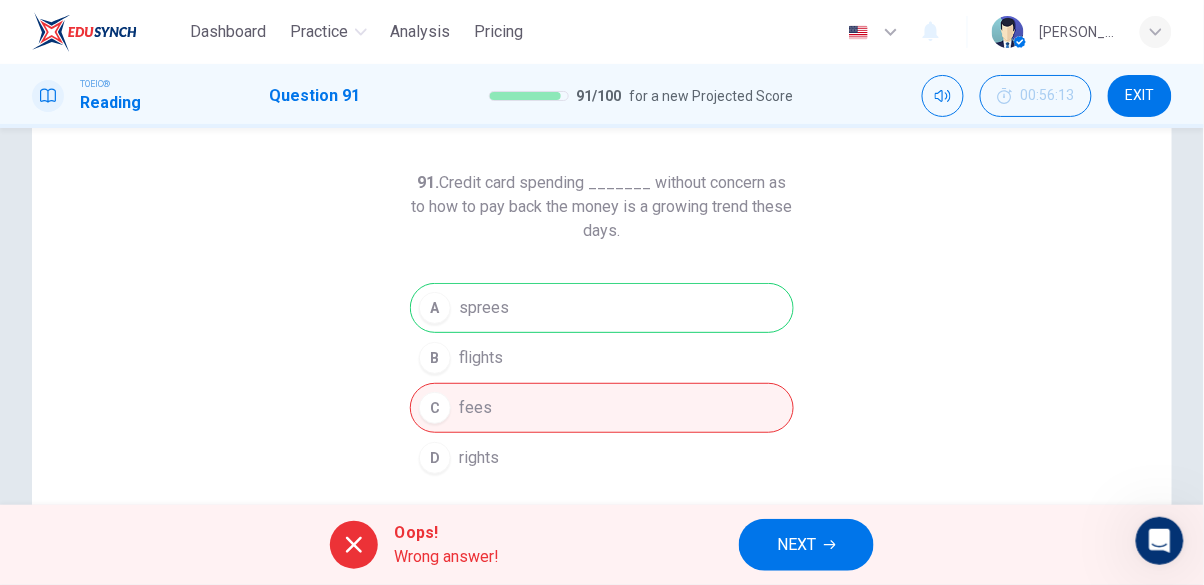 click 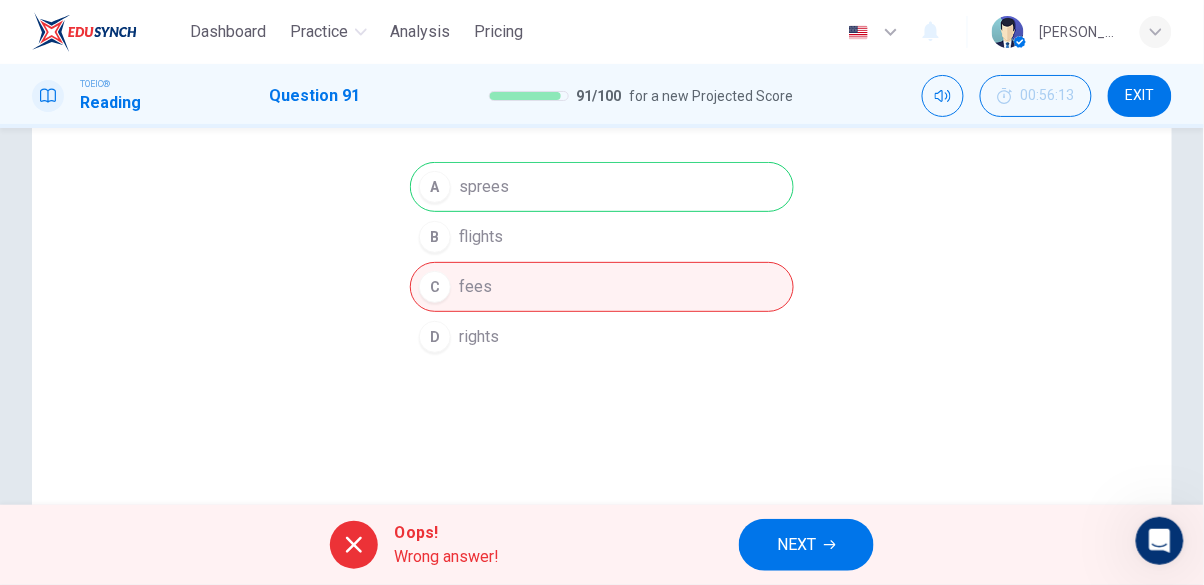scroll, scrollTop: 0, scrollLeft: 0, axis: both 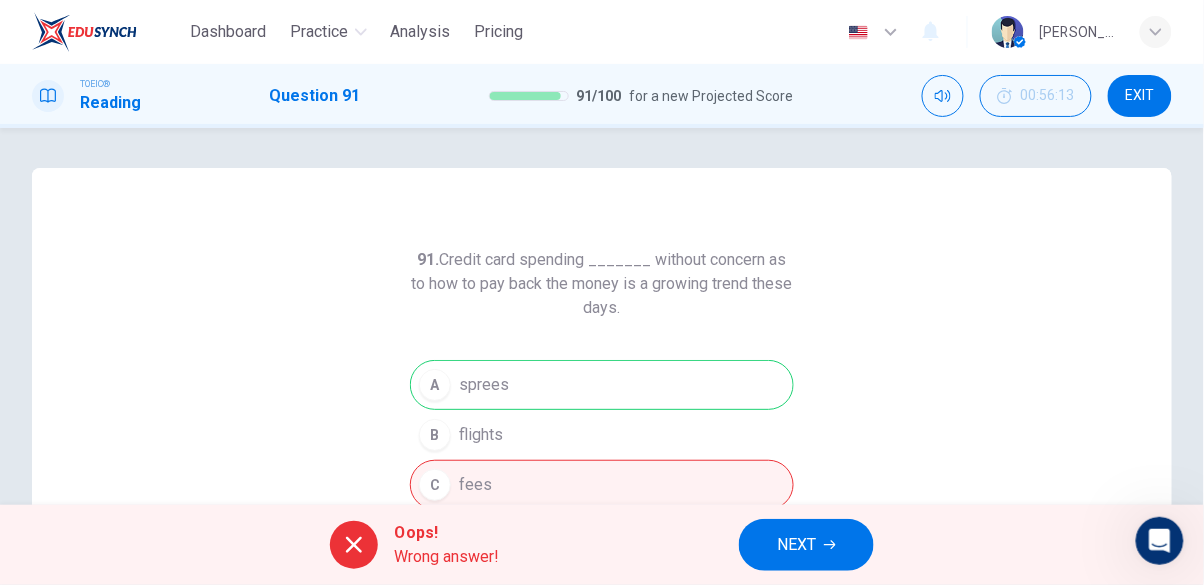 click on "NEXT" at bounding box center [796, 545] 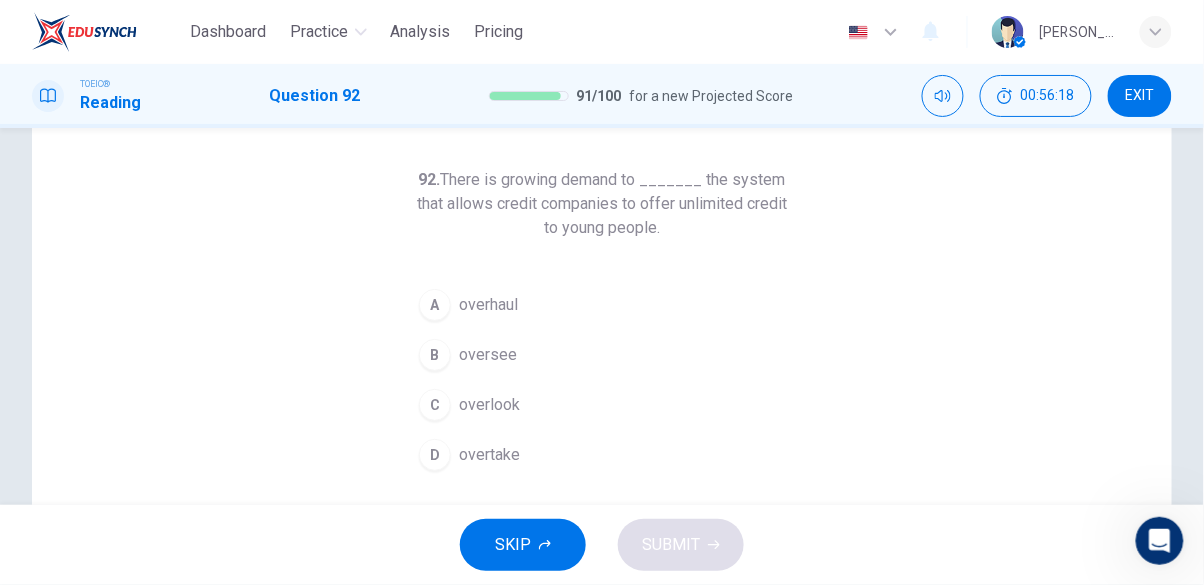 scroll, scrollTop: 81, scrollLeft: 0, axis: vertical 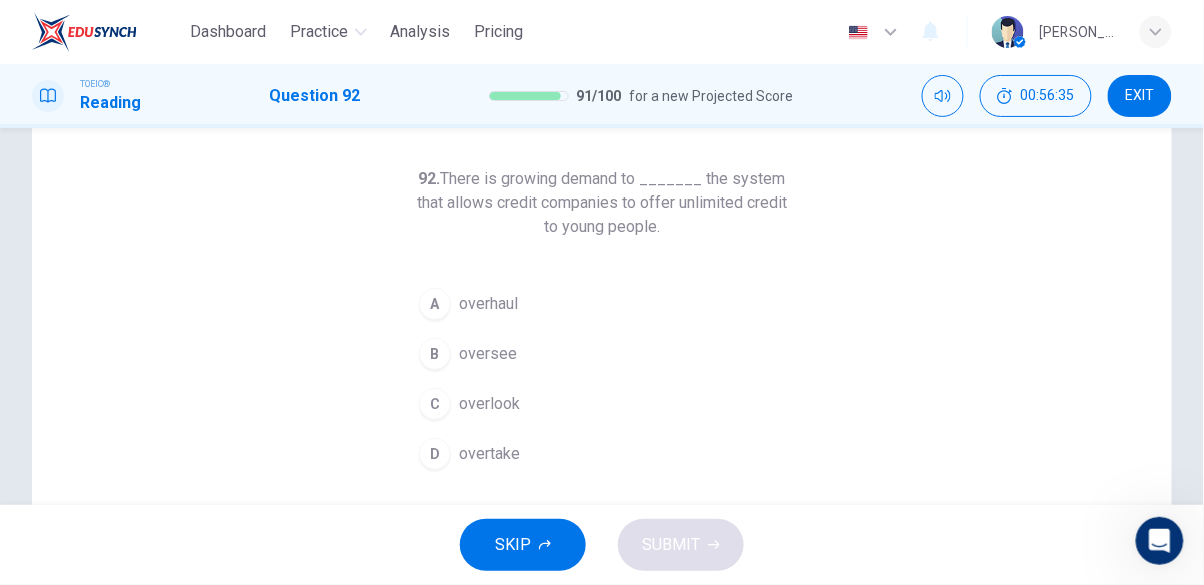 click on "overtake" at bounding box center (489, 454) 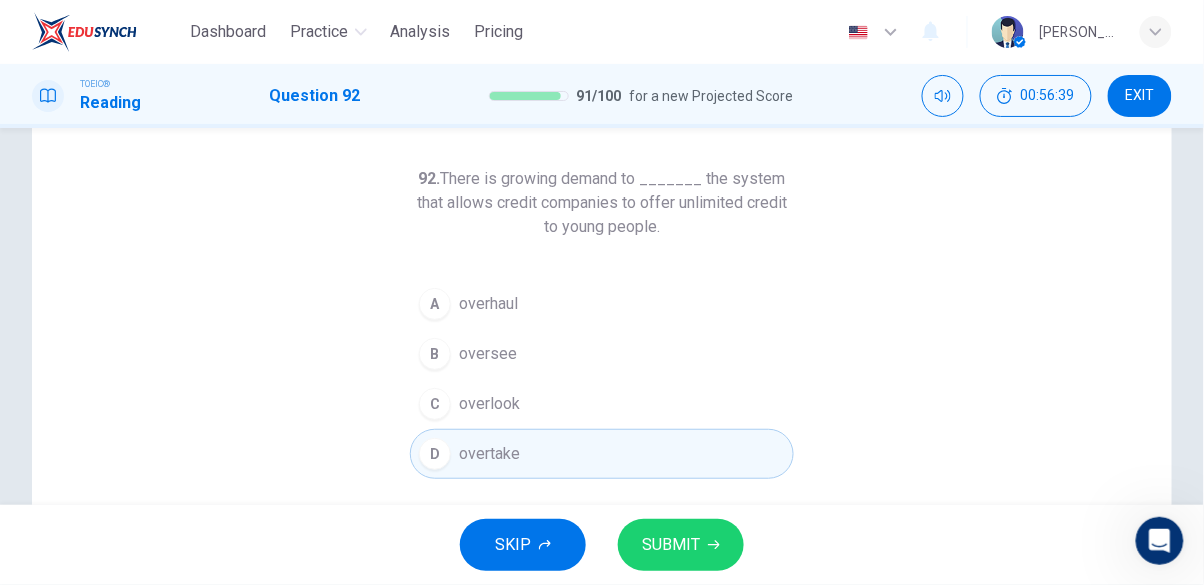 click on "SUBMIT" at bounding box center [681, 545] 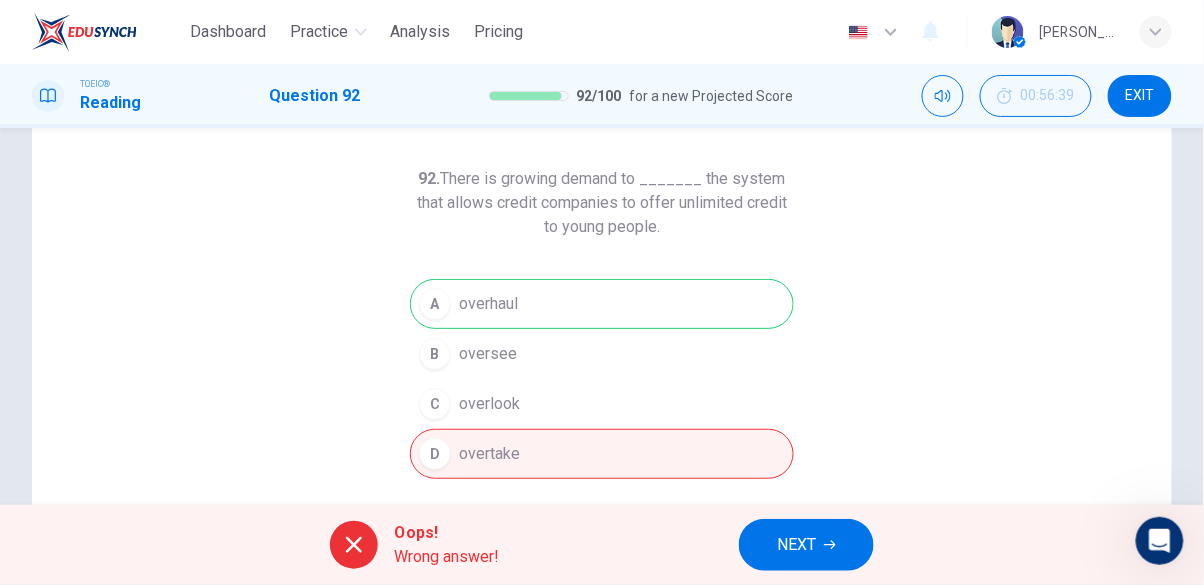 click on "Oops! Wrong answer! NEXT" at bounding box center (602, 545) 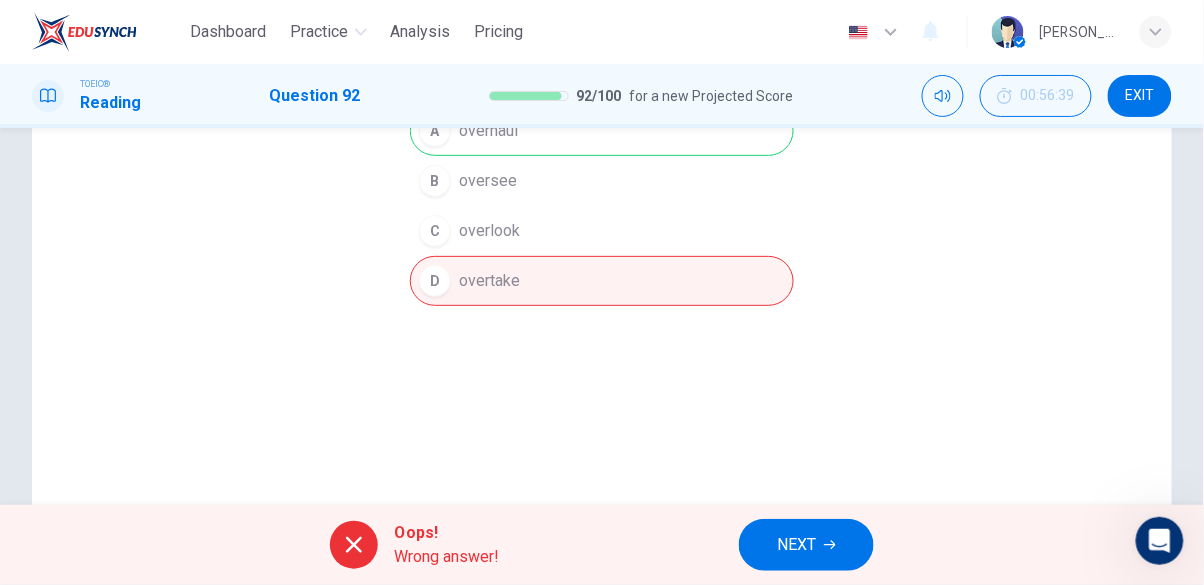 scroll, scrollTop: 0, scrollLeft: 0, axis: both 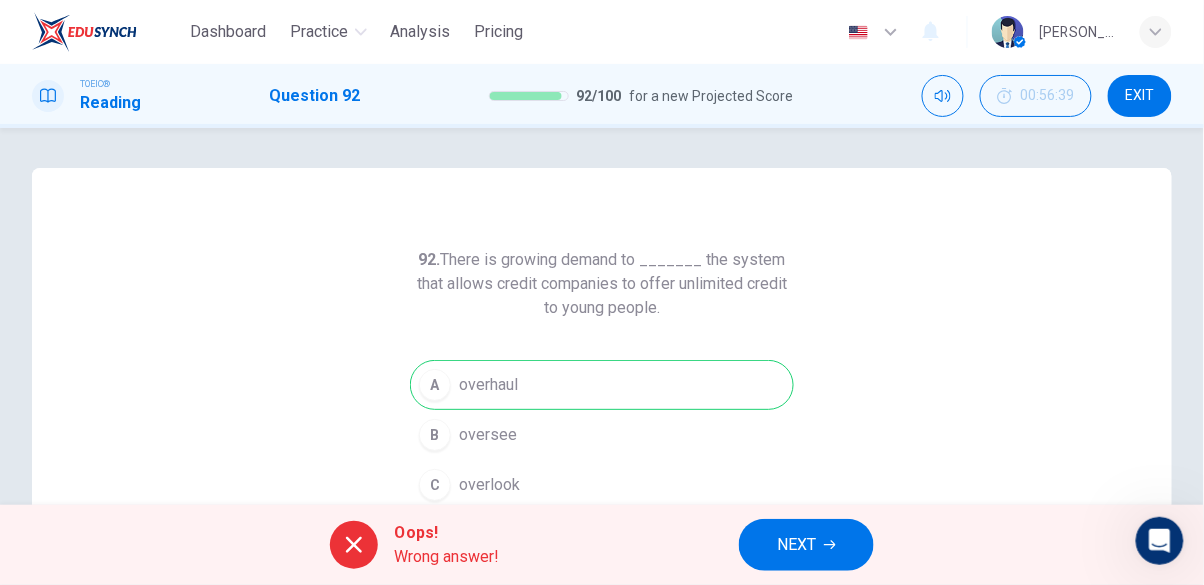 click on "NEXT" at bounding box center [806, 545] 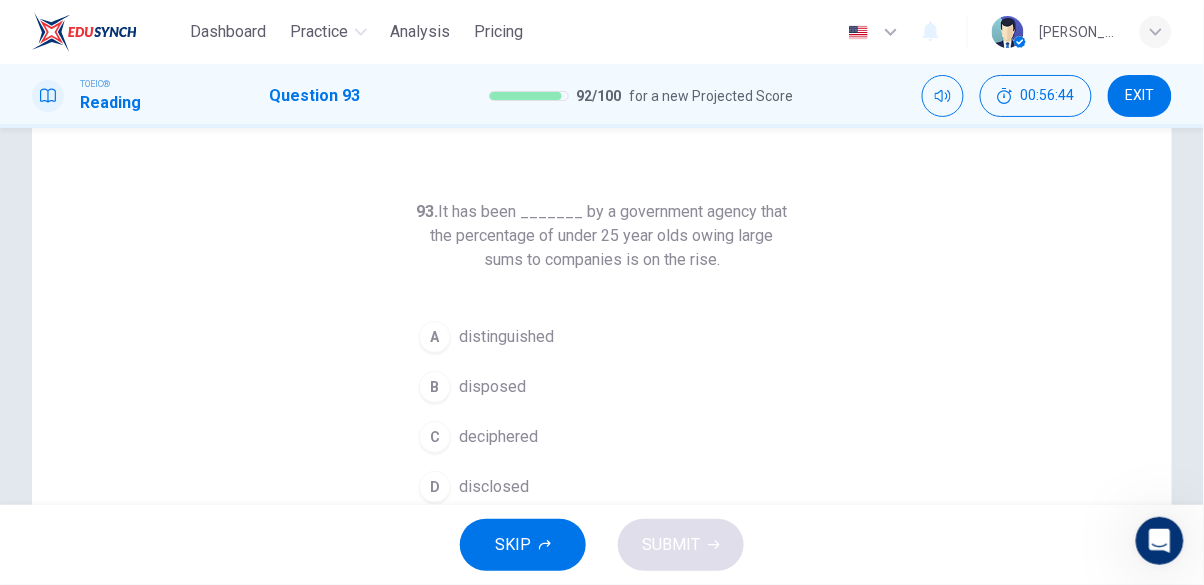 scroll, scrollTop: 50, scrollLeft: 0, axis: vertical 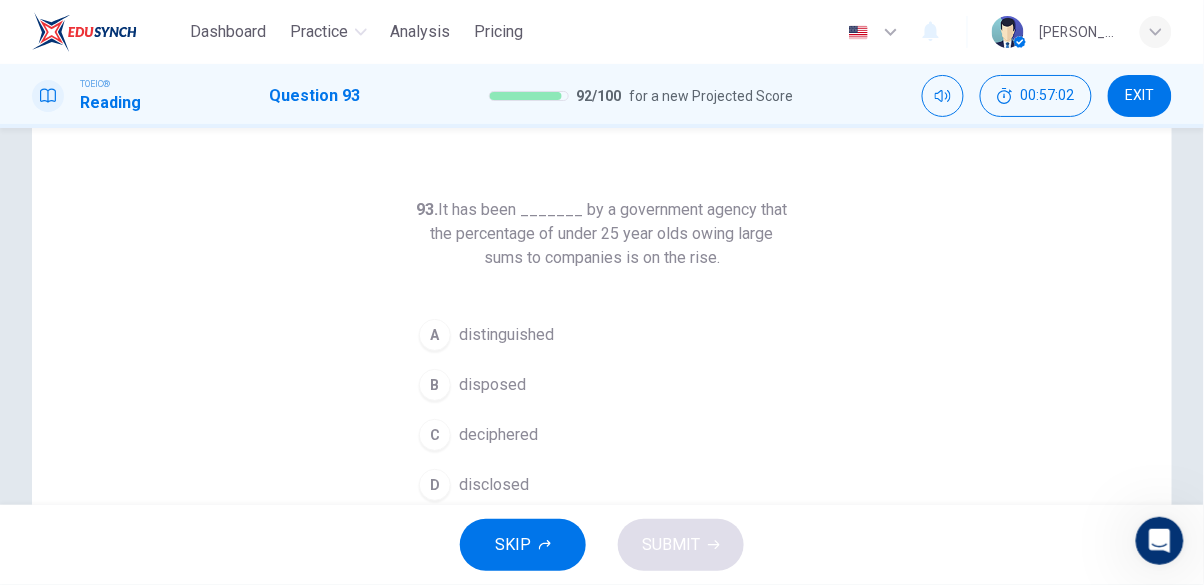 click on "distinguished" at bounding box center (506, 335) 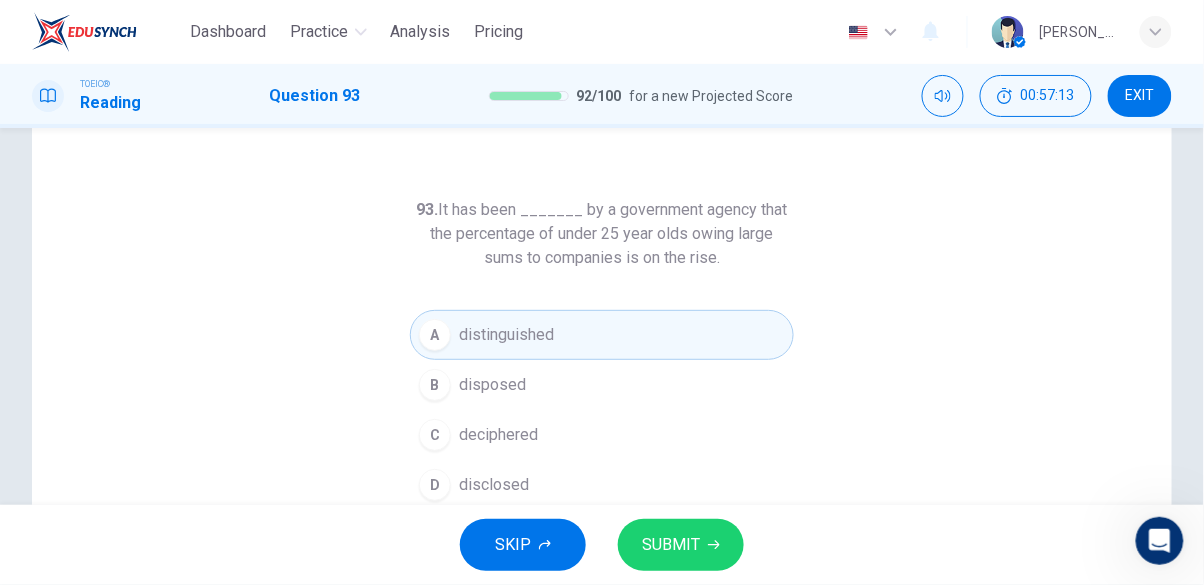 click on "B disposed" at bounding box center (602, 385) 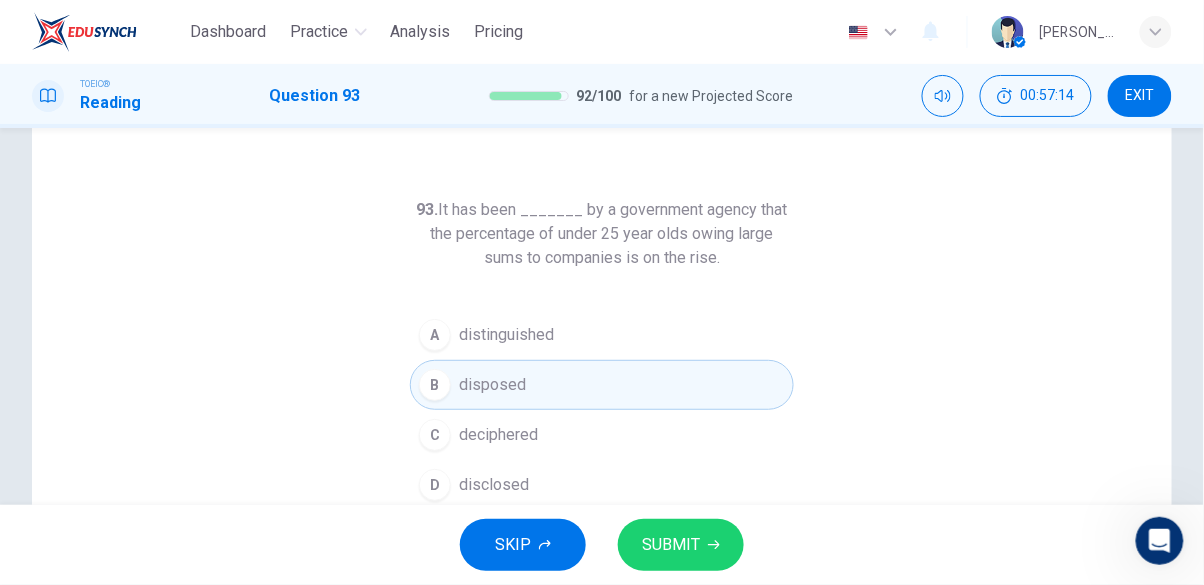click on "D disclosed" at bounding box center (602, 485) 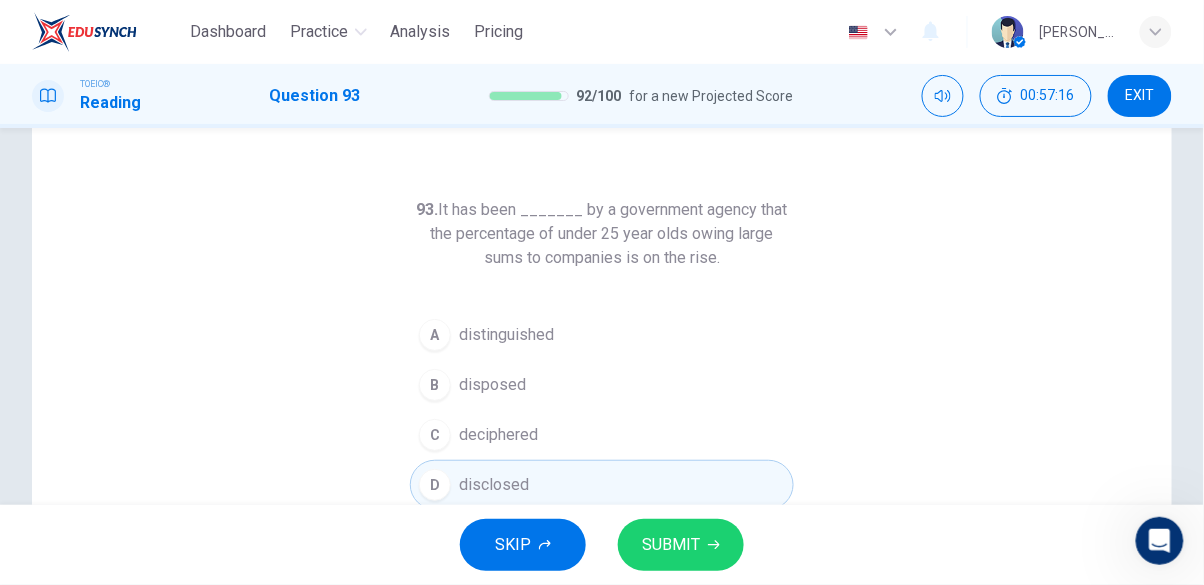 click on "SUBMIT" at bounding box center (671, 545) 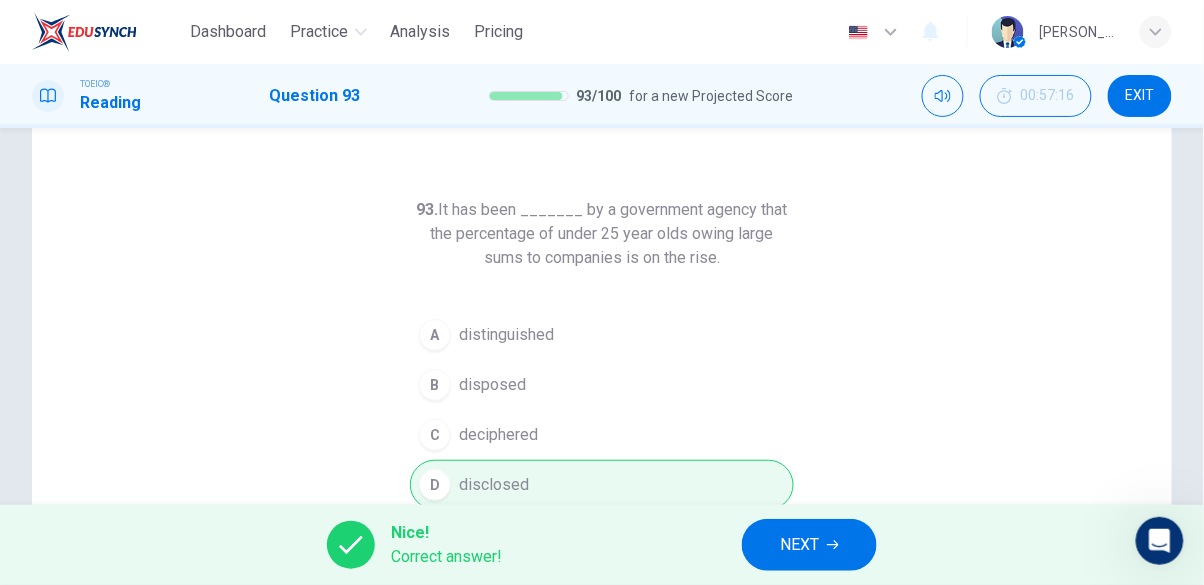 click on "NEXT" at bounding box center (799, 545) 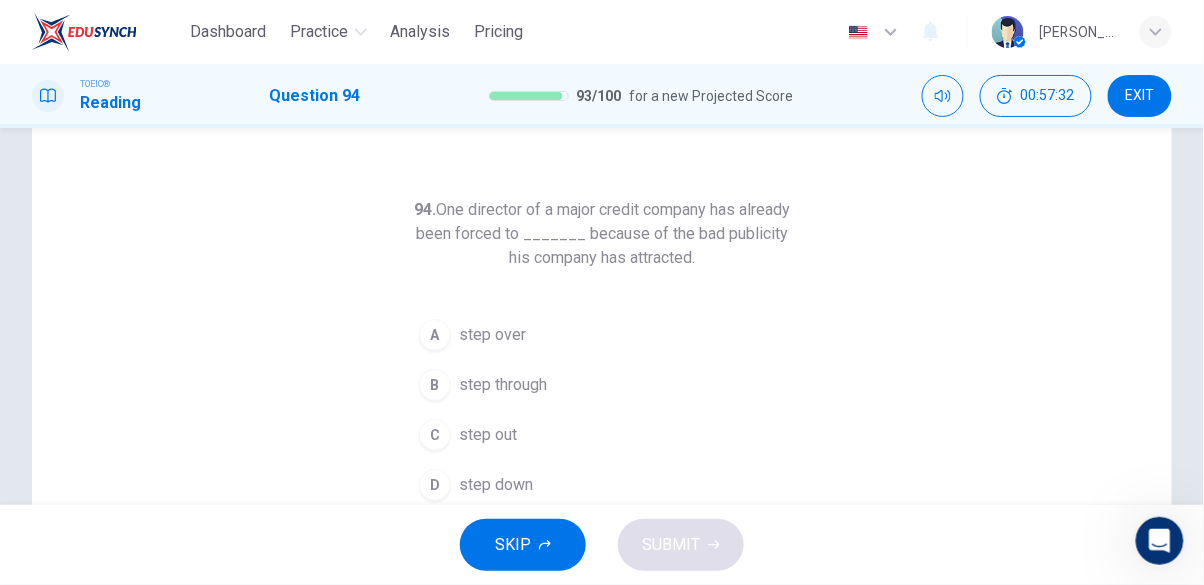 click on "step out" at bounding box center (488, 435) 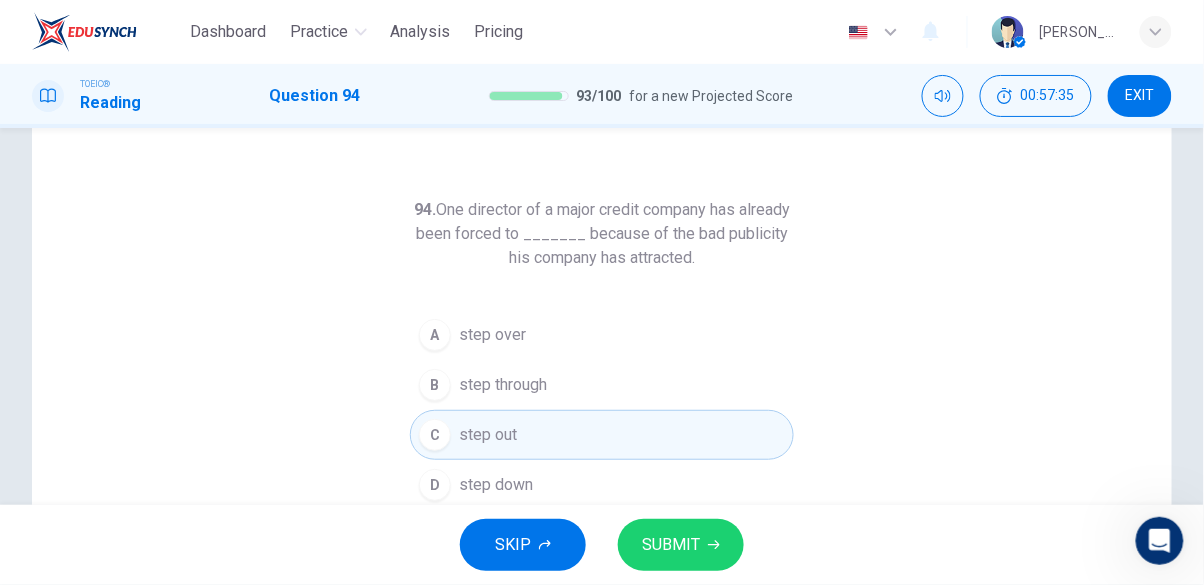 click on "SUBMIT" at bounding box center (671, 545) 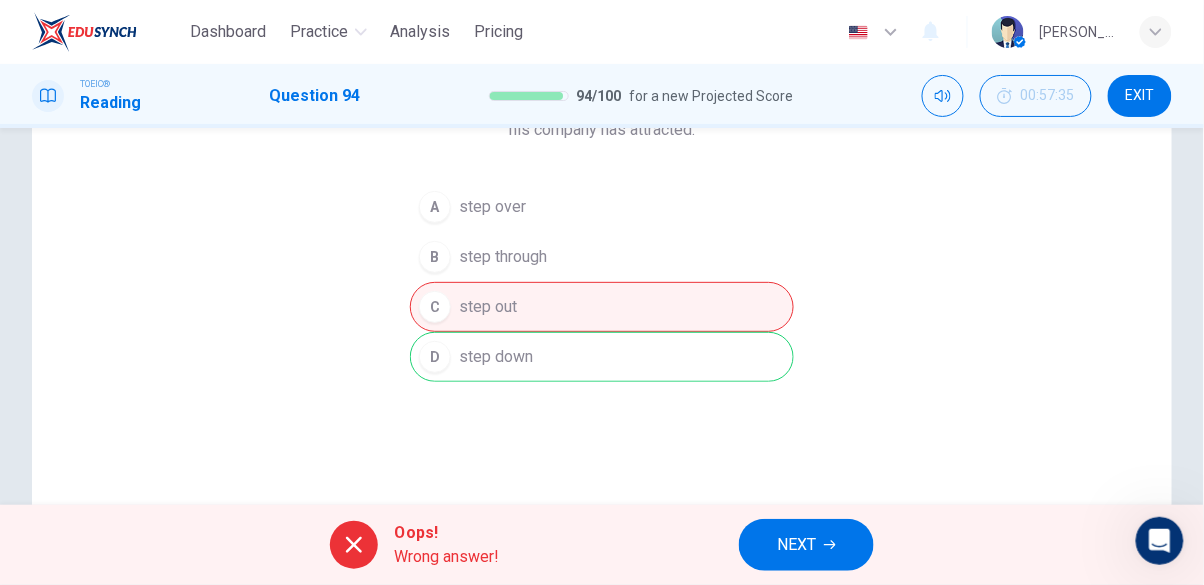 scroll, scrollTop: 180, scrollLeft: 0, axis: vertical 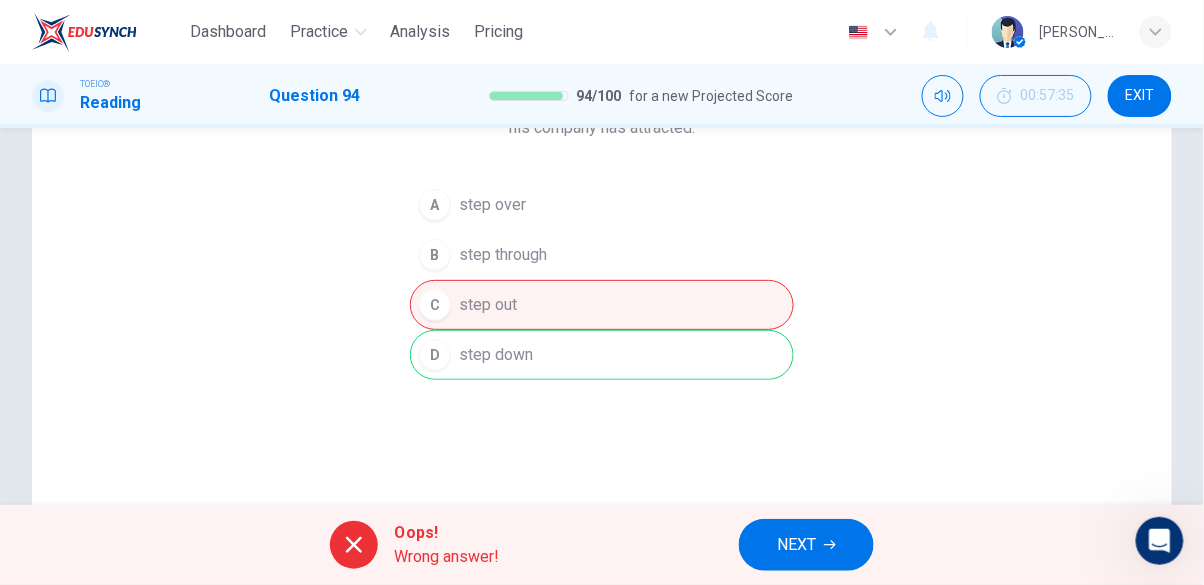 click on "NEXT" at bounding box center (796, 545) 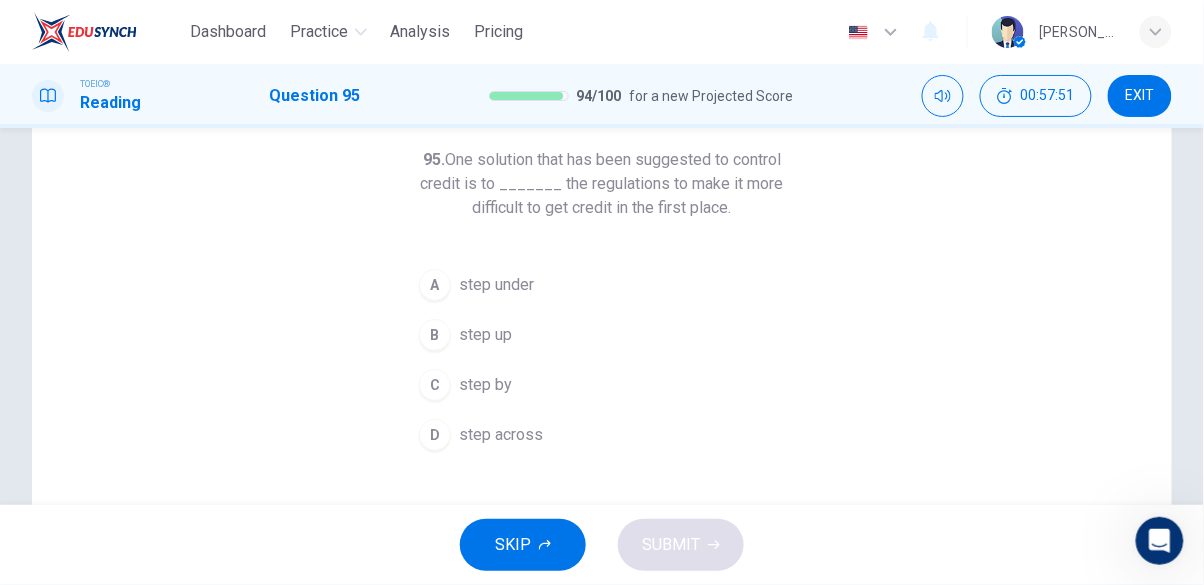 scroll, scrollTop: 100, scrollLeft: 0, axis: vertical 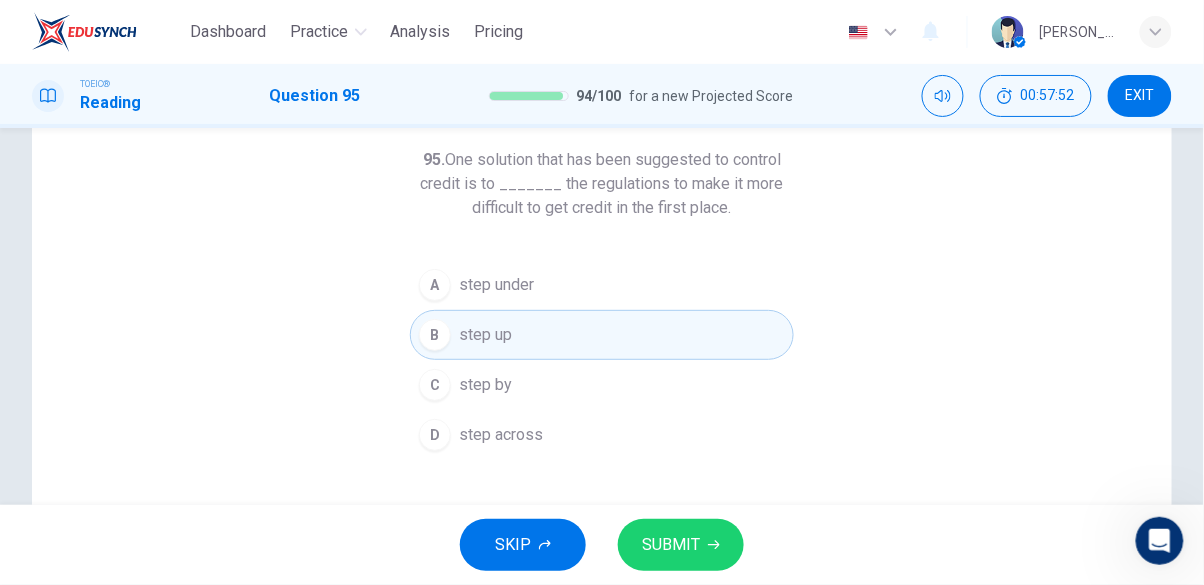 click on "SUBMIT" at bounding box center [671, 545] 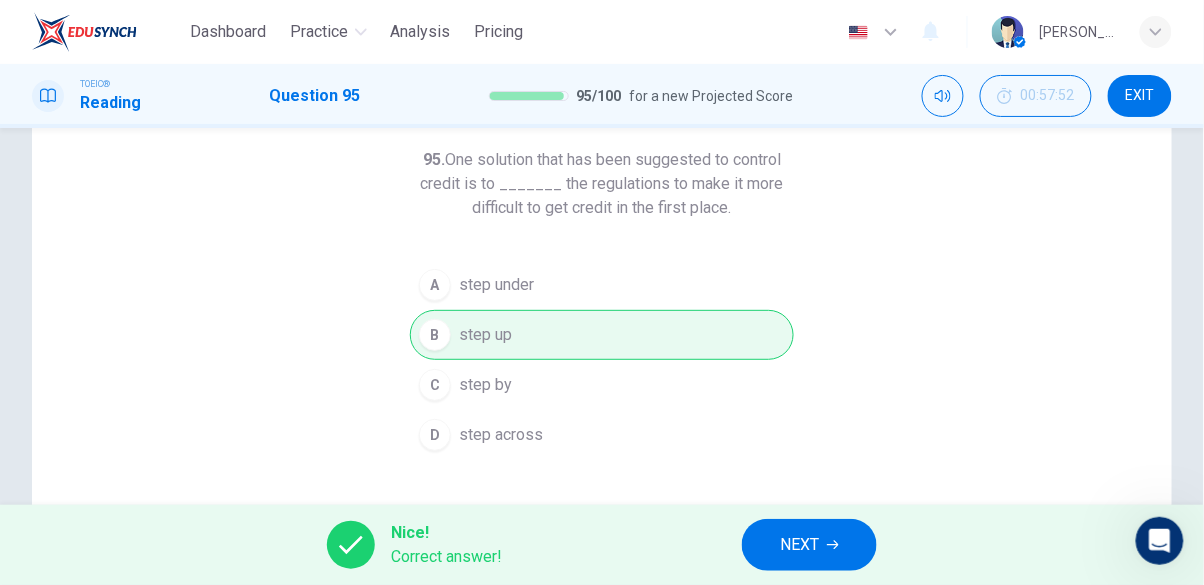 click on "NEXT" at bounding box center (799, 545) 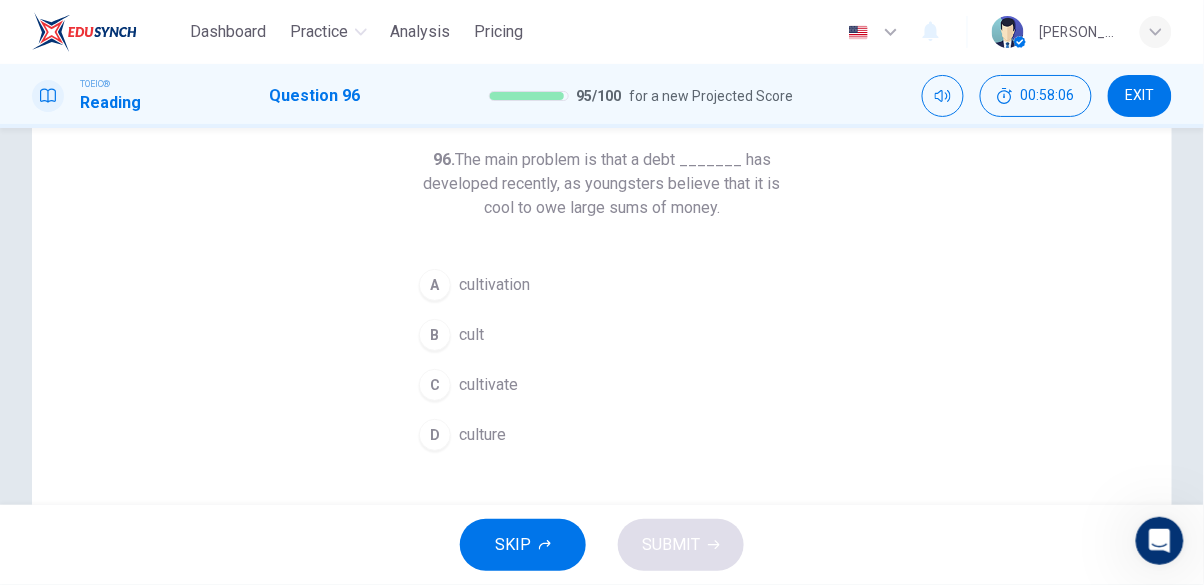 click on "culture" at bounding box center [482, 435] 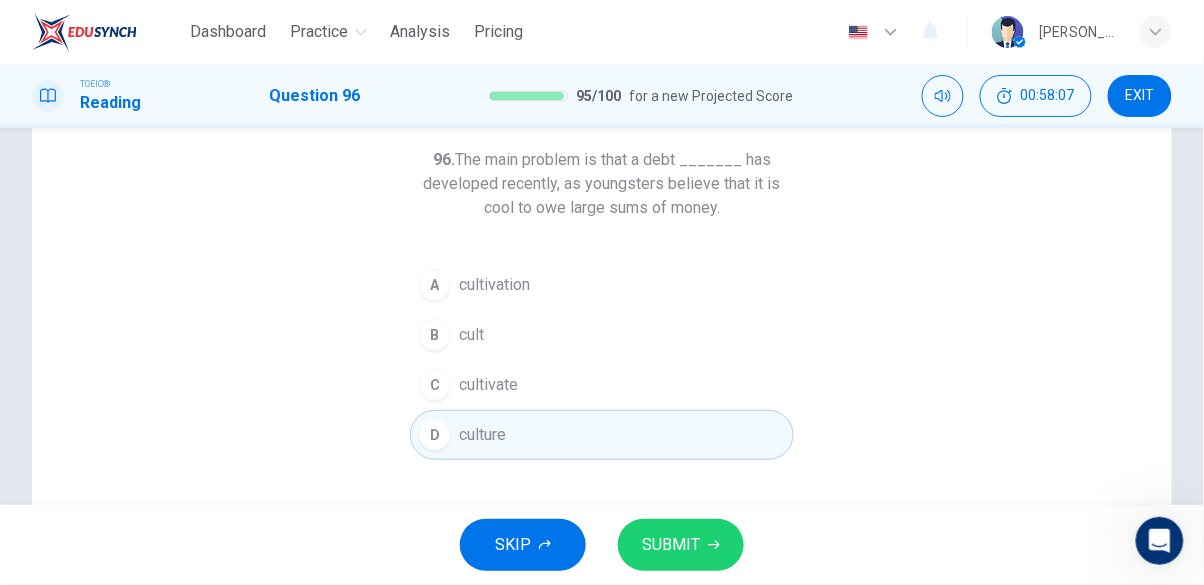 click on "SUBMIT" at bounding box center [671, 545] 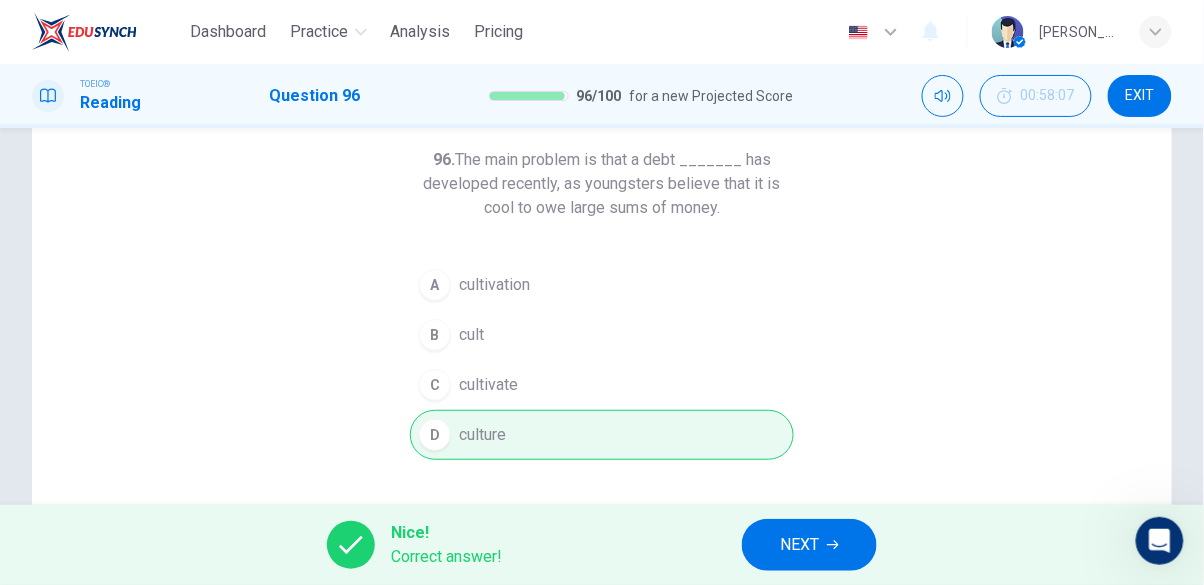 click on "NEXT" at bounding box center [799, 545] 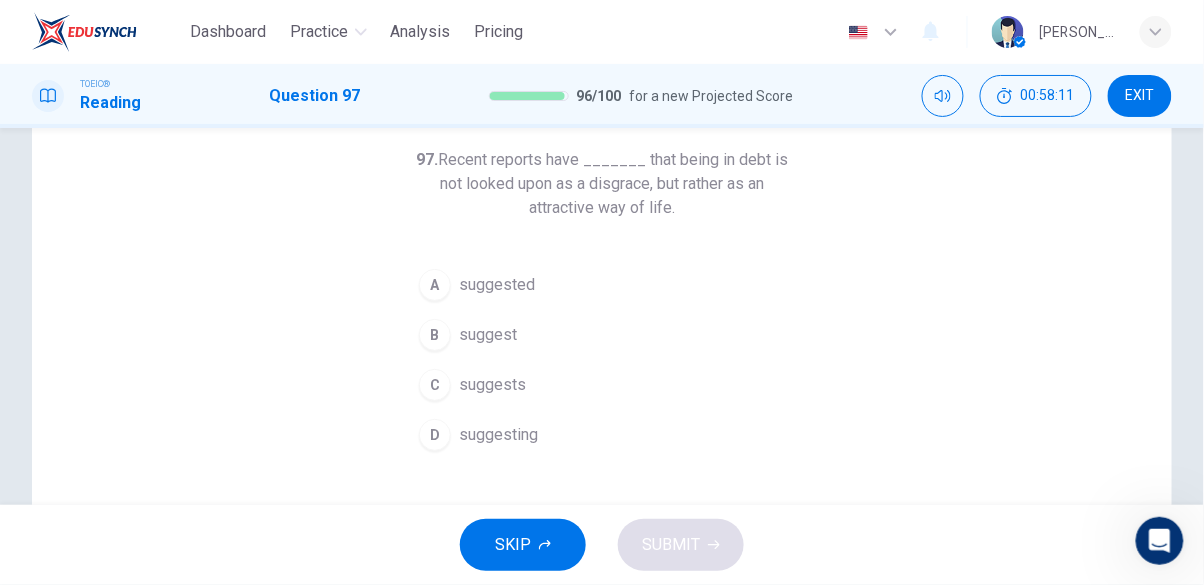 click on "A suggested" at bounding box center [602, 285] 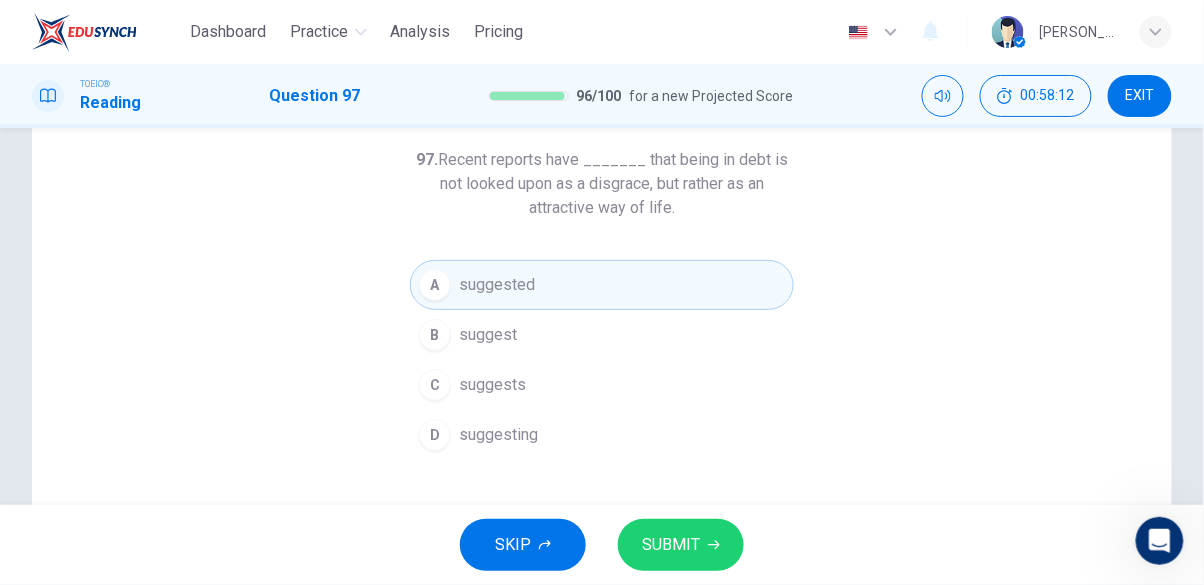 click on "SUBMIT" at bounding box center [671, 545] 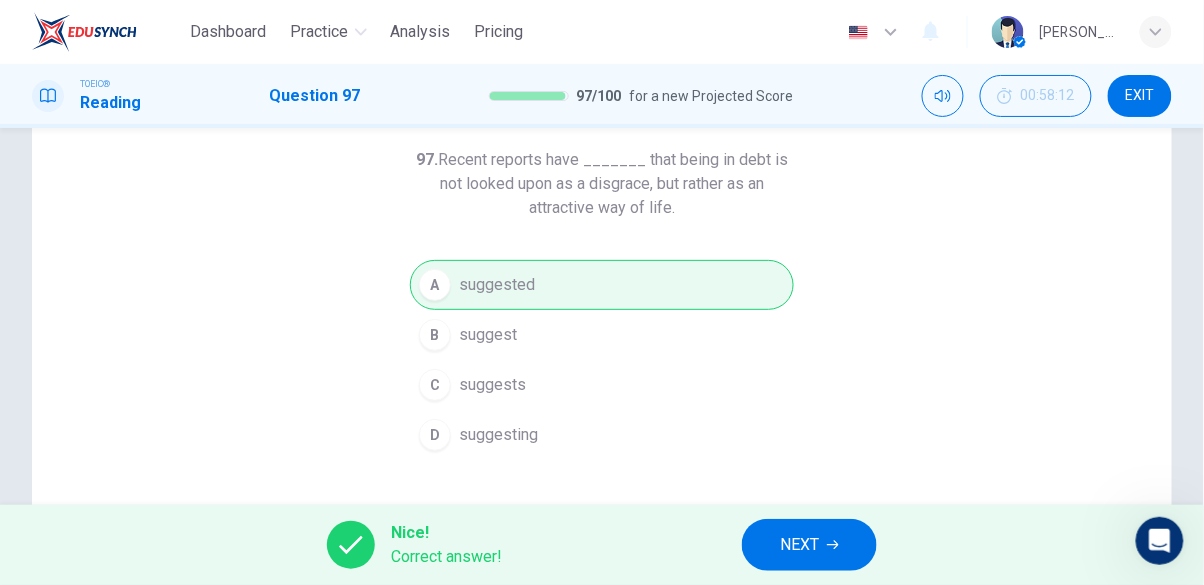 click on "NEXT" at bounding box center [799, 545] 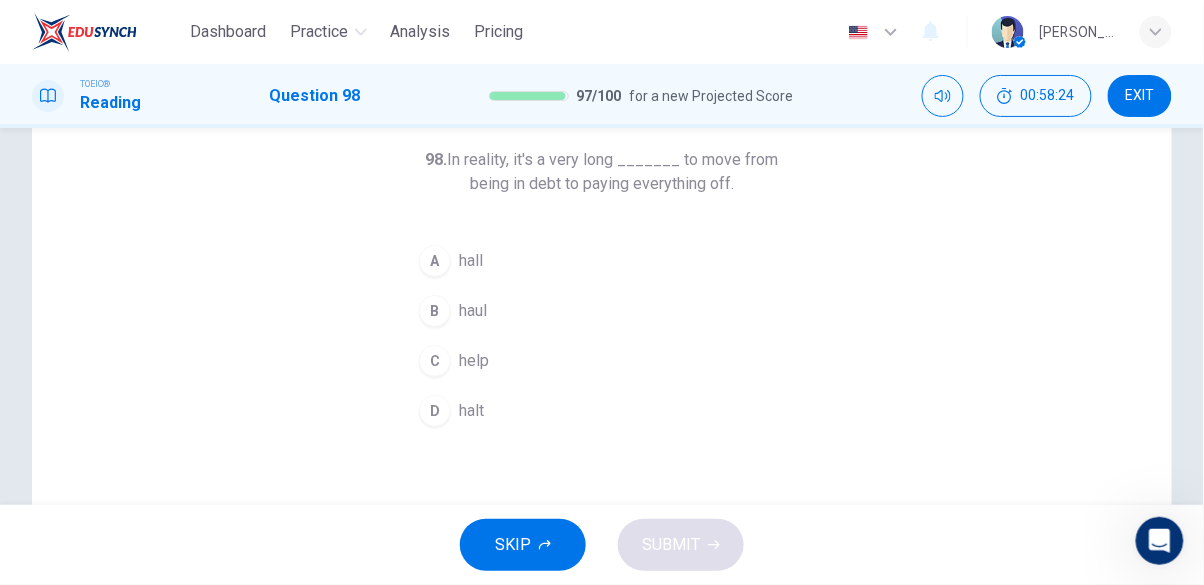 click on "D halt" at bounding box center (602, 411) 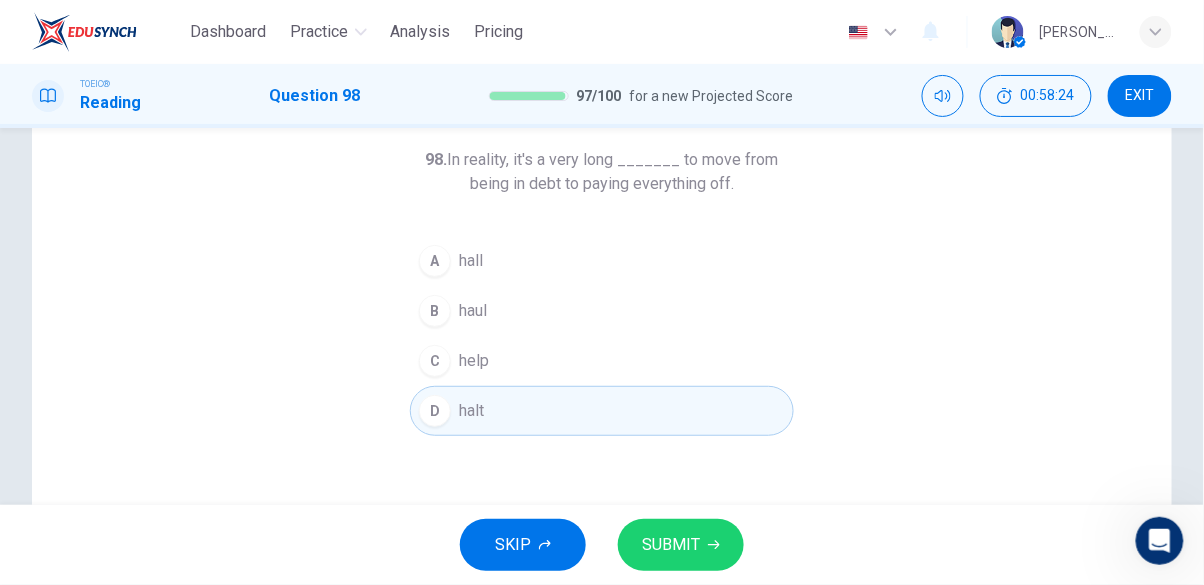 click on "SUBMIT" at bounding box center (681, 545) 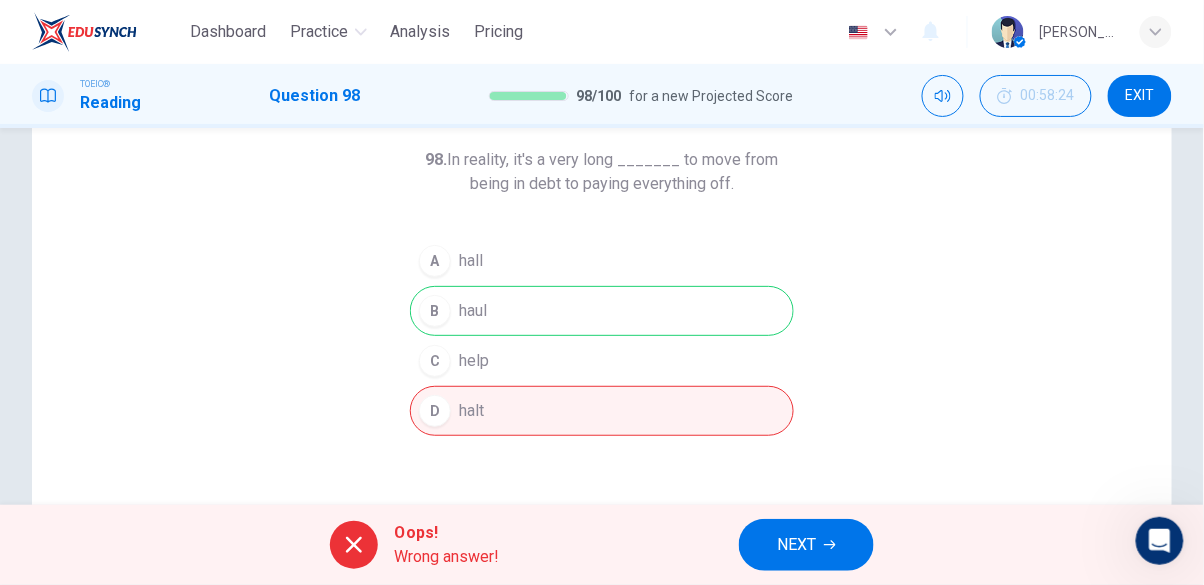 click on "NEXT" at bounding box center [796, 545] 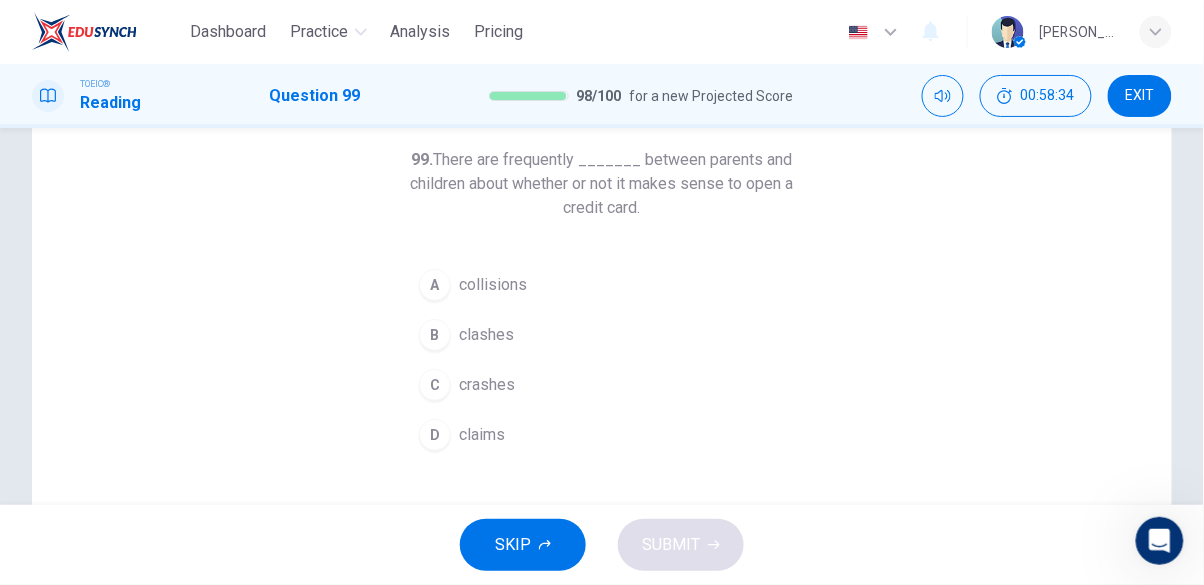 click on "claims" at bounding box center [482, 435] 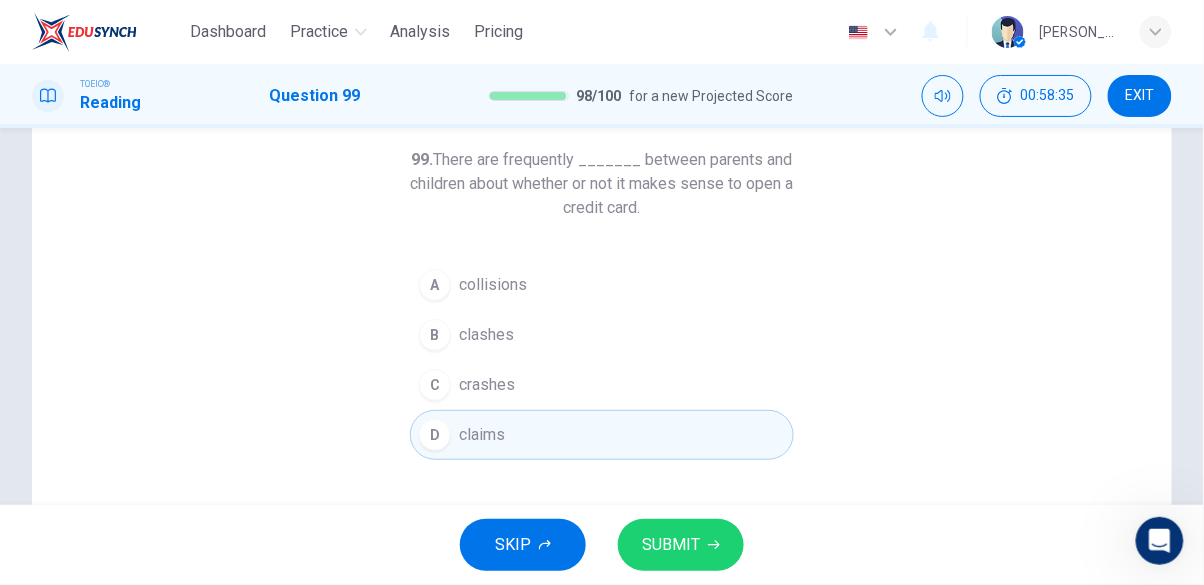 click on "SUBMIT" at bounding box center (671, 545) 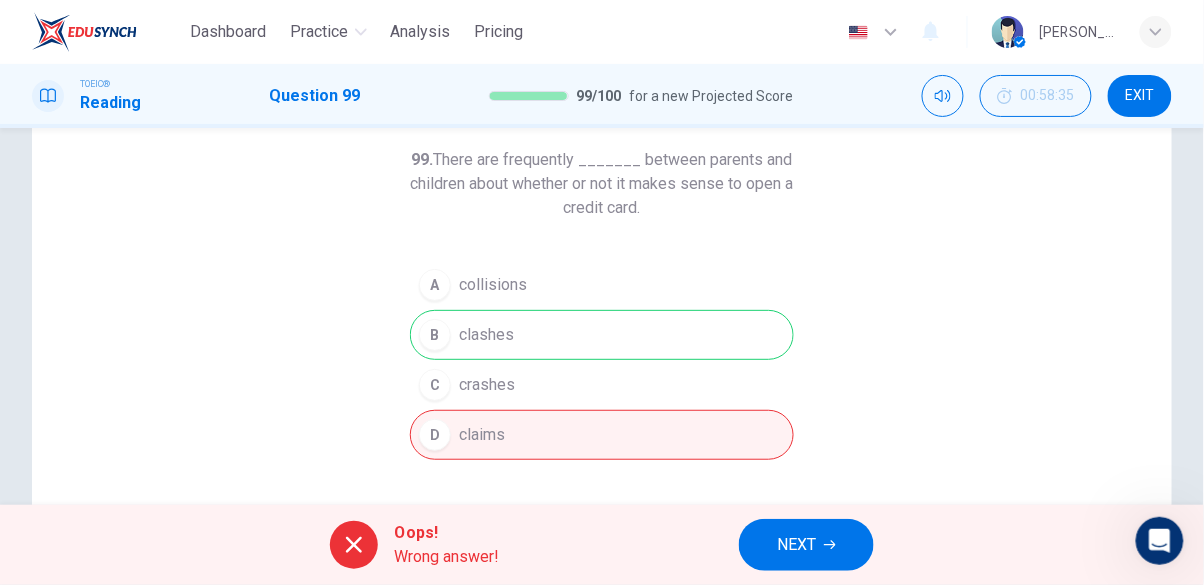 click on "NEXT" at bounding box center [796, 545] 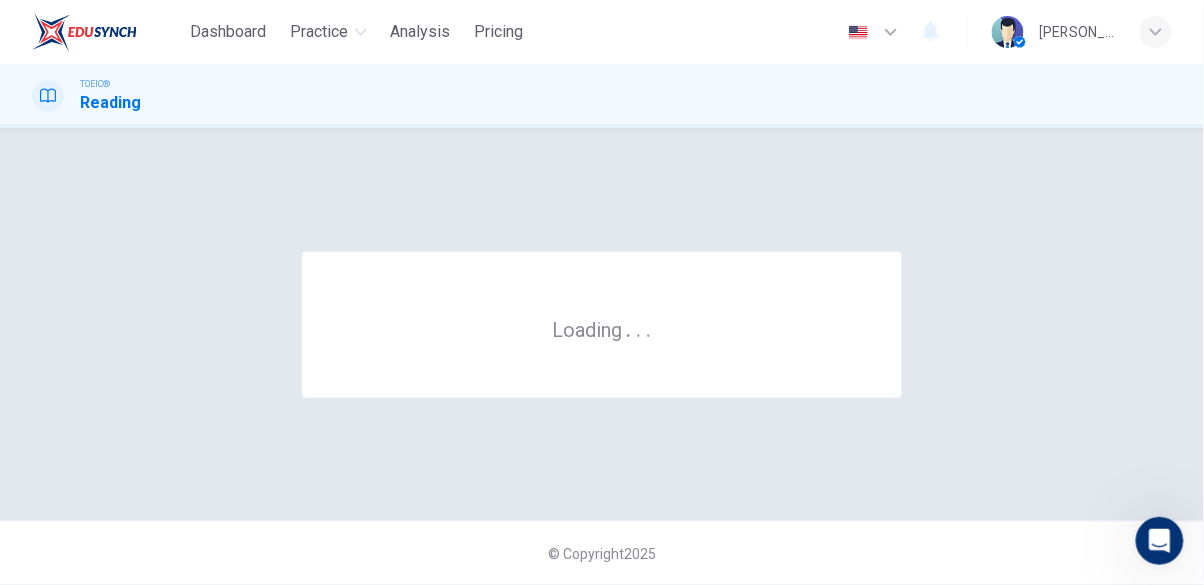 scroll, scrollTop: 0, scrollLeft: 0, axis: both 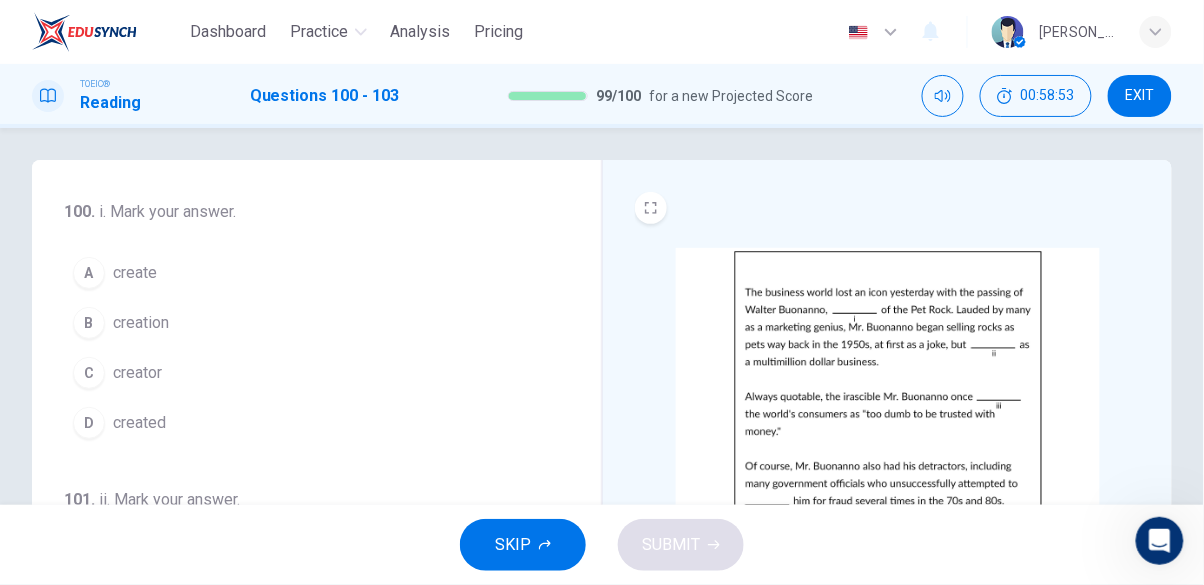 click on "C creator" at bounding box center (304, 373) 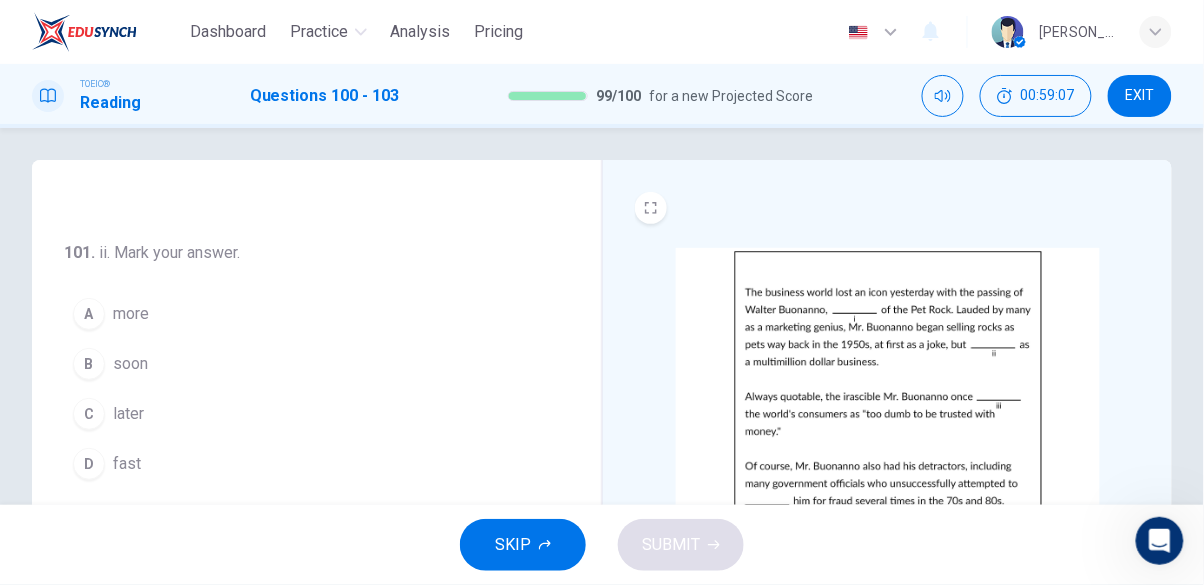 scroll, scrollTop: 251, scrollLeft: 0, axis: vertical 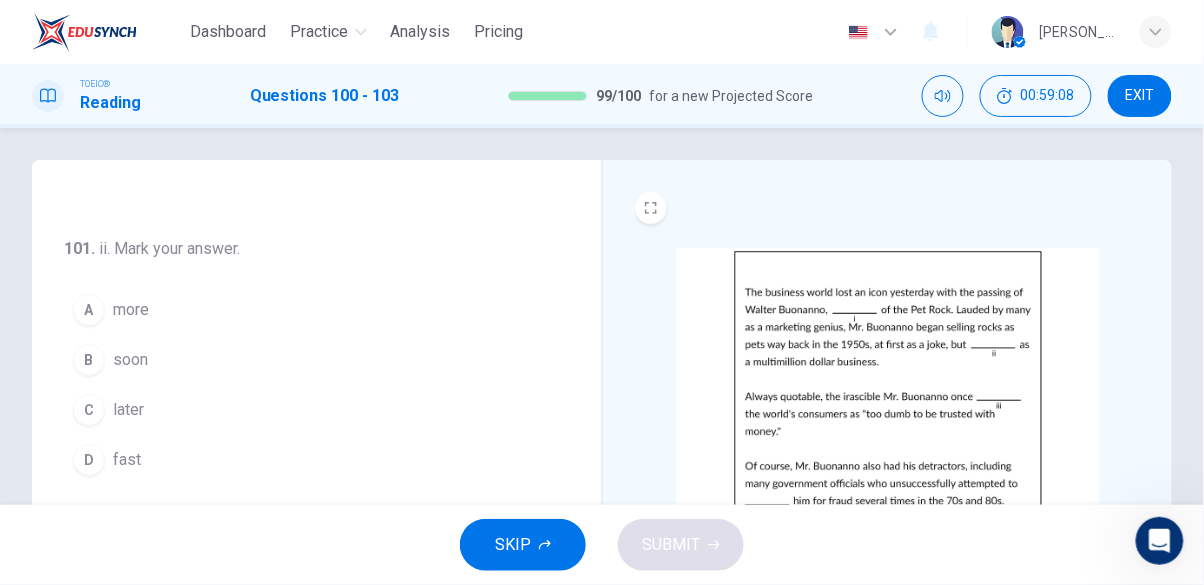 click on "C later" at bounding box center [304, 410] 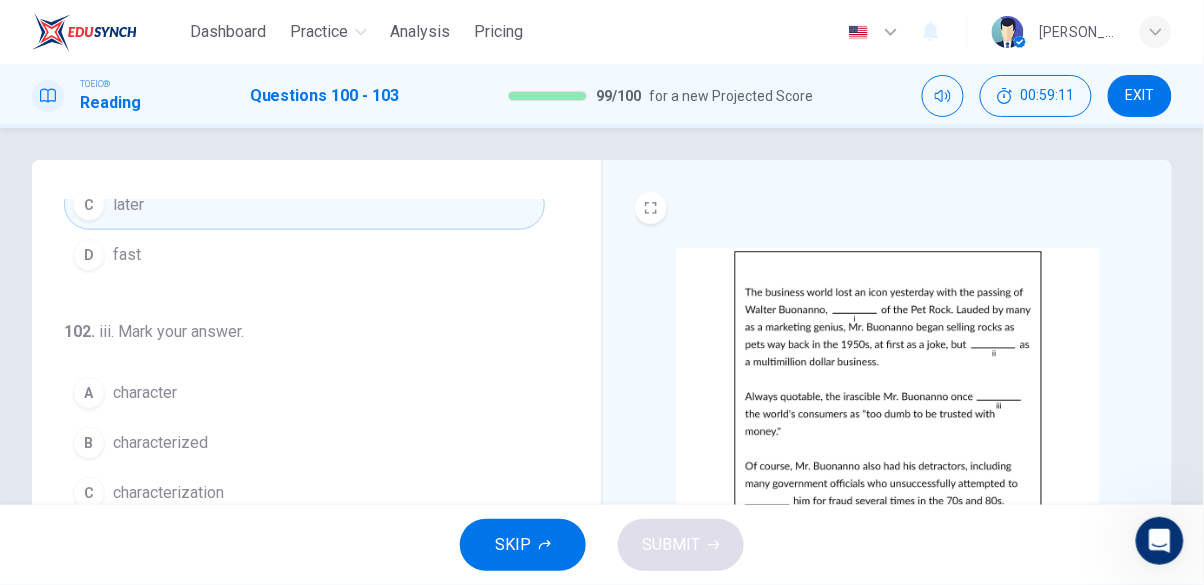 scroll, scrollTop: 495, scrollLeft: 0, axis: vertical 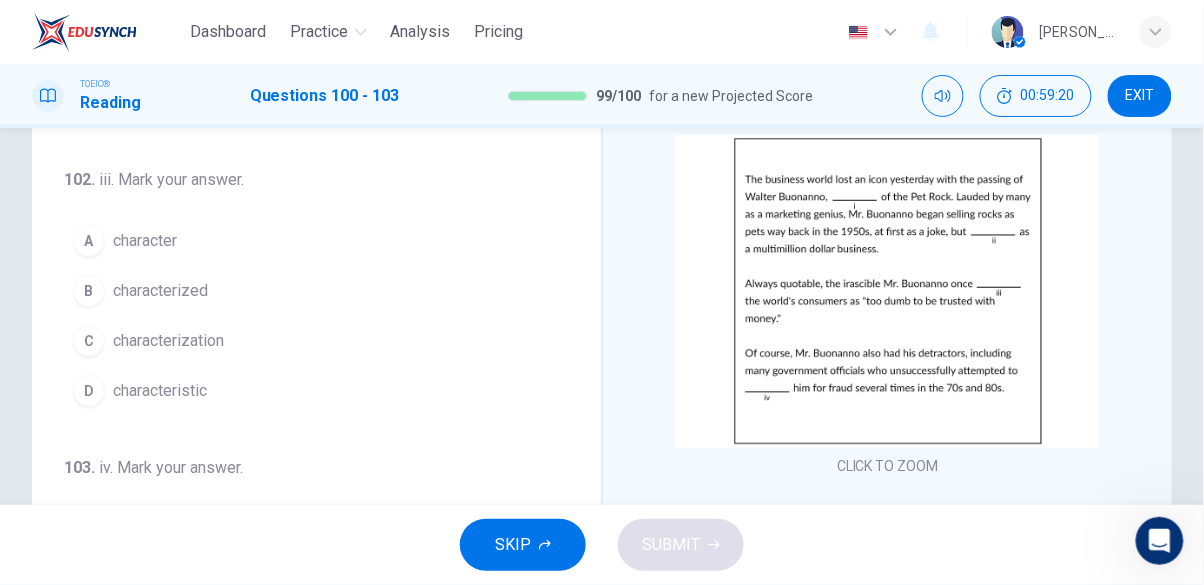 click on "B characterized" at bounding box center (304, 291) 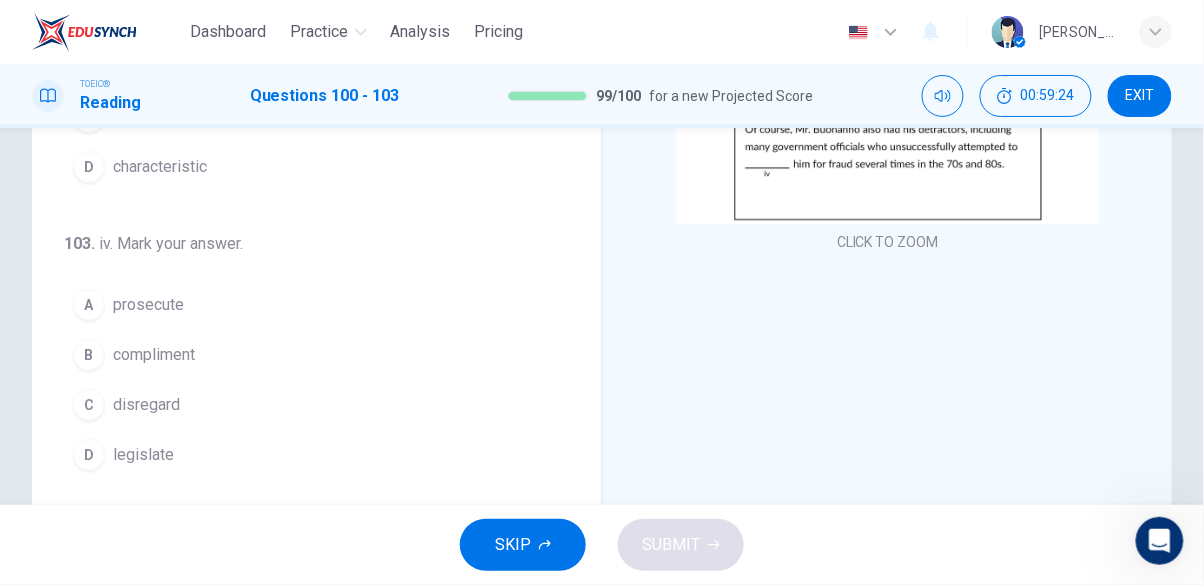 scroll, scrollTop: 345, scrollLeft: 0, axis: vertical 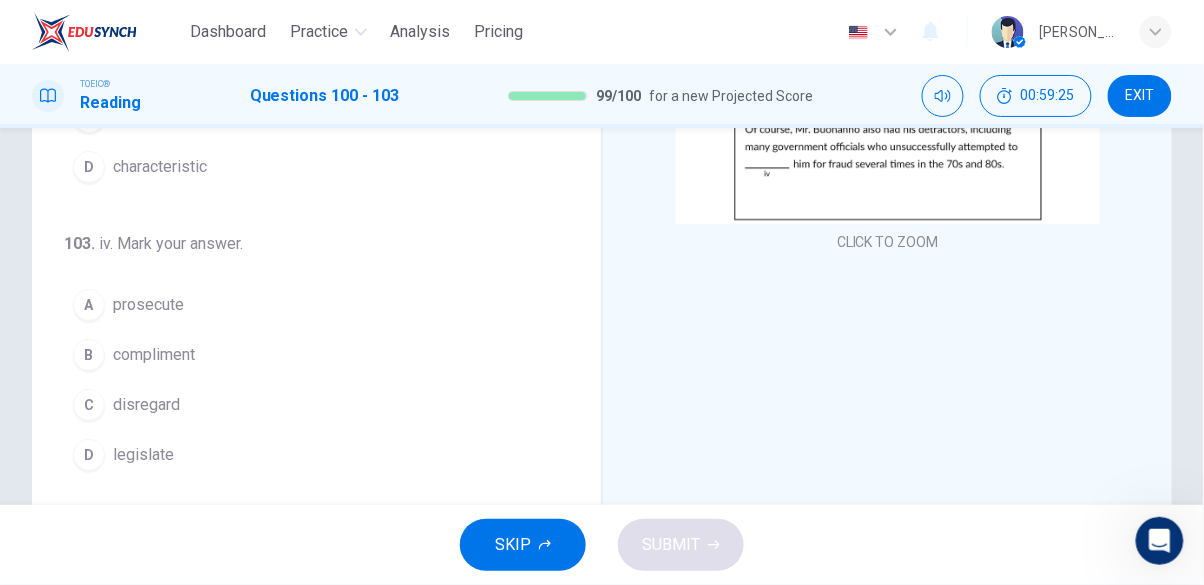 click on "A prosecute" at bounding box center [304, 305] 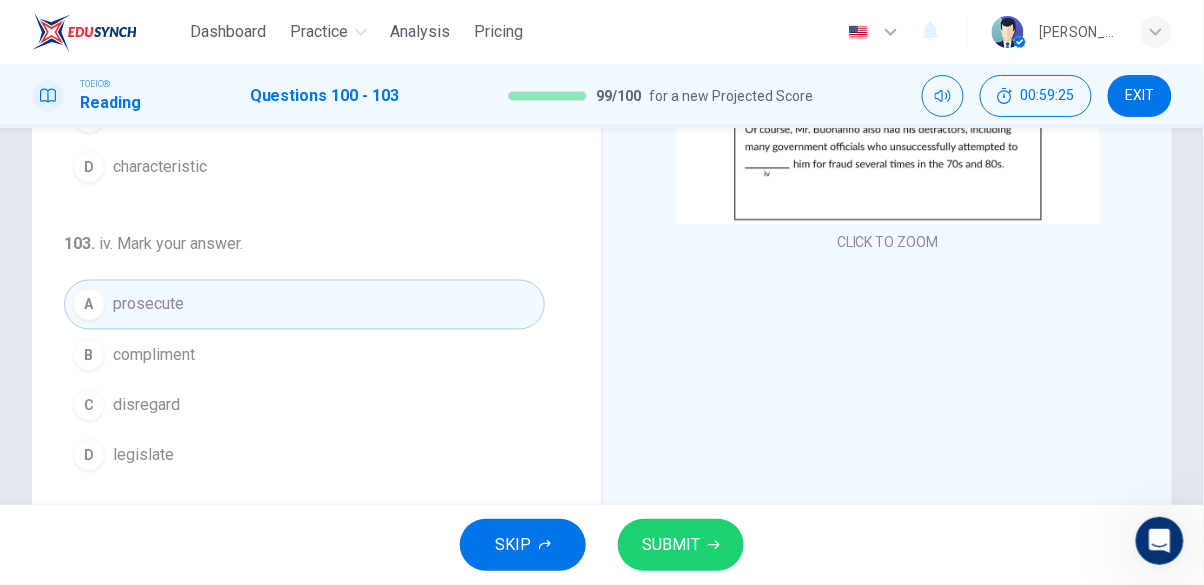 click on "SUBMIT" at bounding box center (671, 545) 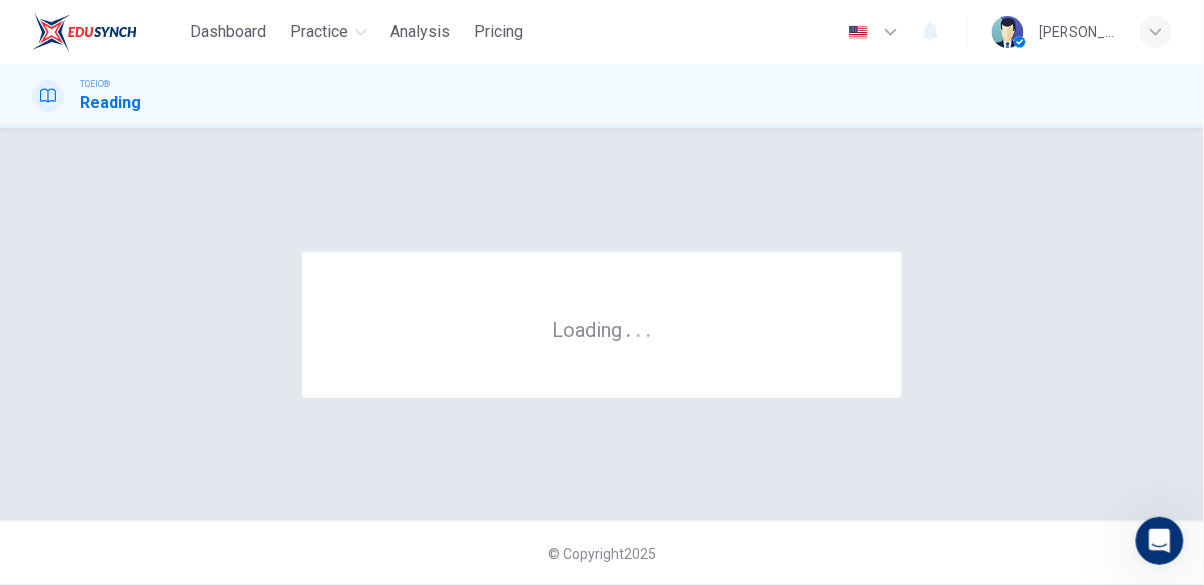 scroll, scrollTop: 0, scrollLeft: 0, axis: both 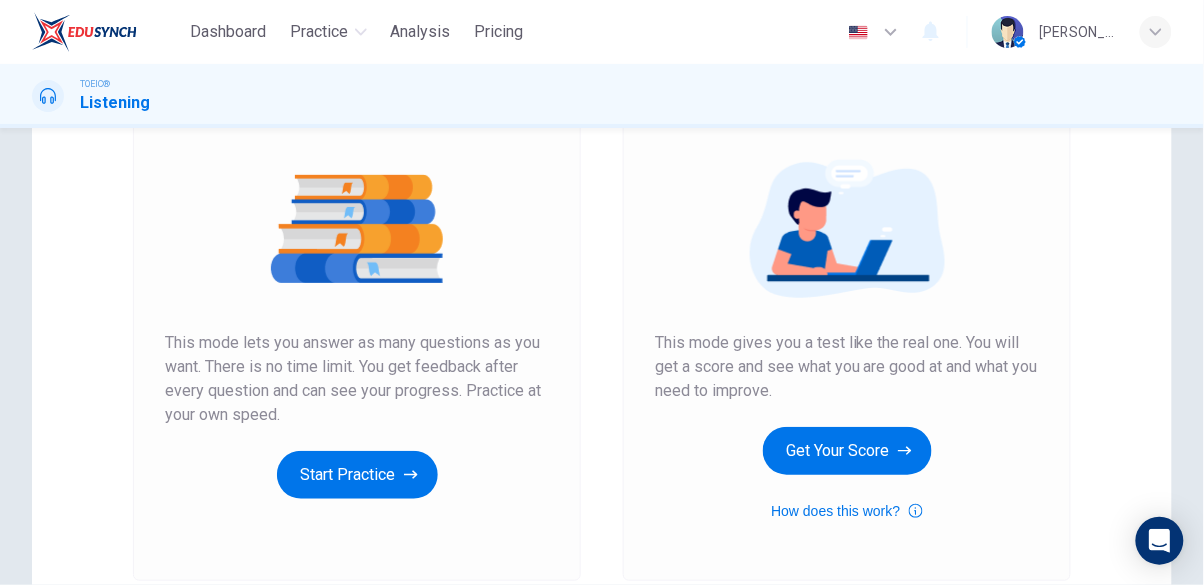 click 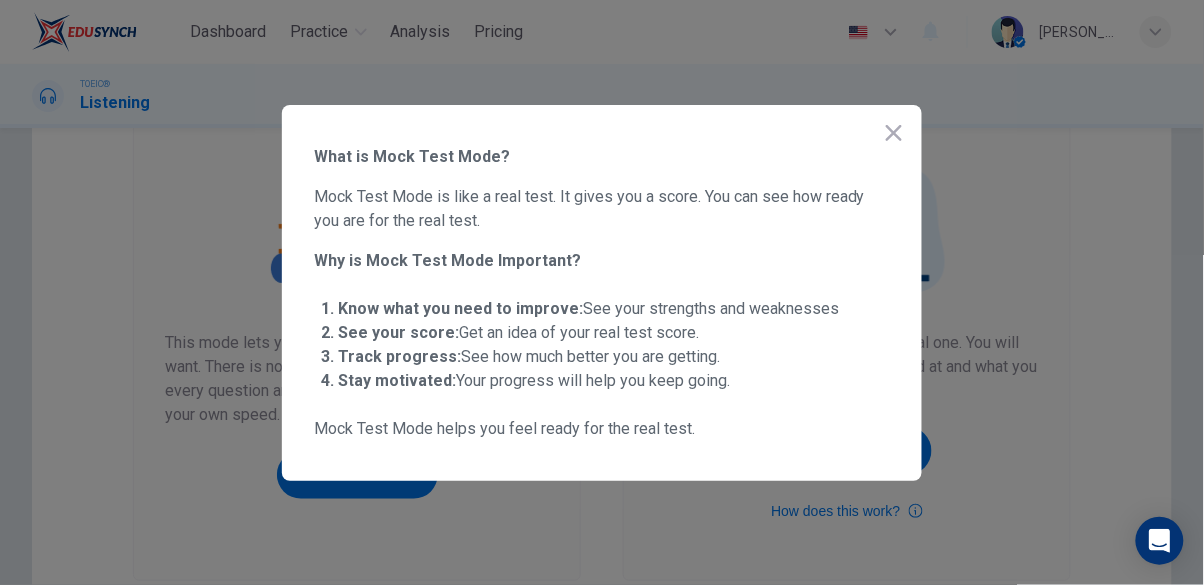 click 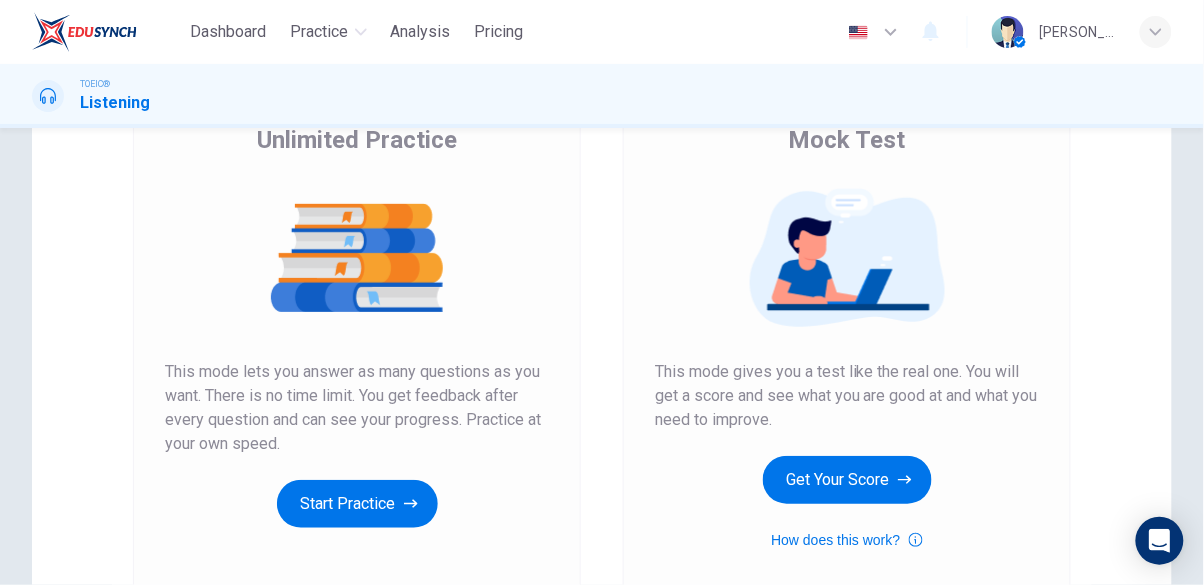 scroll, scrollTop: 0, scrollLeft: 0, axis: both 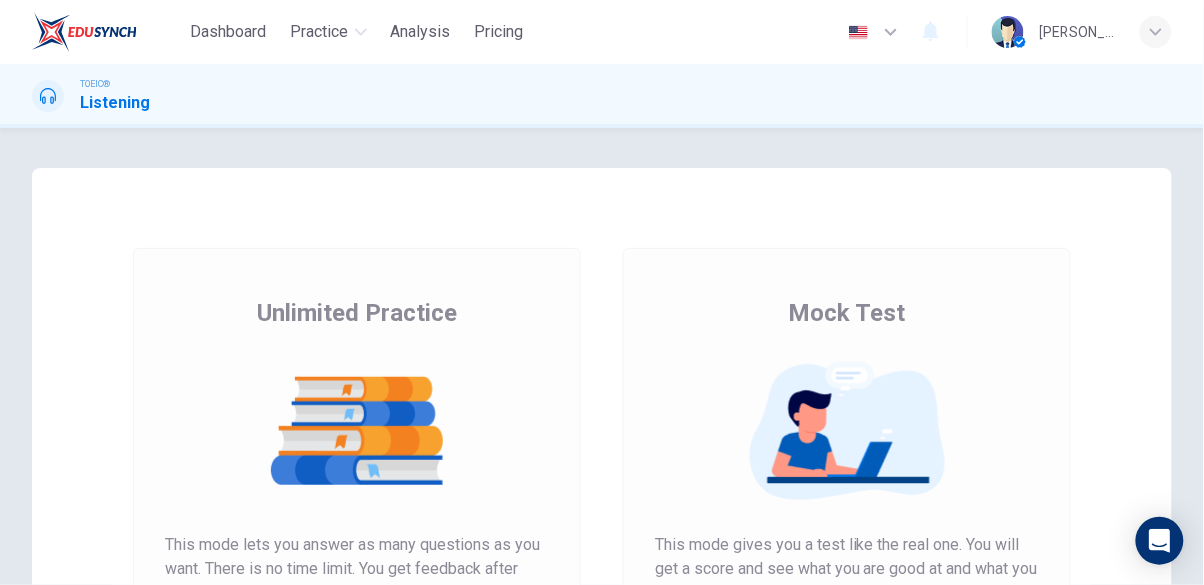 click on "Analysis" at bounding box center (421, 32) 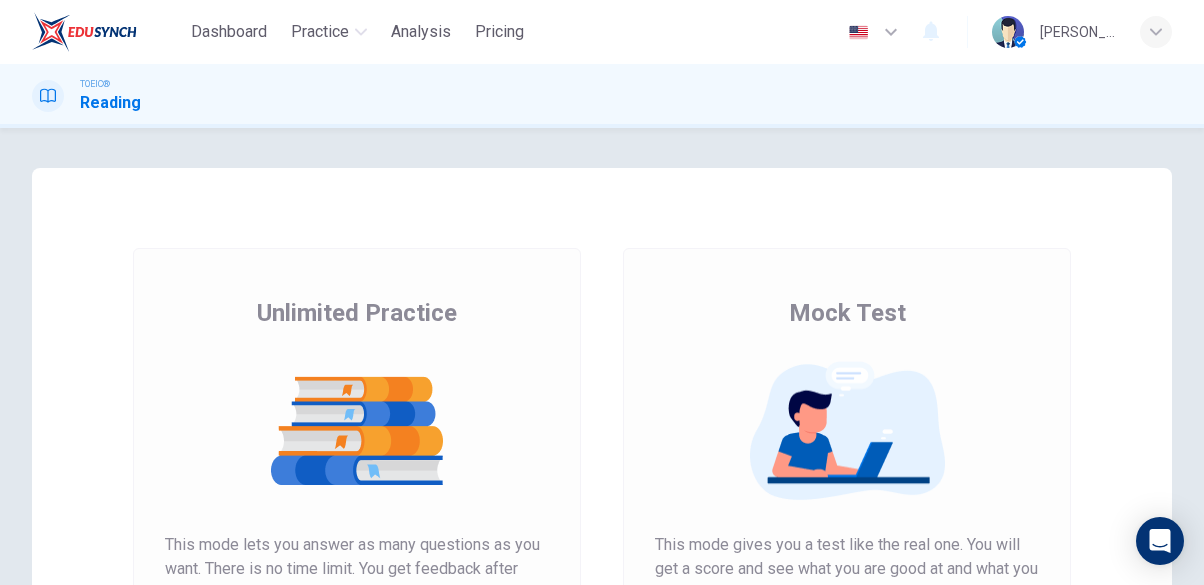 scroll, scrollTop: 0, scrollLeft: 0, axis: both 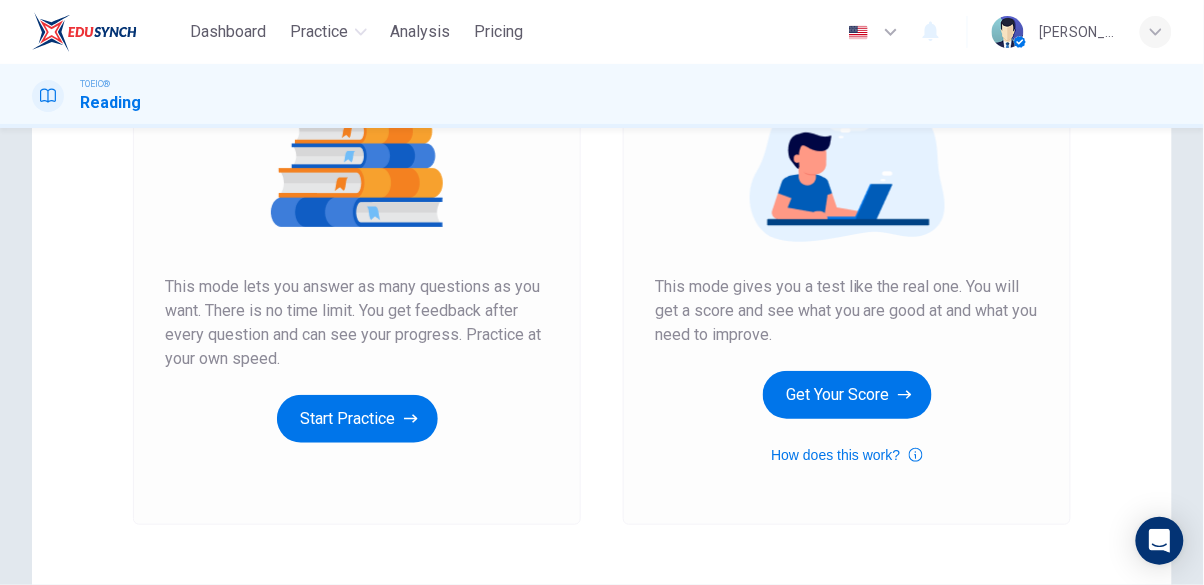 click on "Get Your Score" at bounding box center [847, 395] 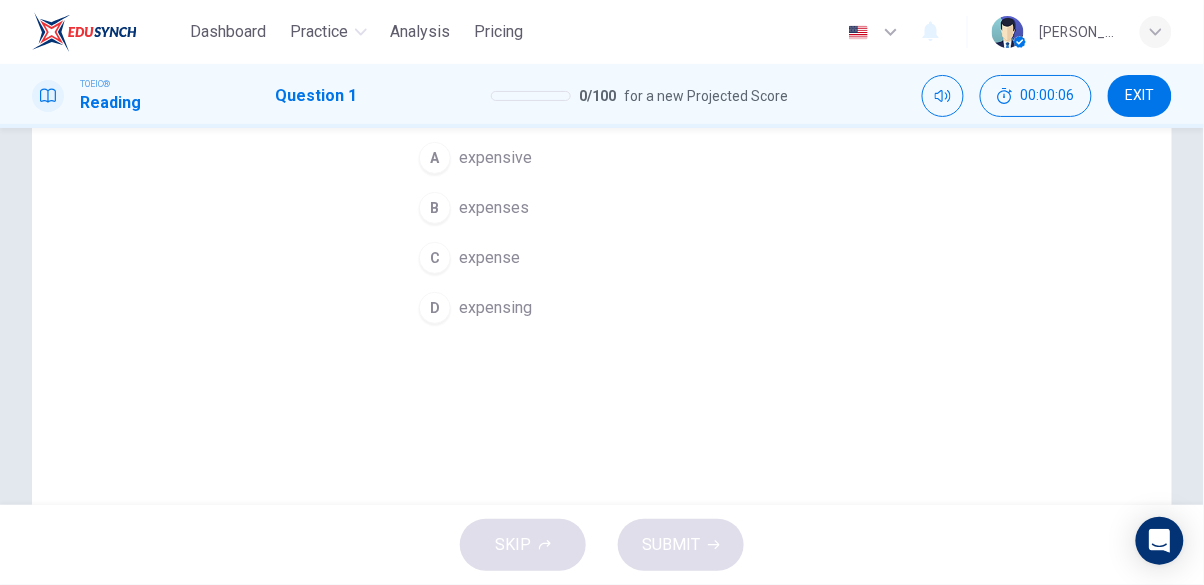 scroll, scrollTop: 0, scrollLeft: 0, axis: both 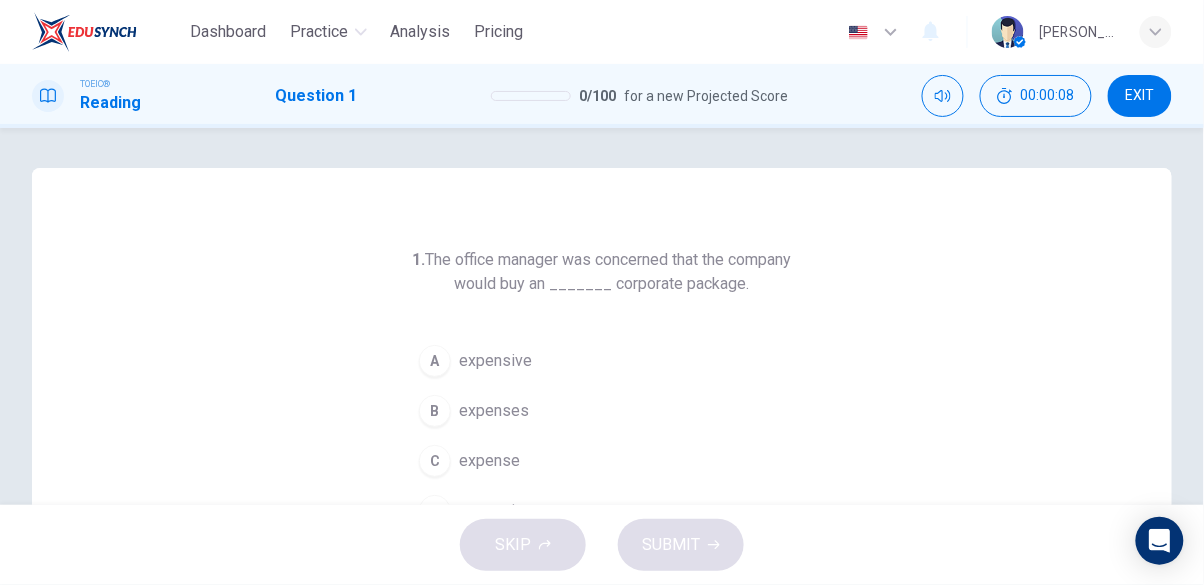 click on "EXIT" at bounding box center [1140, 96] 